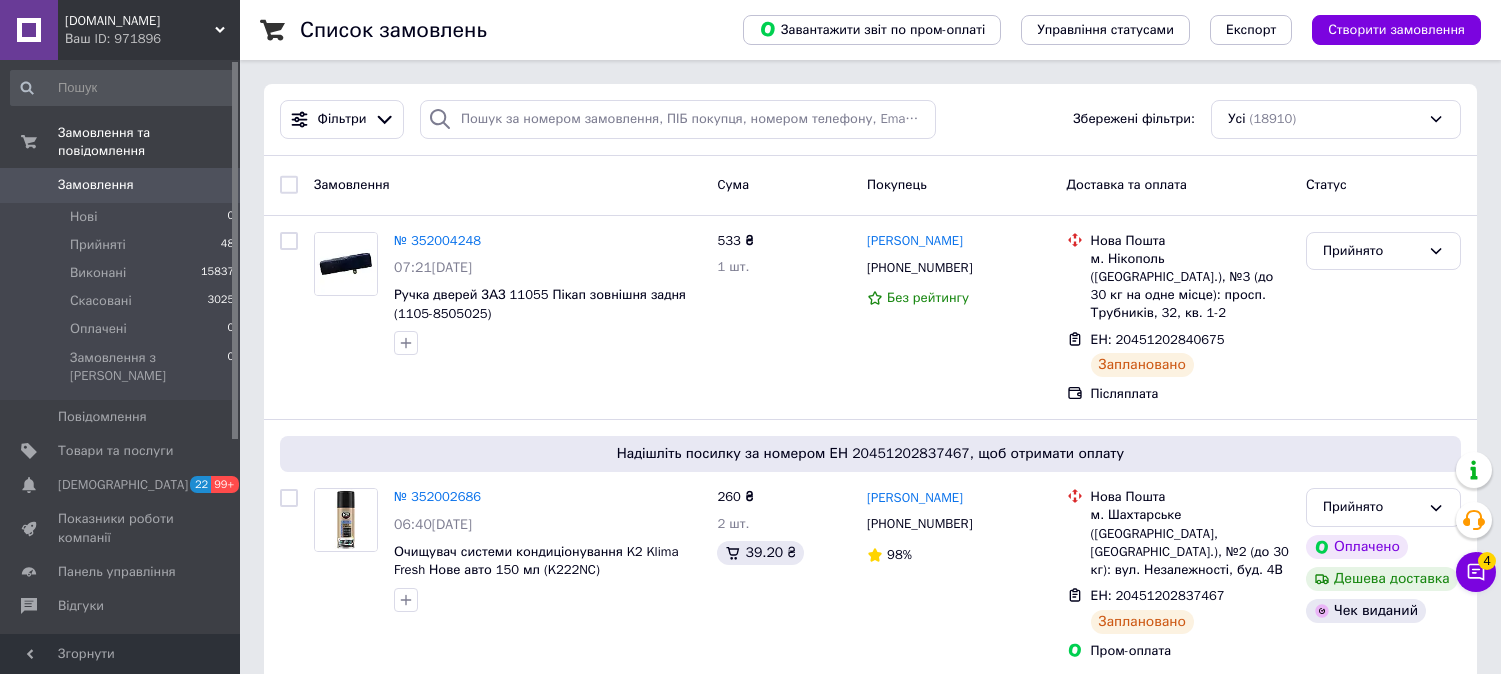 scroll, scrollTop: 0, scrollLeft: 0, axis: both 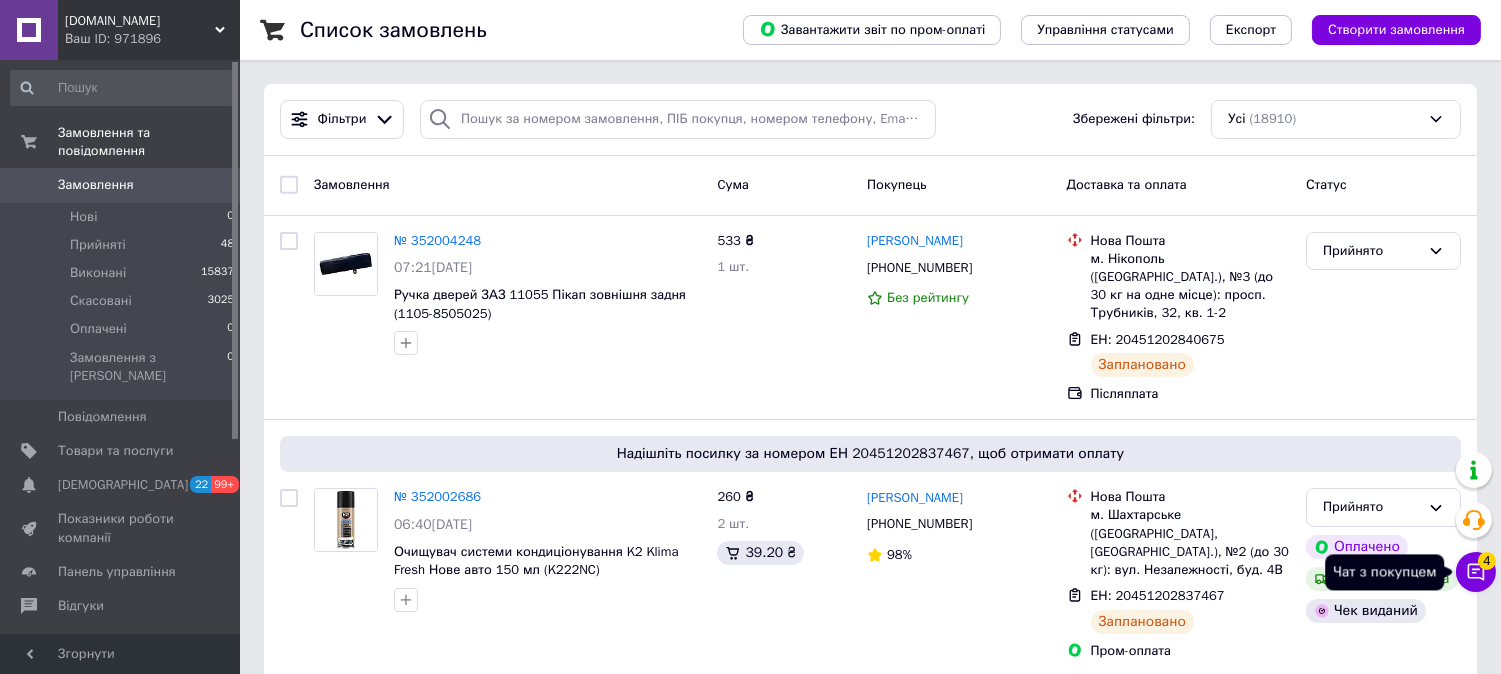 drag, startPoint x: 1482, startPoint y: 577, endPoint x: 1045, endPoint y: 116, distance: 635.2086 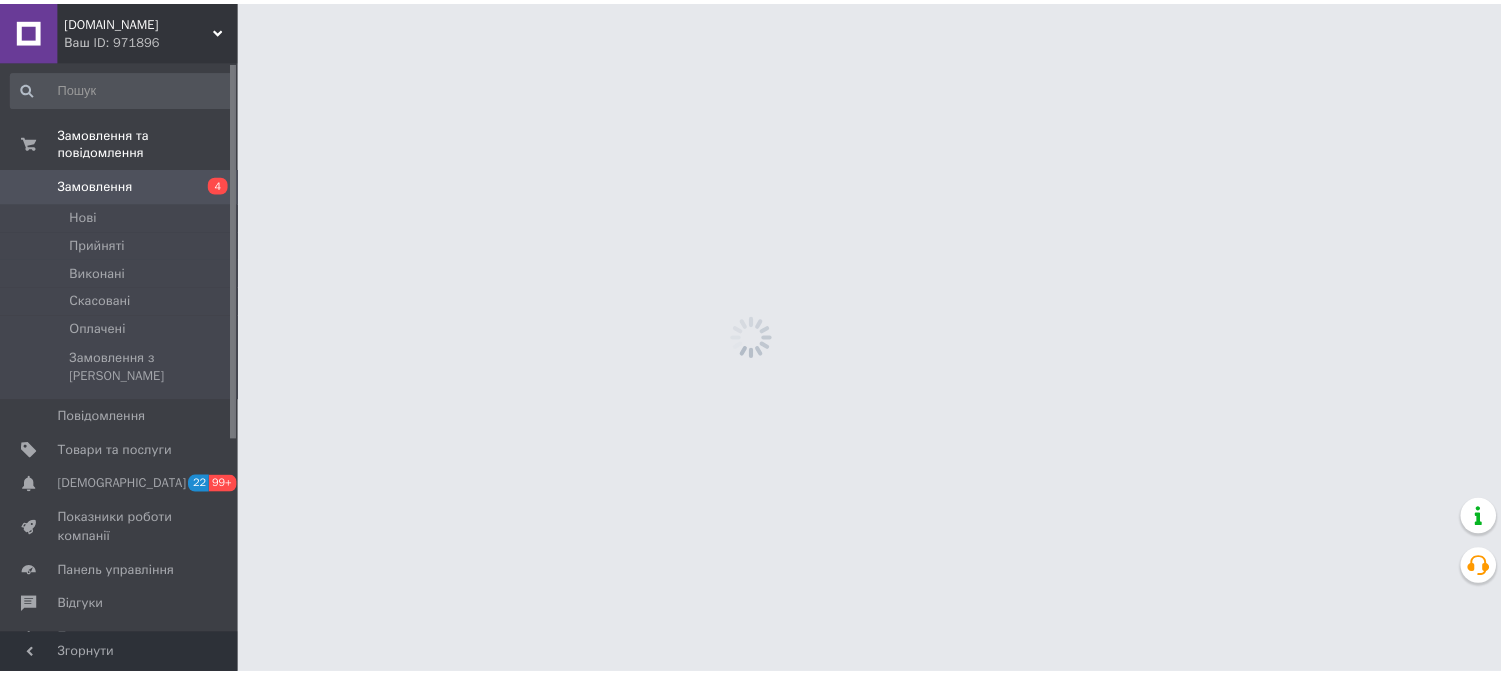 scroll, scrollTop: 0, scrollLeft: 0, axis: both 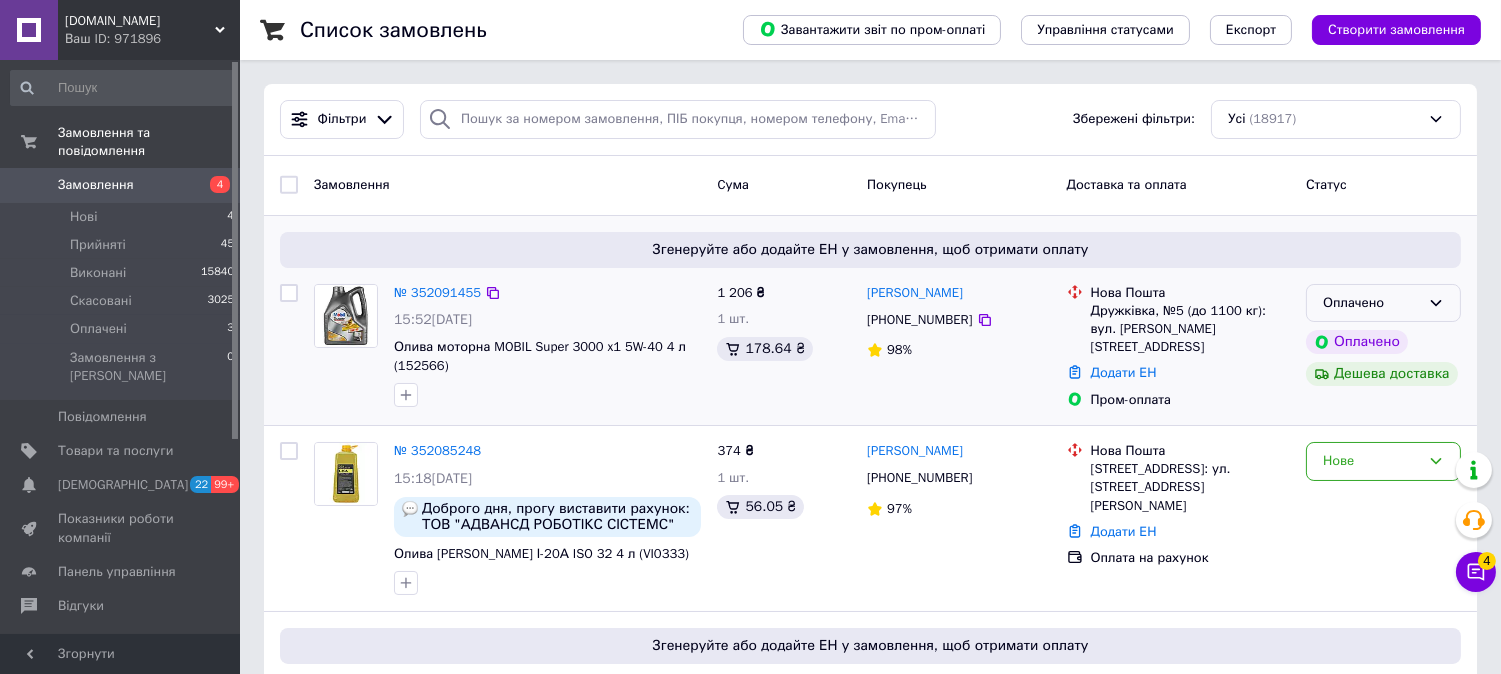 click on "Оплачено" at bounding box center [1383, 303] 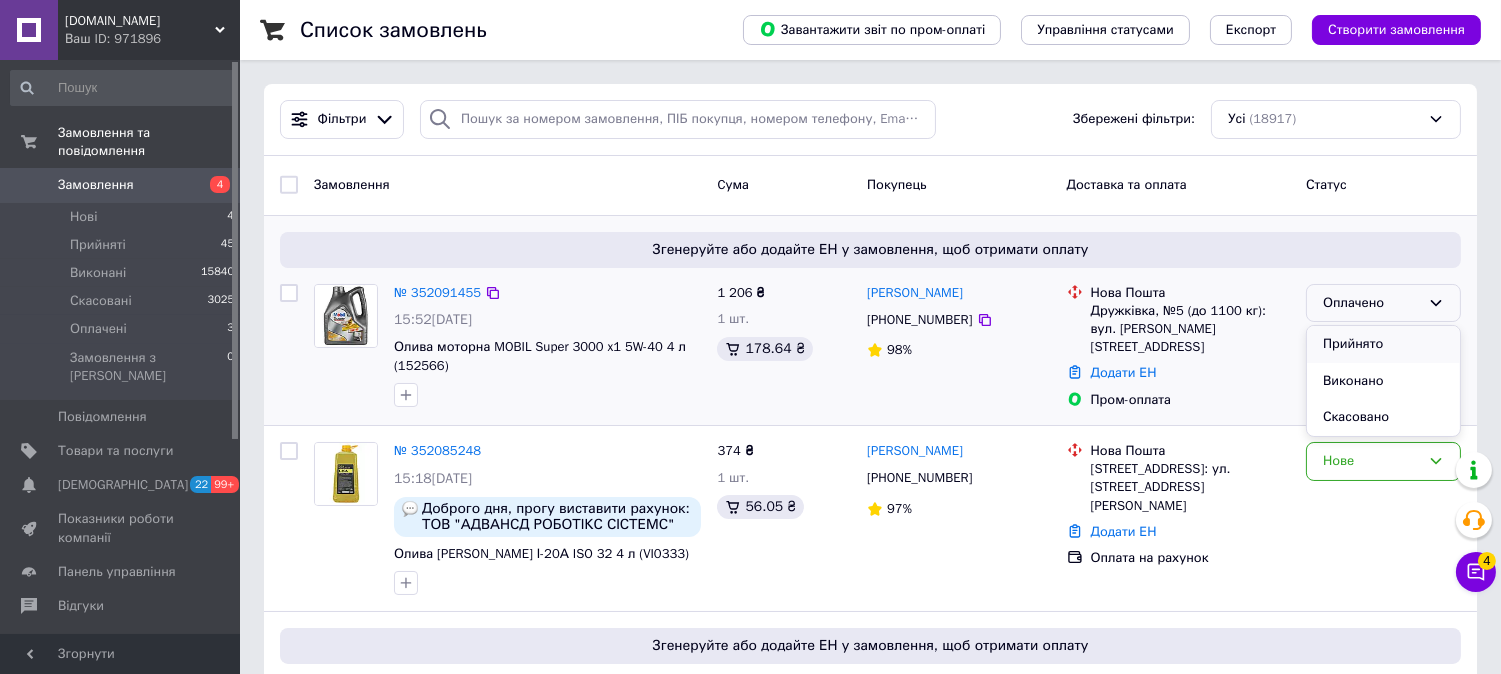click on "Прийнято" at bounding box center [1383, 344] 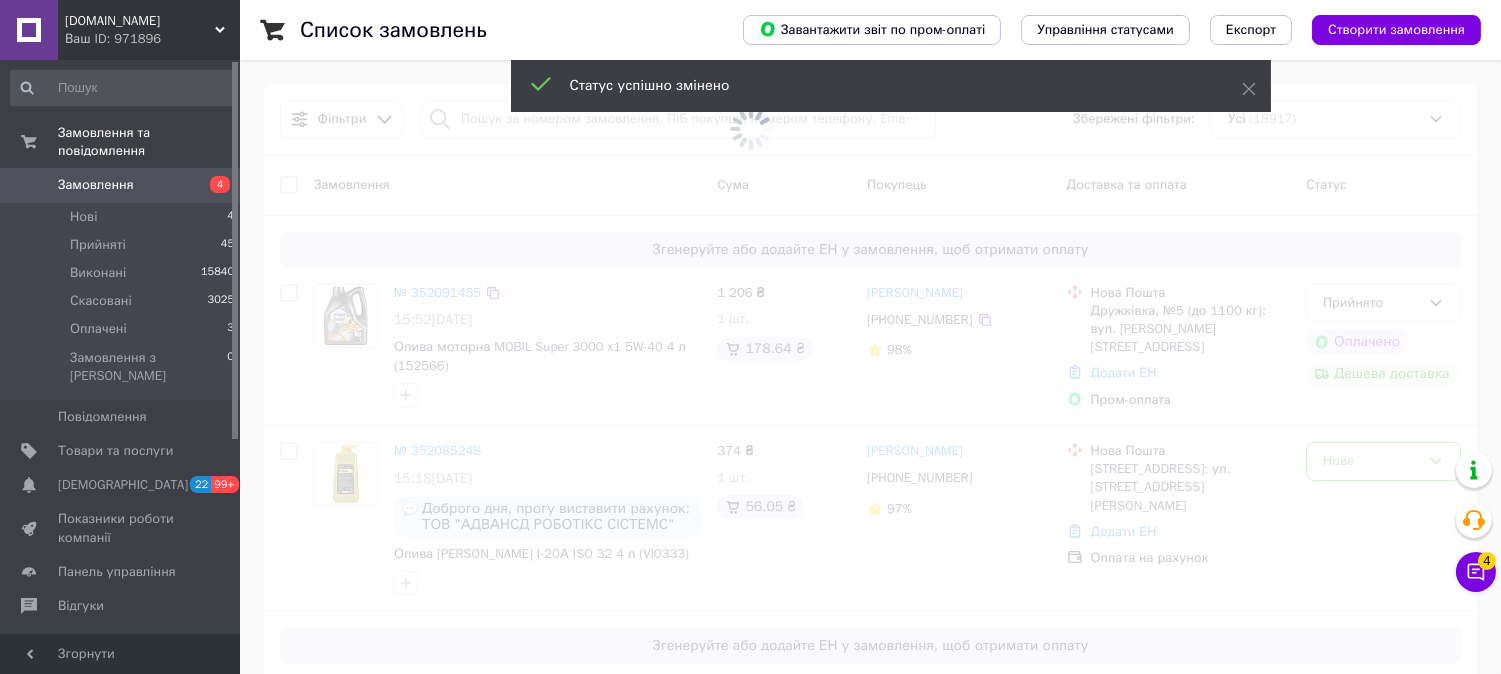 scroll, scrollTop: 222, scrollLeft: 0, axis: vertical 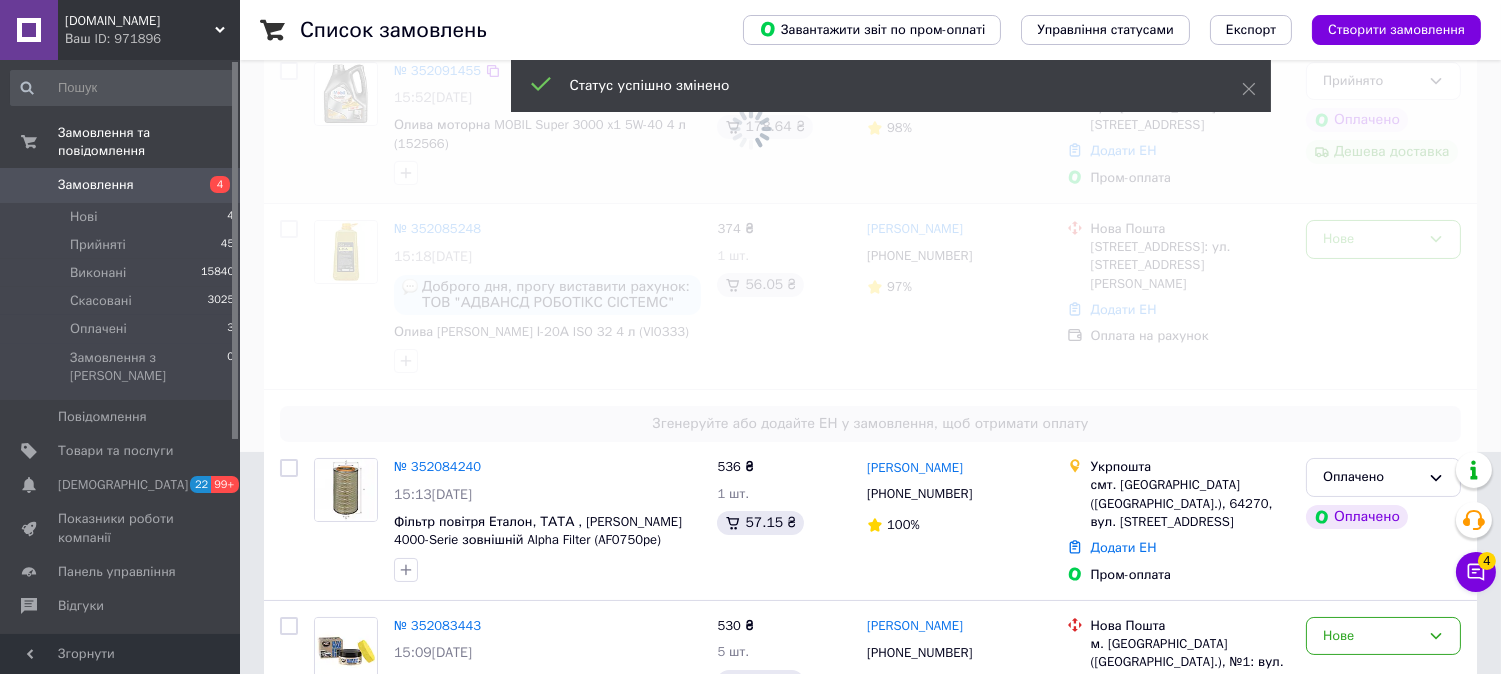 click at bounding box center [750, 115] 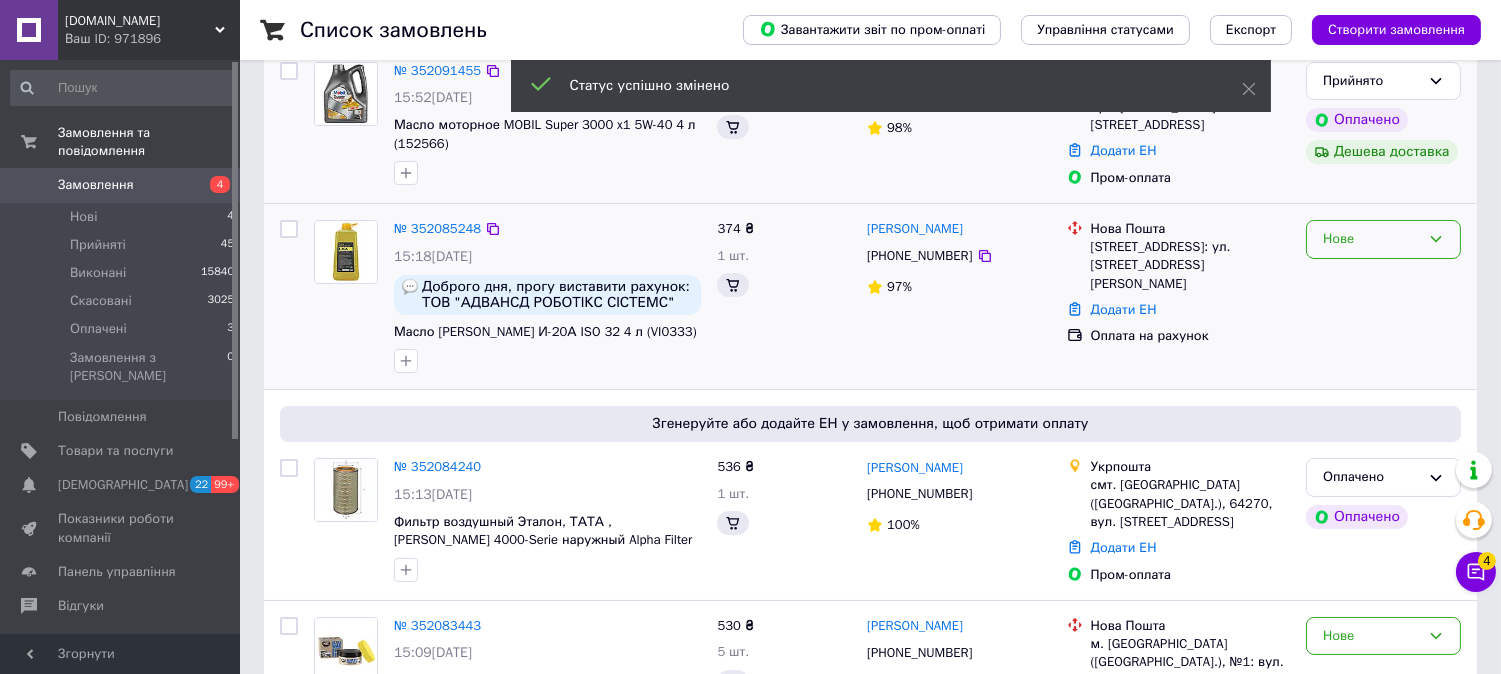 click 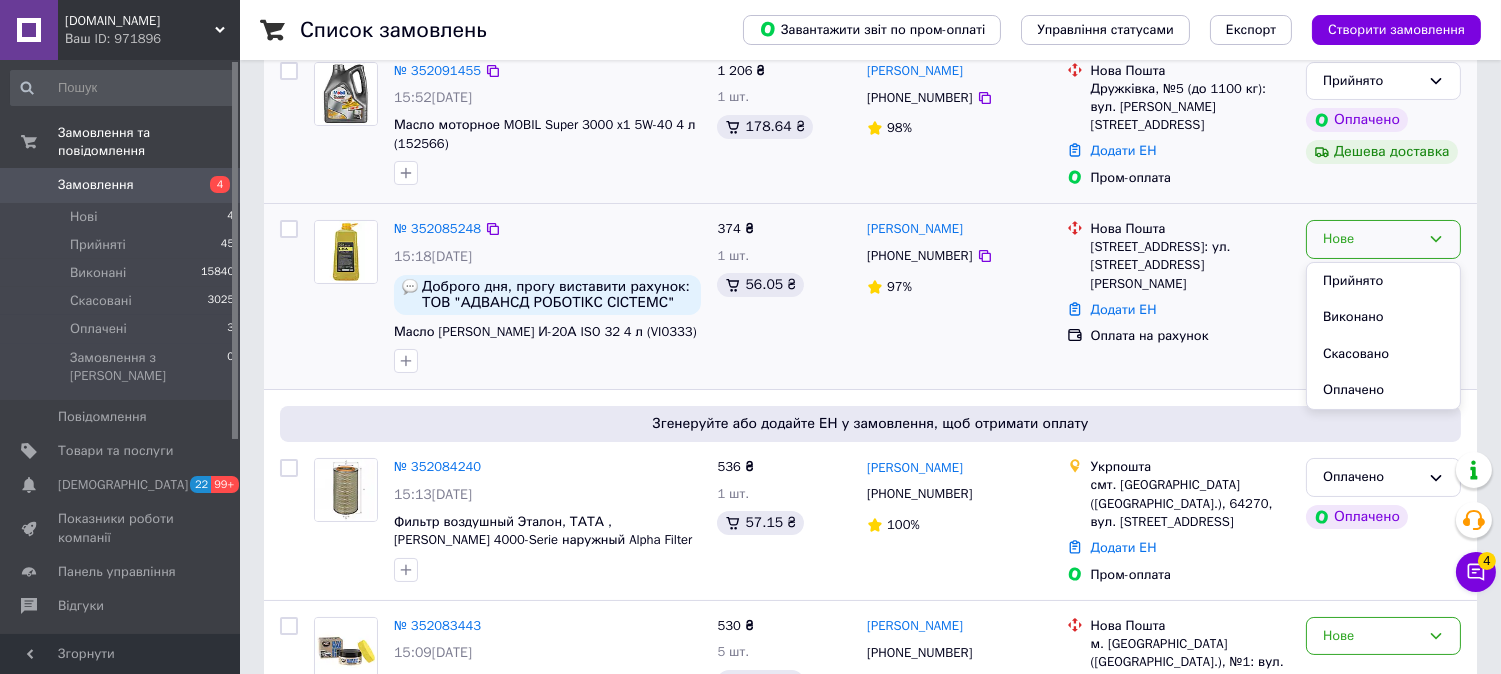 drag, startPoint x: 1384, startPoint y: 276, endPoint x: 538, endPoint y: 298, distance: 846.286 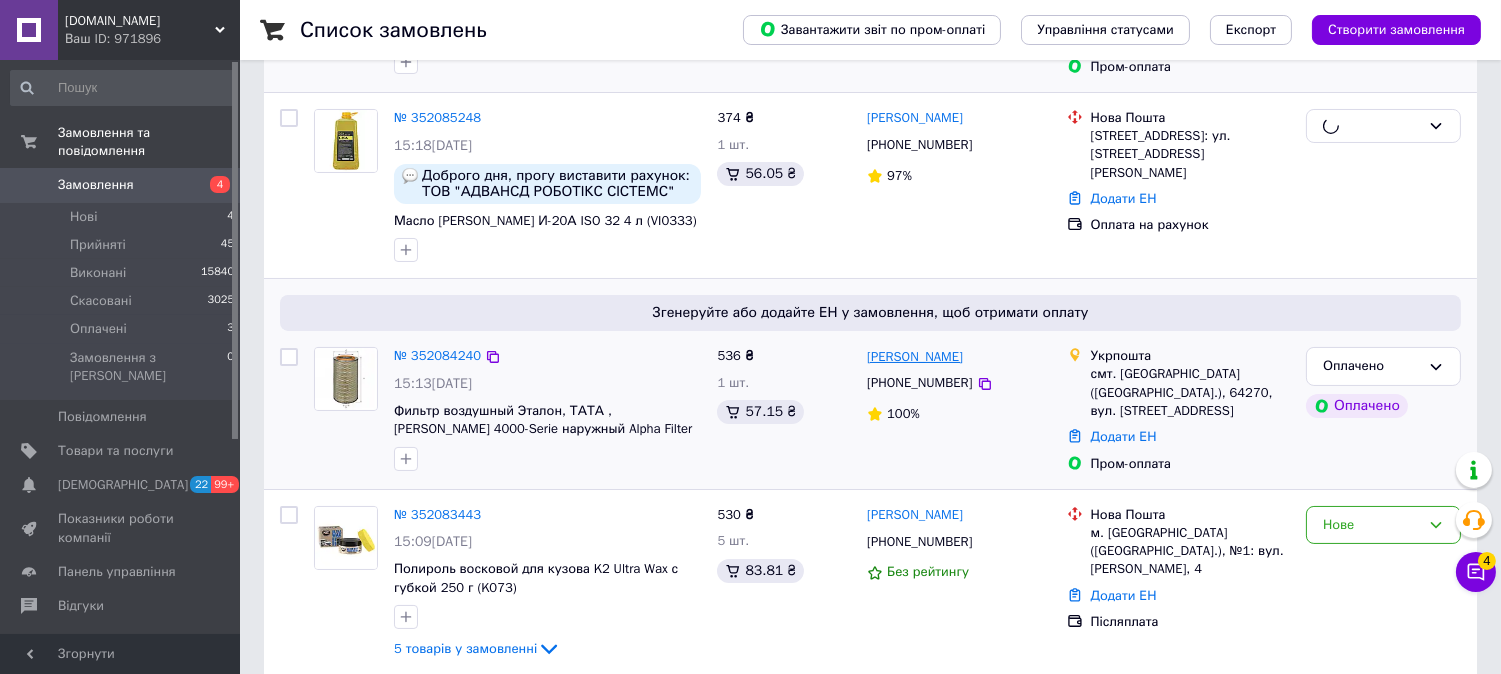 scroll, scrollTop: 444, scrollLeft: 0, axis: vertical 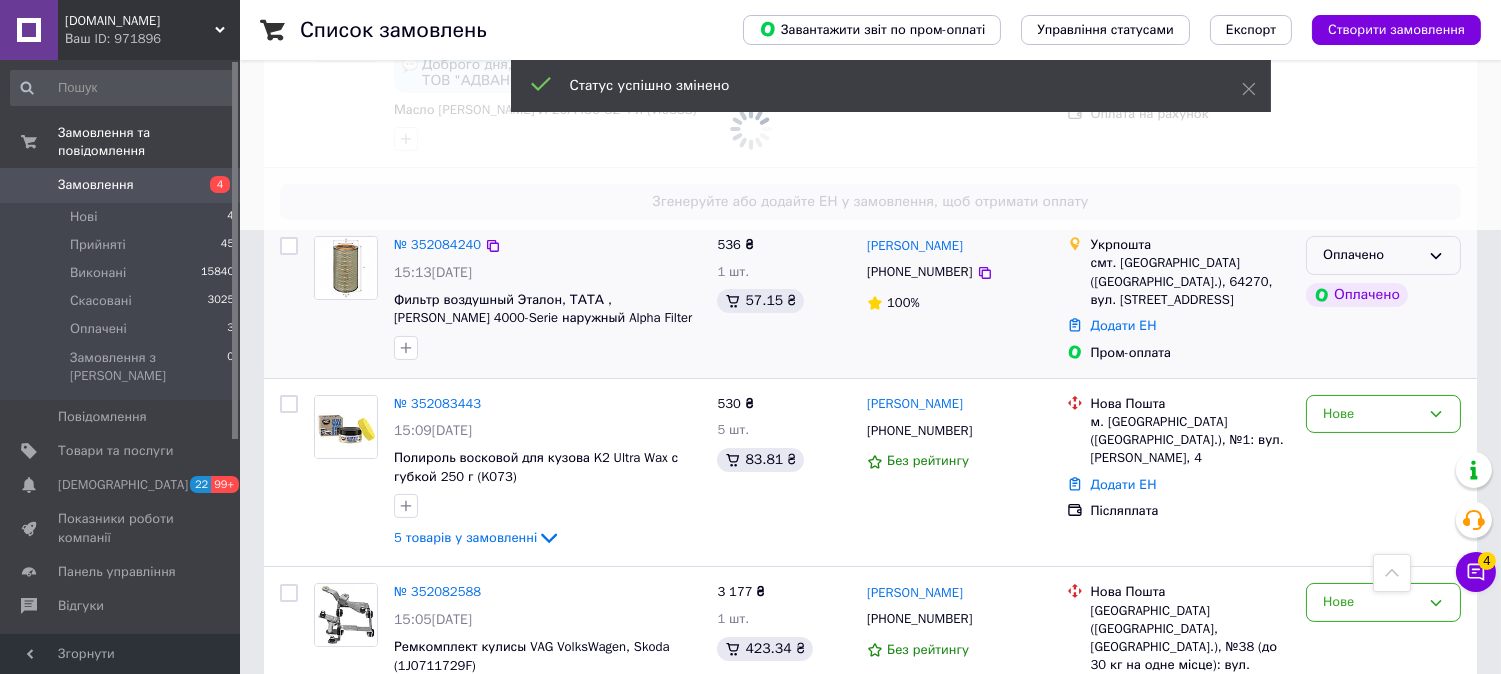 click 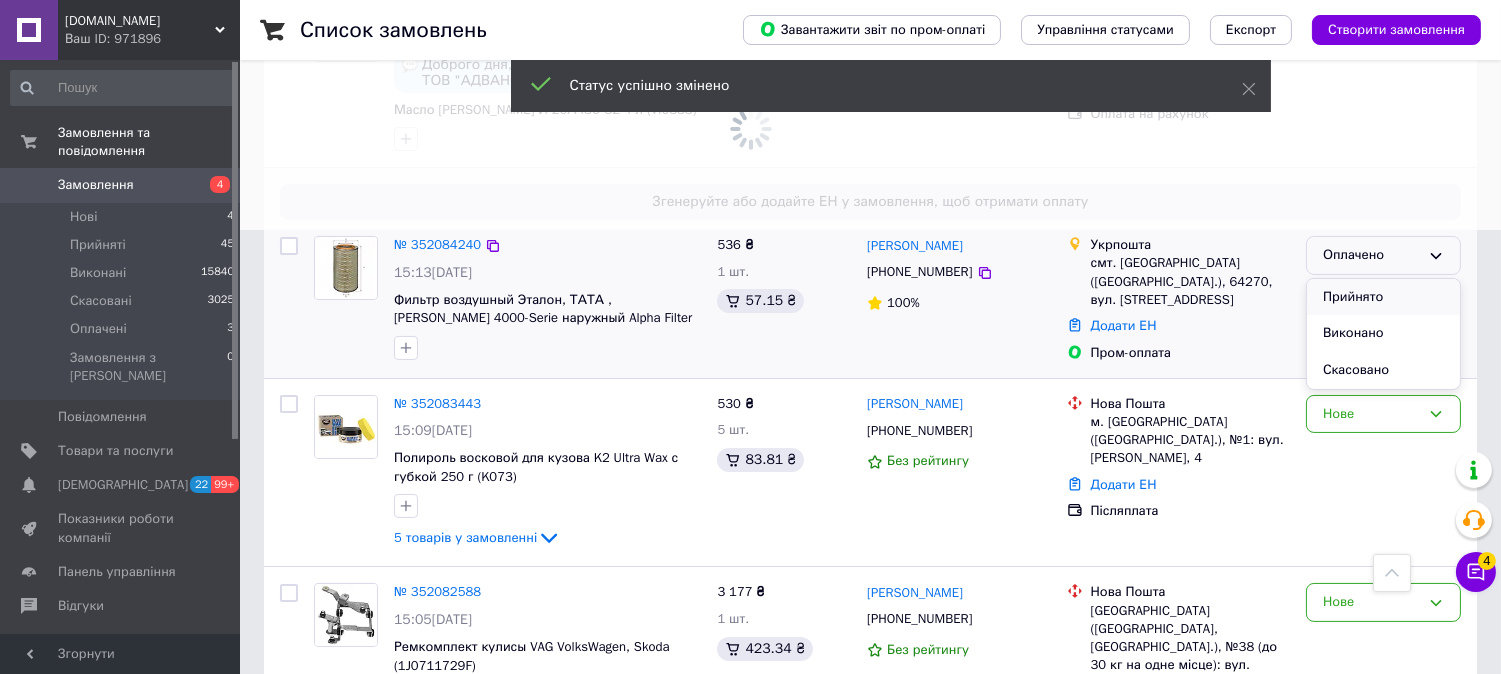 click on "Прийнято" at bounding box center (1383, 297) 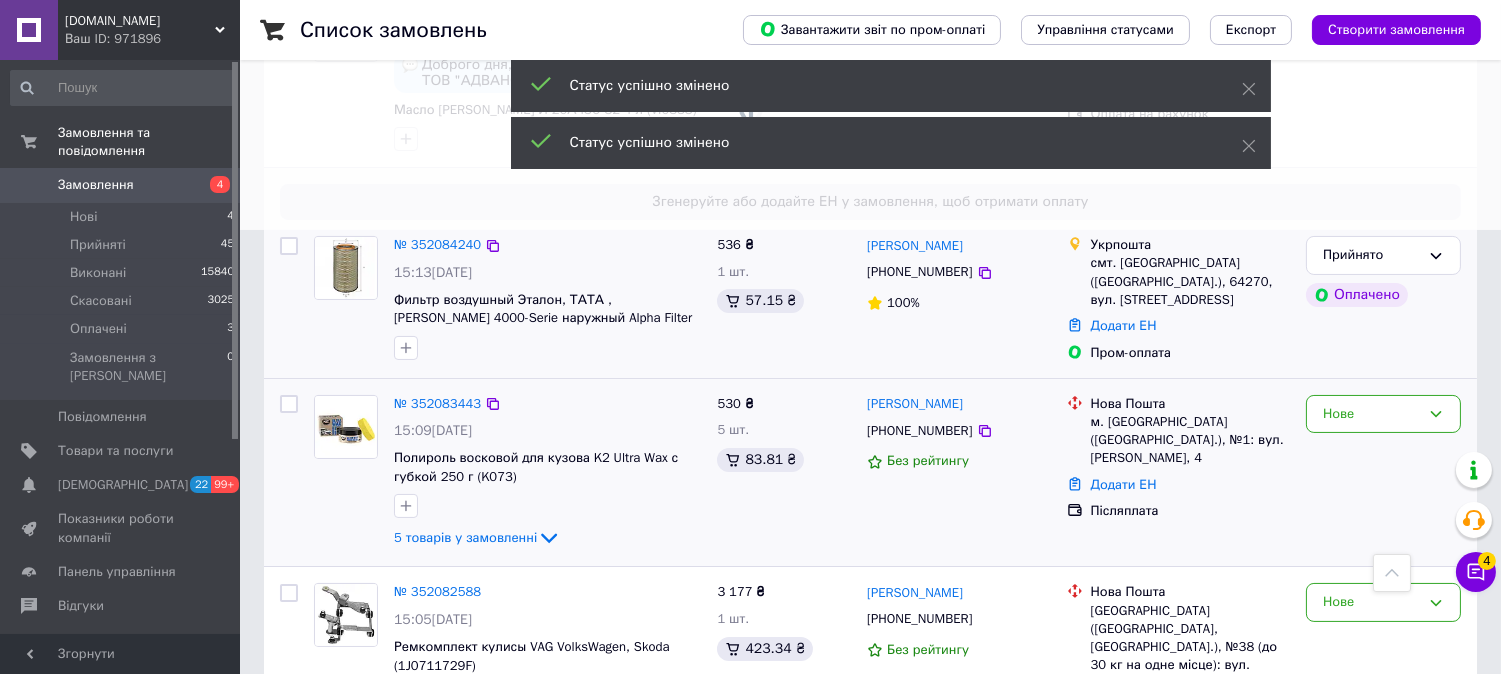 scroll, scrollTop: 666, scrollLeft: 0, axis: vertical 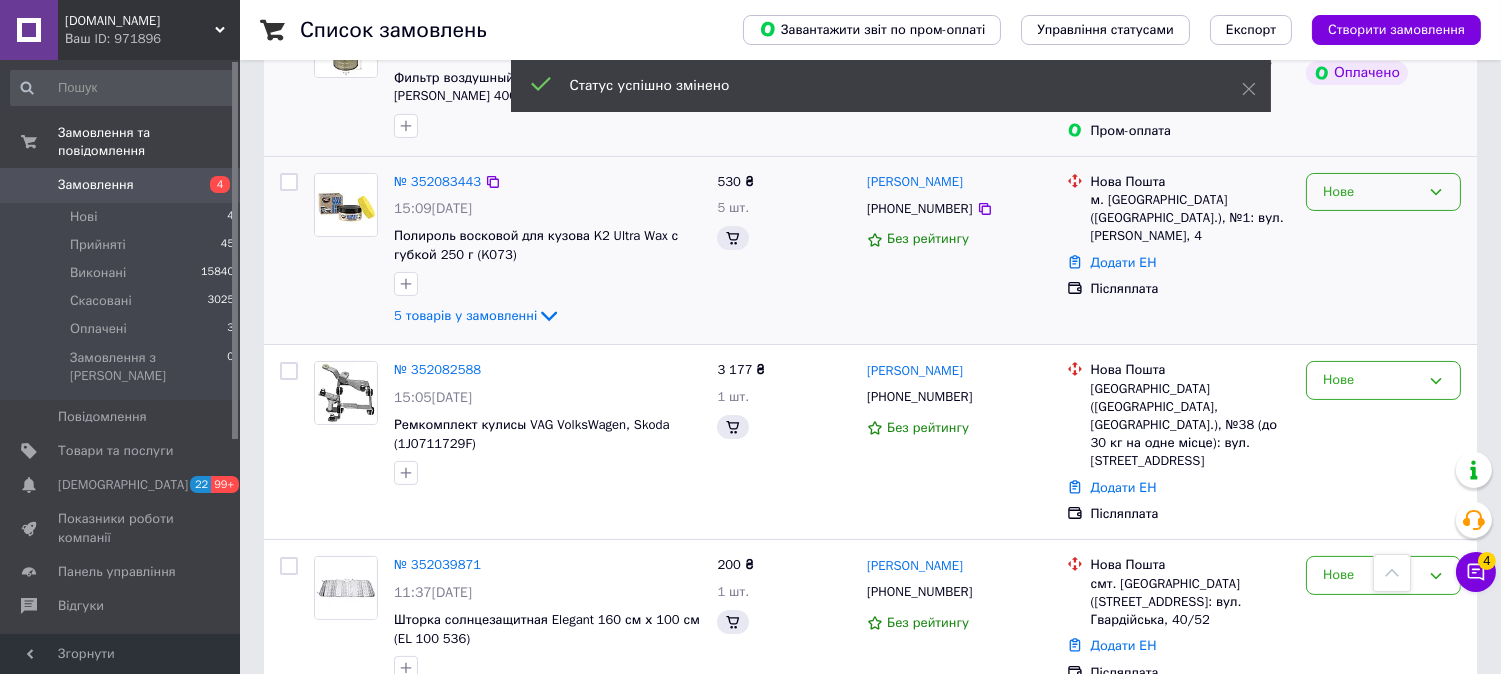 click 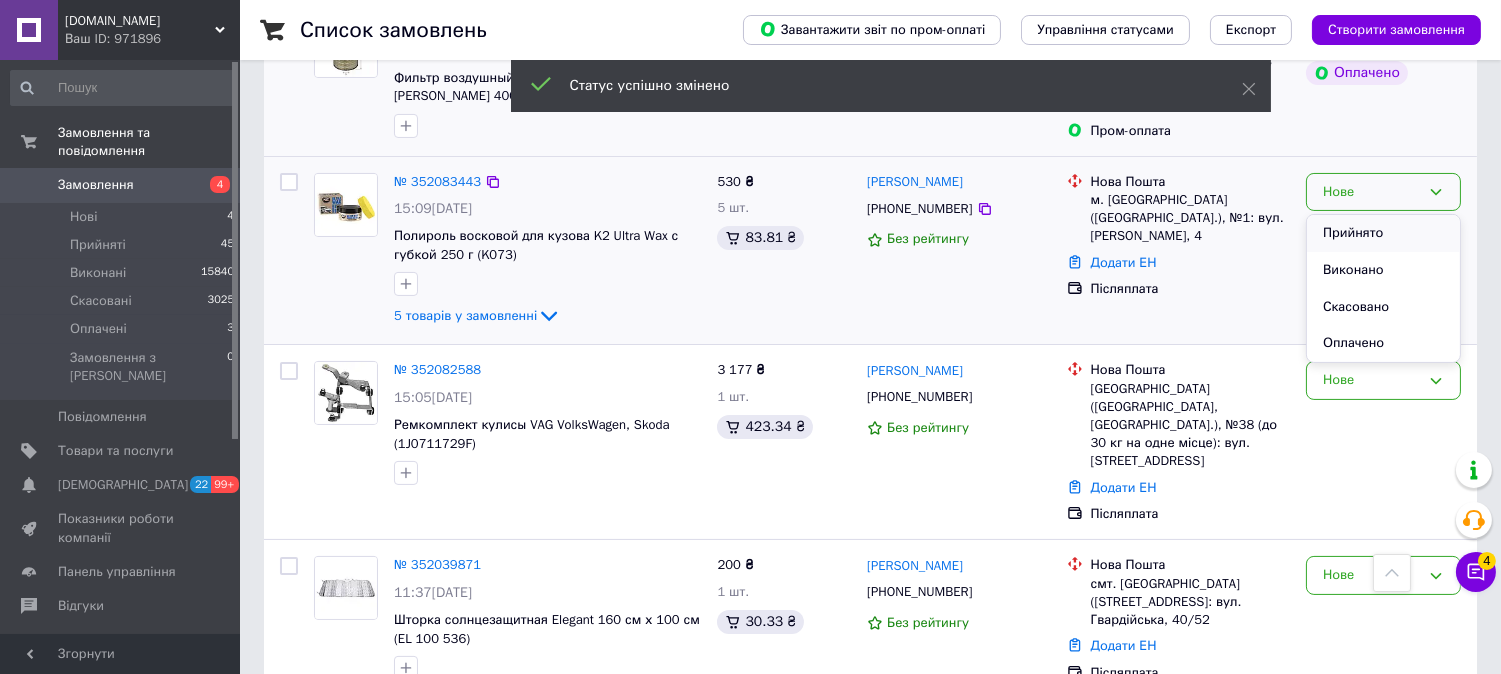 click on "Прийнято" at bounding box center [1383, 233] 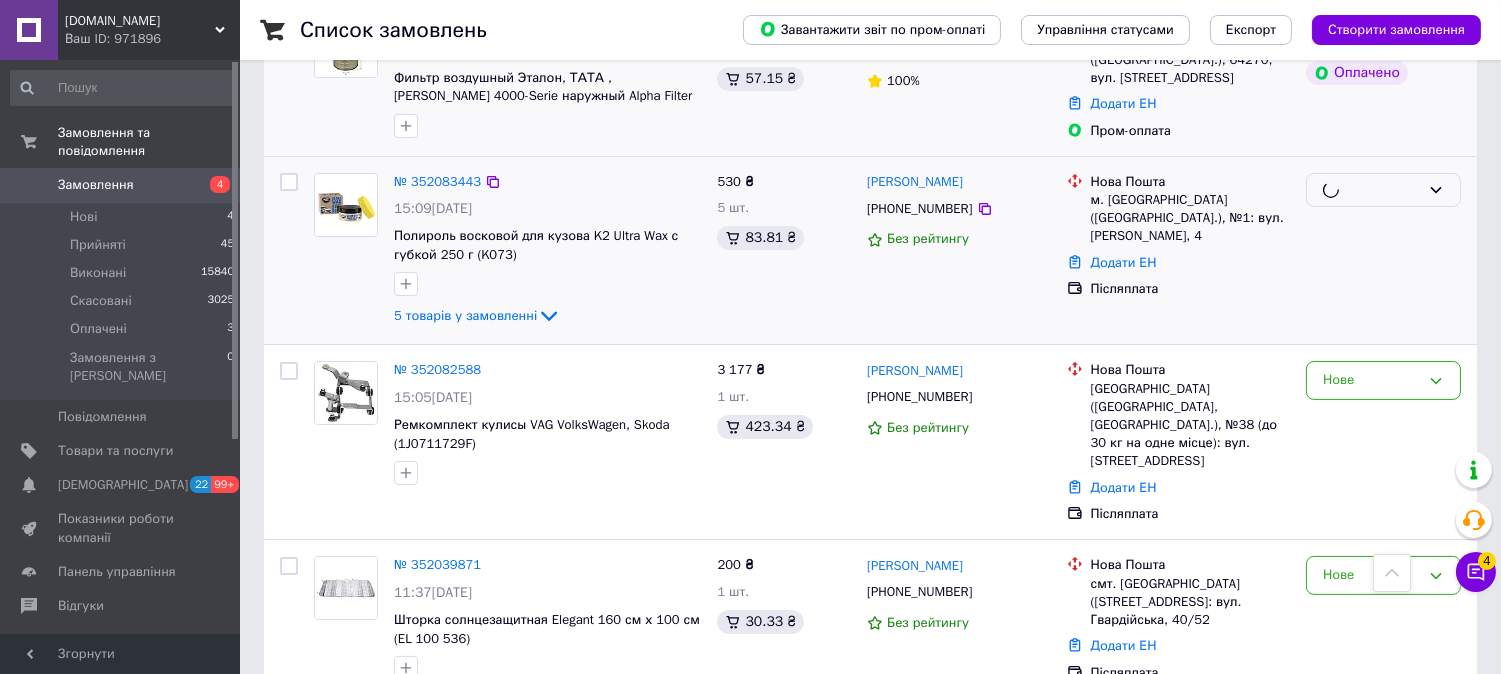 scroll, scrollTop: 777, scrollLeft: 0, axis: vertical 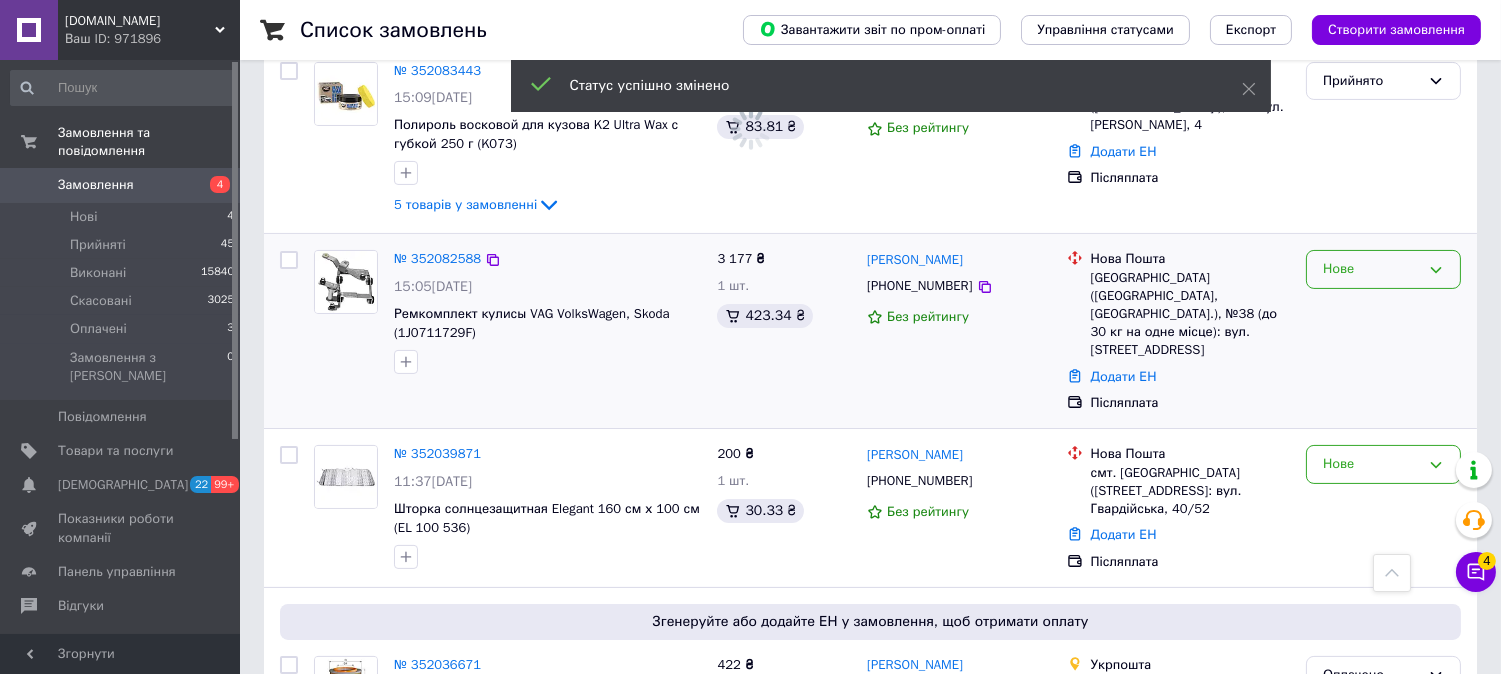 click 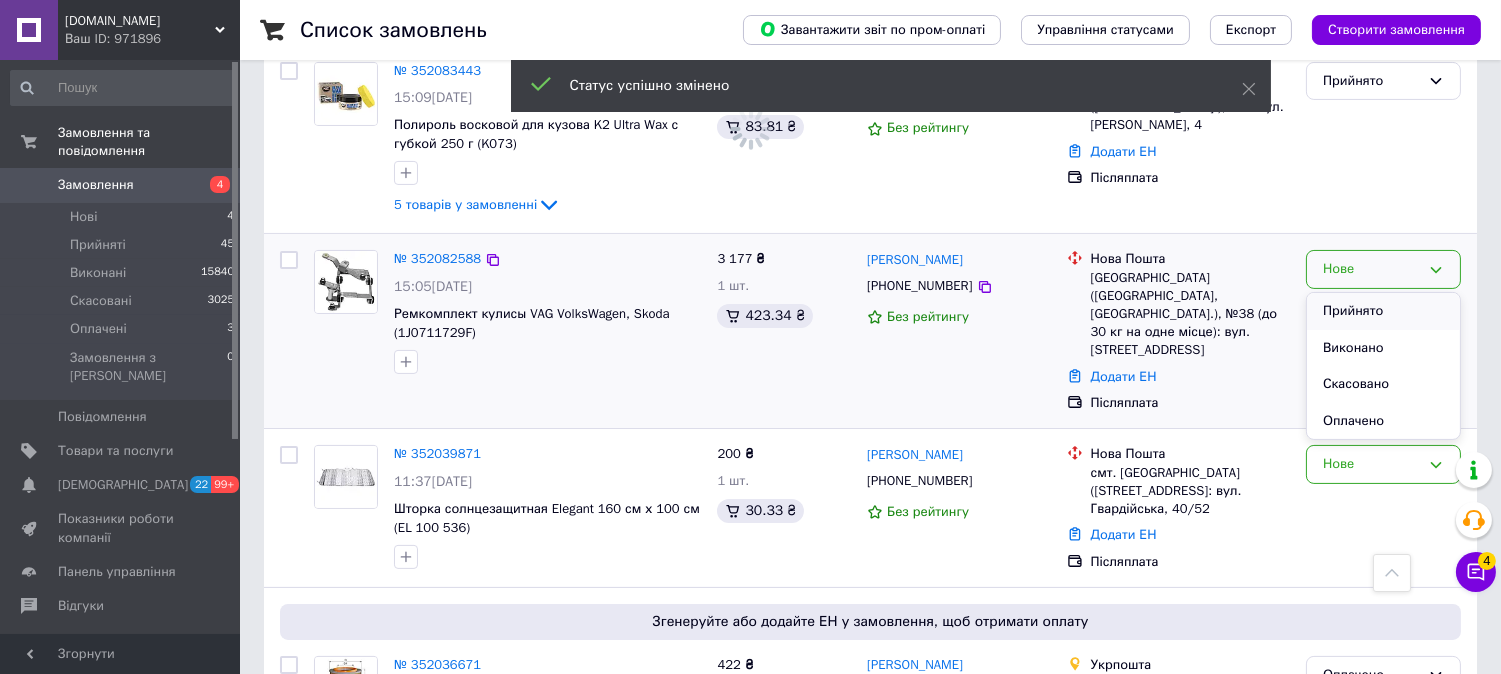 click on "Прийнято" at bounding box center [1383, 311] 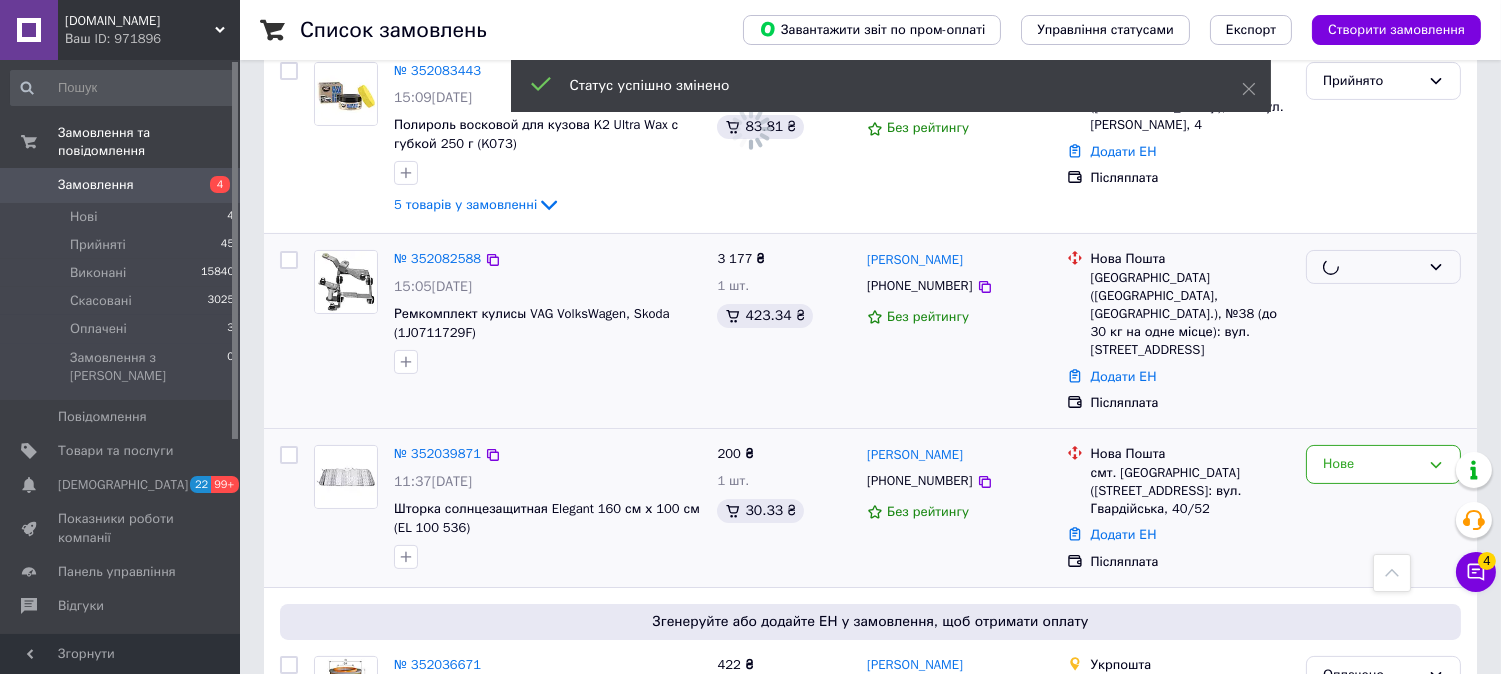 scroll, scrollTop: 1000, scrollLeft: 0, axis: vertical 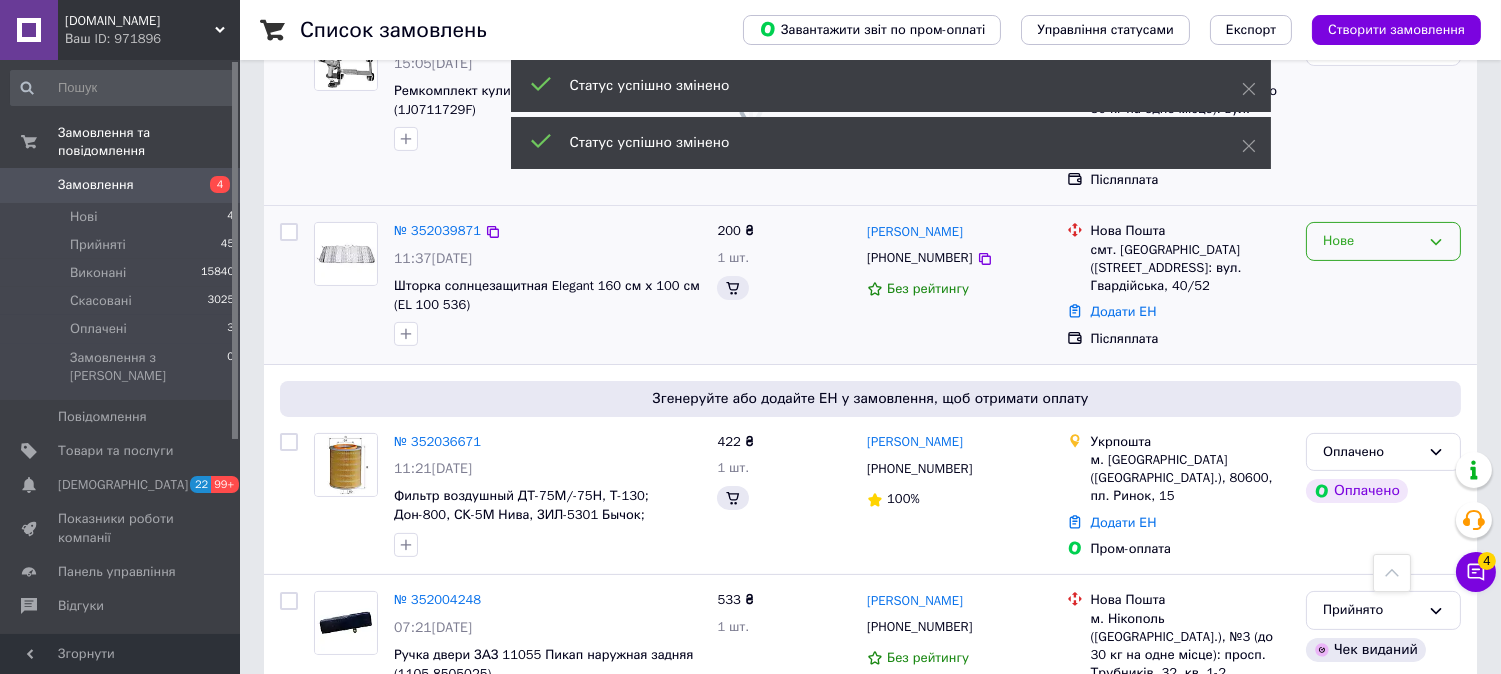click 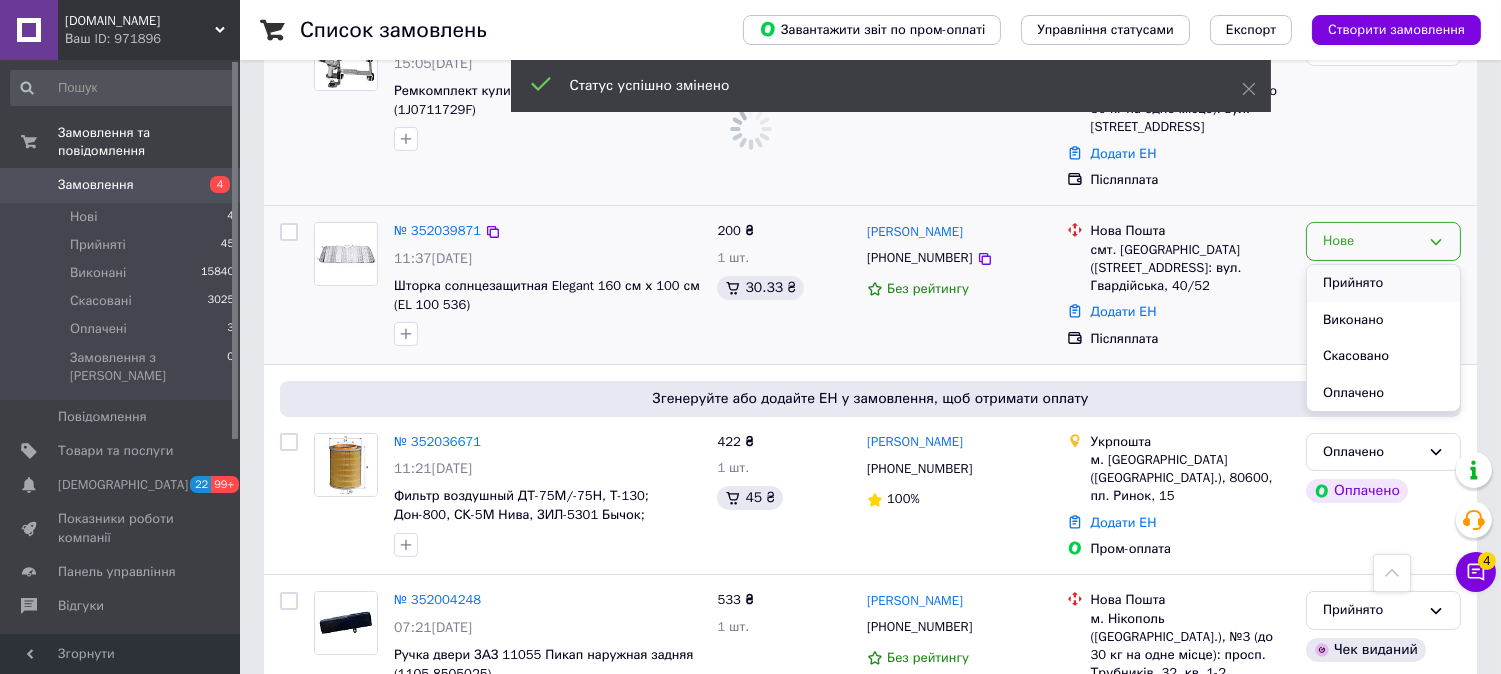 click on "Прийнято" at bounding box center [1383, 283] 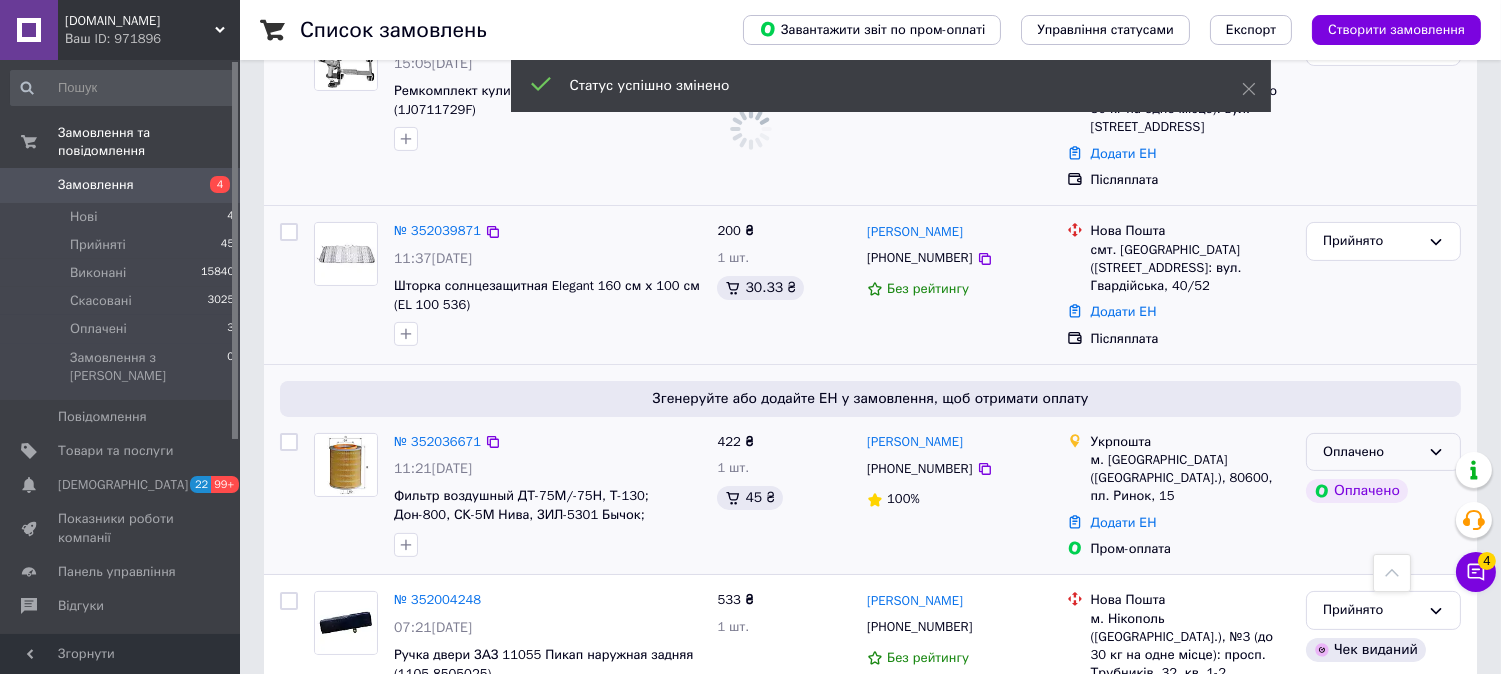 scroll, scrollTop: 1111, scrollLeft: 0, axis: vertical 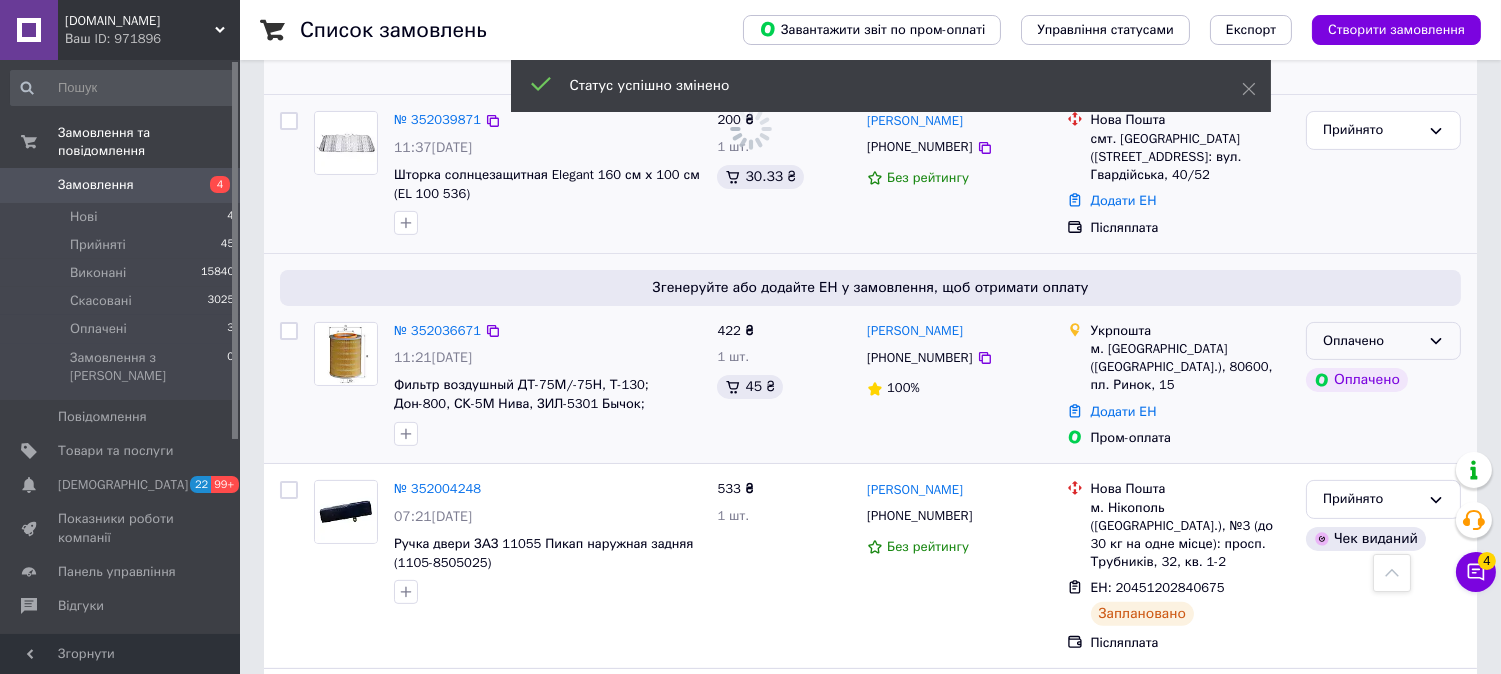 drag, startPoint x: 1435, startPoint y: 316, endPoint x: 1425, endPoint y: 321, distance: 11.18034 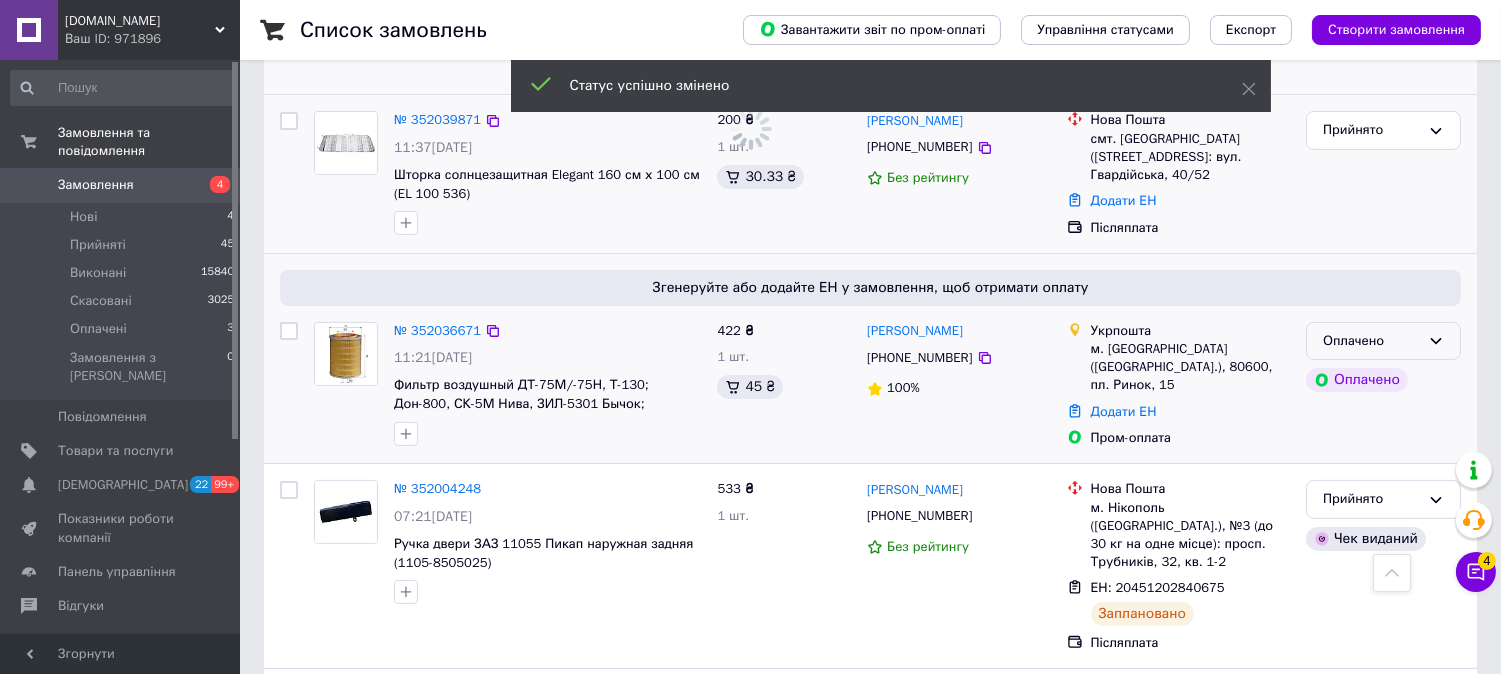 click 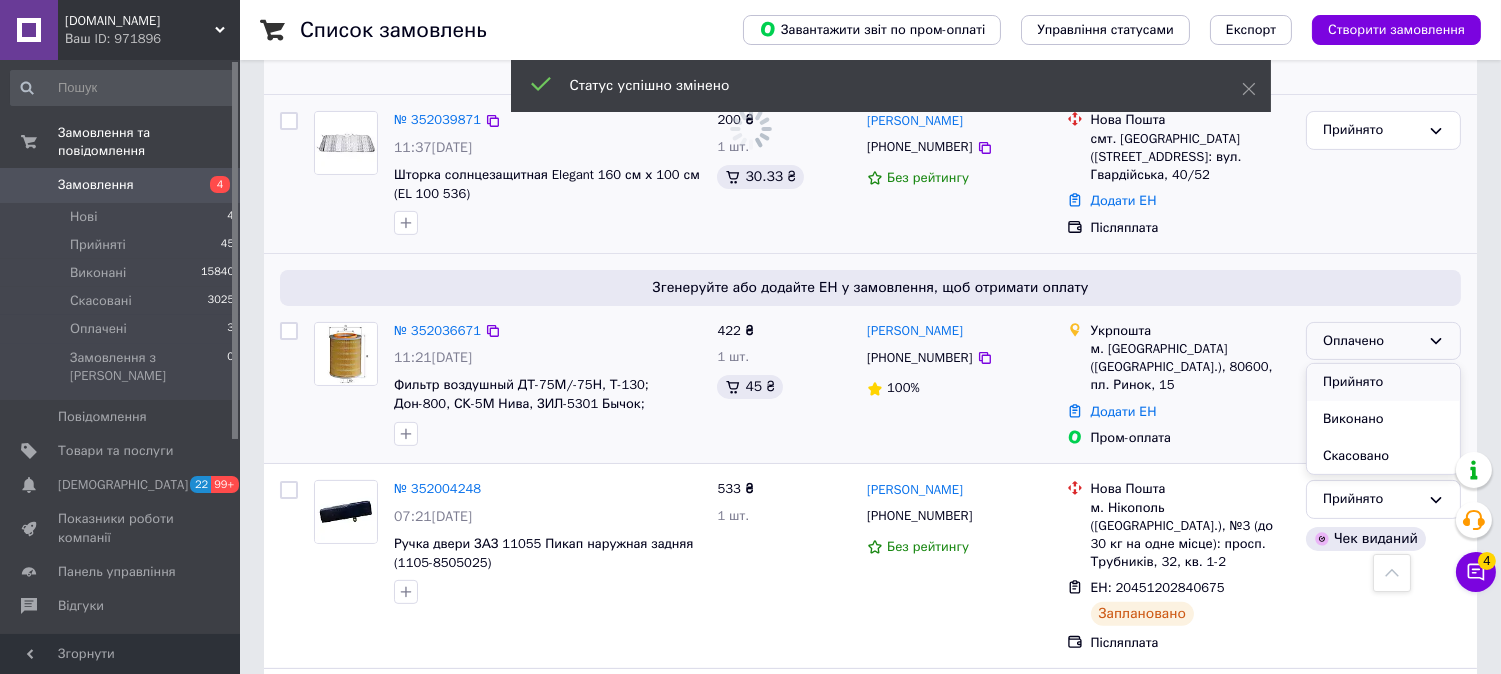 click on "Прийнято" at bounding box center (1383, 382) 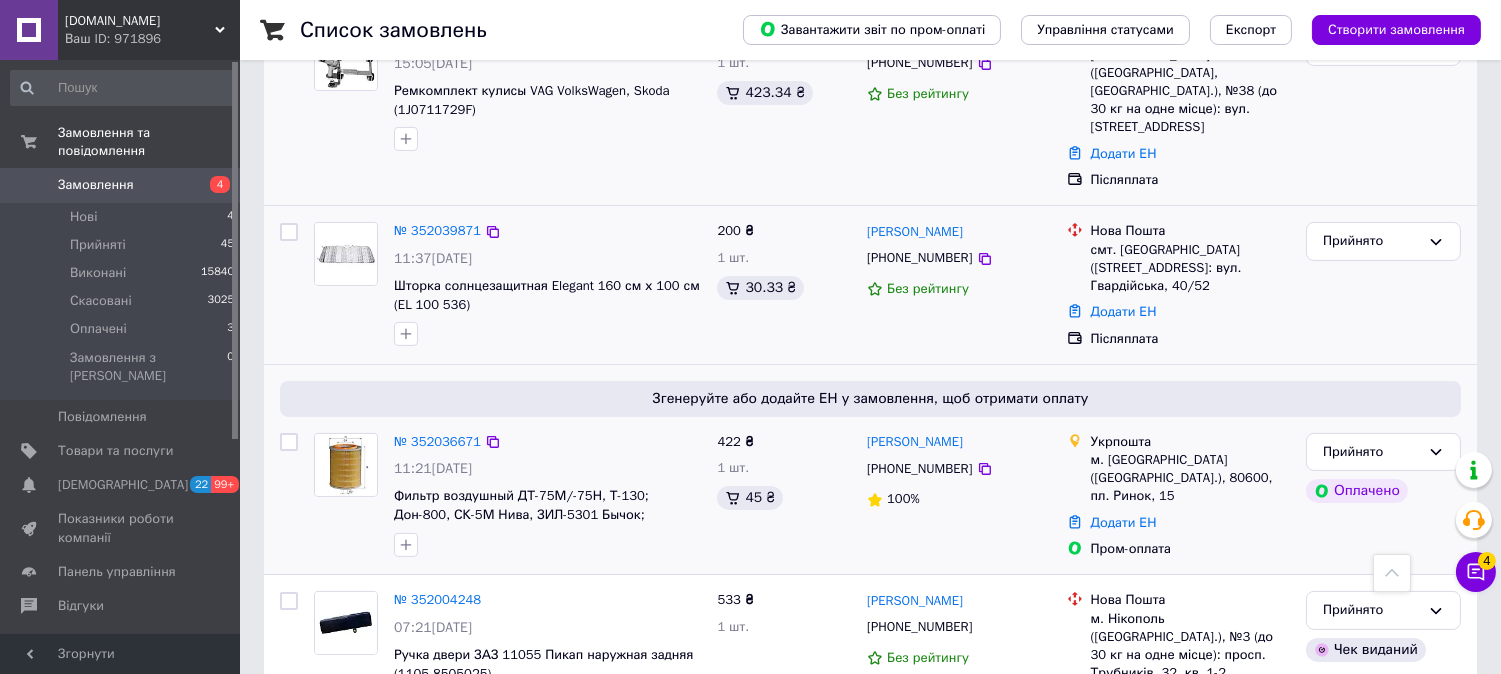scroll, scrollTop: 1111, scrollLeft: 0, axis: vertical 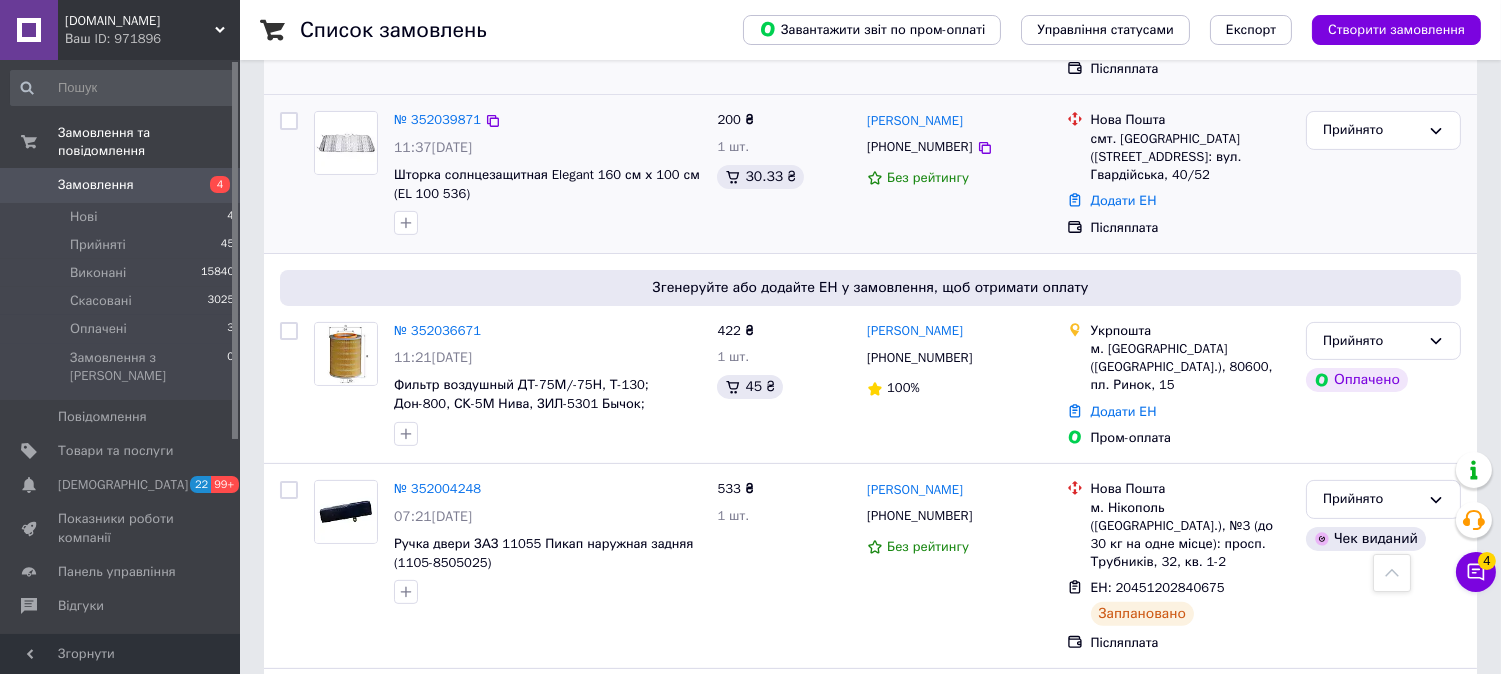 click on "№ 352036671" at bounding box center [437, 330] 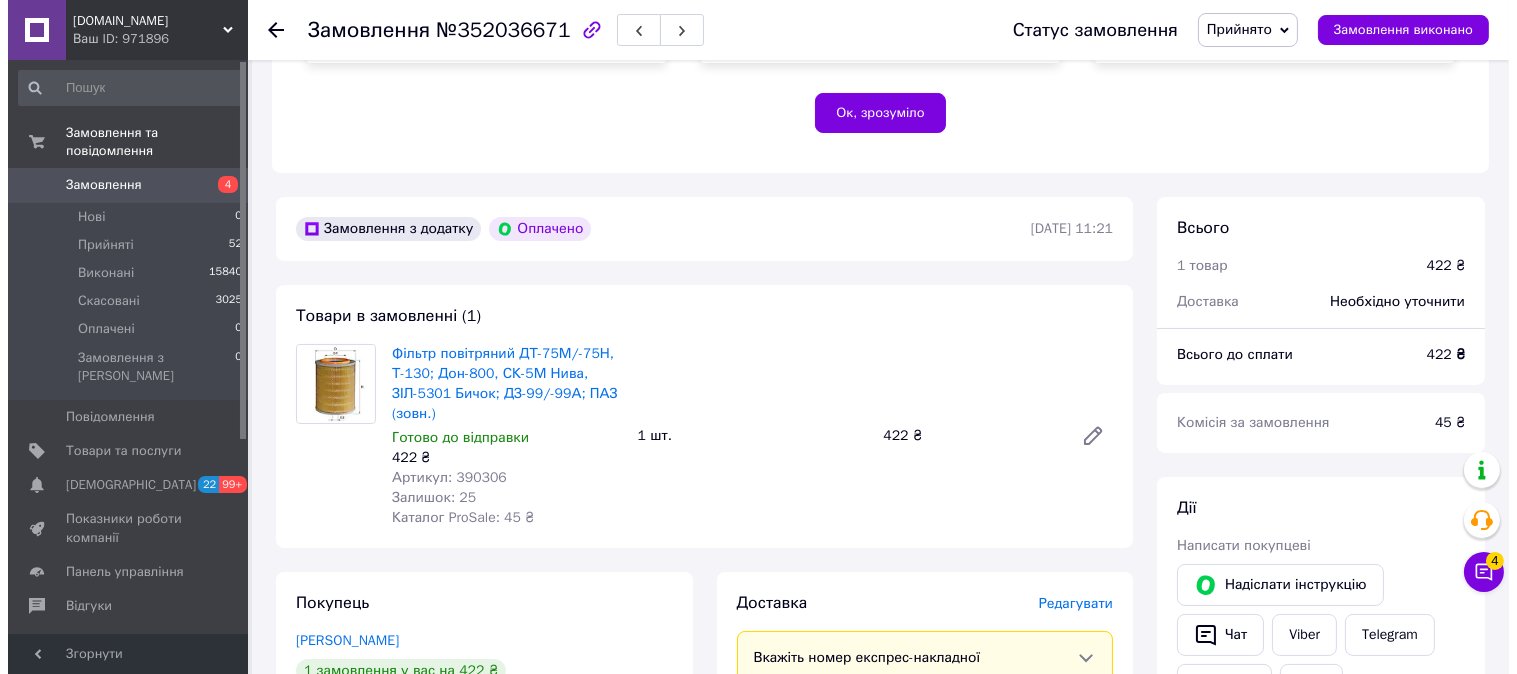 scroll, scrollTop: 777, scrollLeft: 0, axis: vertical 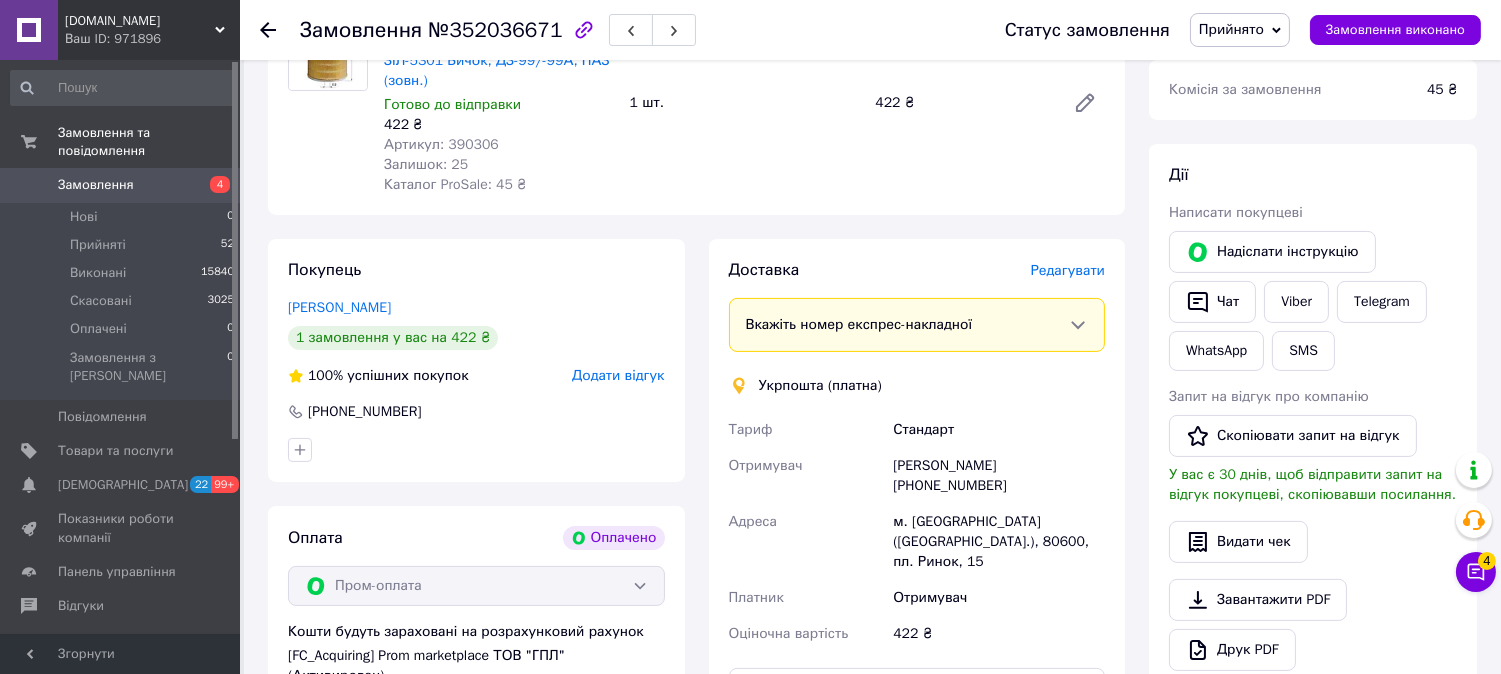 click on "Редагувати" at bounding box center (1068, 270) 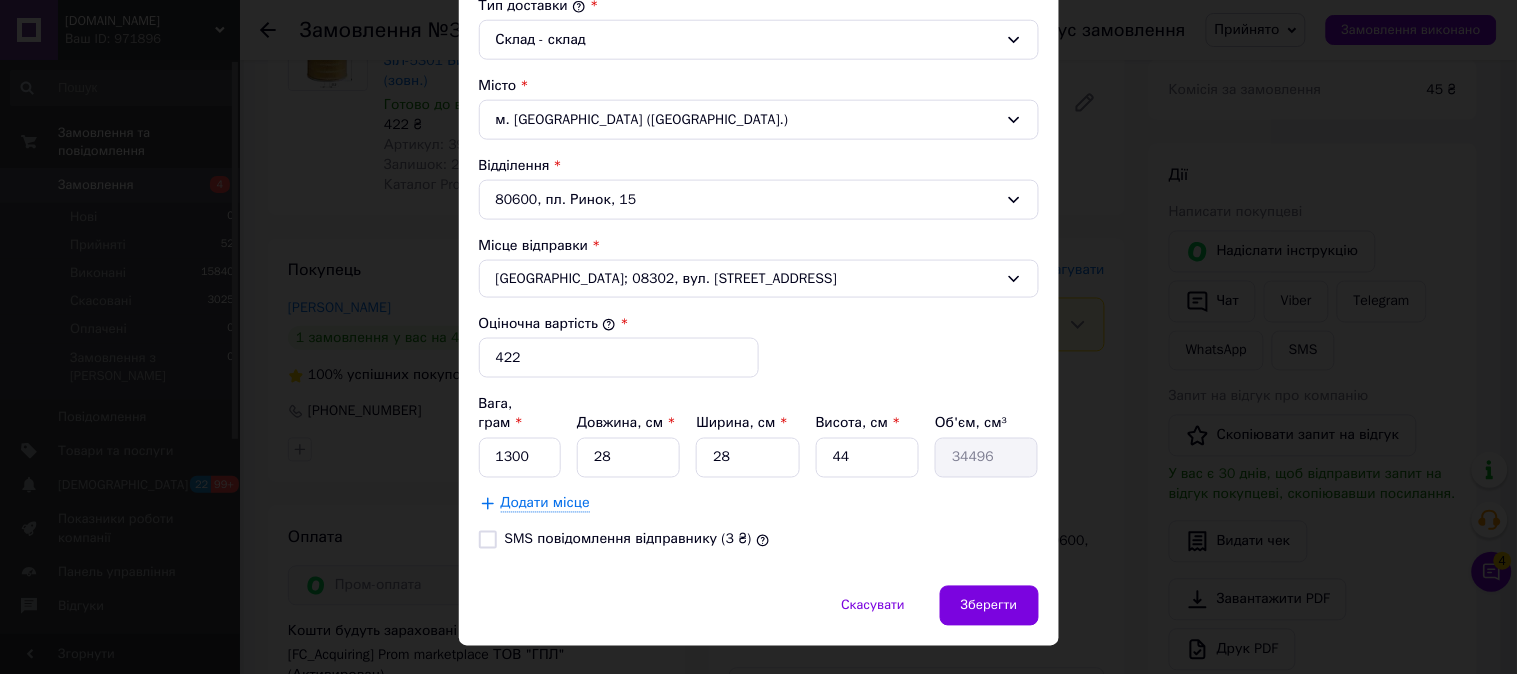 scroll, scrollTop: 222, scrollLeft: 0, axis: vertical 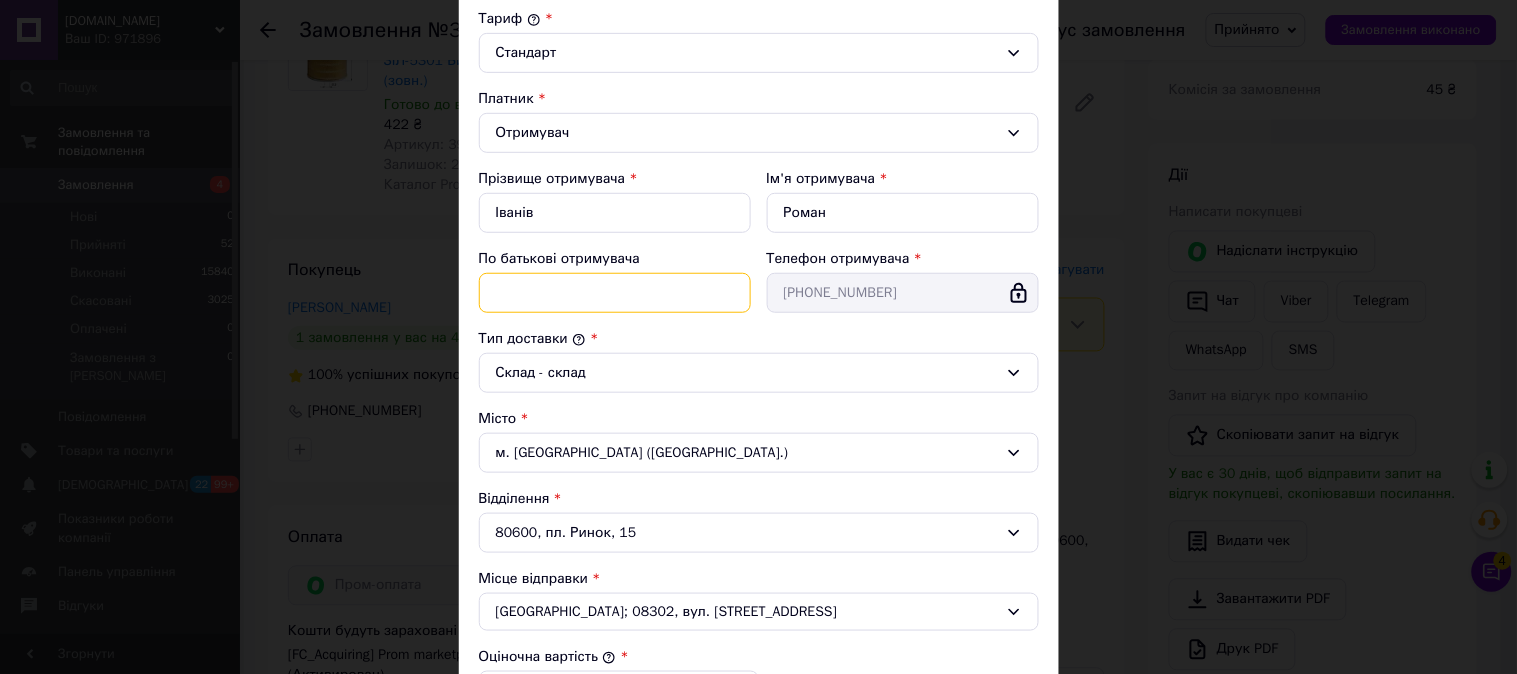 click on "По батькові отримувача" at bounding box center (615, 293) 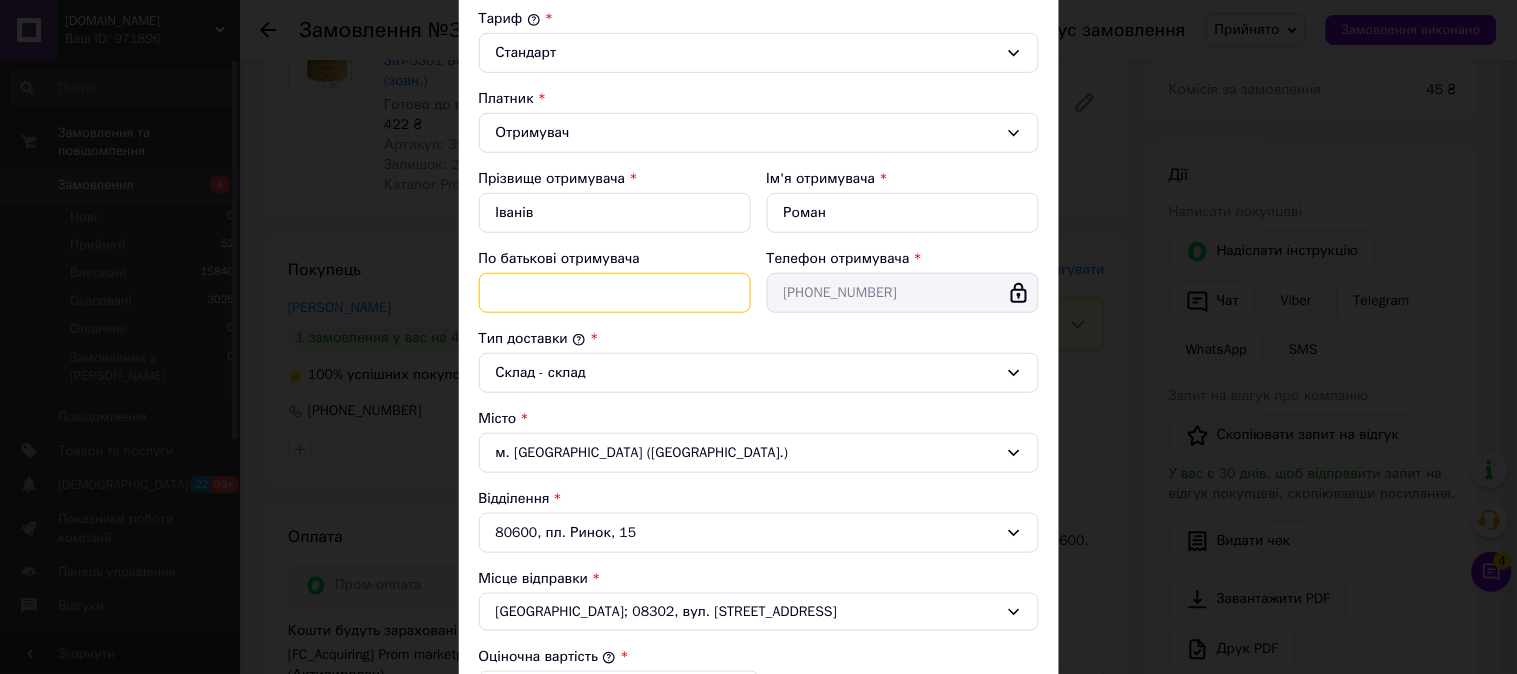 paste on "ГПЛ00065845" 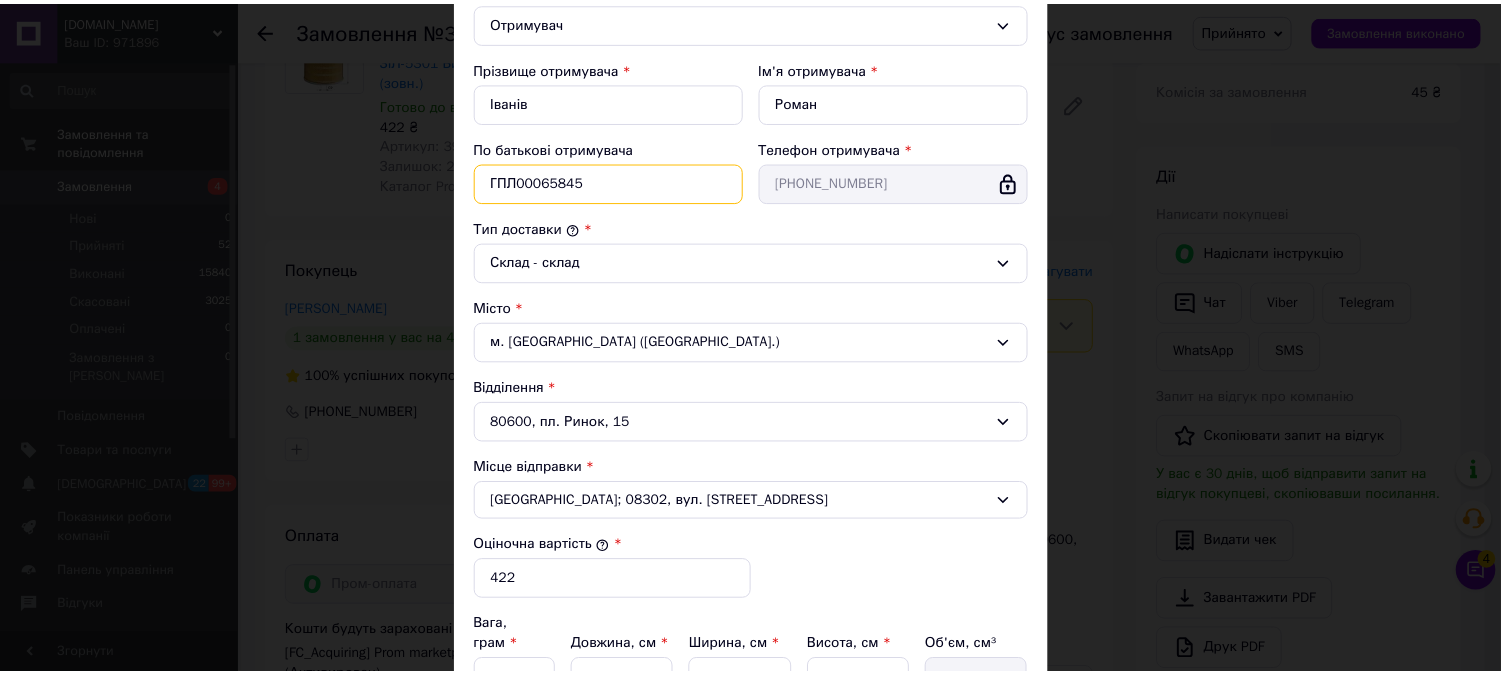 scroll, scrollTop: 555, scrollLeft: 0, axis: vertical 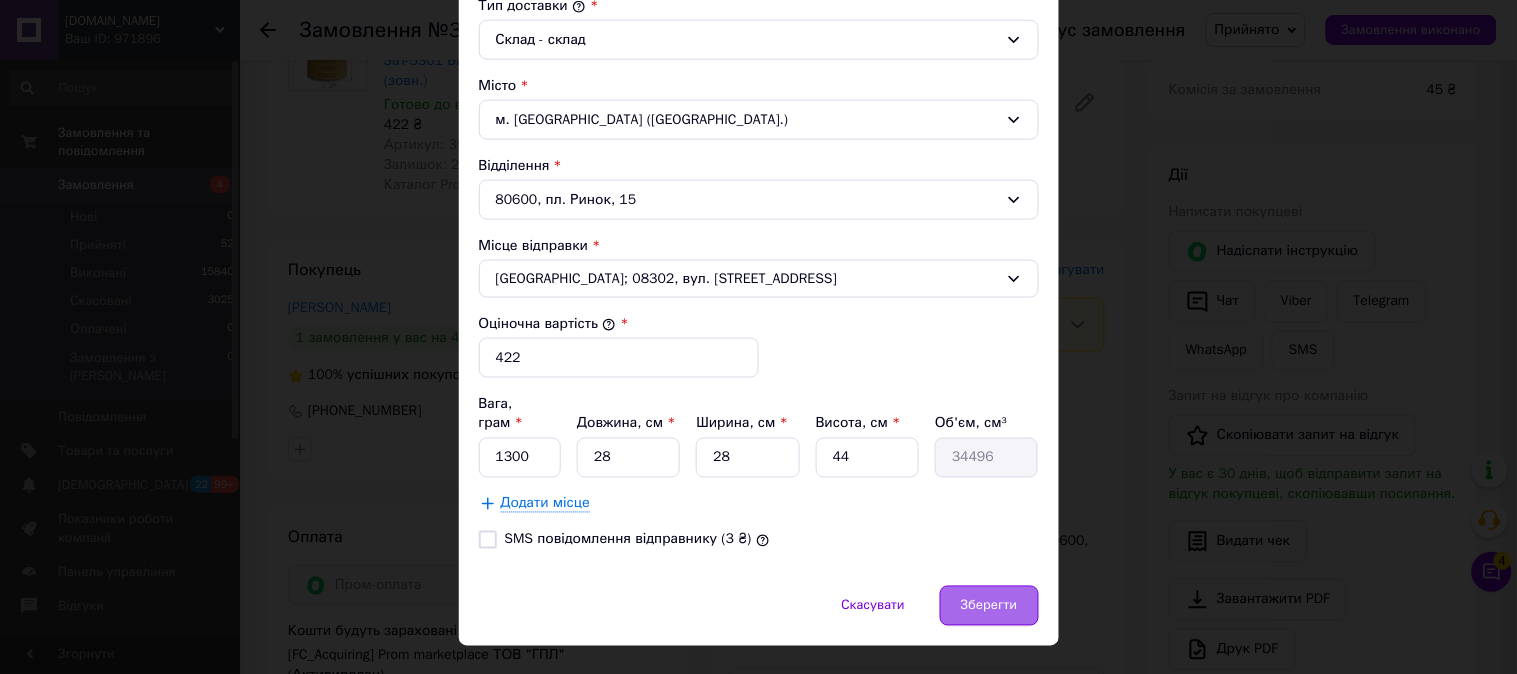 type on "ГПЛ00065845" 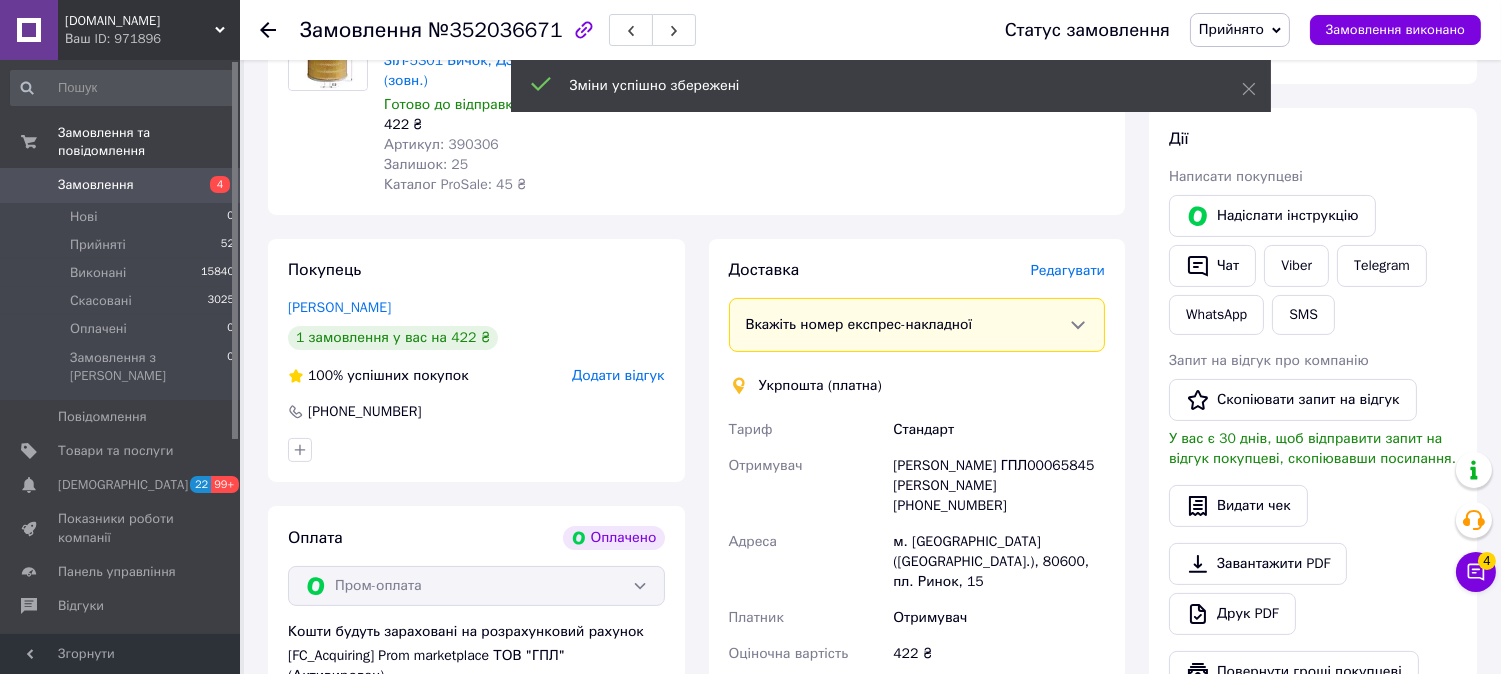 scroll, scrollTop: 1111, scrollLeft: 0, axis: vertical 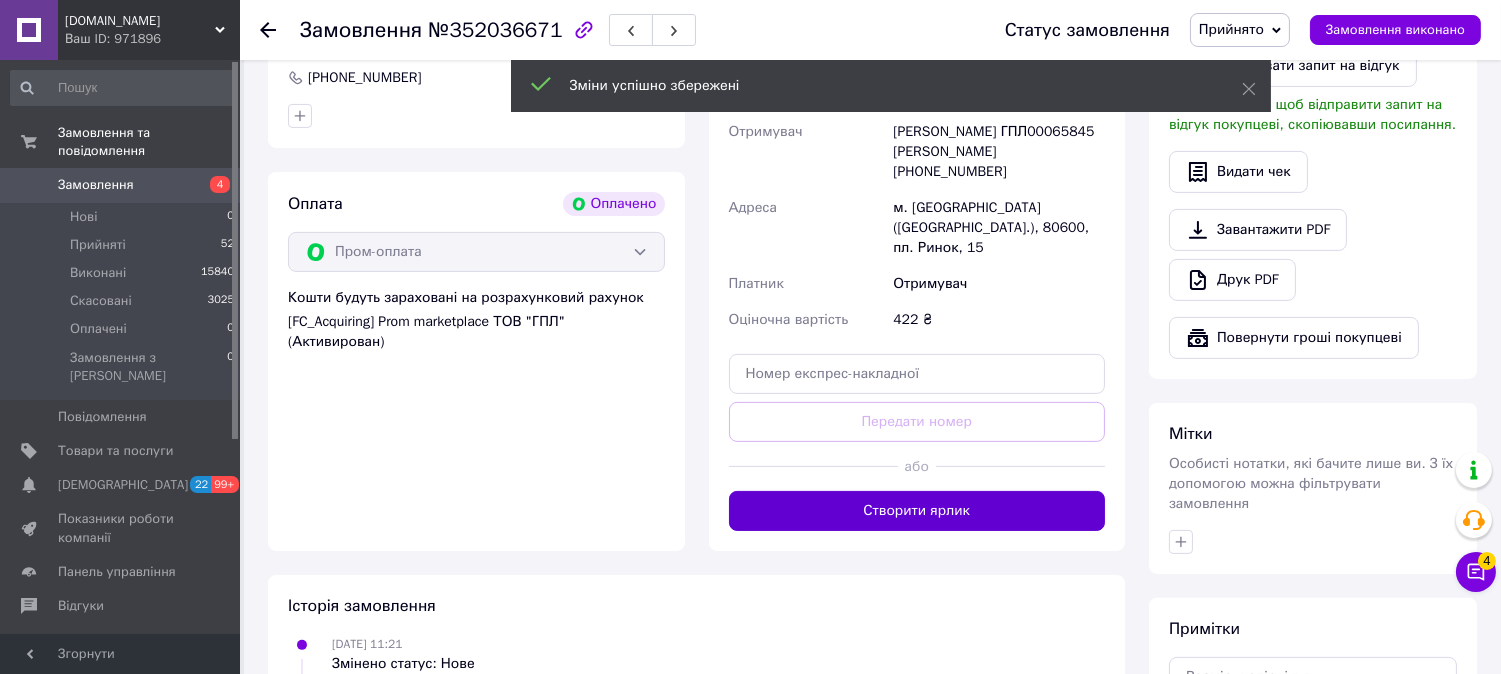 click on "Створити ярлик" at bounding box center (917, 511) 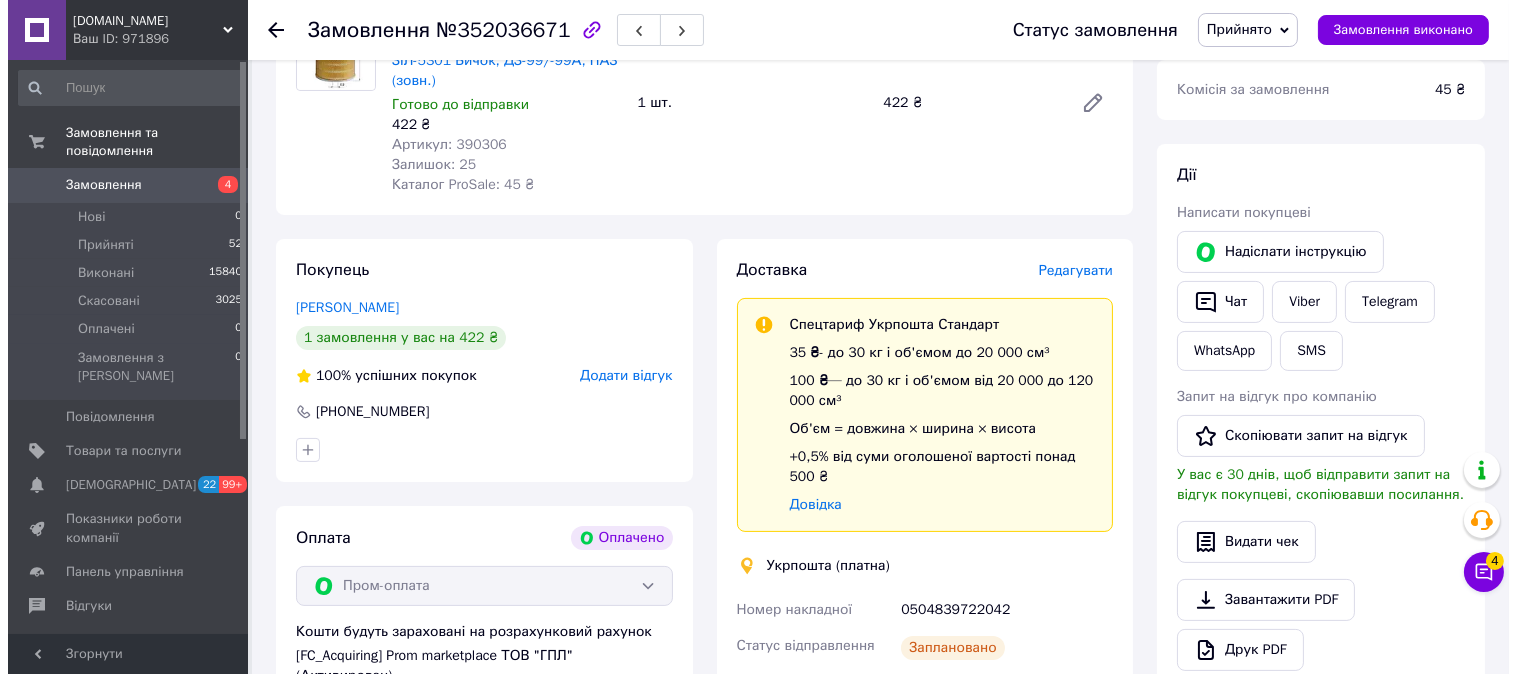 scroll, scrollTop: 1000, scrollLeft: 0, axis: vertical 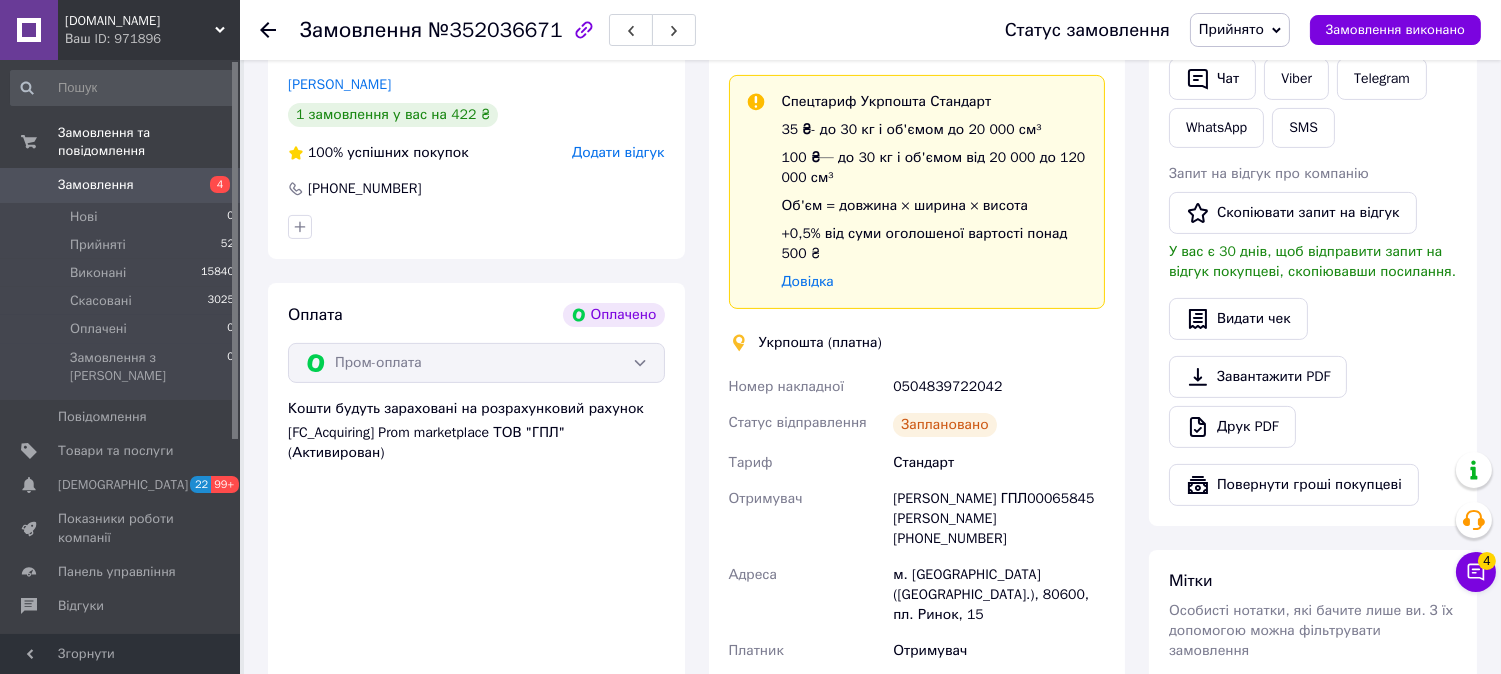 click on "0504839722042" at bounding box center [999, 387] 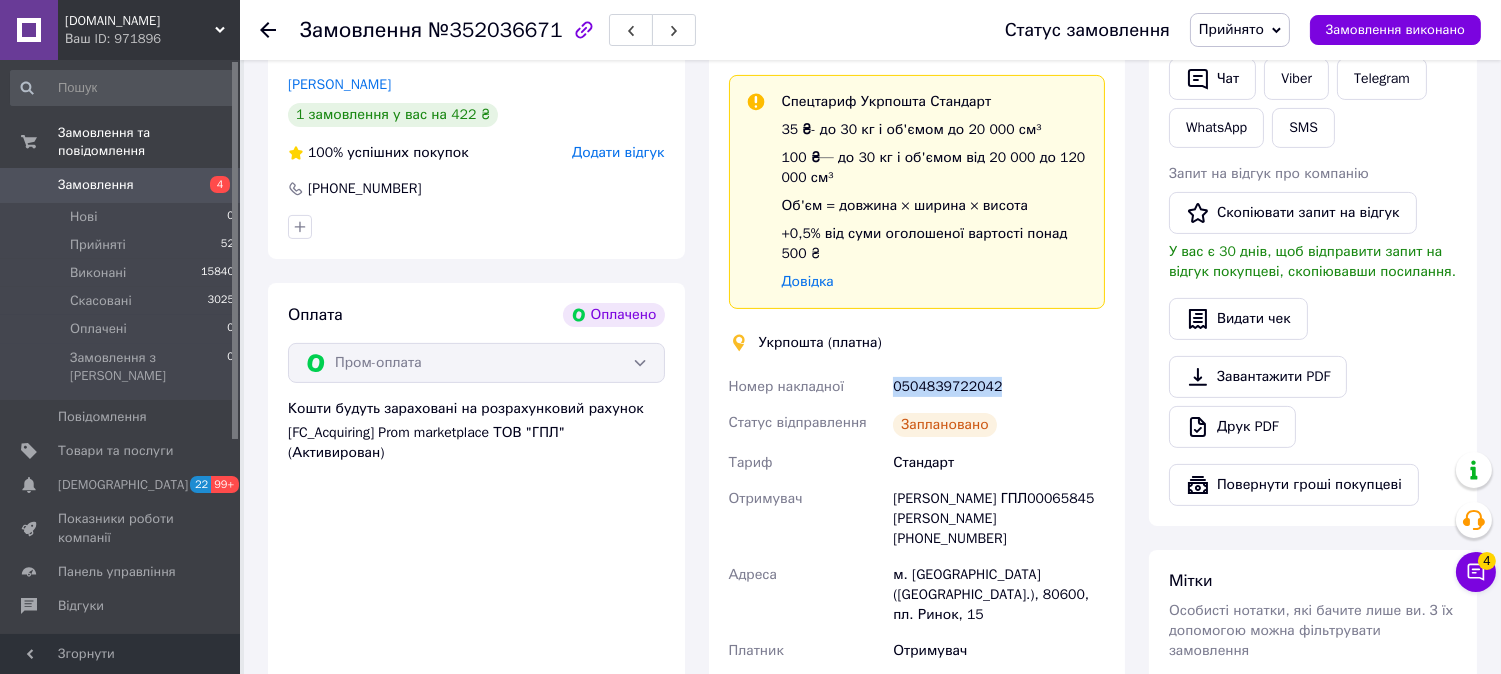 click on "0504839722042" at bounding box center (999, 387) 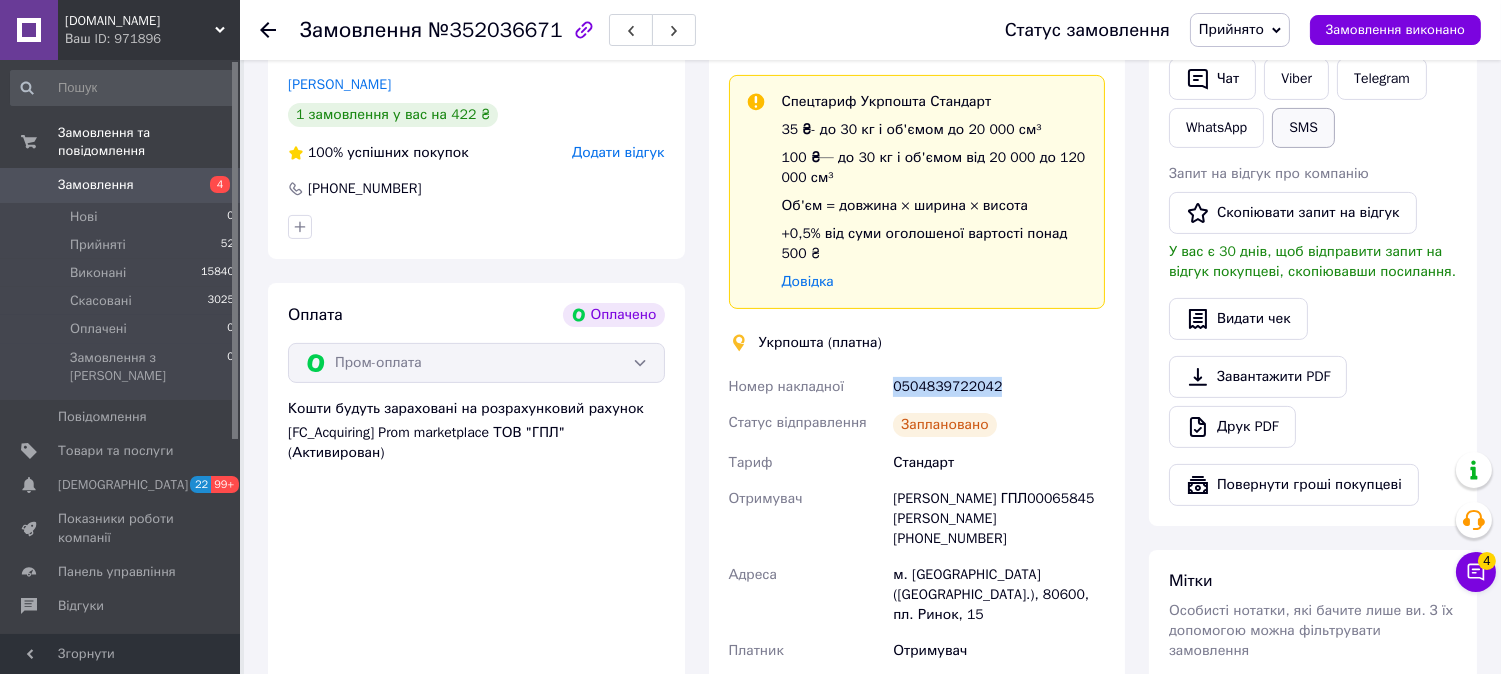 click on "SMS" at bounding box center [1303, 128] 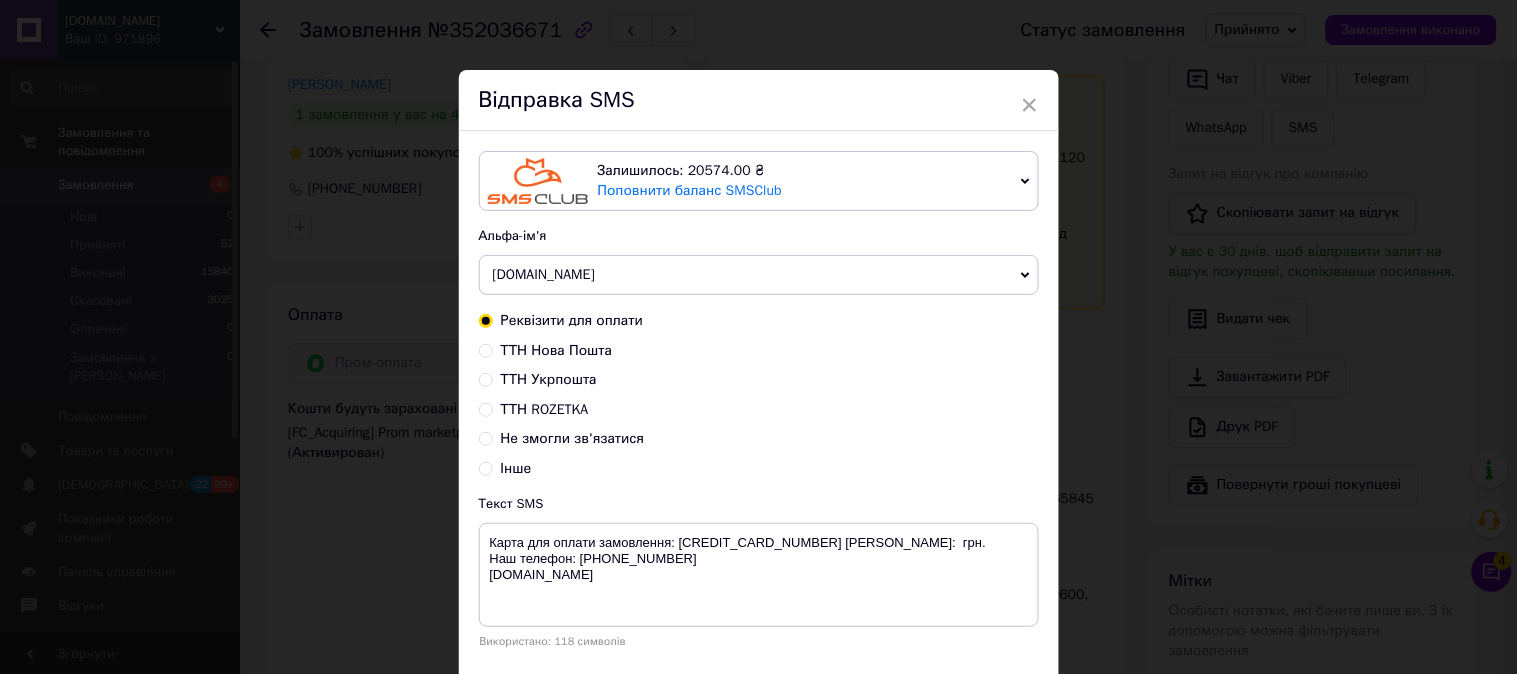 drag, startPoint x: 534, startPoint y: 373, endPoint x: 607, endPoint y: 381, distance: 73.43705 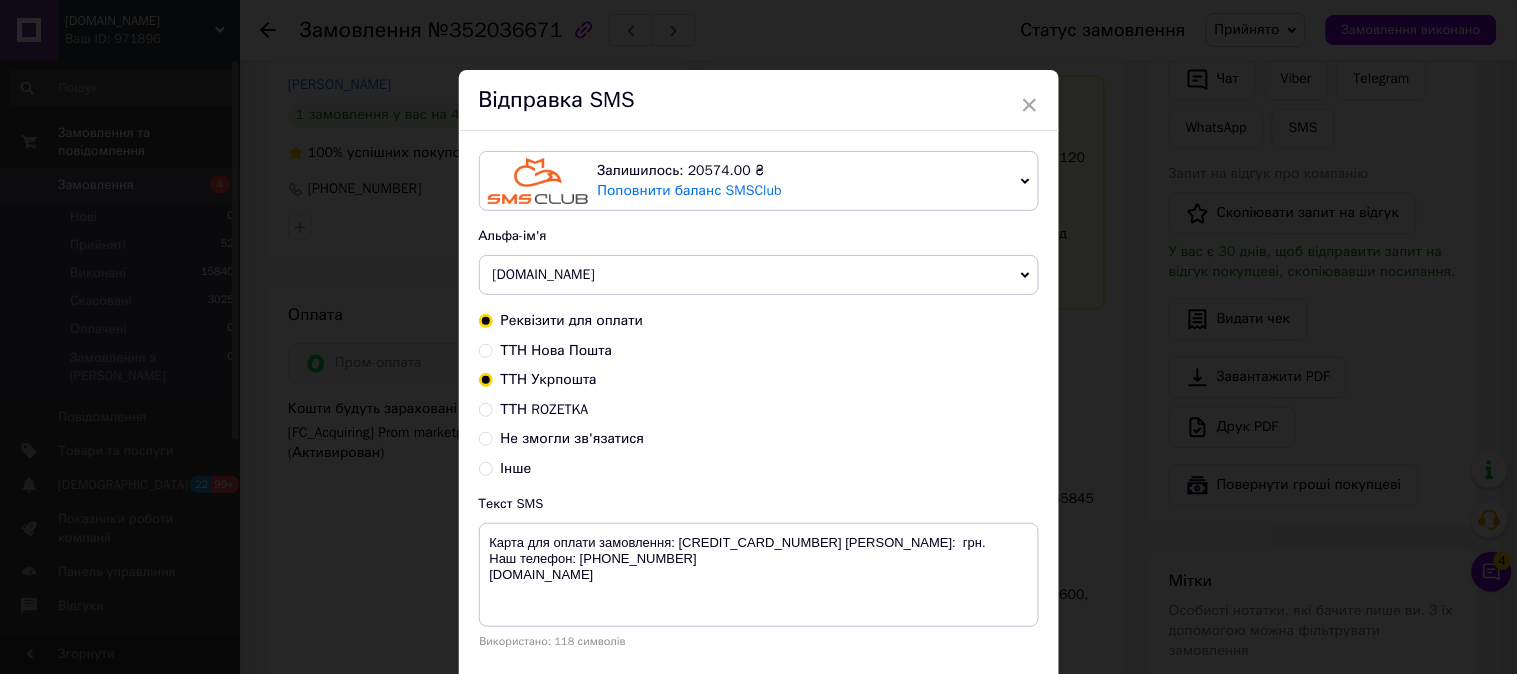 radio on "true" 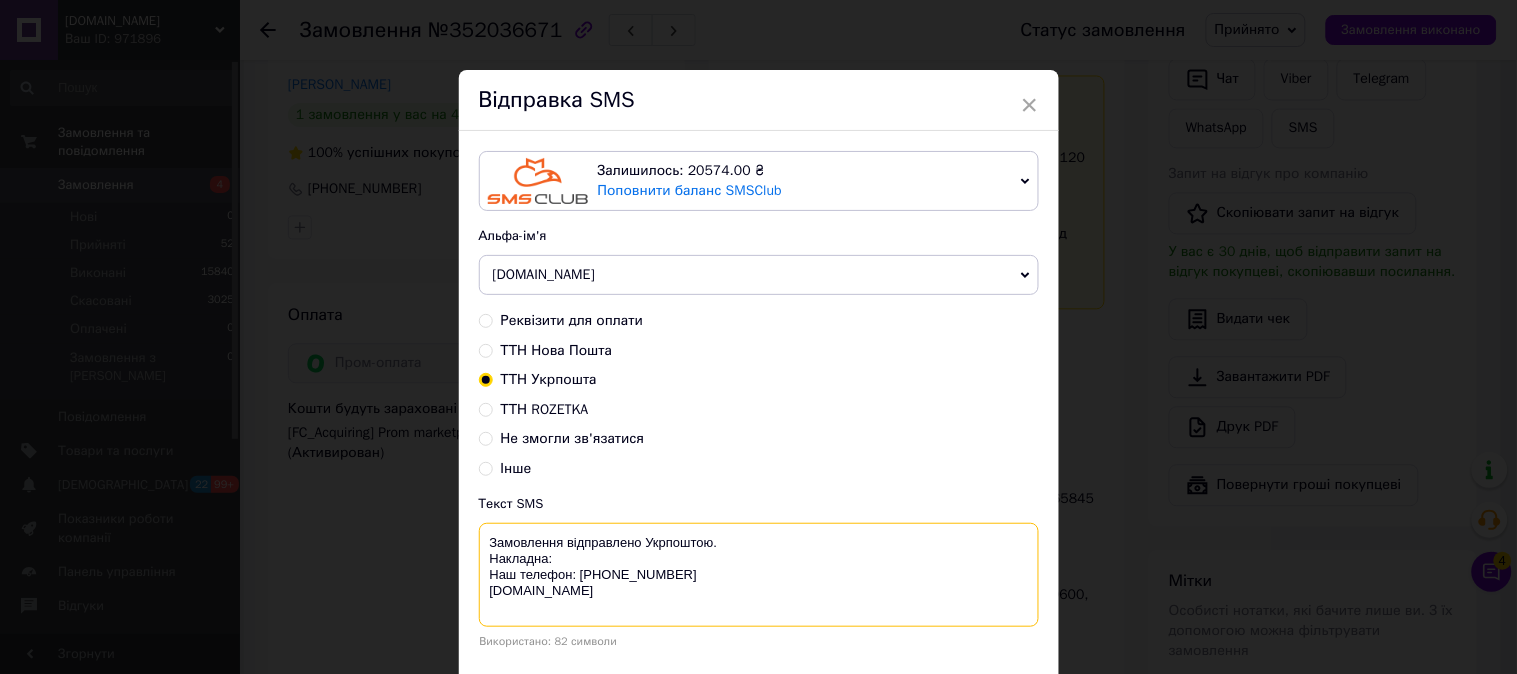 click on "Замовлення відправлено Укрпоштою.
Накладна:
Наш телефон: 0 800 755 170
demi.in.ua" at bounding box center [759, 575] 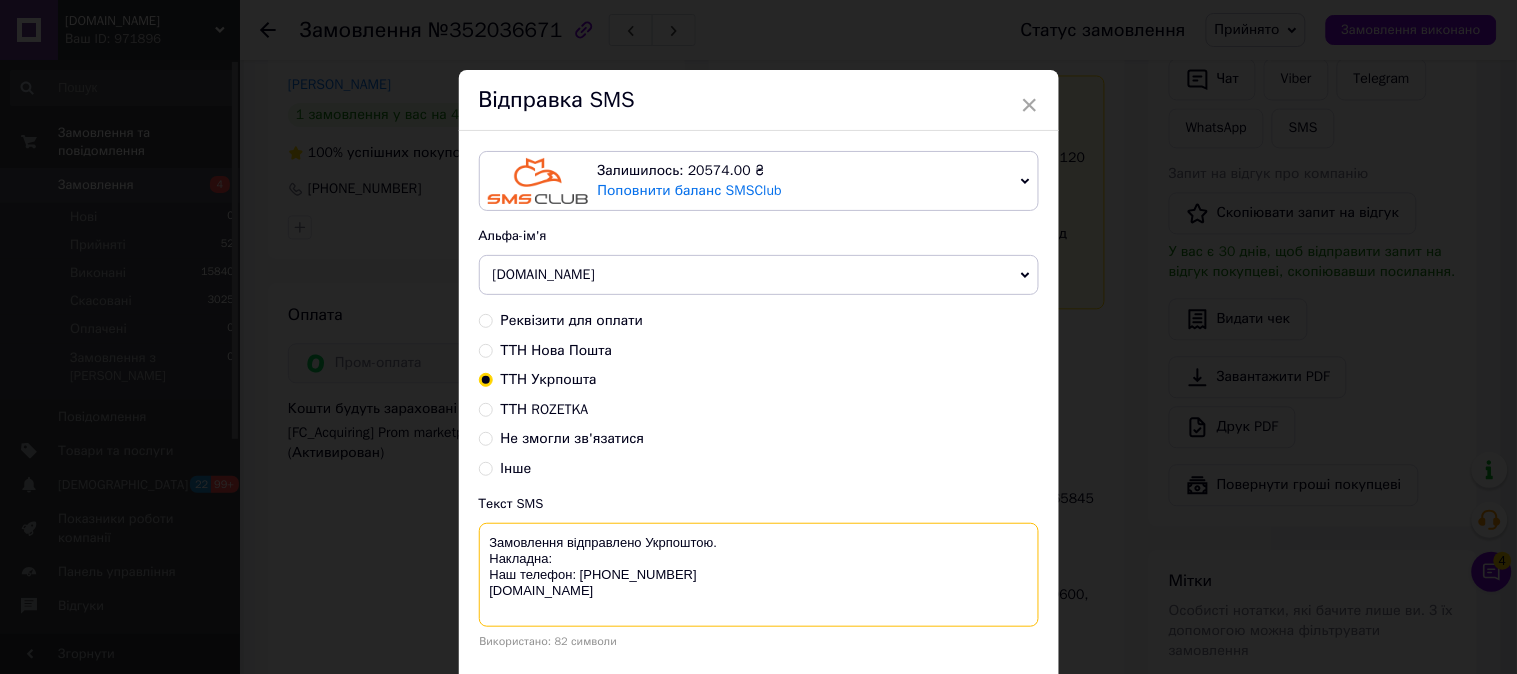 paste on "0504839722042" 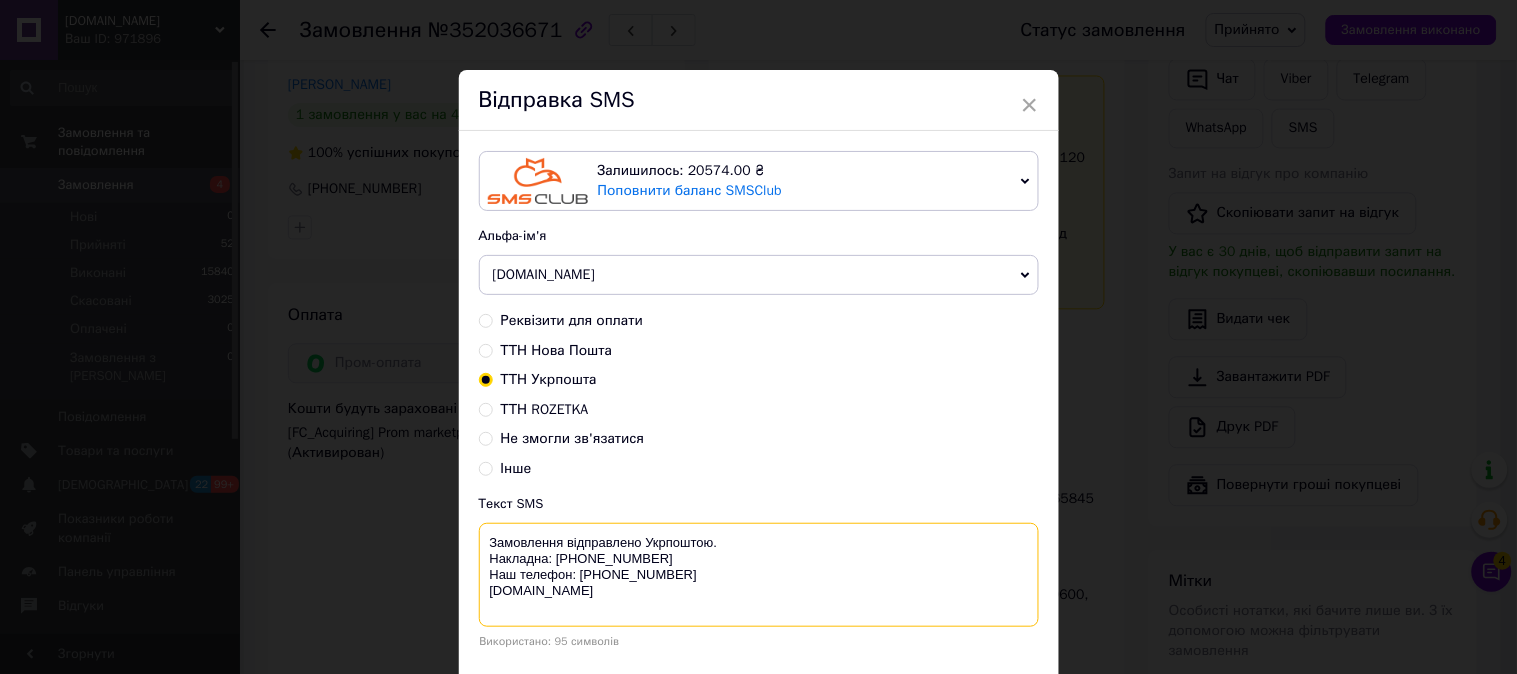 scroll, scrollTop: 140, scrollLeft: 0, axis: vertical 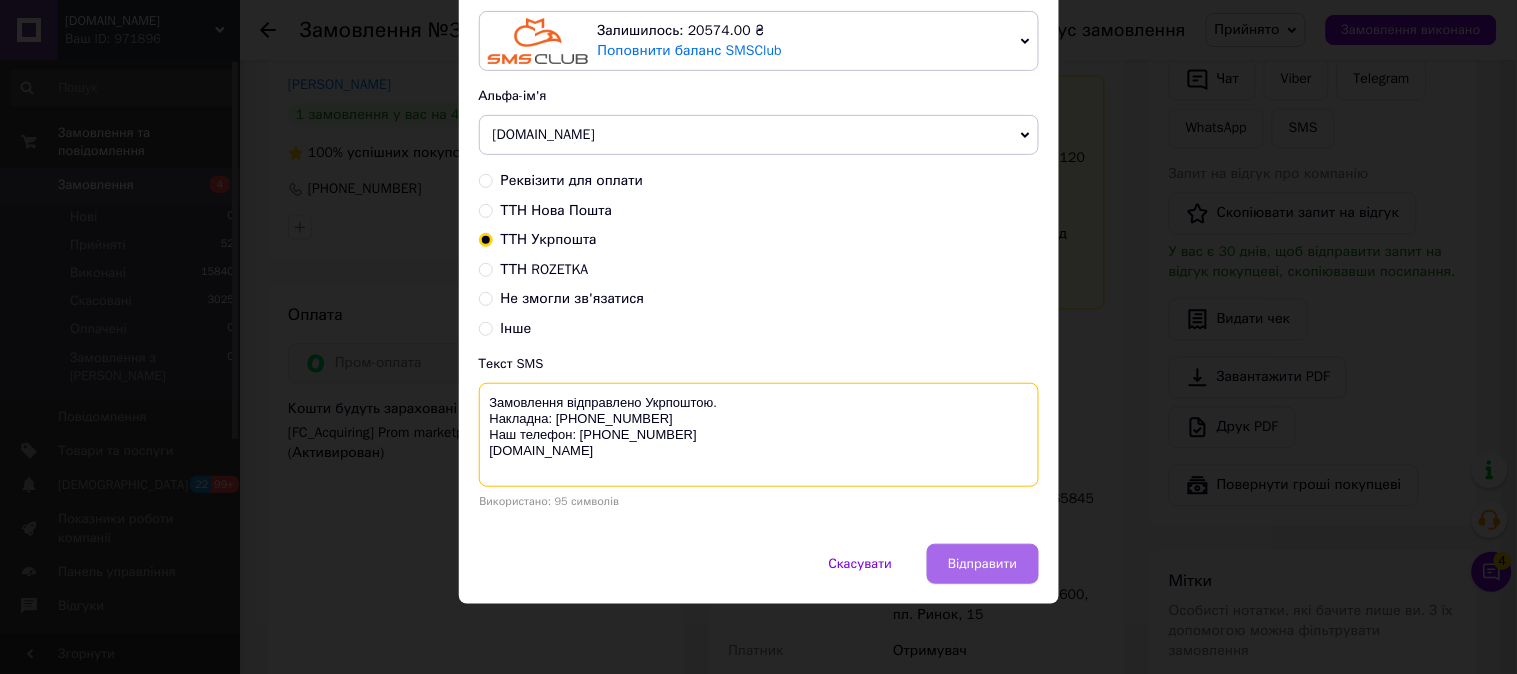 type on "Замовлення відправлено Укрпоштою.
Накладна: 0504839722042
Наш телефон: 0 800 755 170
demi.in.ua" 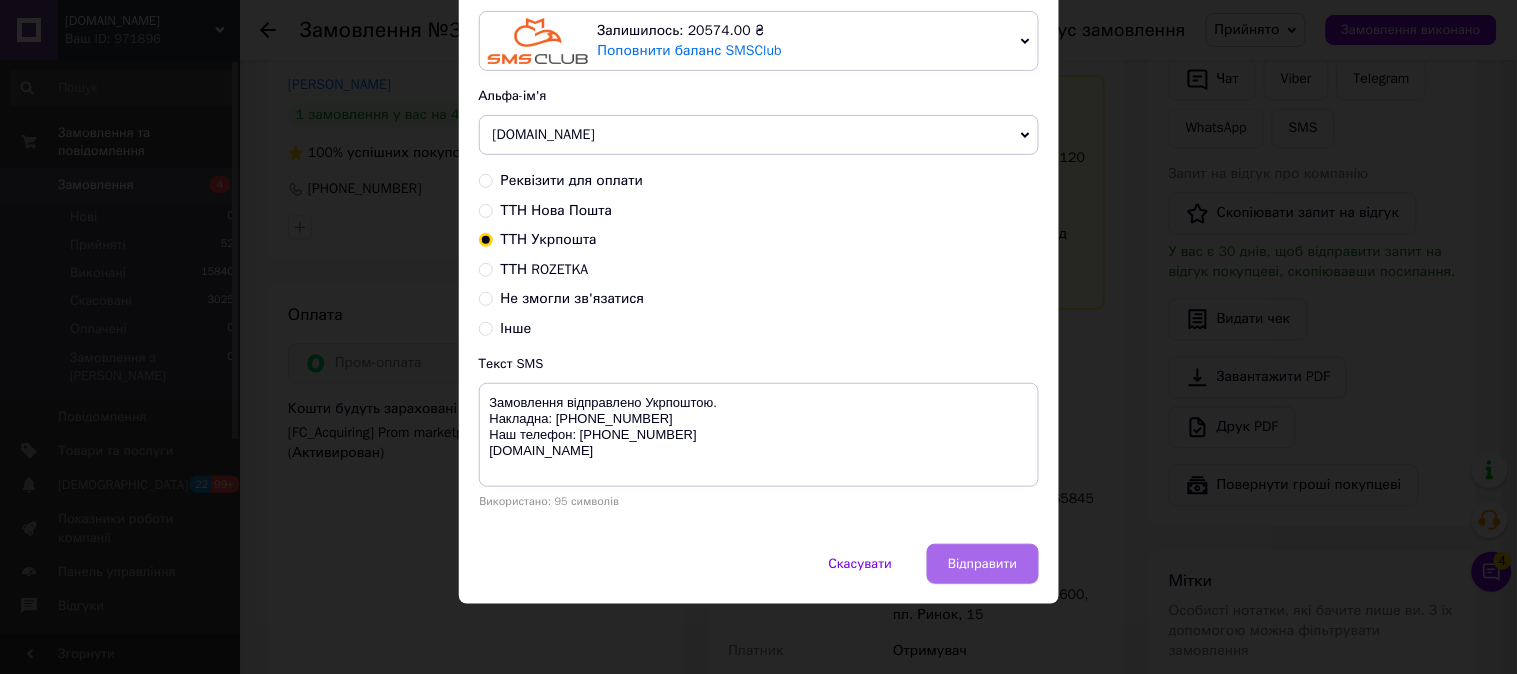 click on "Відправити" at bounding box center [982, 564] 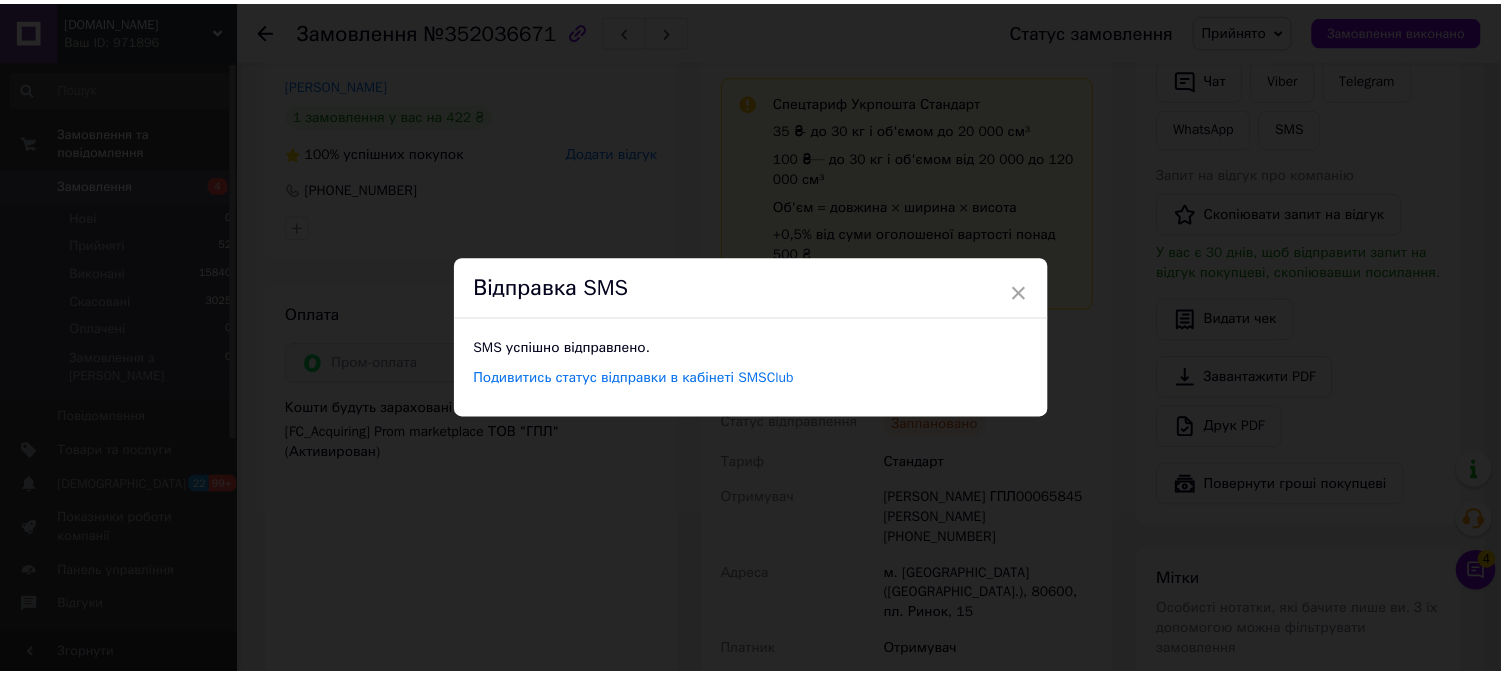 scroll, scrollTop: 0, scrollLeft: 0, axis: both 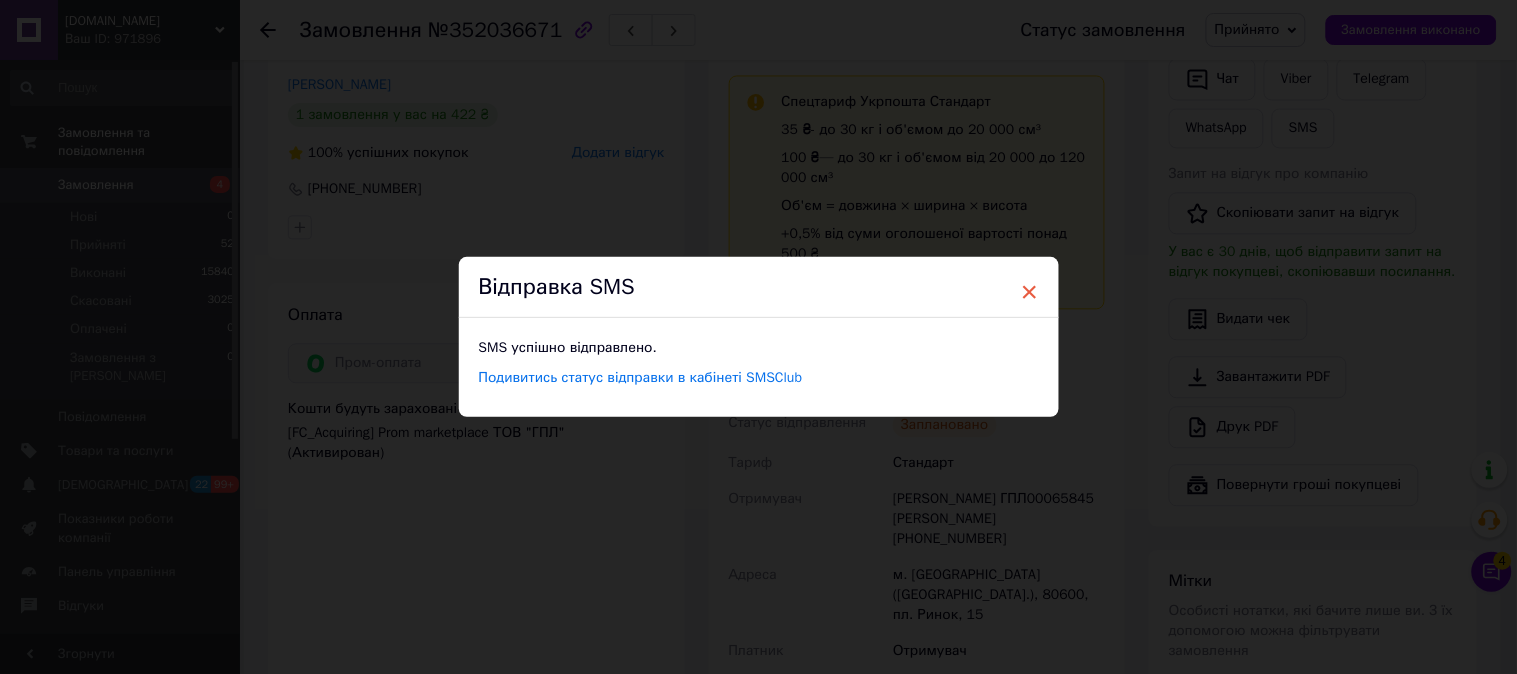 click on "×" at bounding box center [1030, 292] 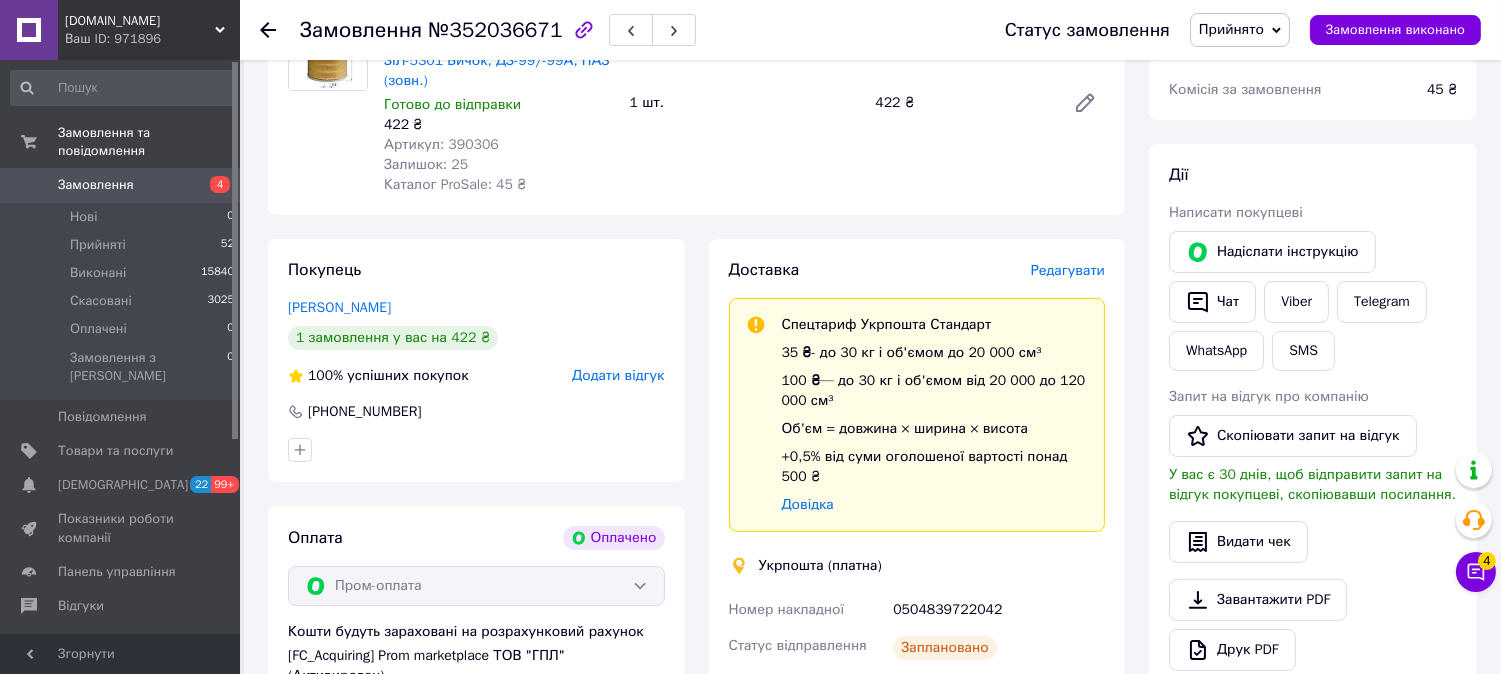 scroll, scrollTop: 666, scrollLeft: 0, axis: vertical 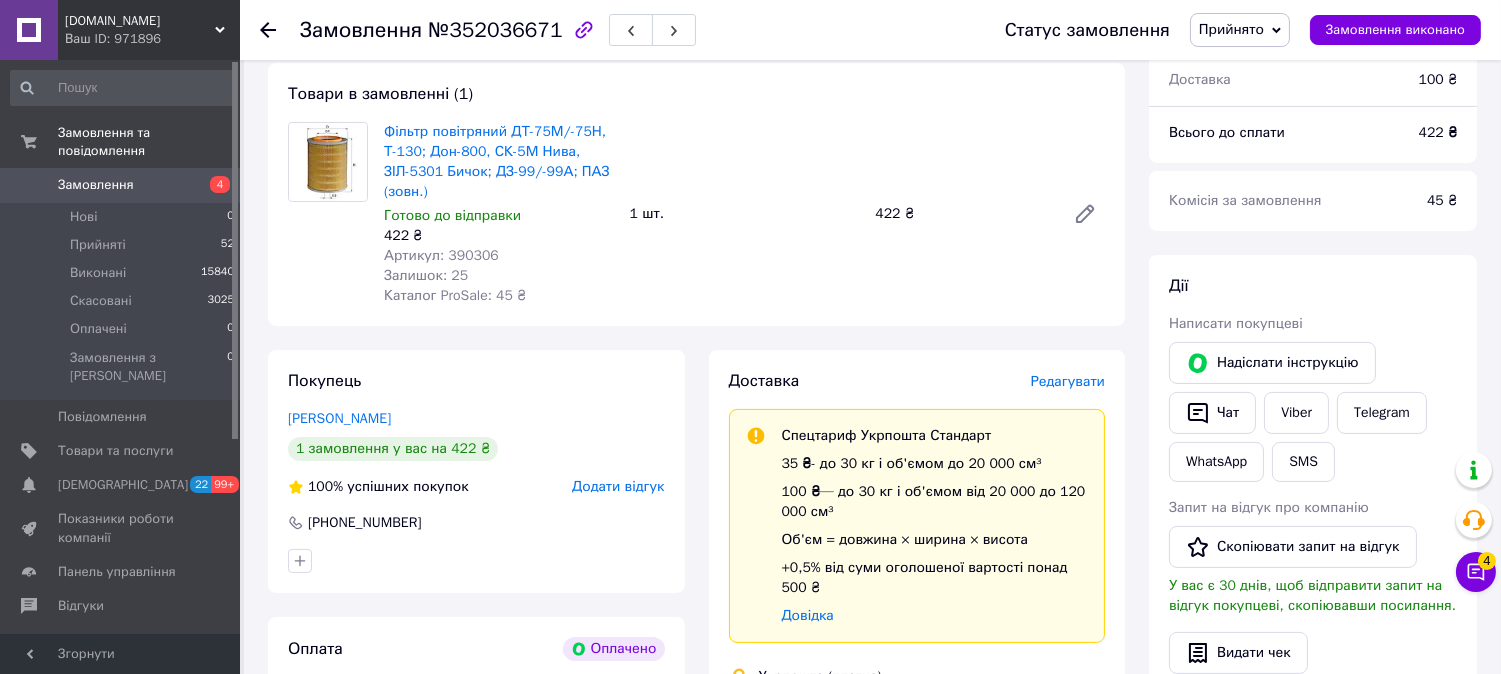 click 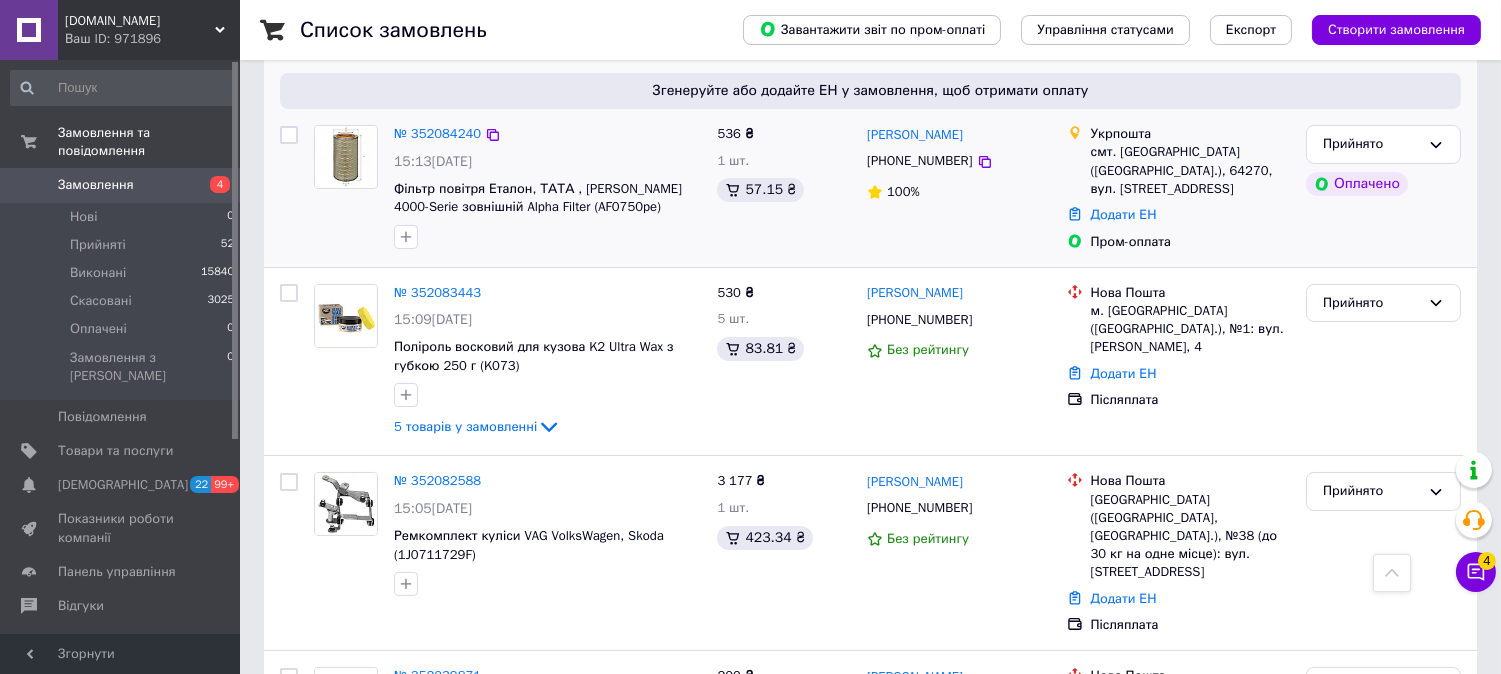 scroll, scrollTop: 777, scrollLeft: 0, axis: vertical 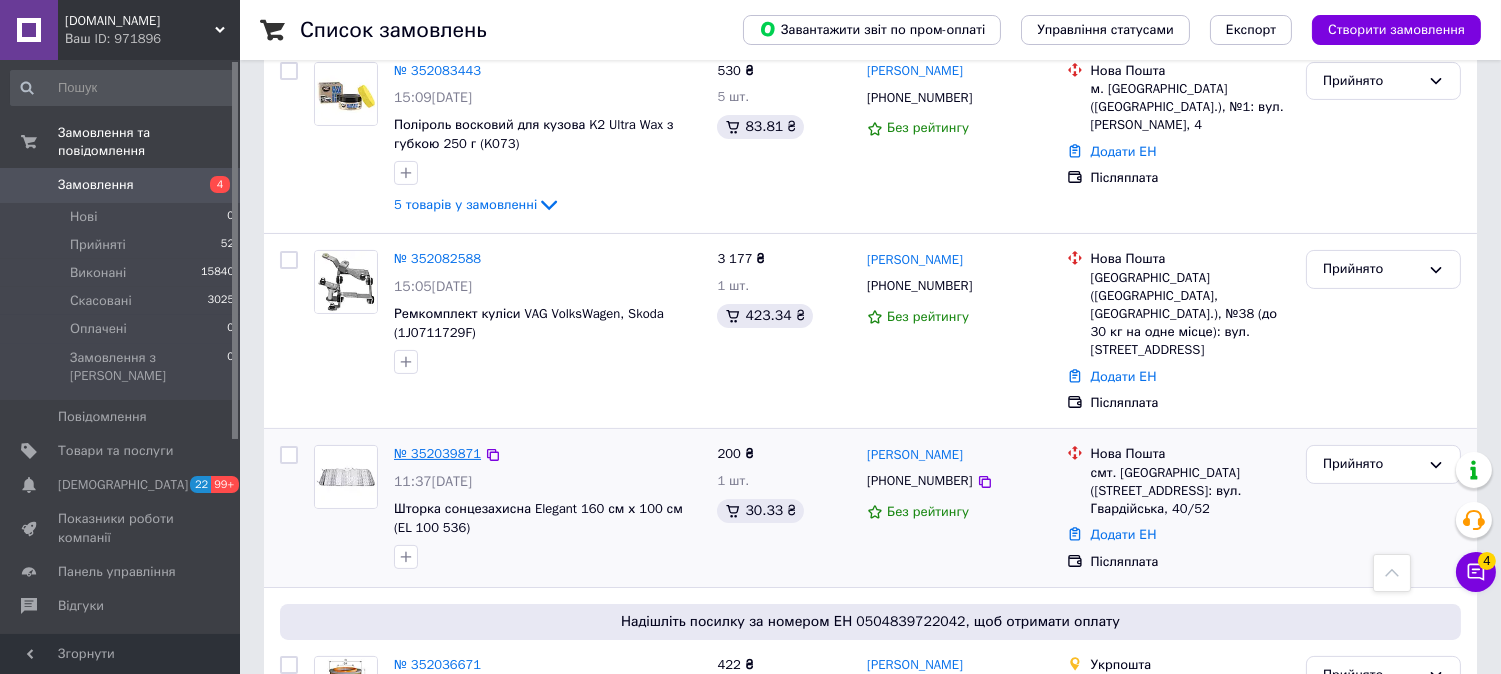 click on "№ 352039871" at bounding box center (437, 453) 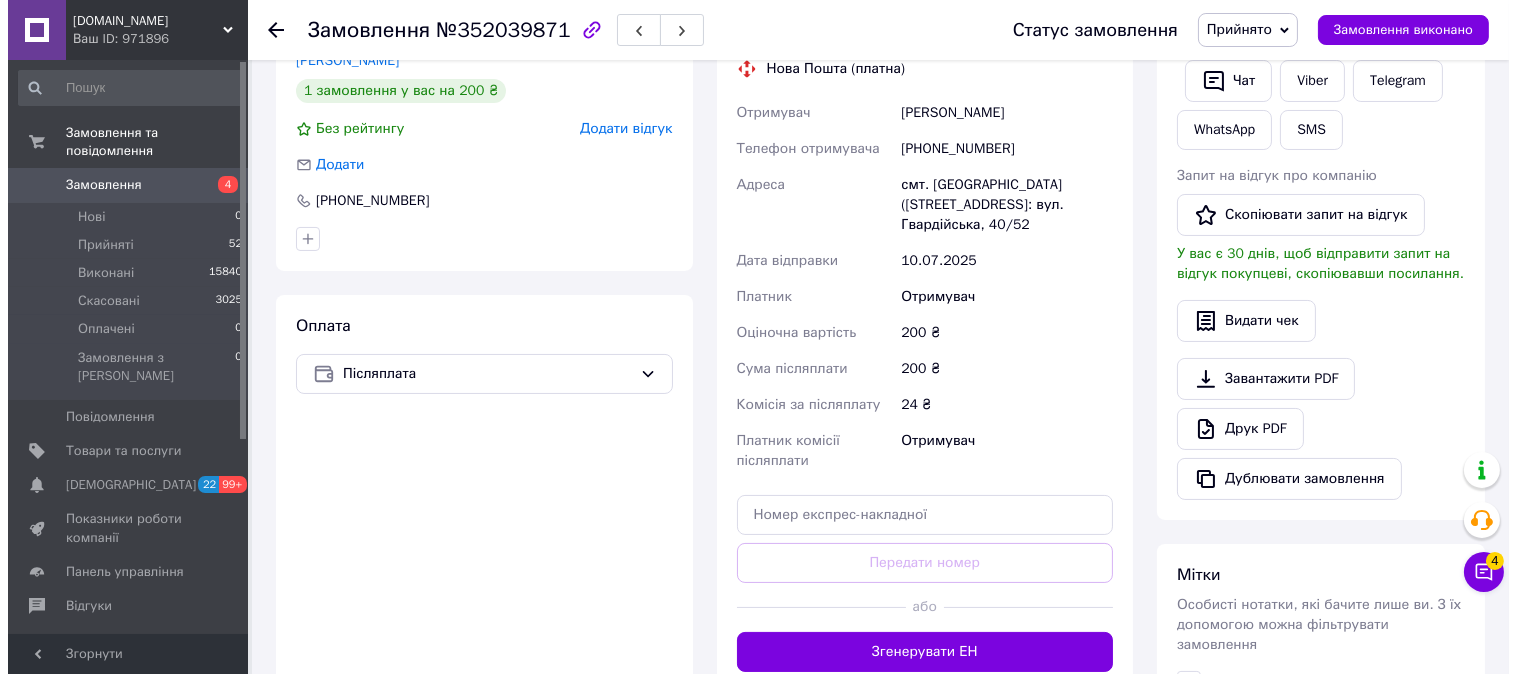 scroll, scrollTop: 316, scrollLeft: 0, axis: vertical 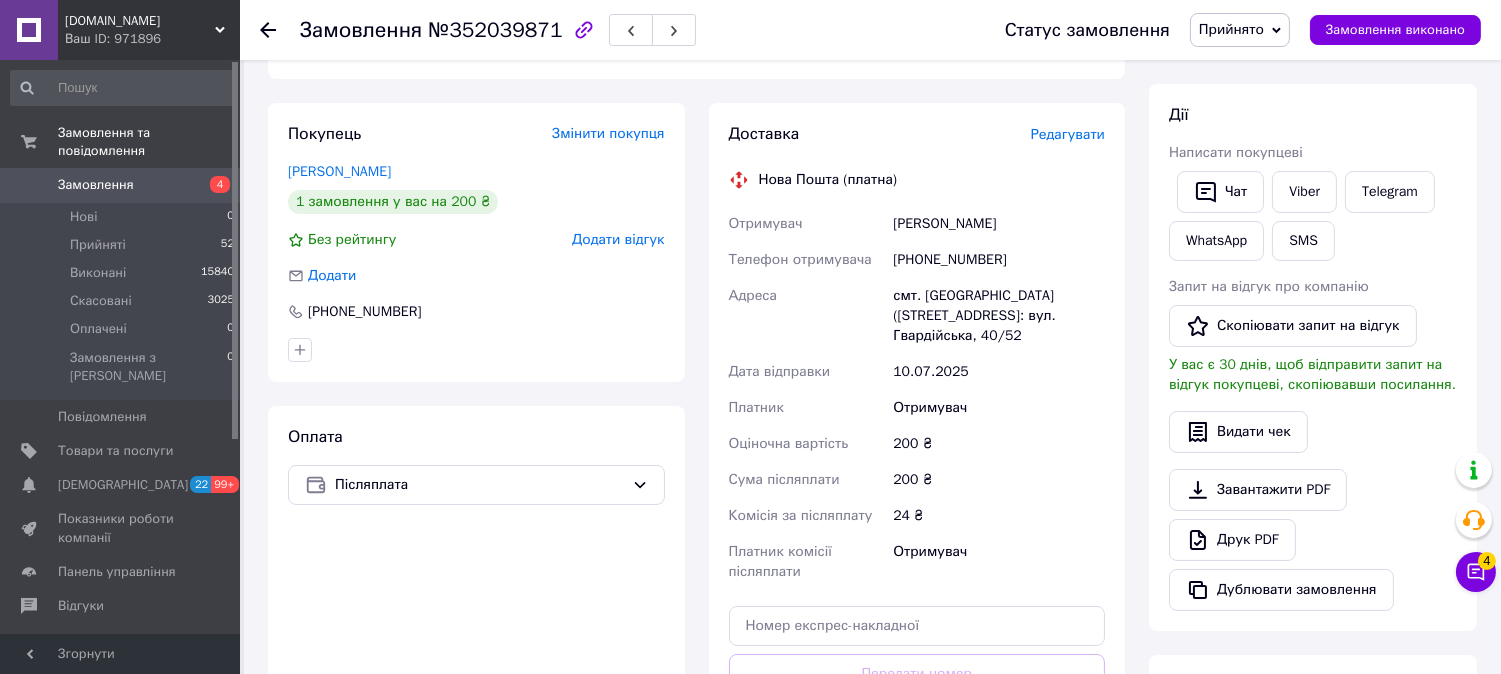 click on "+380983779379" at bounding box center [999, 260] 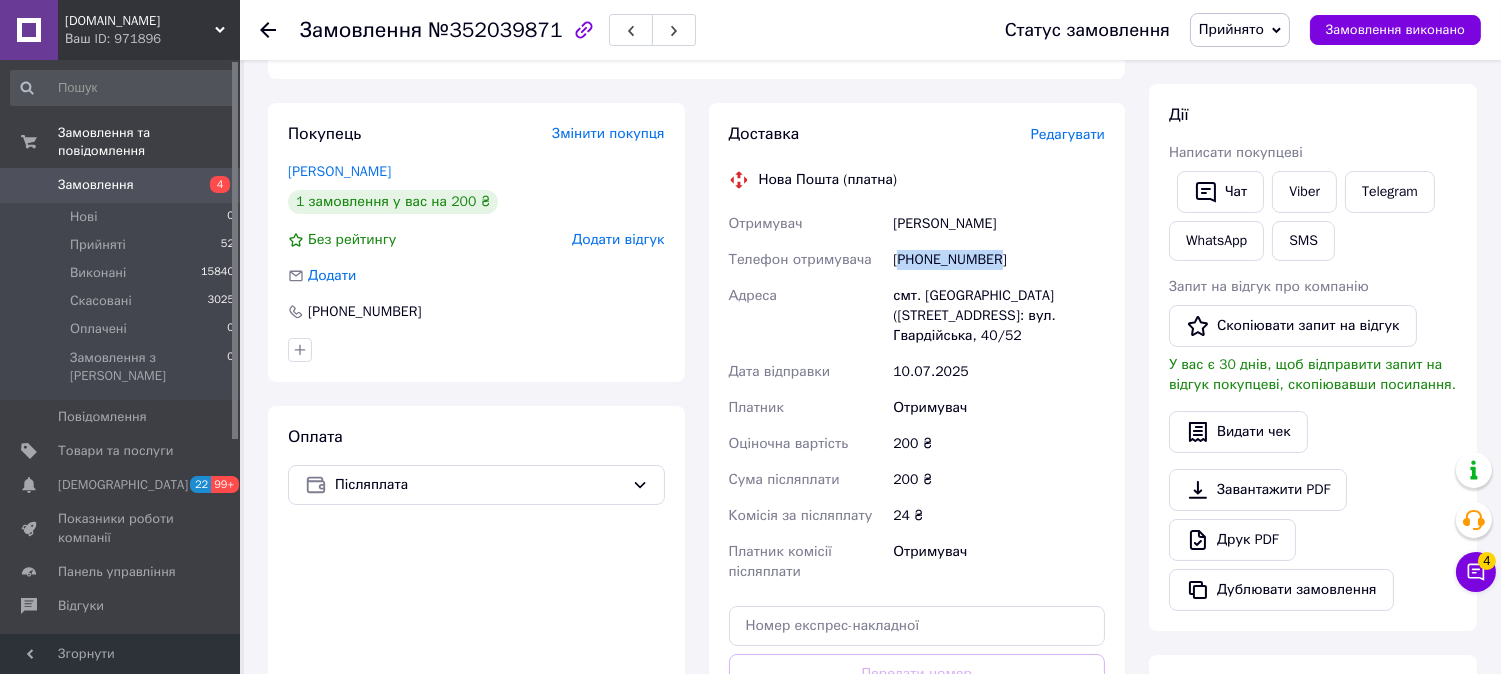 click on "+380983779379" at bounding box center [999, 260] 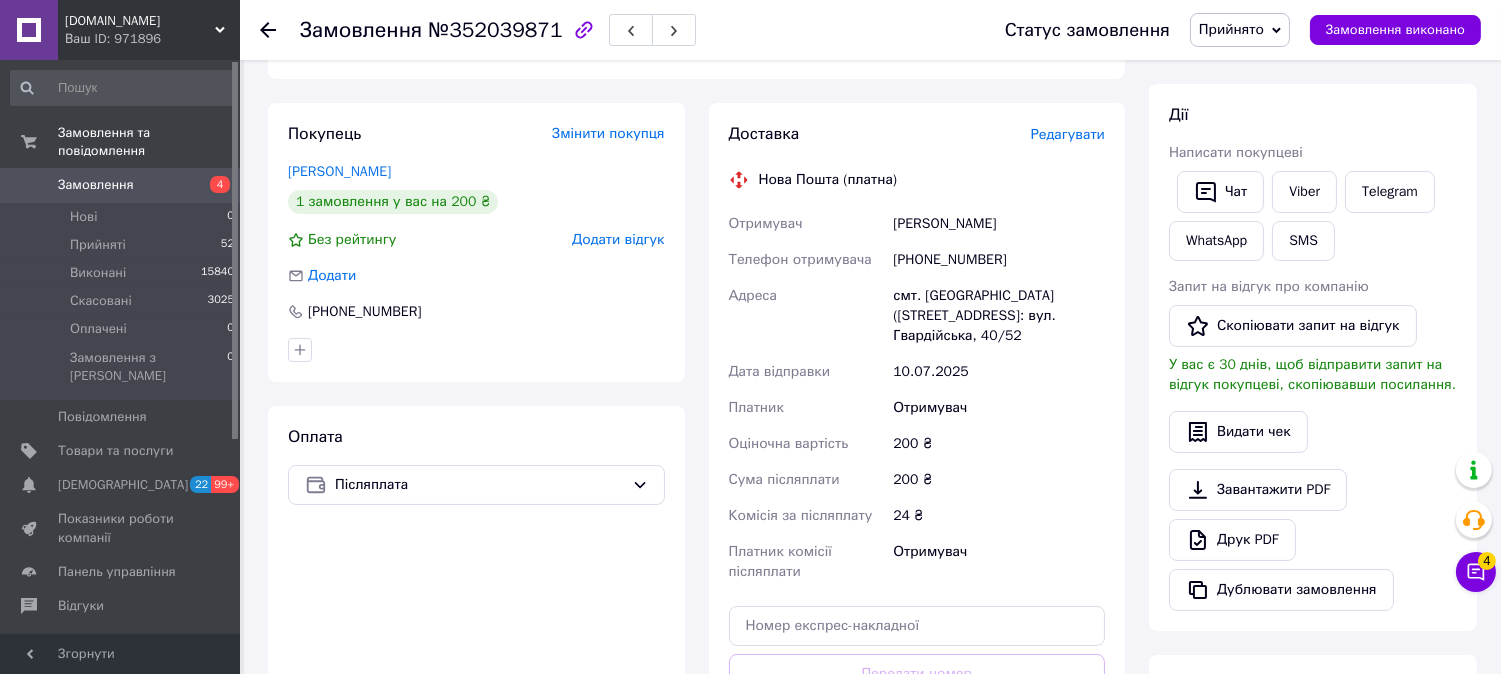 click on "Редагувати" at bounding box center (1068, 134) 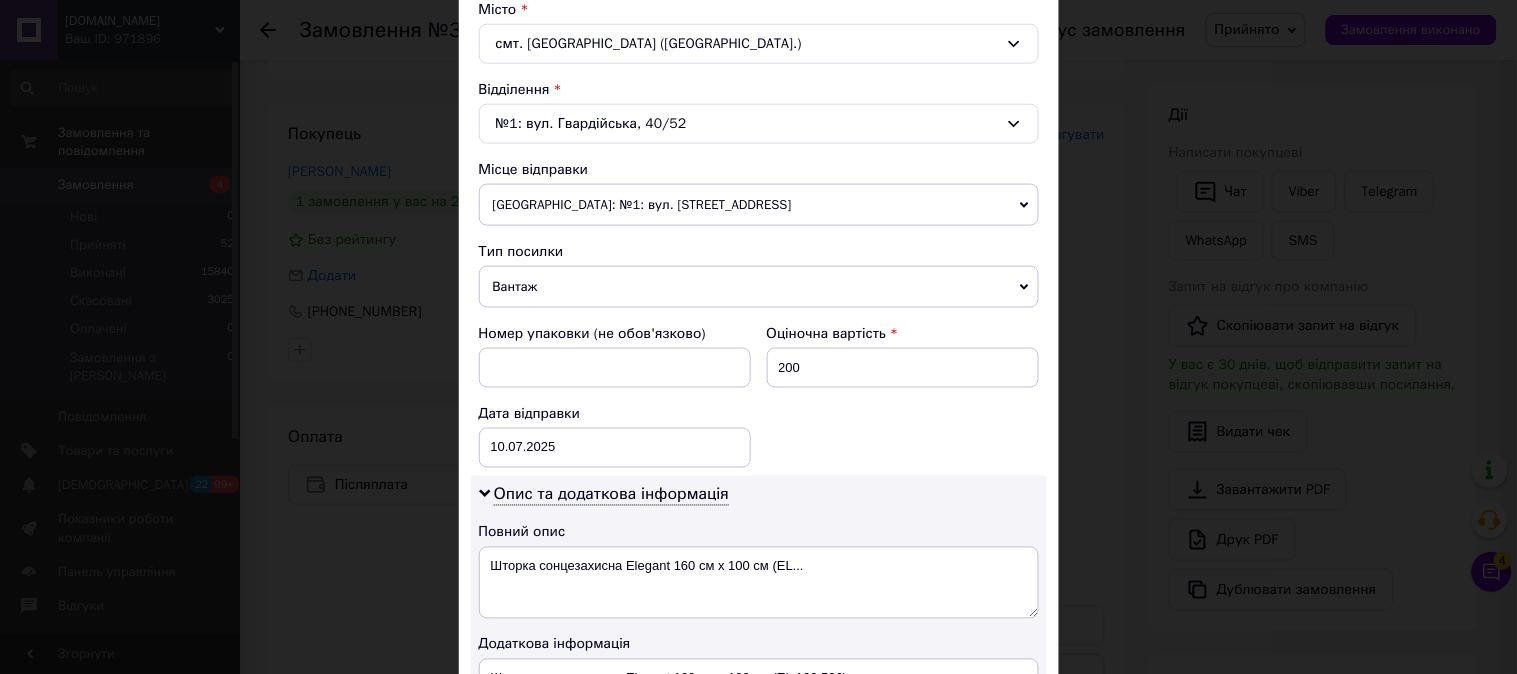 scroll, scrollTop: 888, scrollLeft: 0, axis: vertical 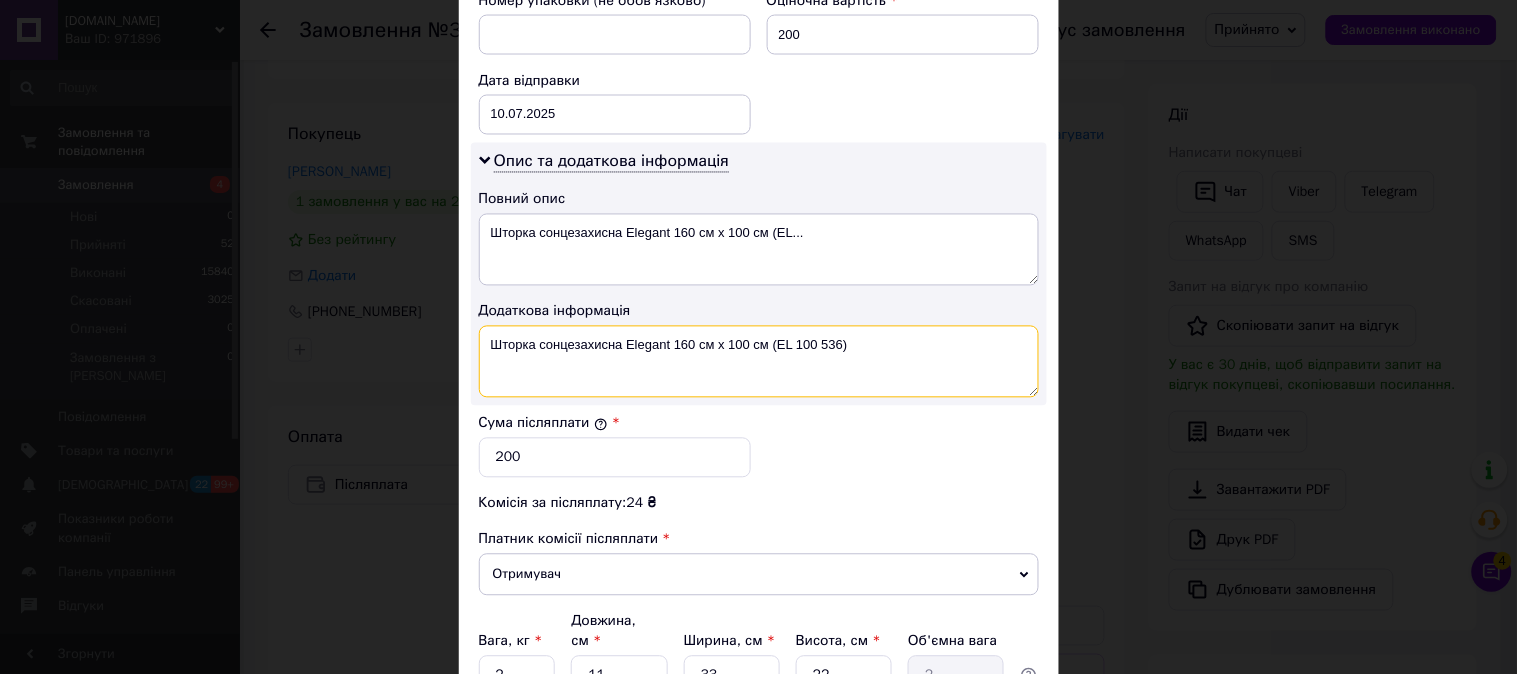 drag, startPoint x: 867, startPoint y: 344, endPoint x: 491, endPoint y: 343, distance: 376.00134 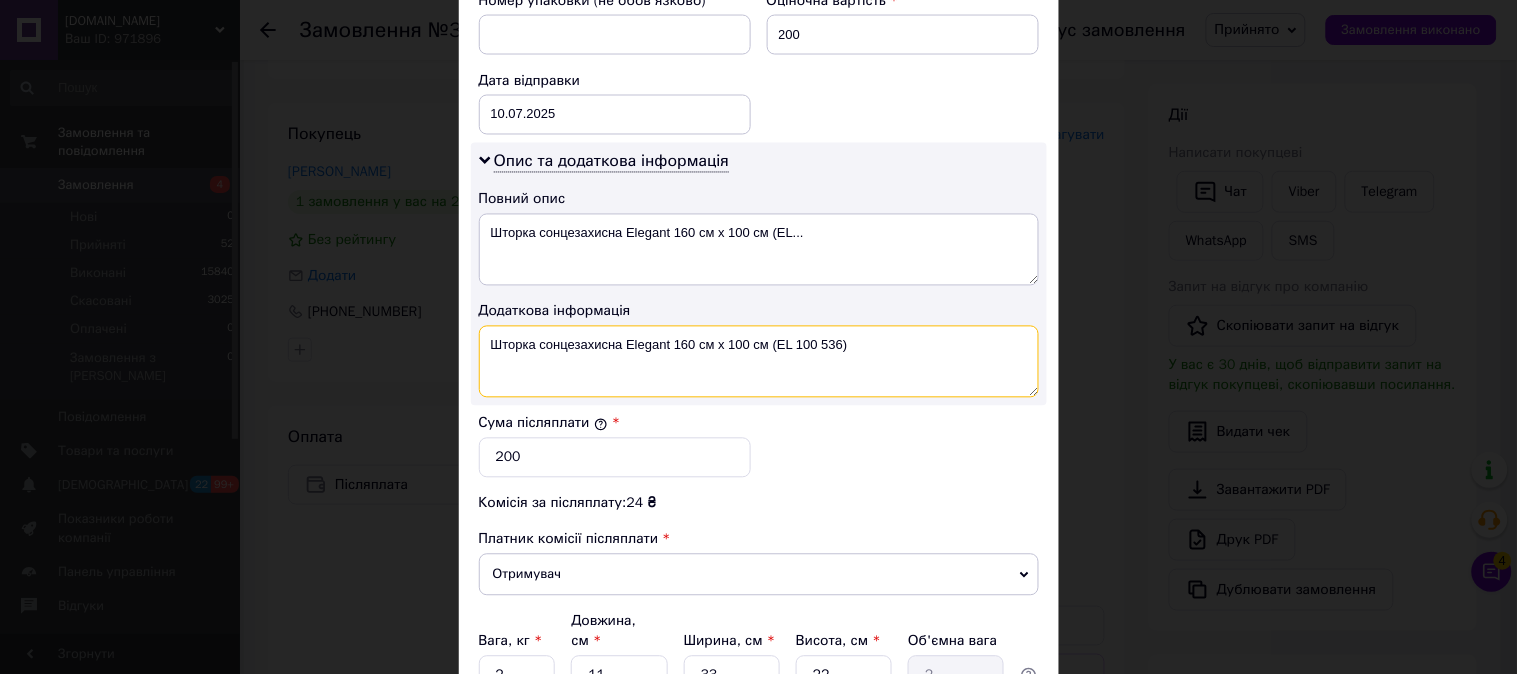 click on "Шторка сонцезахисна Elegant 160 см х 100 см (EL 100 536)" at bounding box center (759, 362) 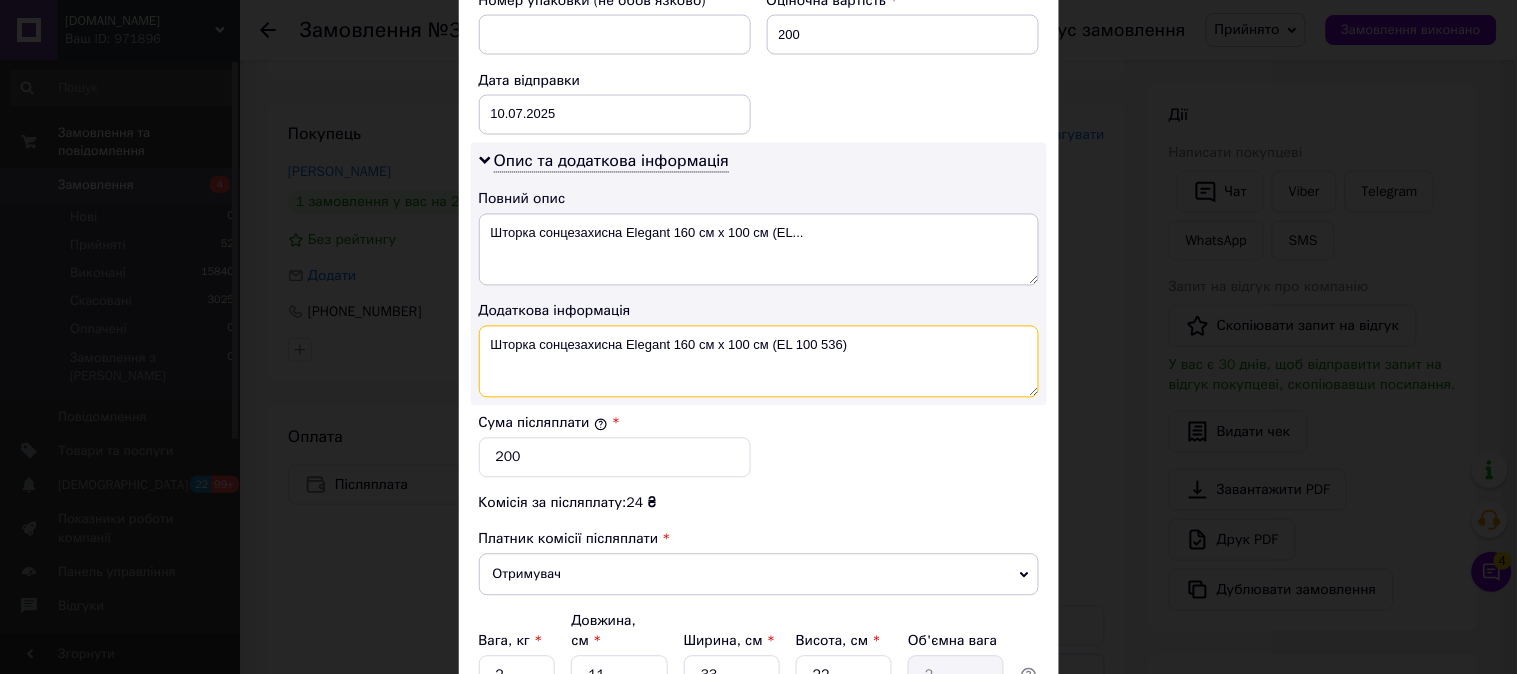 paste on "Л000016923" 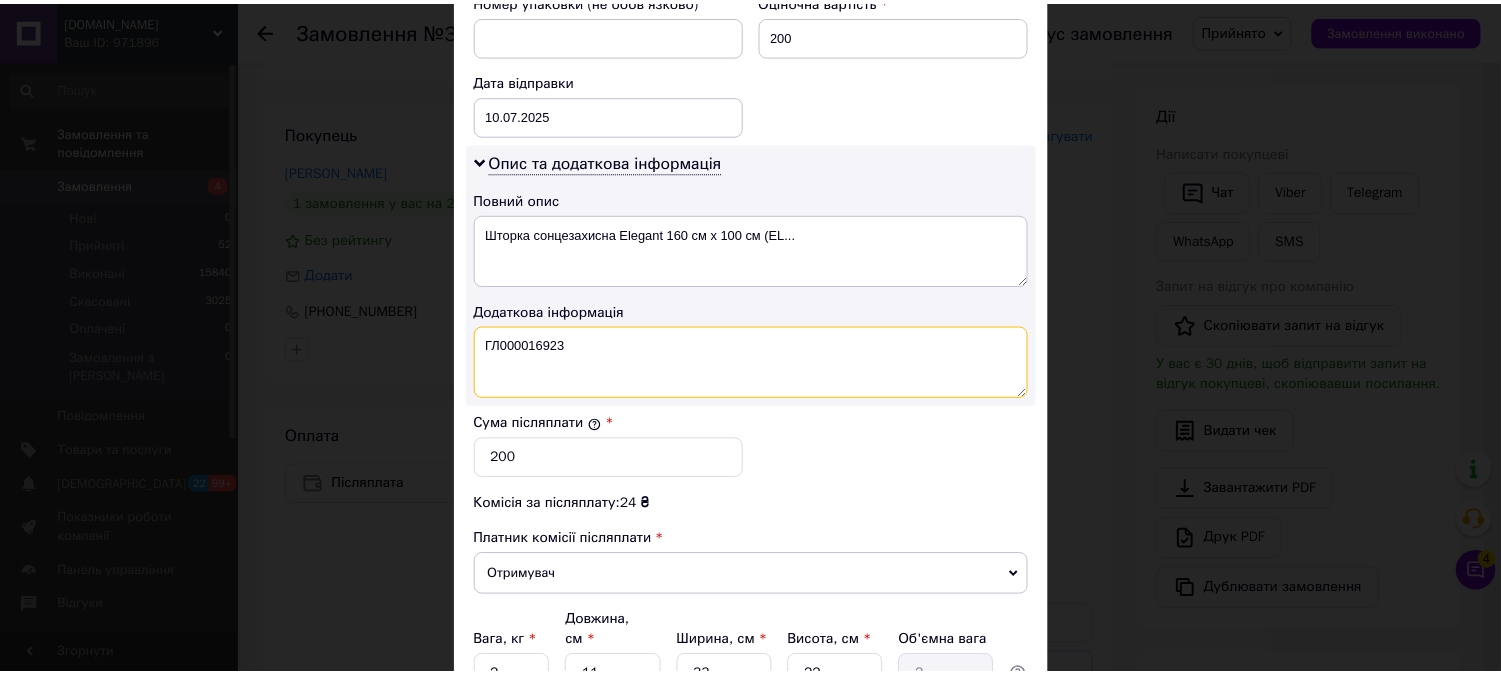 scroll, scrollTop: 1078, scrollLeft: 0, axis: vertical 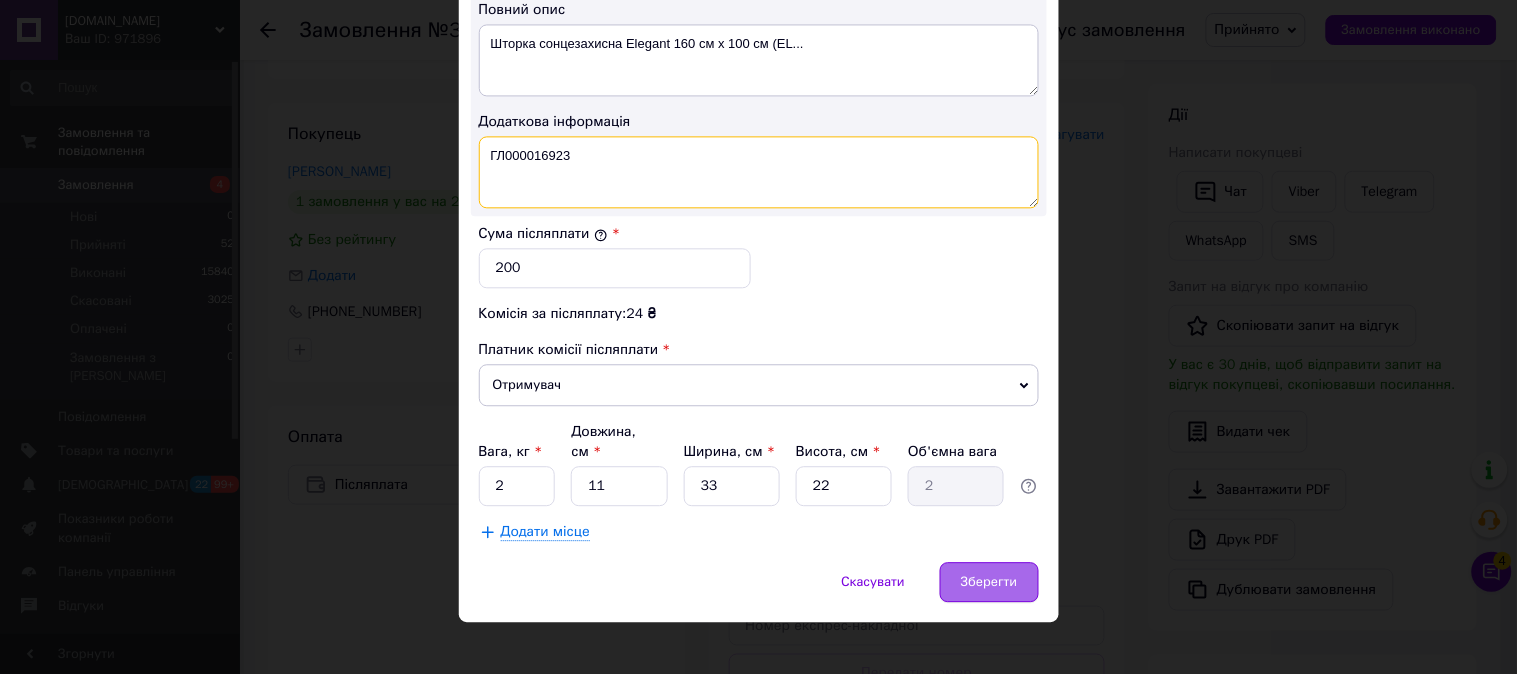 type on "ГЛ000016923" 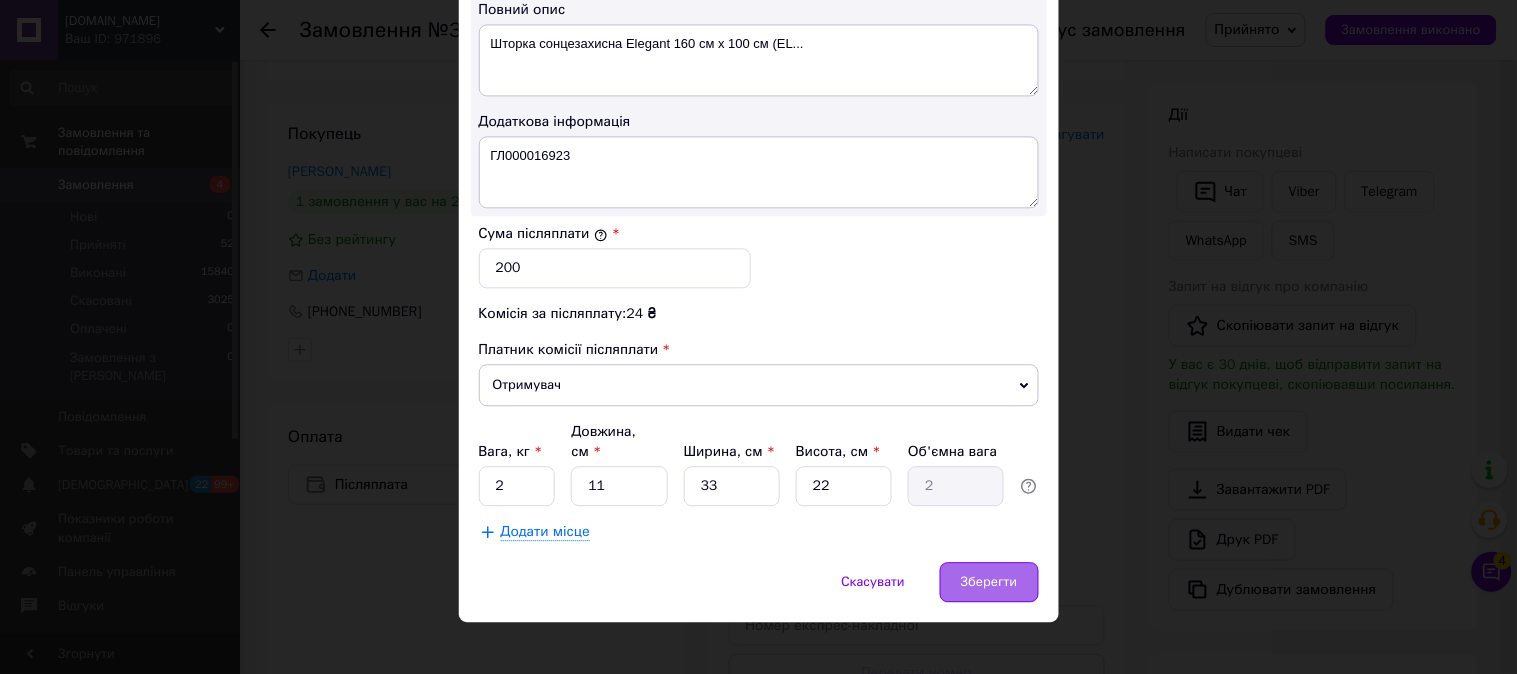click on "Зберегти" at bounding box center (989, 582) 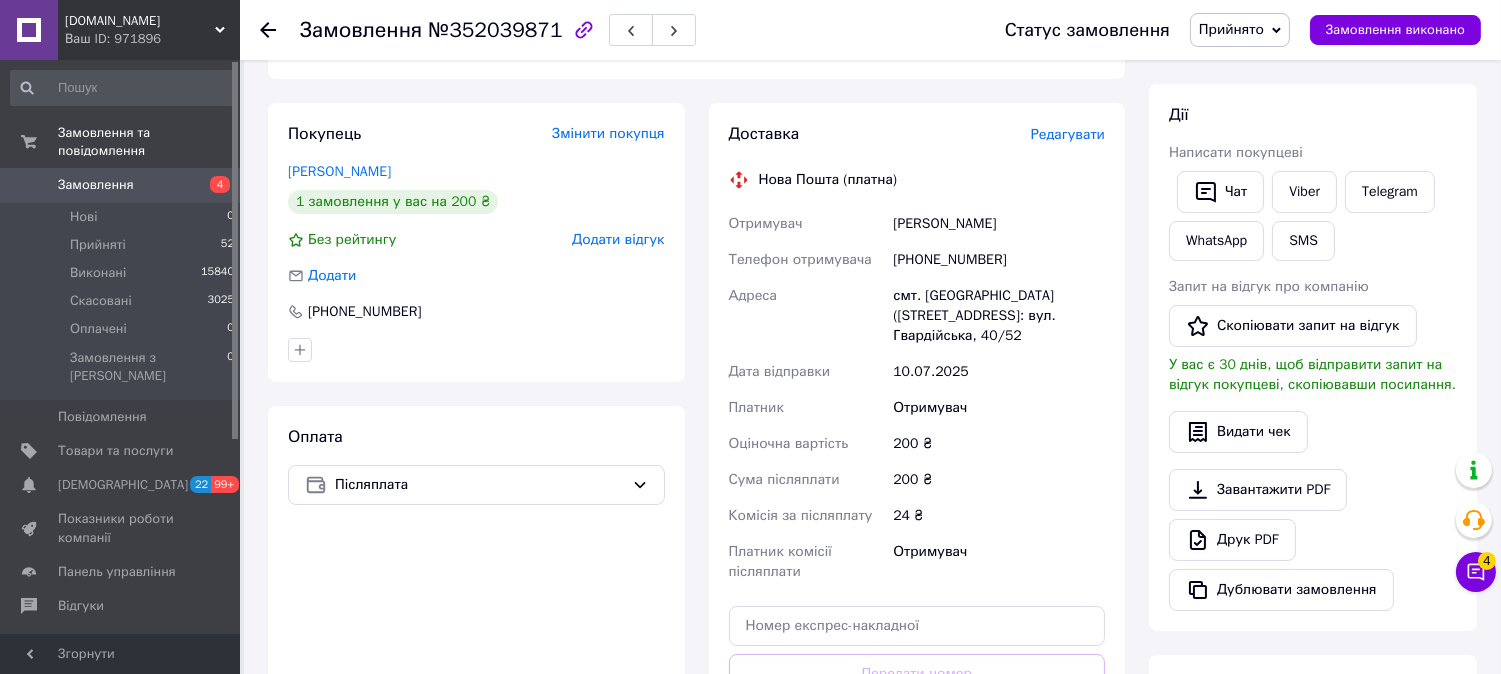 scroll, scrollTop: 650, scrollLeft: 0, axis: vertical 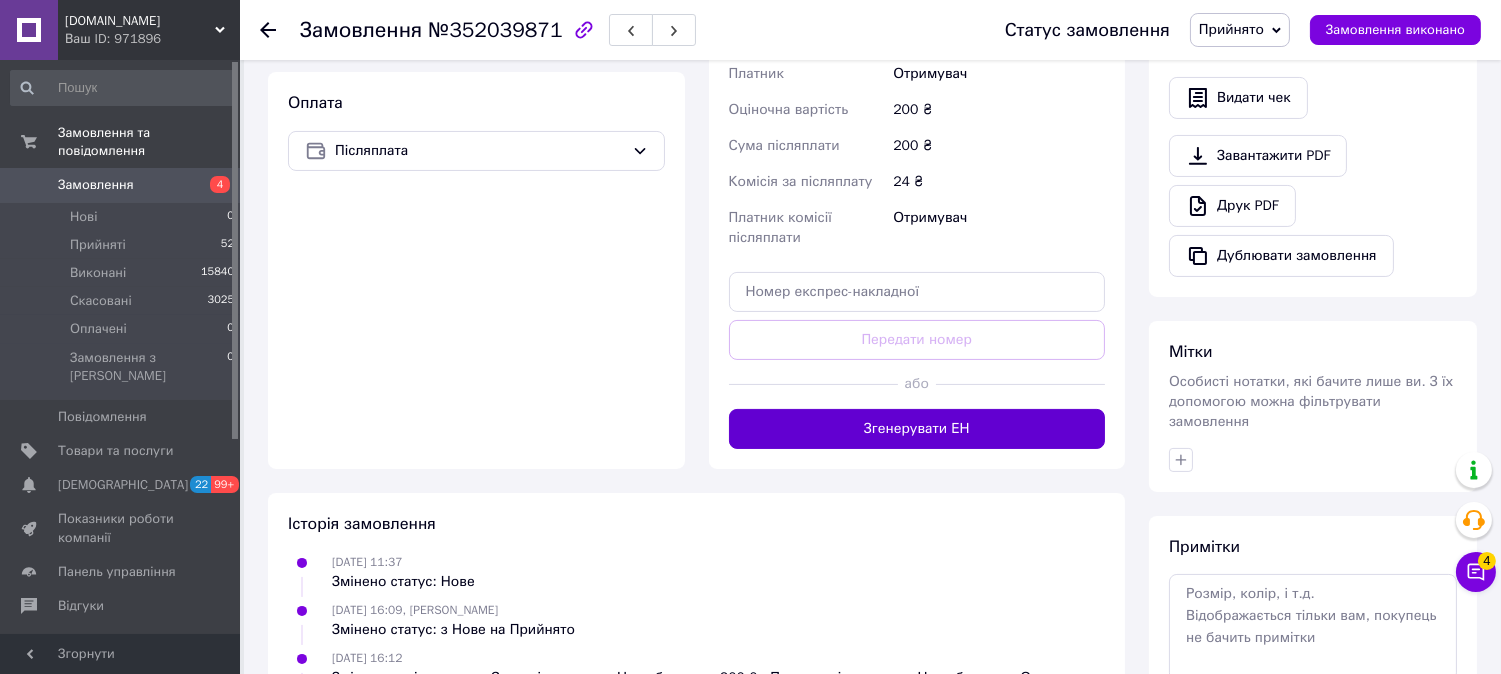 click on "Згенерувати ЕН" at bounding box center [917, 429] 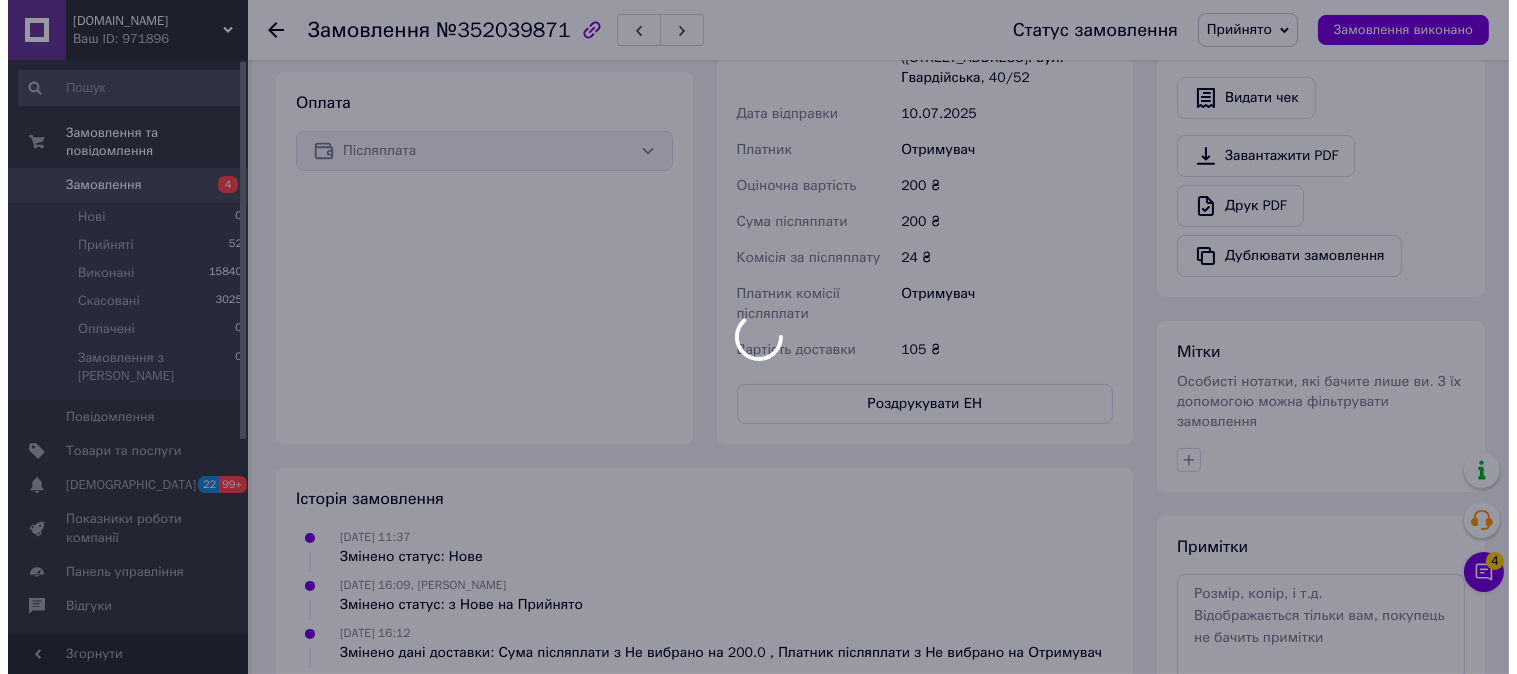 scroll, scrollTop: 427, scrollLeft: 0, axis: vertical 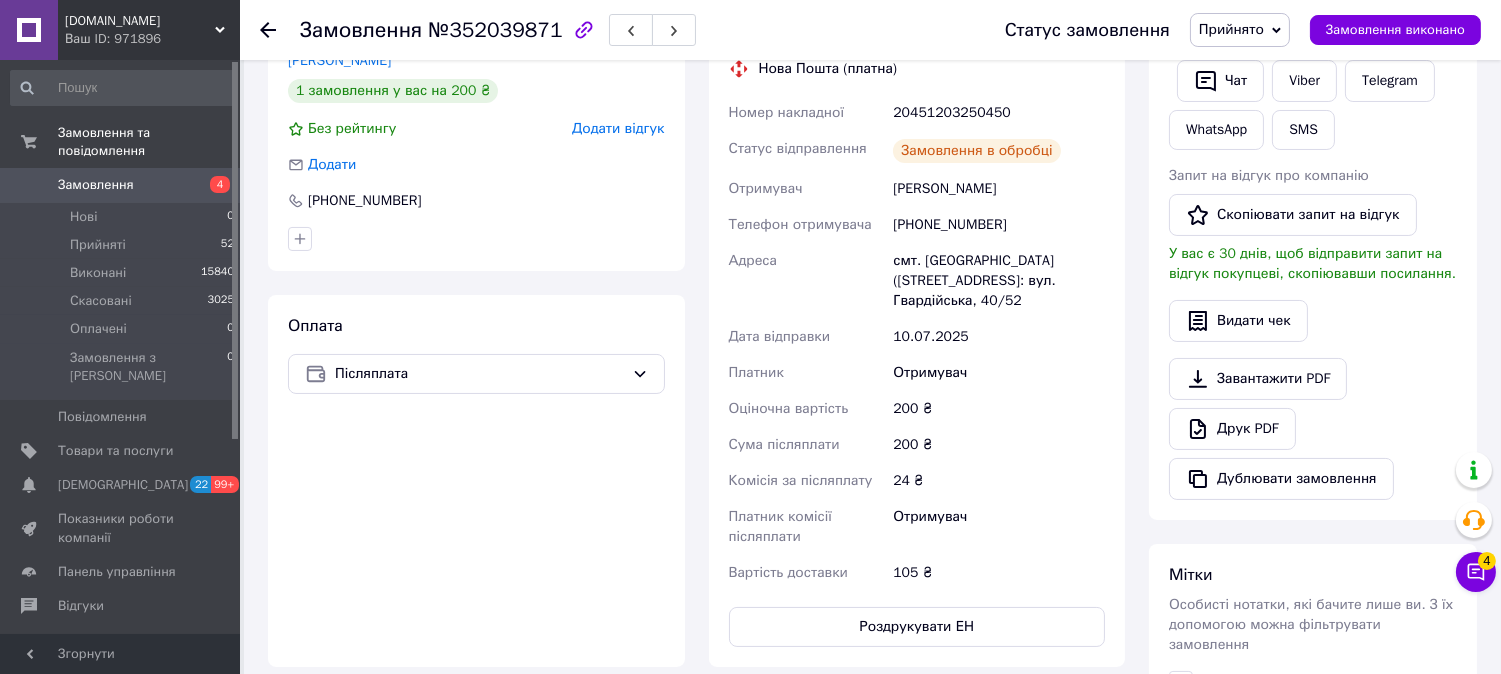 click on "20451203250450" at bounding box center (999, 113) 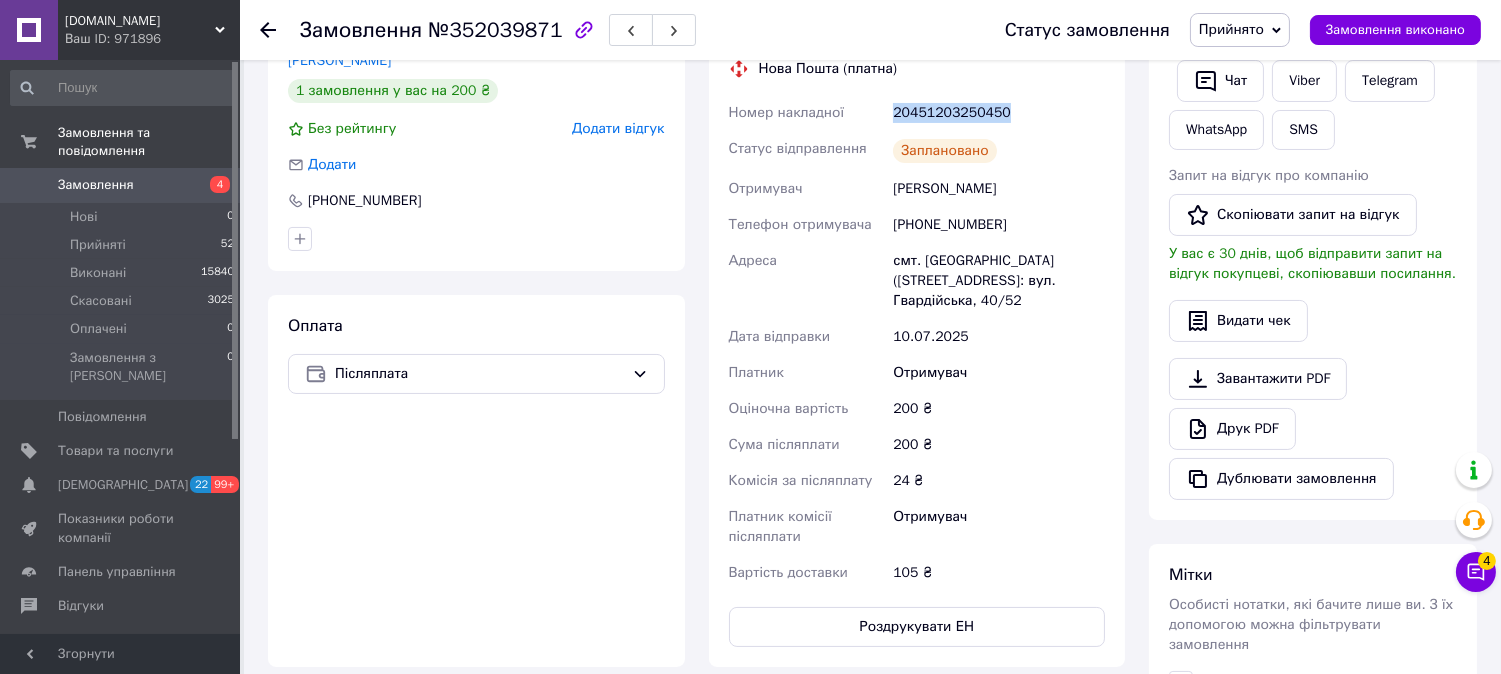 copy on "20451203250450" 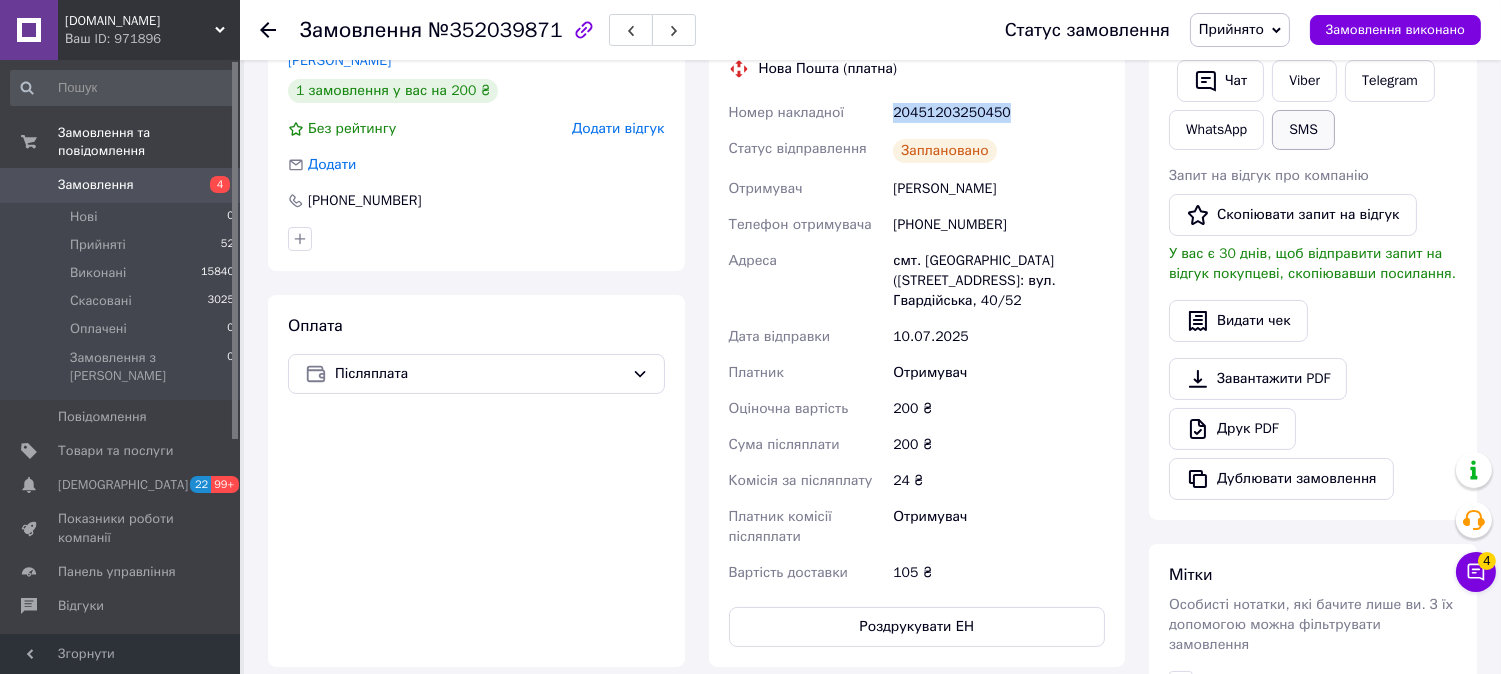click on "SMS" at bounding box center (1303, 130) 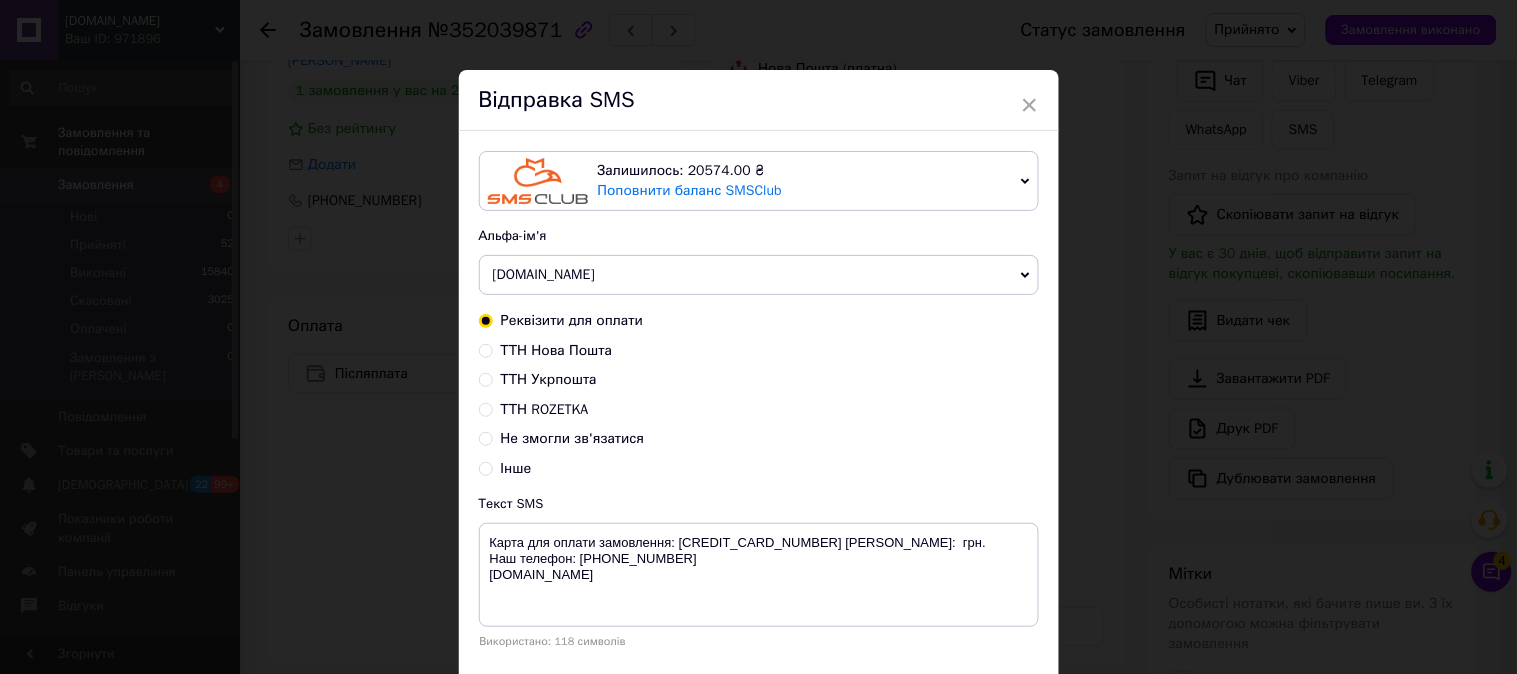 click on "ТТН Нова Пошта" at bounding box center [557, 350] 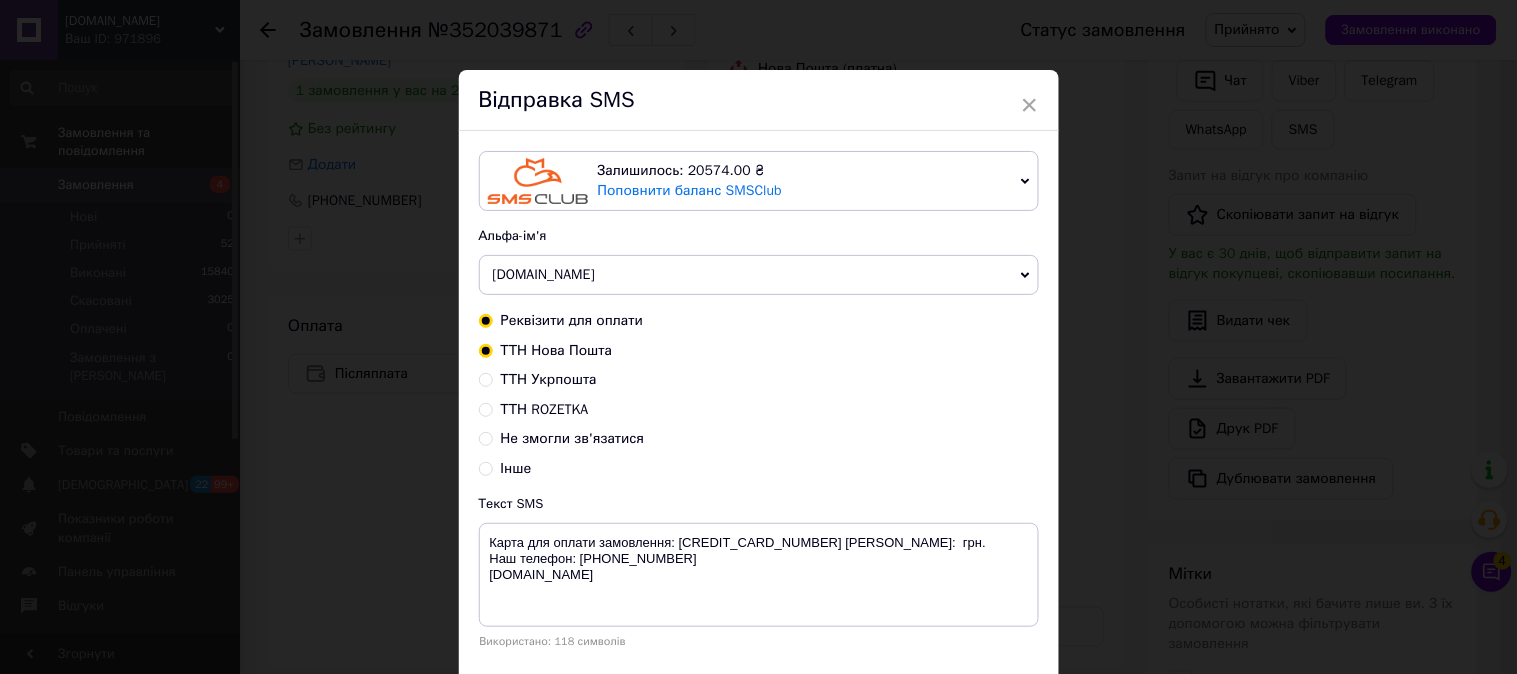 radio on "true" 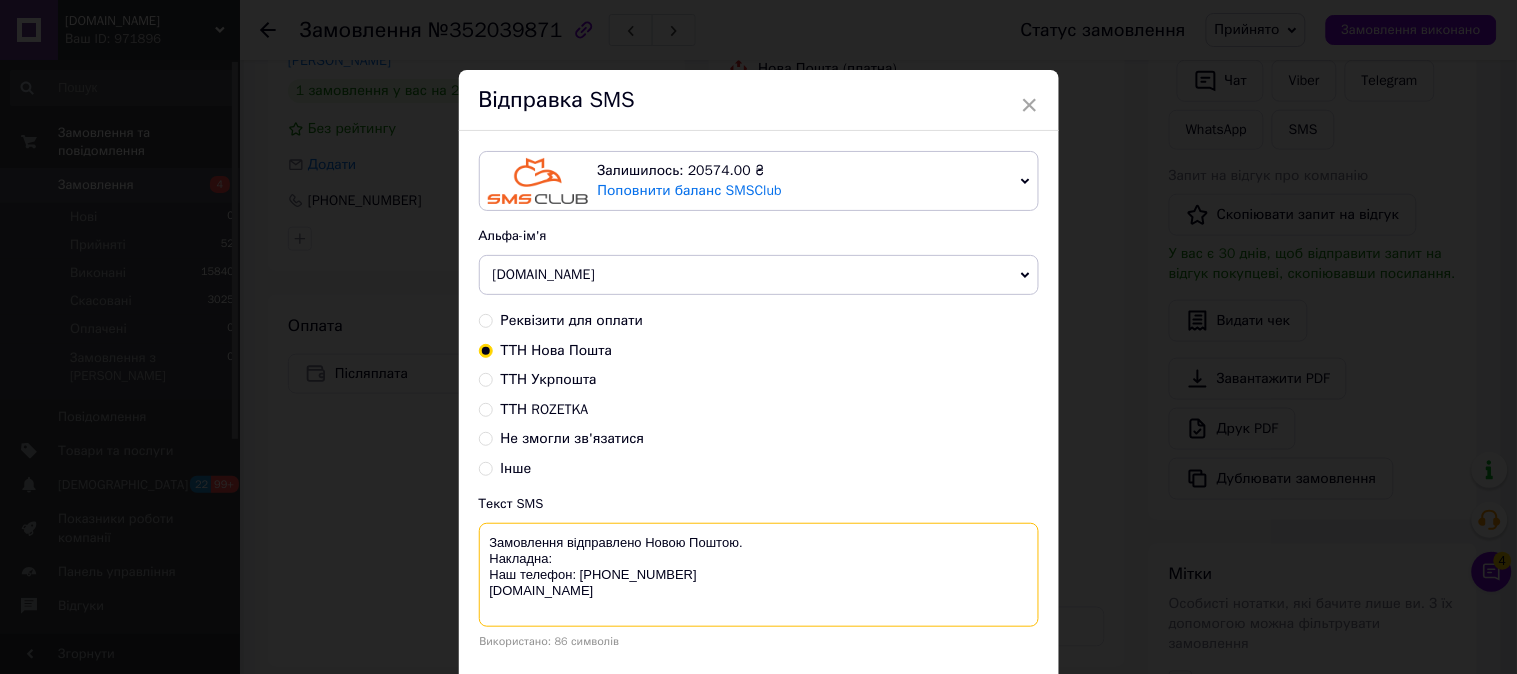 click on "Замовлення відправлено Новою Поштою.
Накладна:
Наш телефон: 0 800 755 170
demi.in.ua" at bounding box center [759, 575] 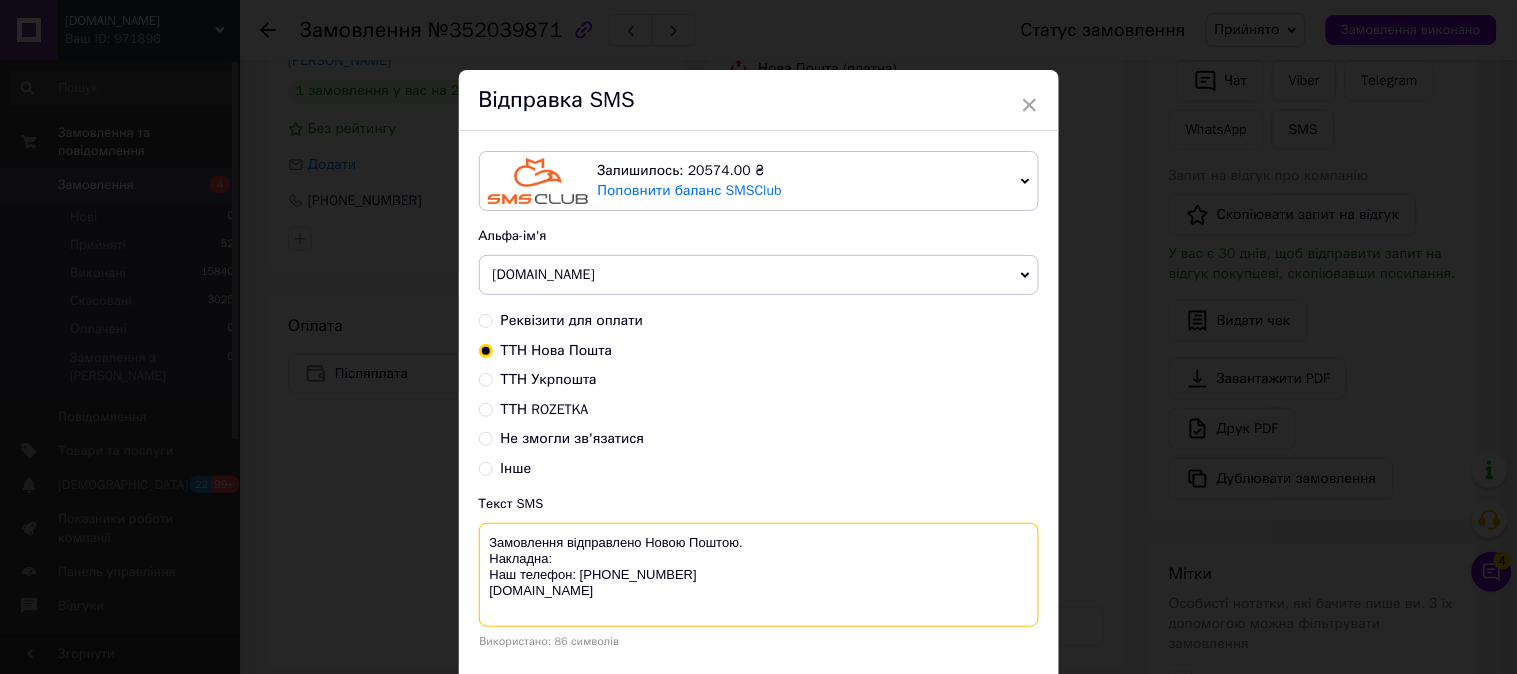 paste on "20451203250450" 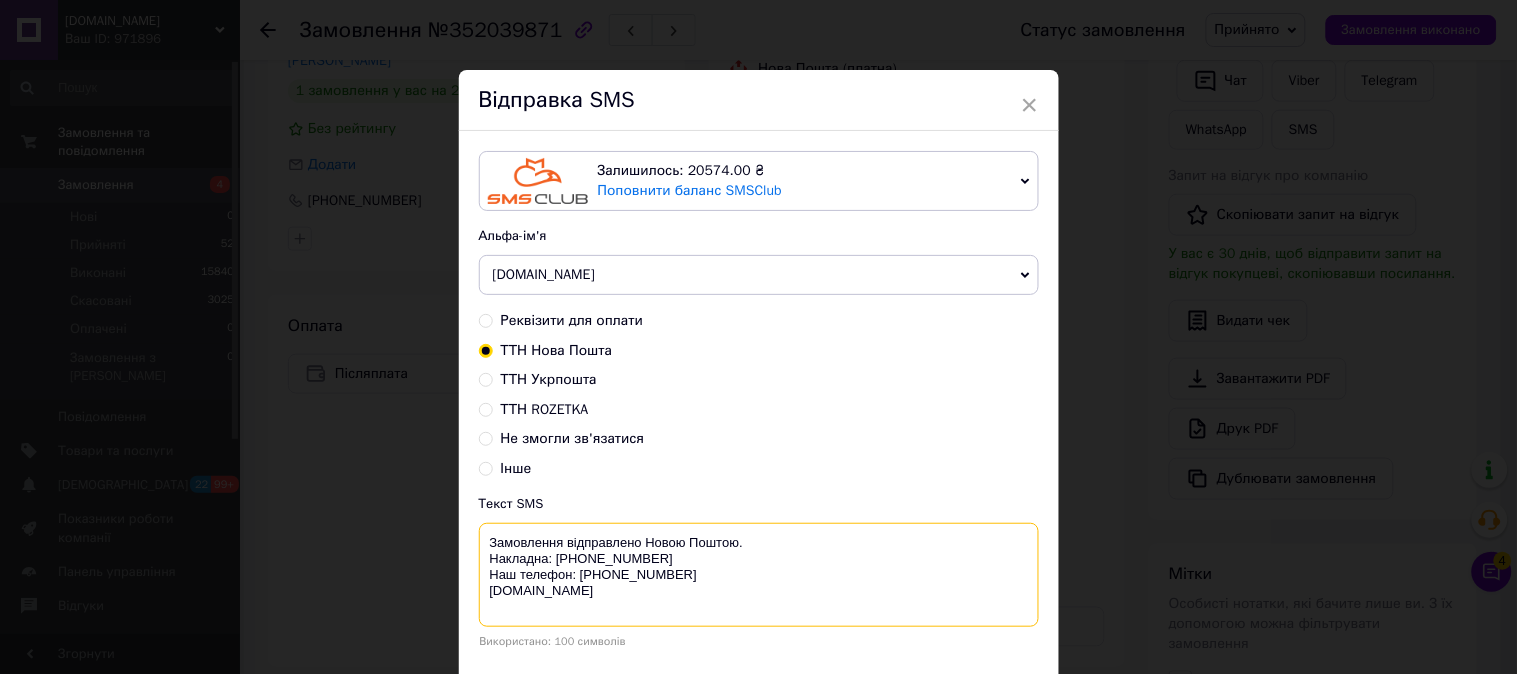 scroll, scrollTop: 140, scrollLeft: 0, axis: vertical 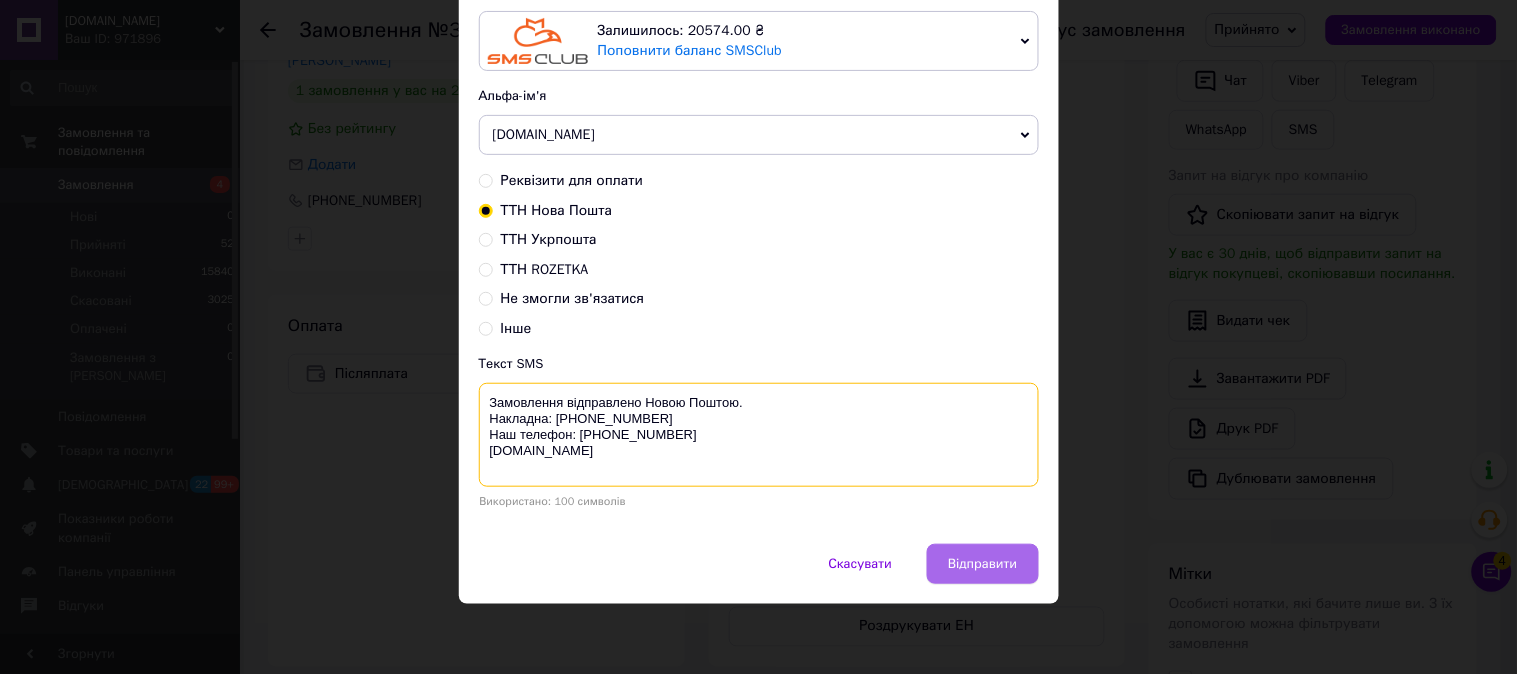 type on "Замовлення відправлено Новою Поштою.
Накладна: 20451203250450
Наш телефон: 0 800 755 170
demi.in.ua" 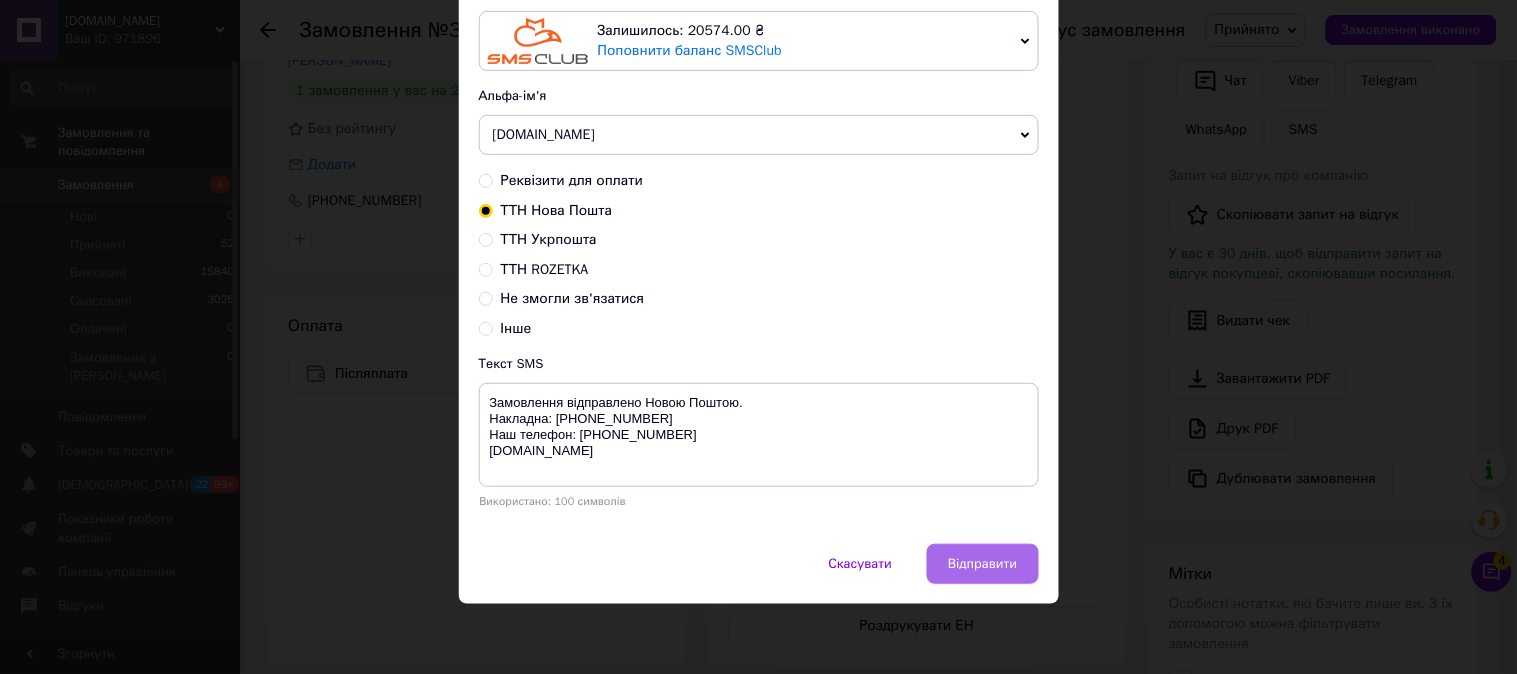 click on "Відправити" at bounding box center [982, 564] 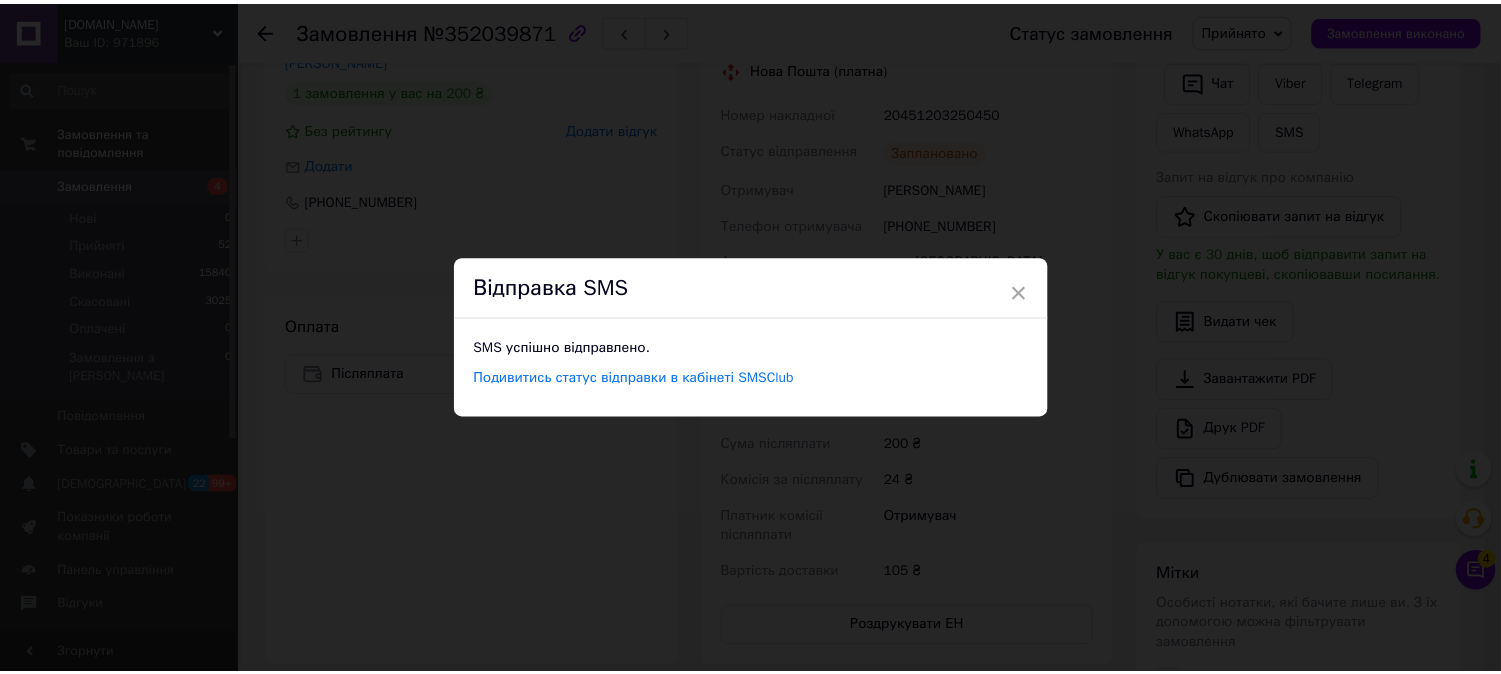 scroll, scrollTop: 0, scrollLeft: 0, axis: both 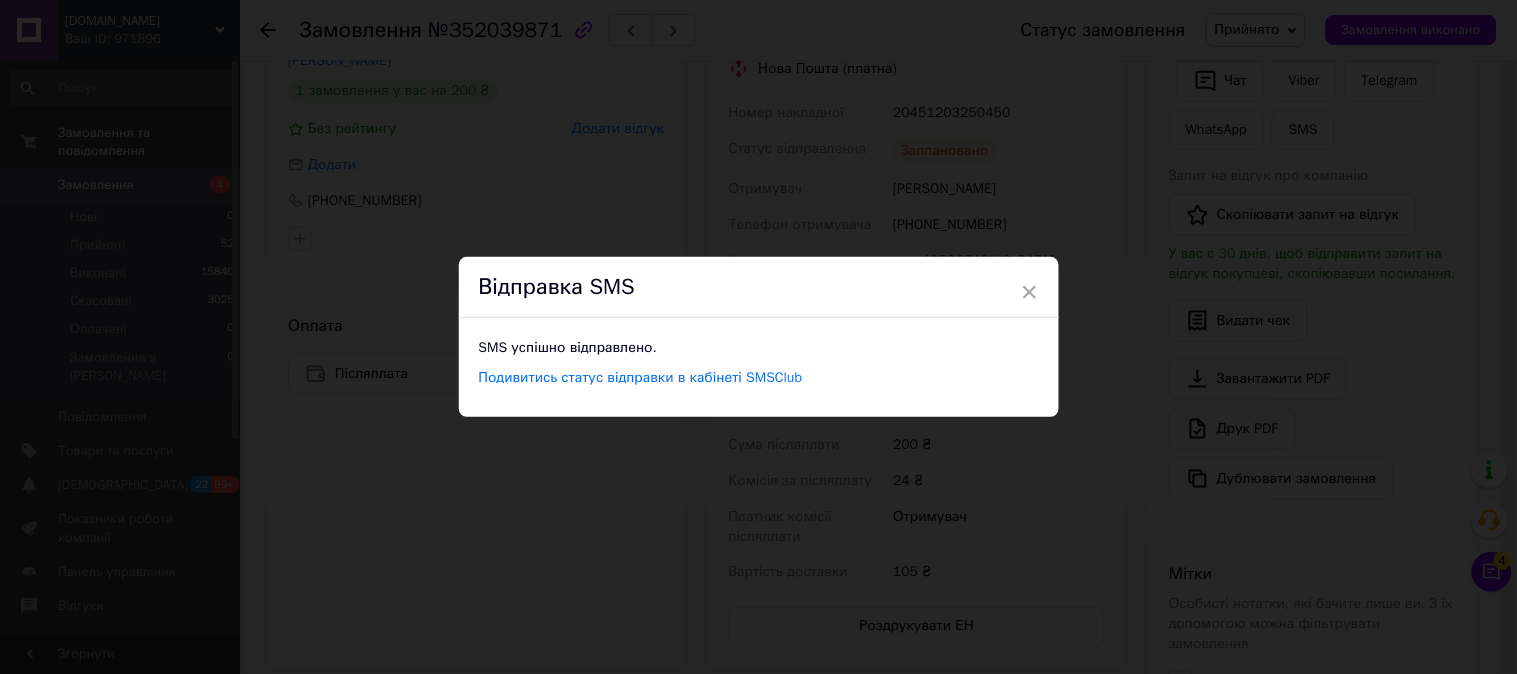 drag, startPoint x: 1018, startPoint y: 286, endPoint x: 1082, endPoint y: 286, distance: 64 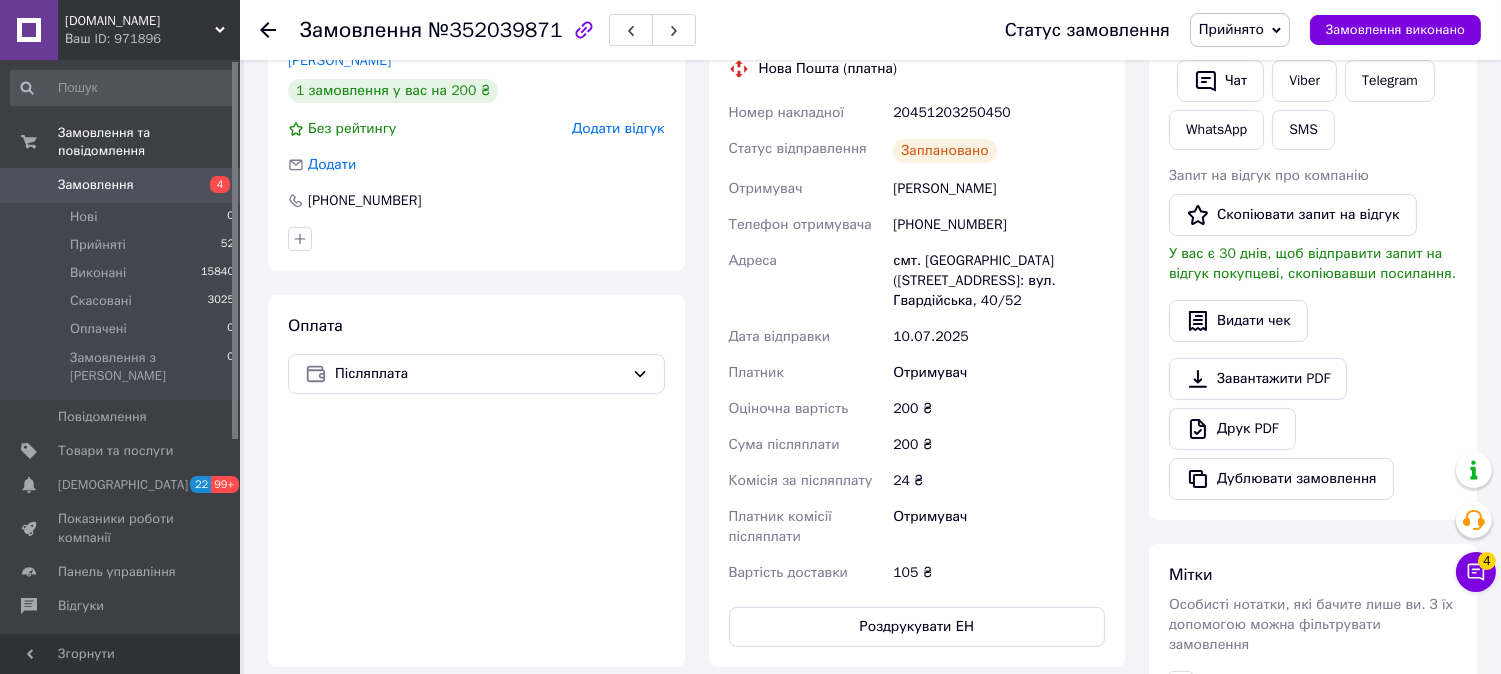 click 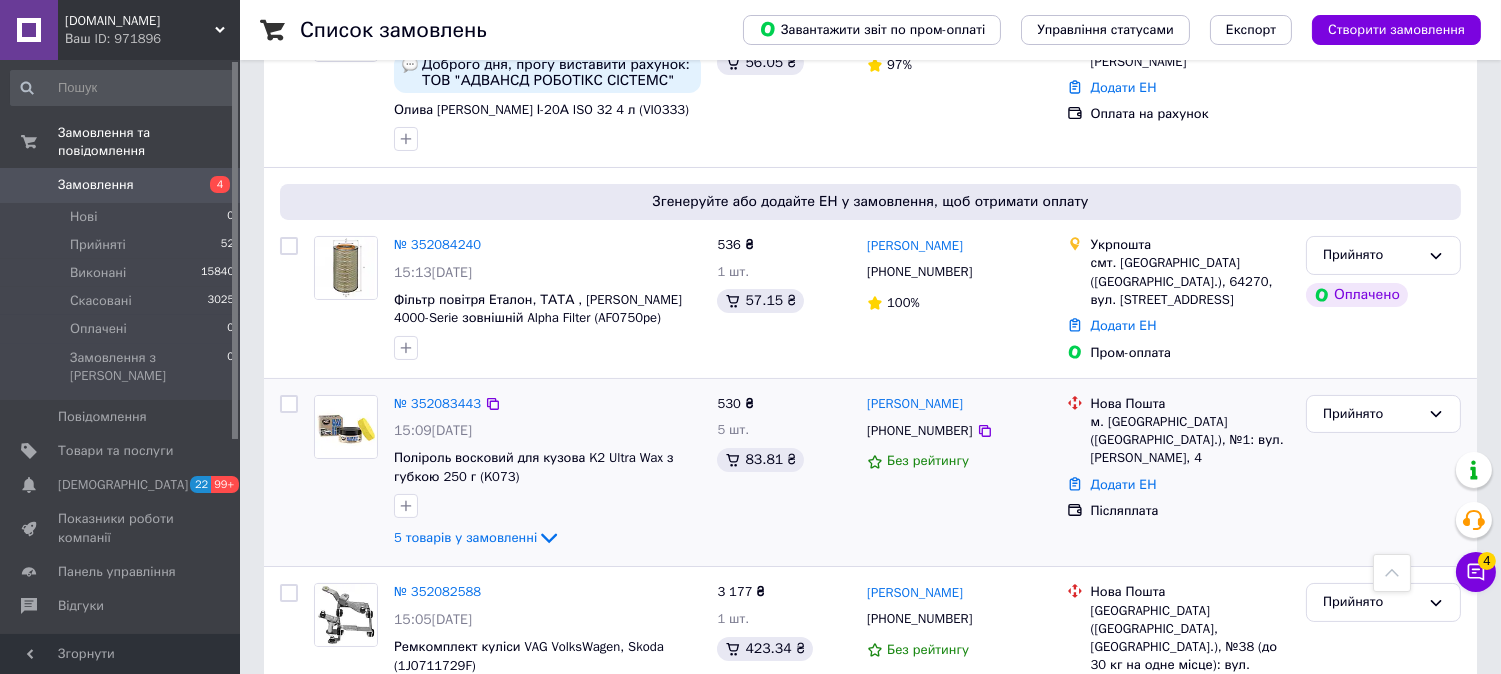scroll, scrollTop: 555, scrollLeft: 0, axis: vertical 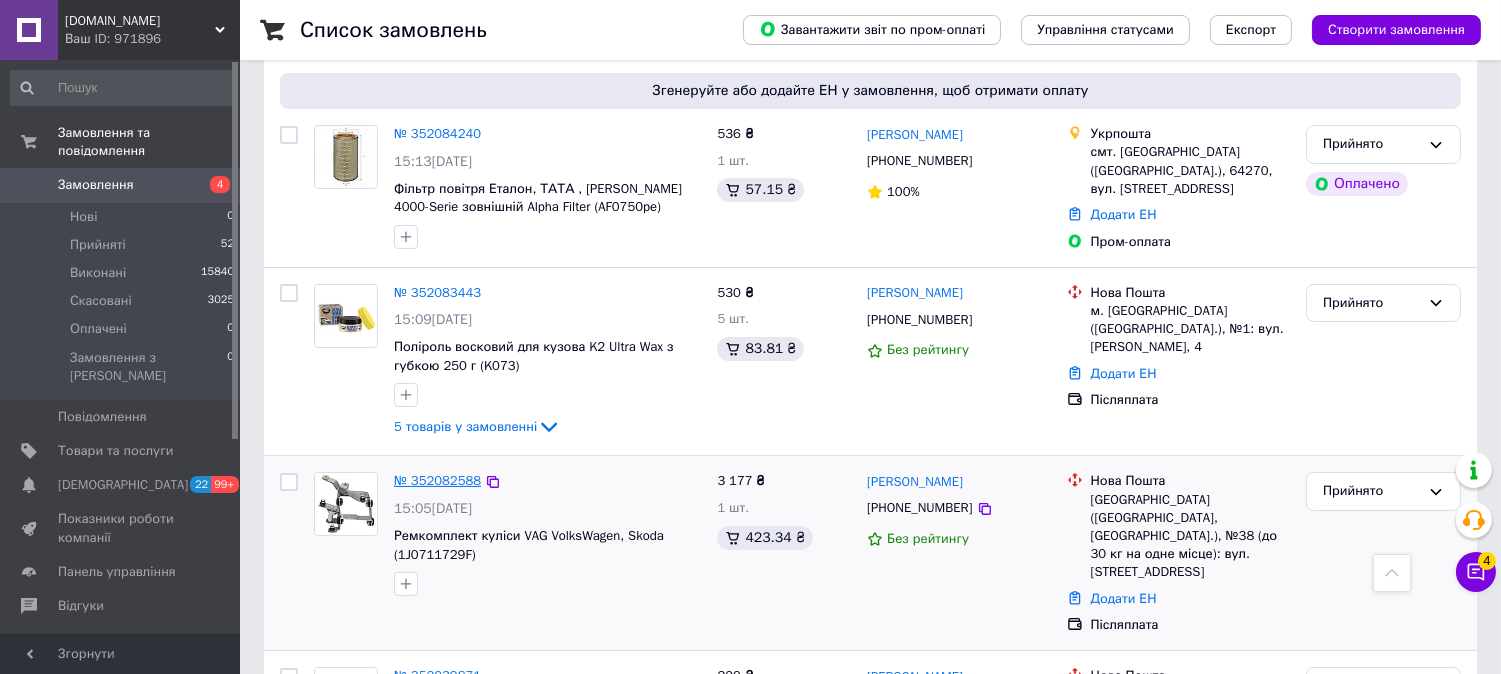 click on "№ 352082588" at bounding box center (437, 480) 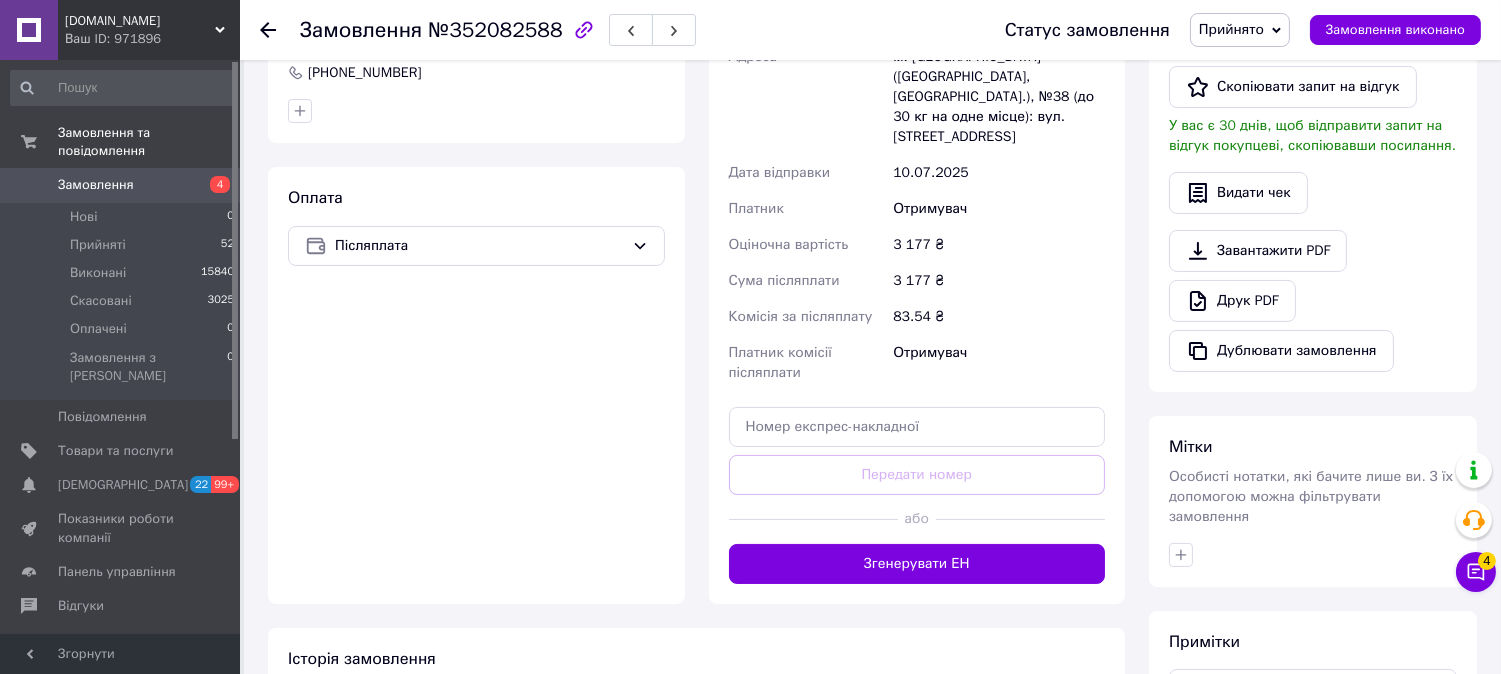 scroll, scrollTop: 333, scrollLeft: 0, axis: vertical 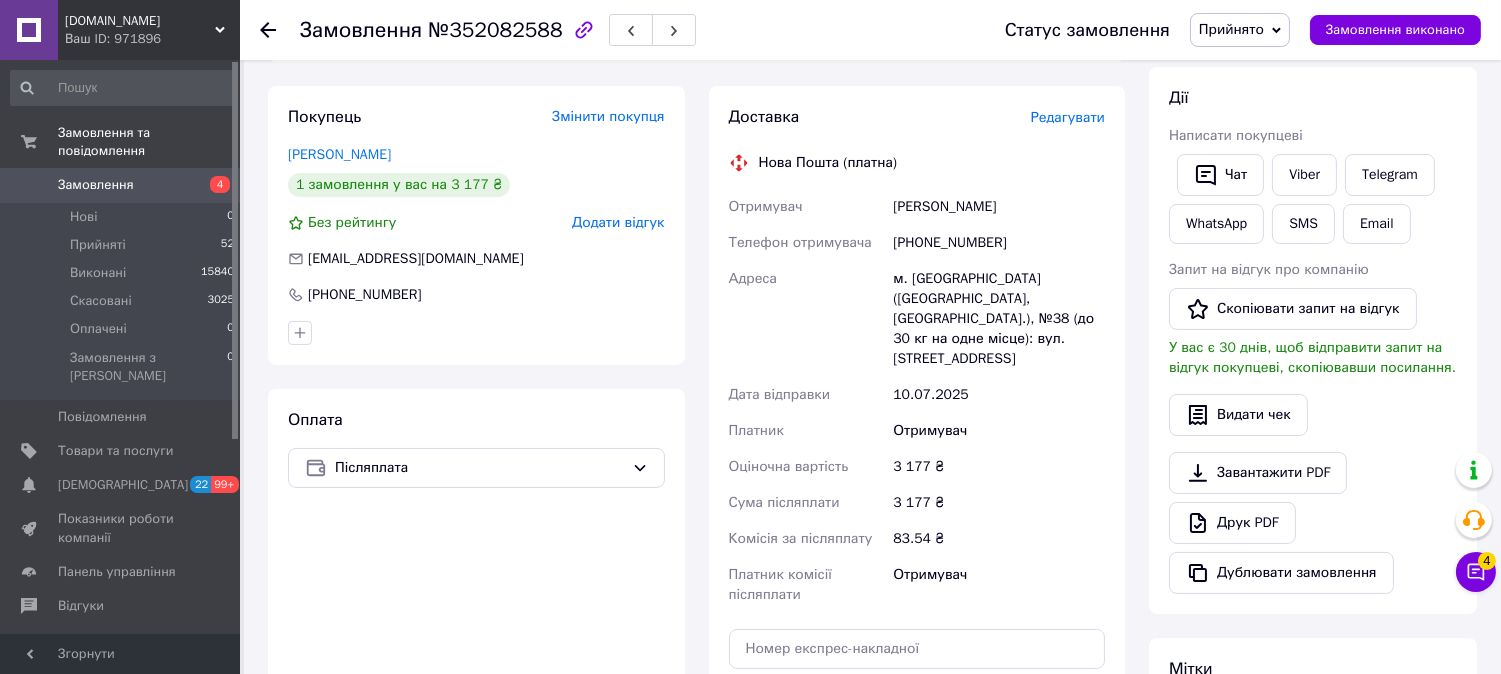 click on "+380961005835" at bounding box center (999, 243) 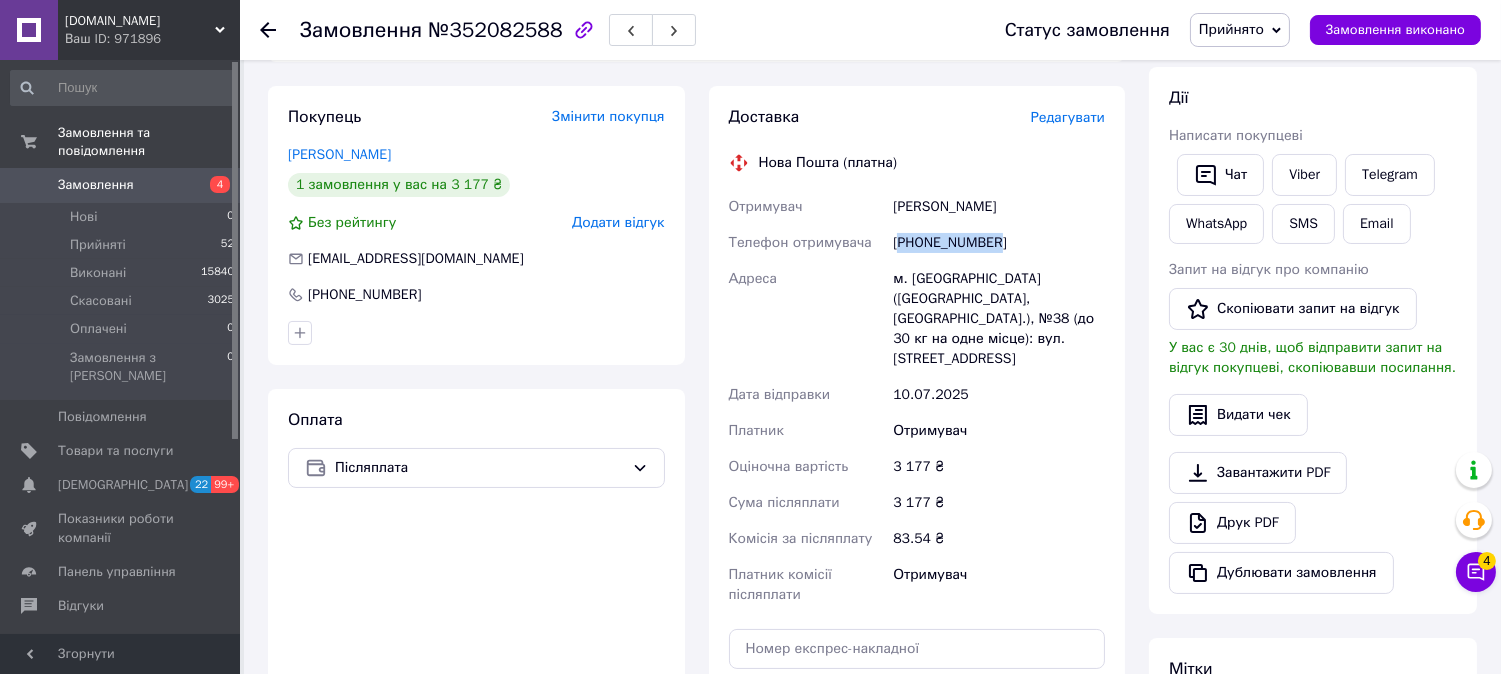 click on "+380961005835" at bounding box center [999, 243] 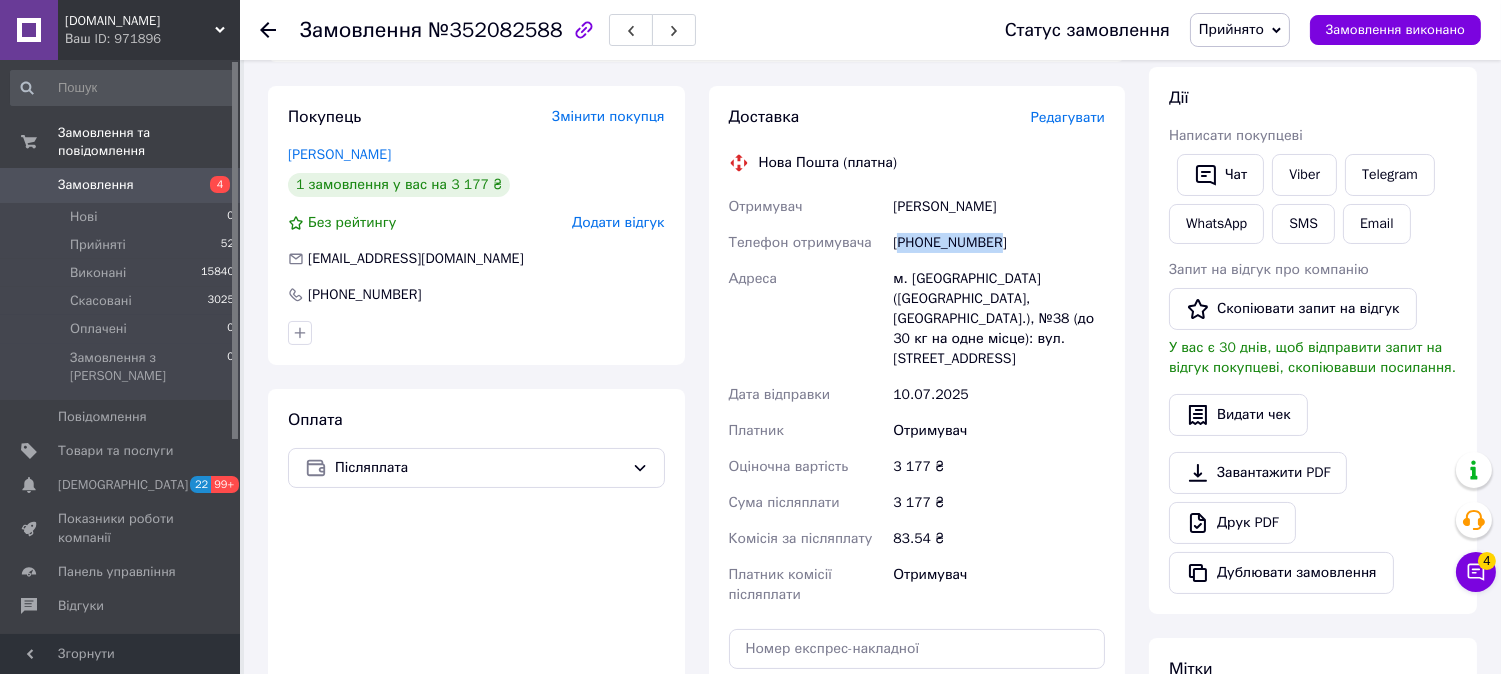 scroll, scrollTop: 0, scrollLeft: 0, axis: both 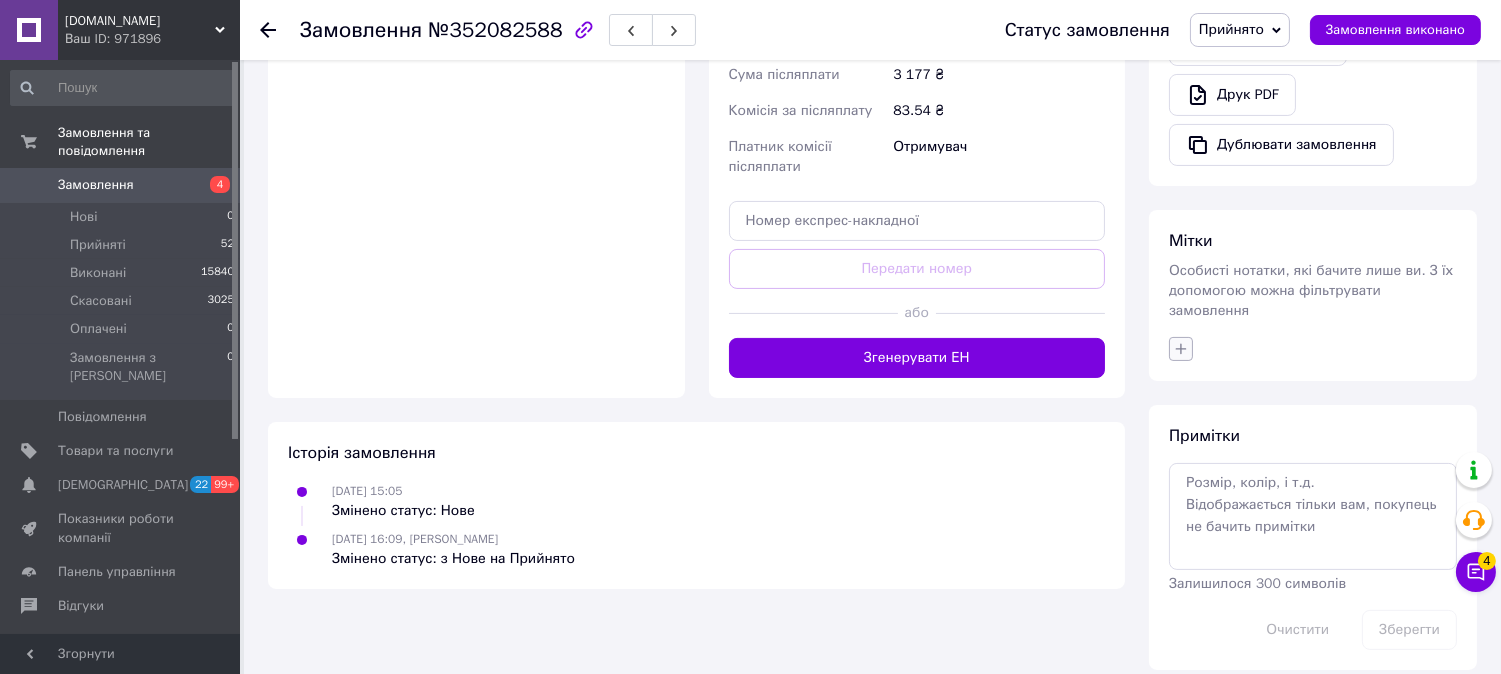 click 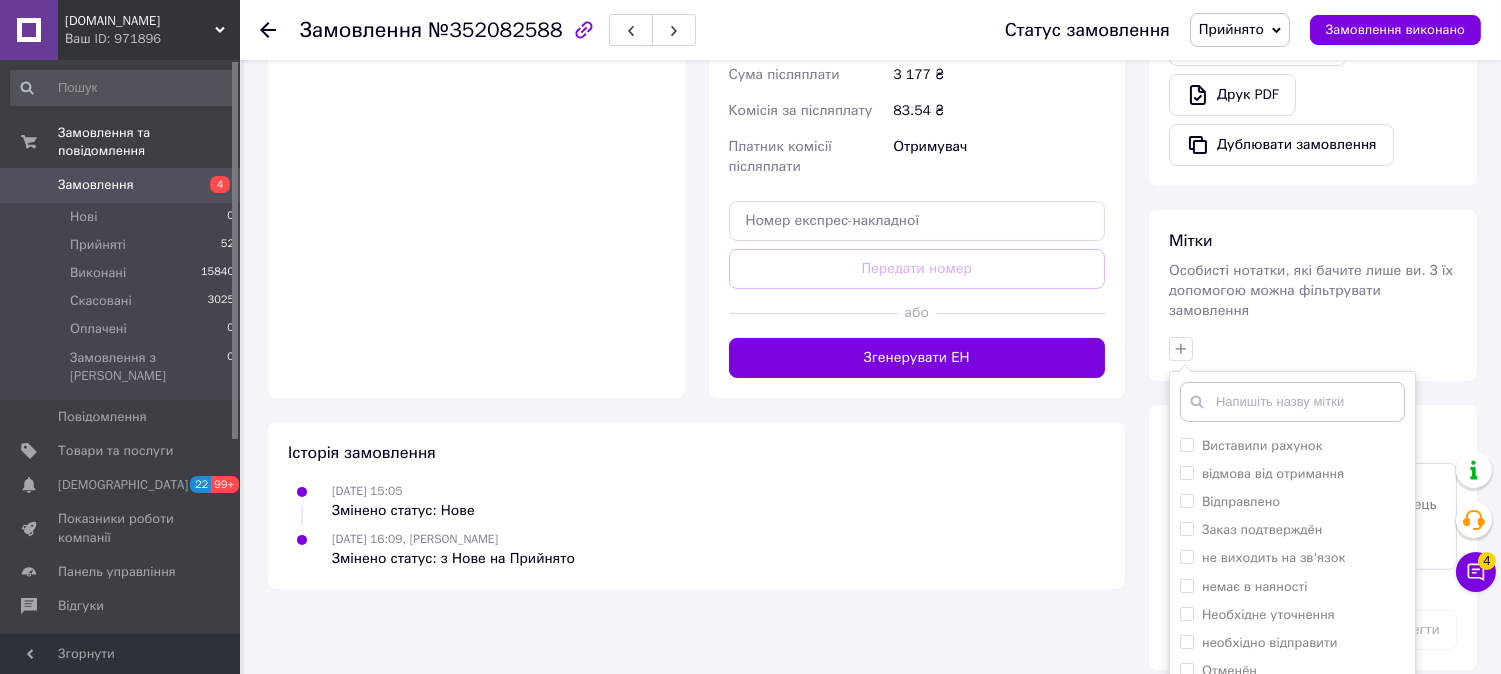scroll, scrollTop: 178, scrollLeft: 0, axis: vertical 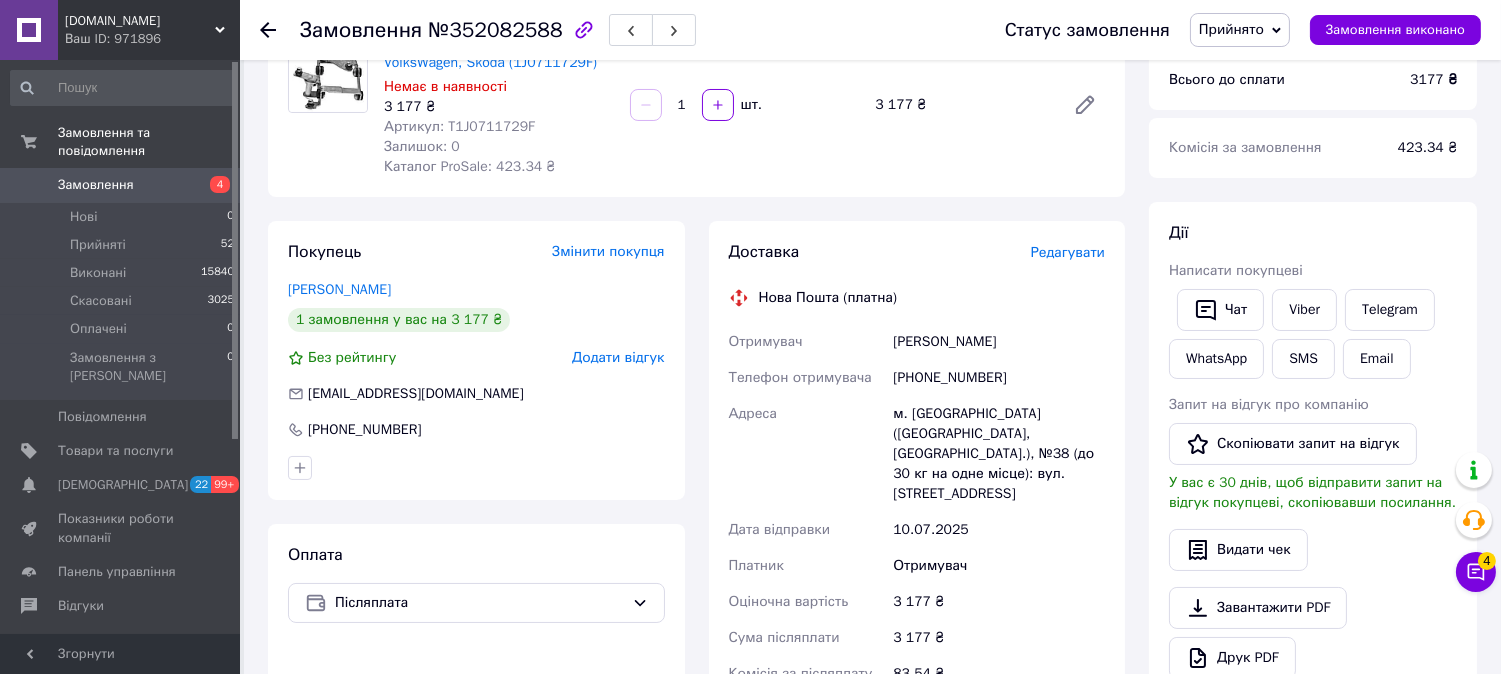click on "Артикул: T1J0711729F" at bounding box center [459, 126] 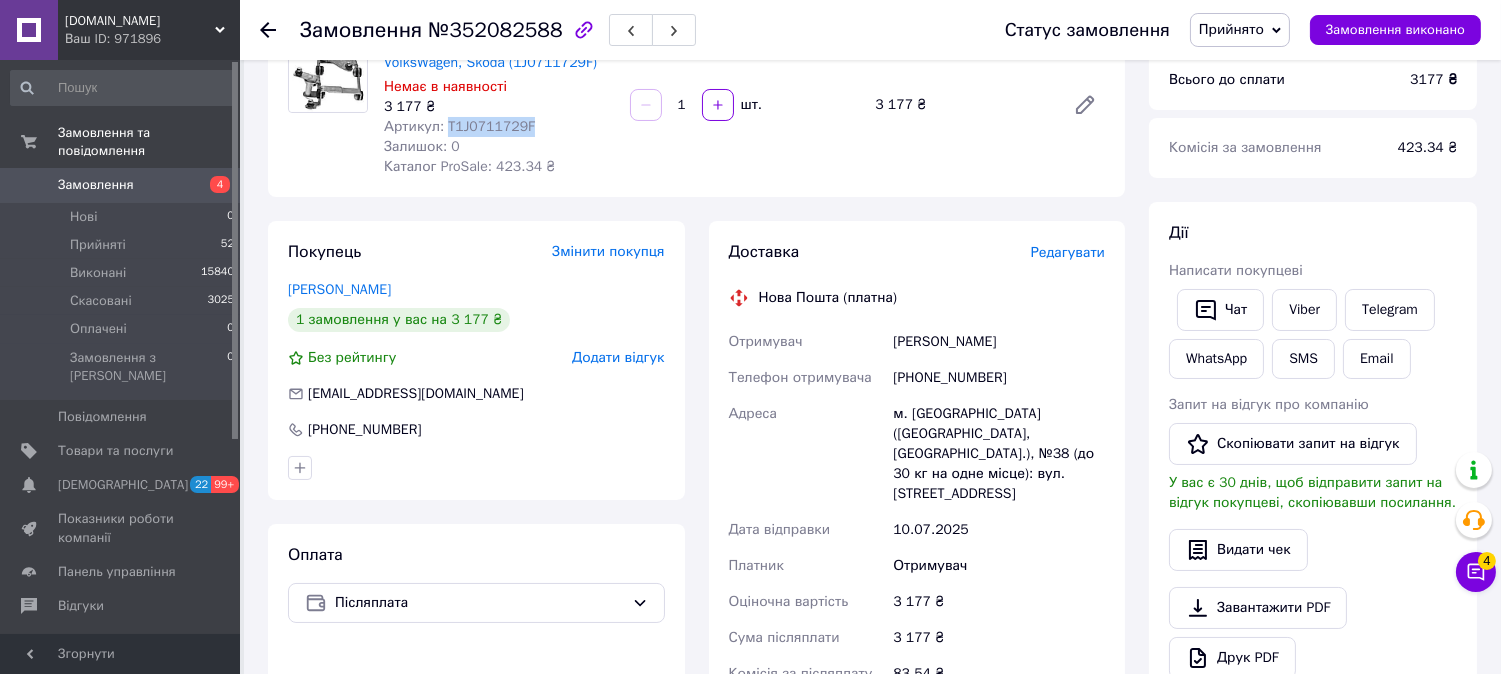 click on "Артикул: T1J0711729F" at bounding box center (459, 126) 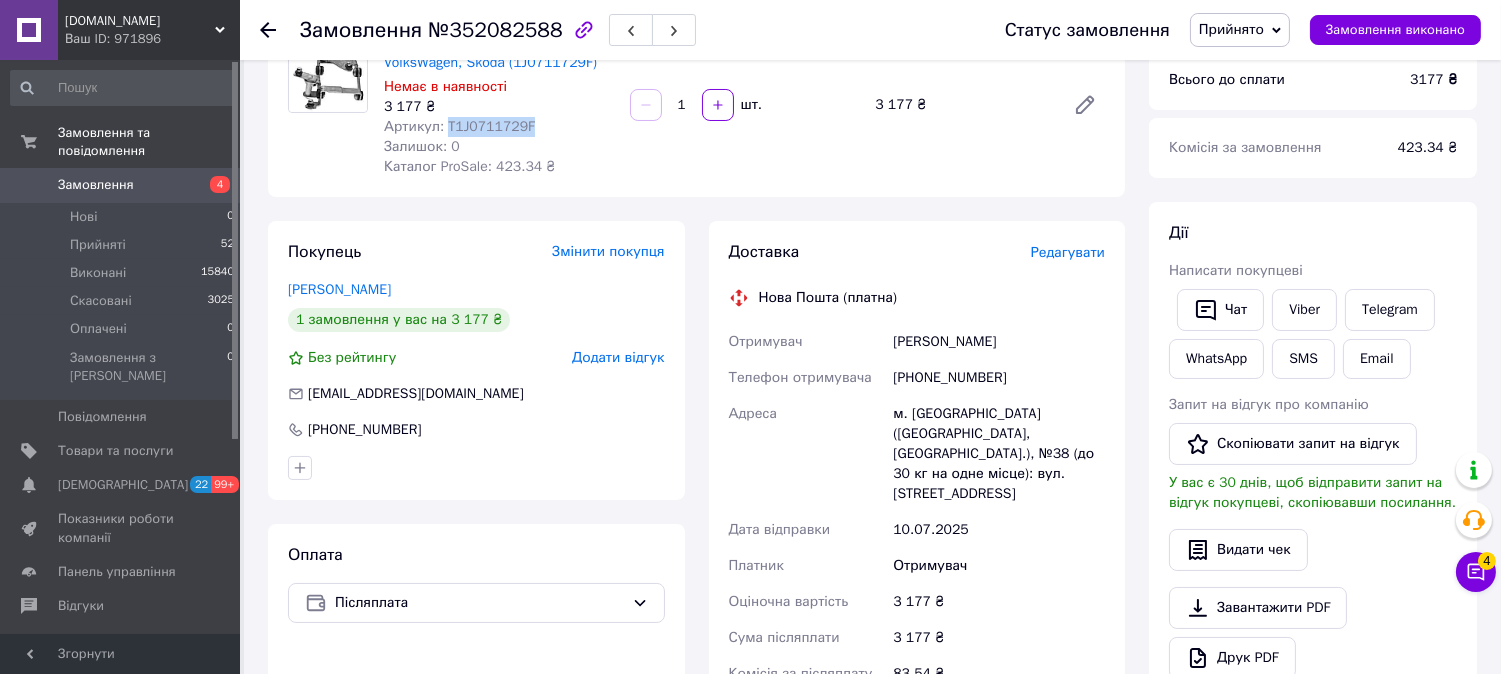 scroll, scrollTop: 761, scrollLeft: 0, axis: vertical 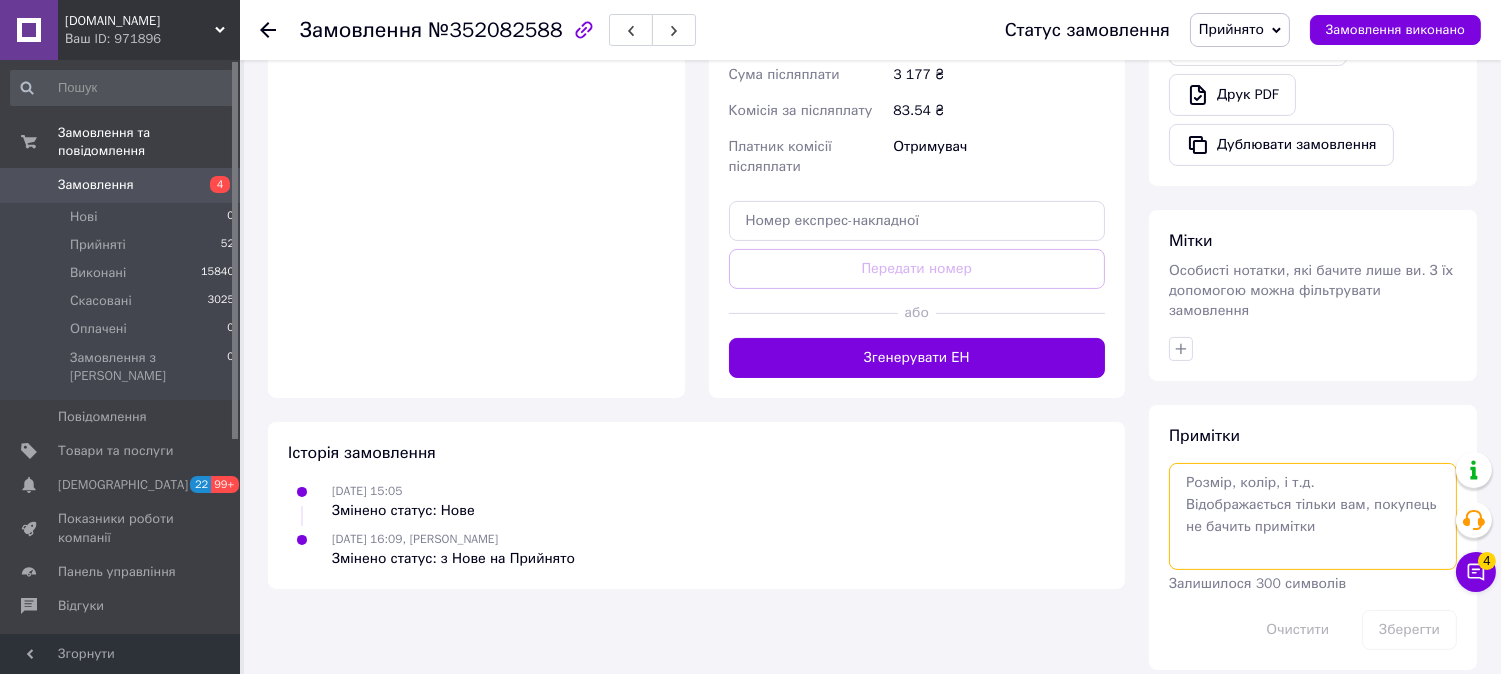 click at bounding box center [1313, 516] 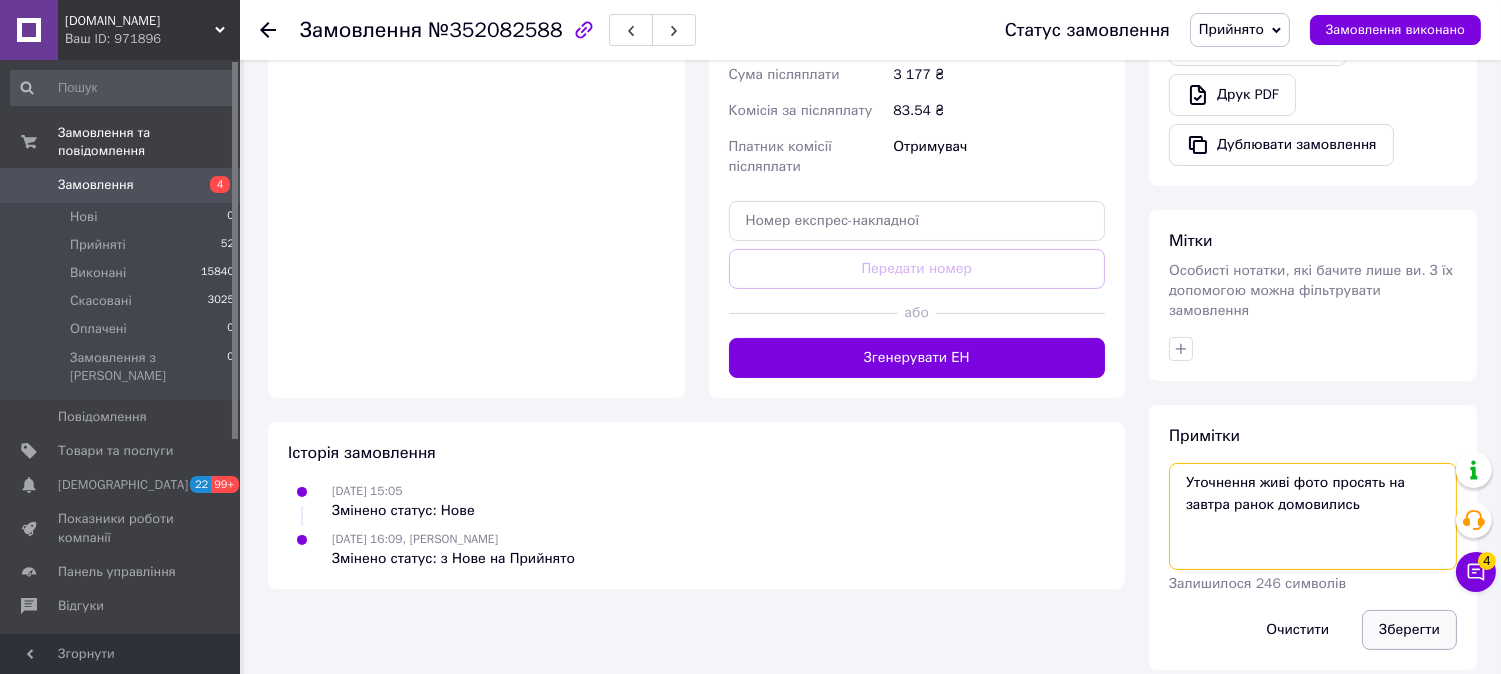 type on "Уточнення живі фото просять на завтра ранок домовились" 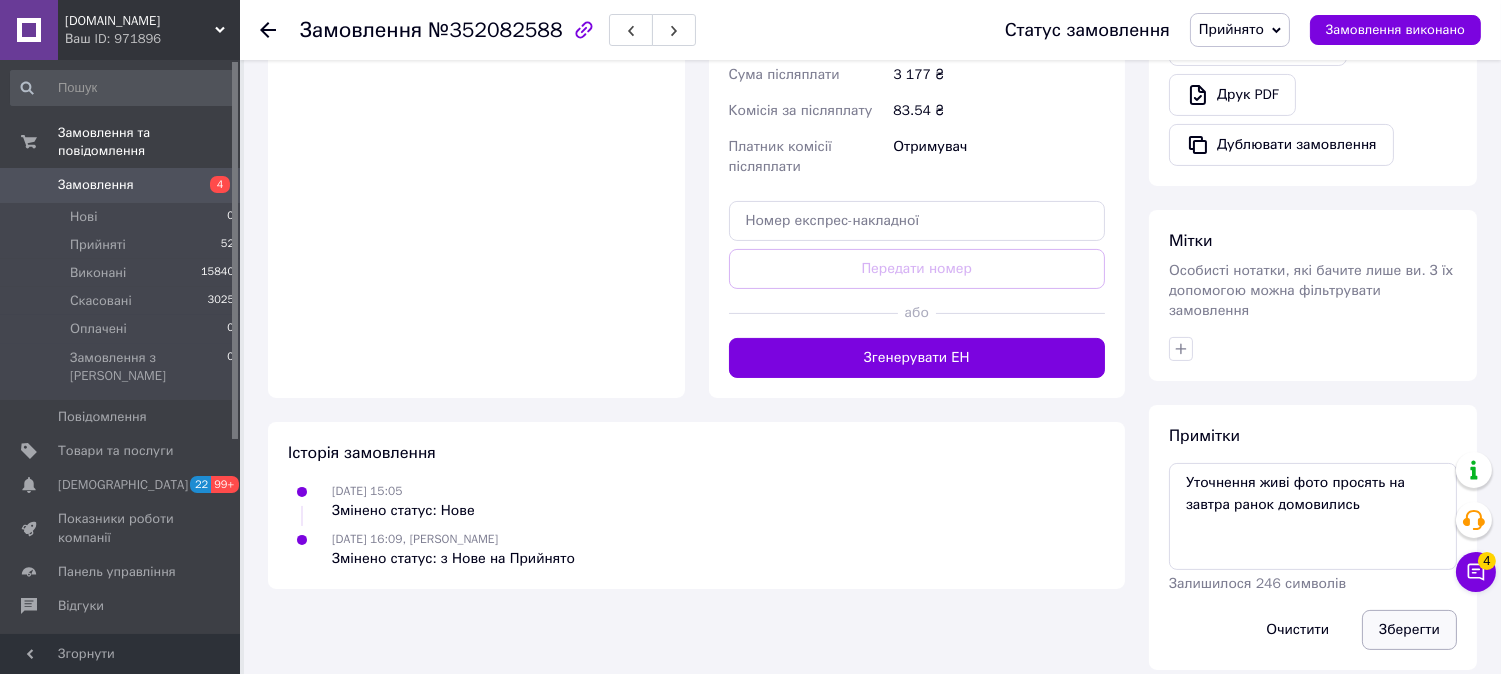 click on "Зберегти" at bounding box center [1409, 630] 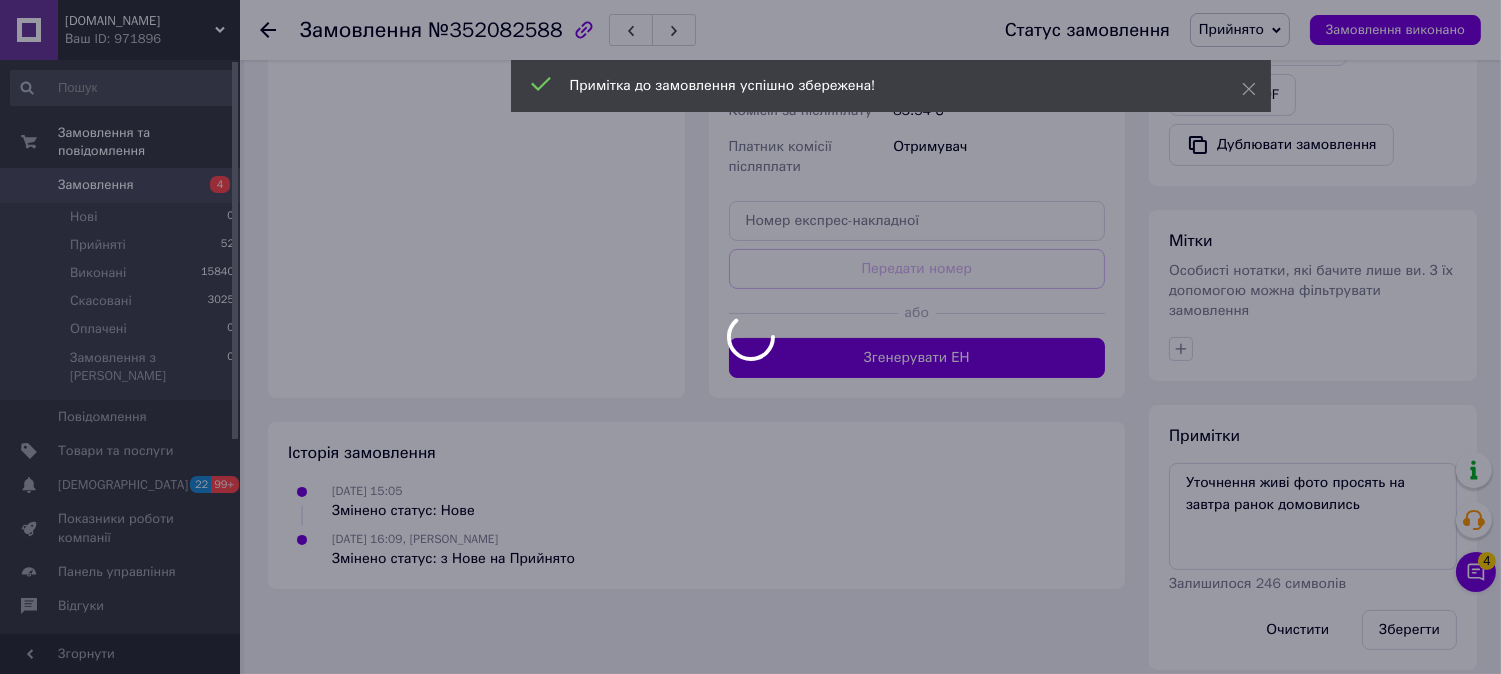 click at bounding box center [750, 337] 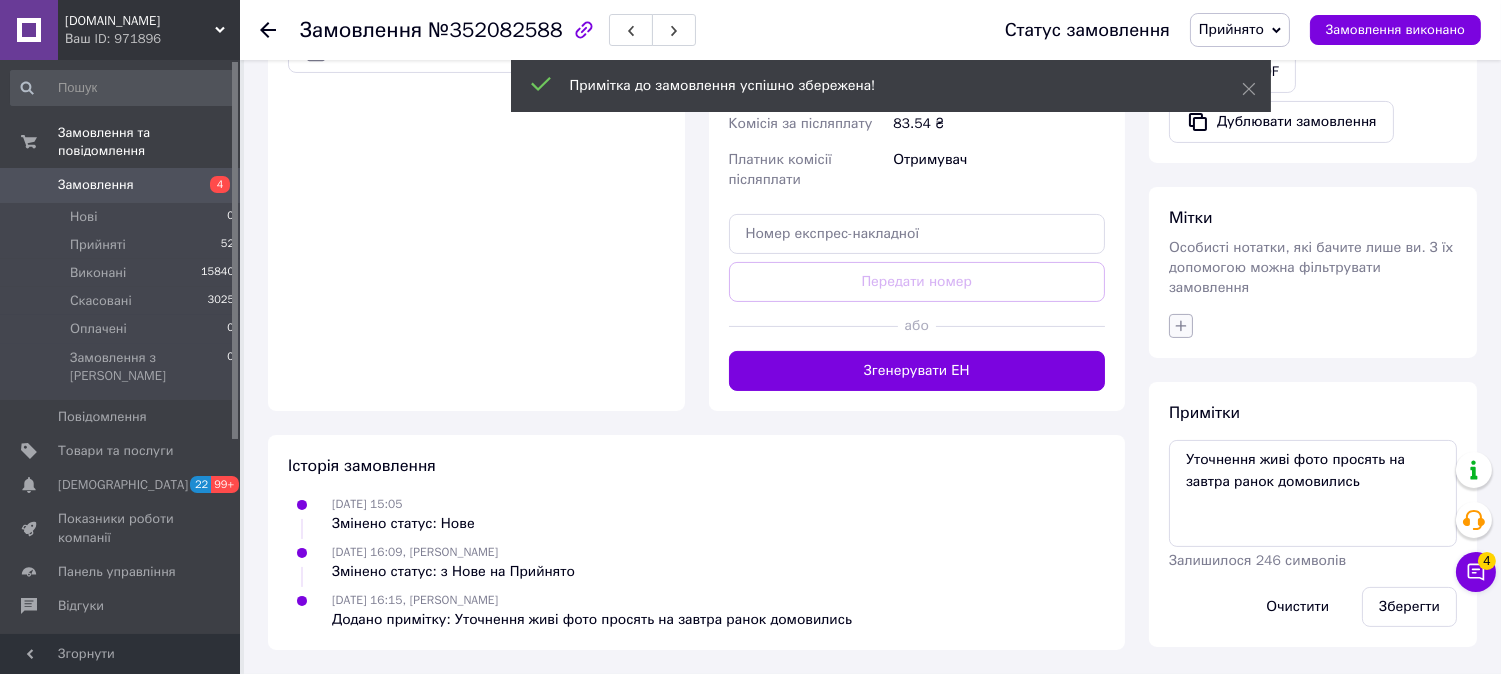scroll, scrollTop: 725, scrollLeft: 0, axis: vertical 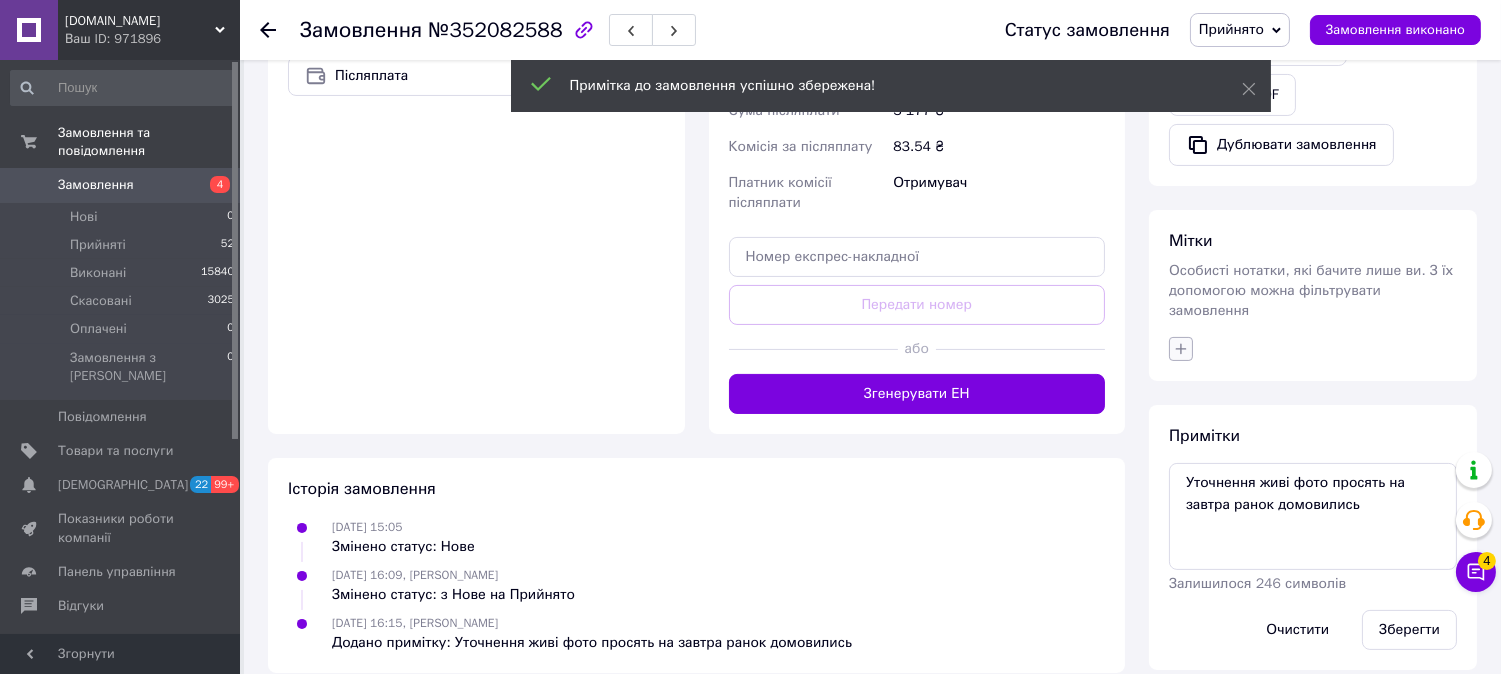 click 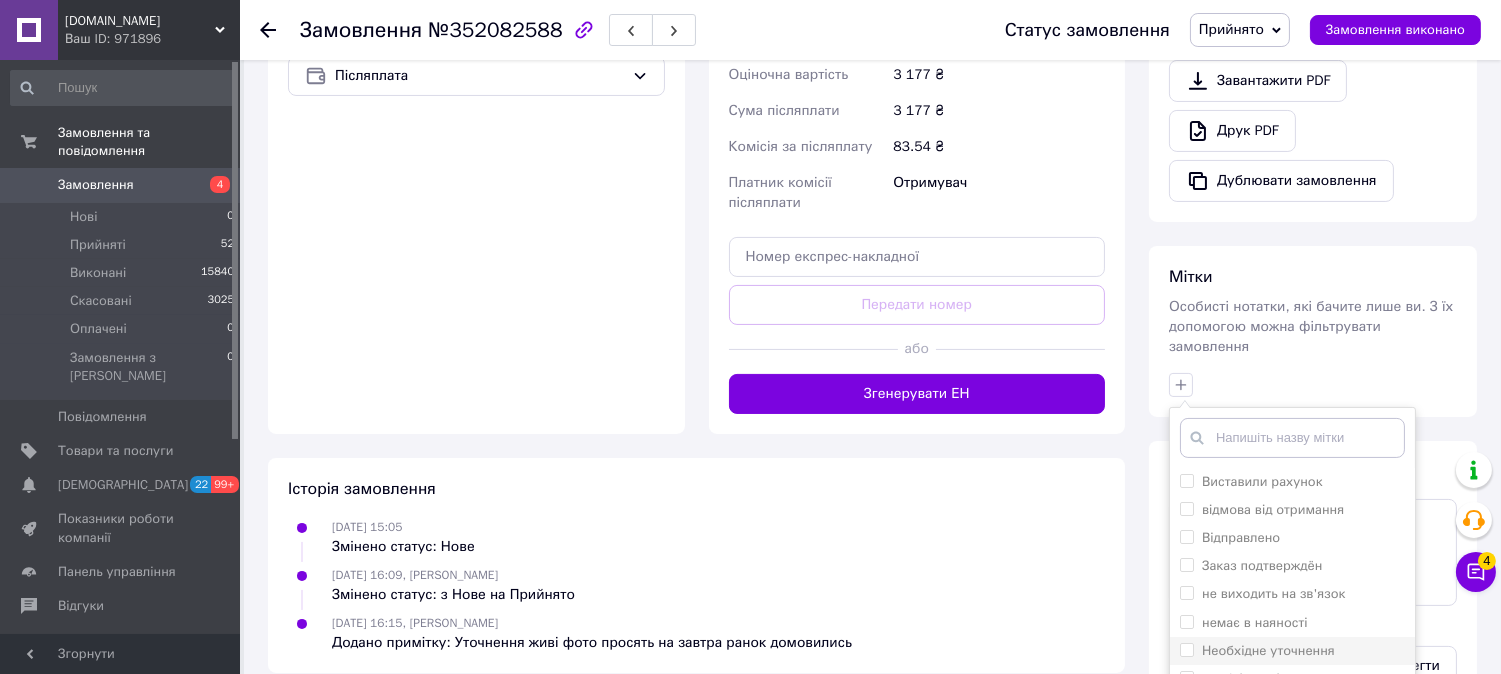 scroll, scrollTop: 111, scrollLeft: 0, axis: vertical 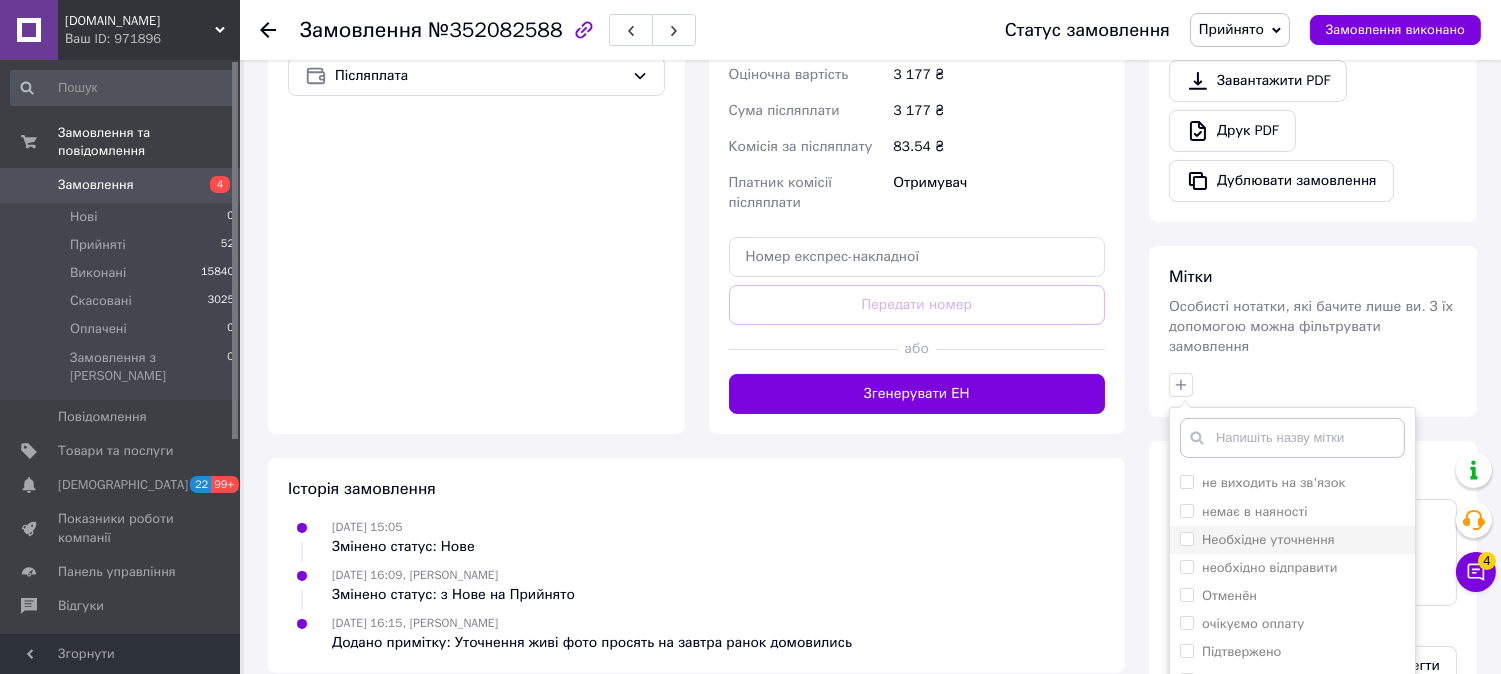 click on "Необхідне уточнення" at bounding box center [1268, 539] 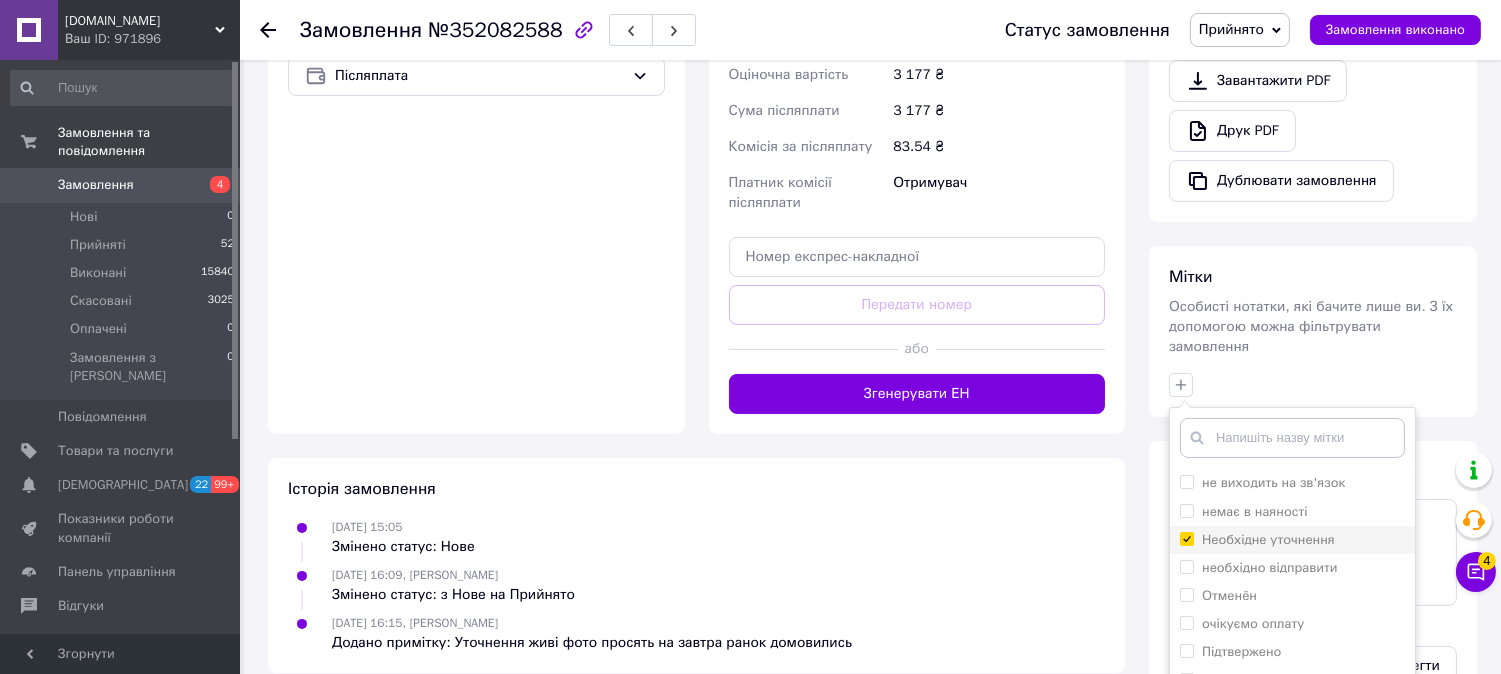 checkbox on "true" 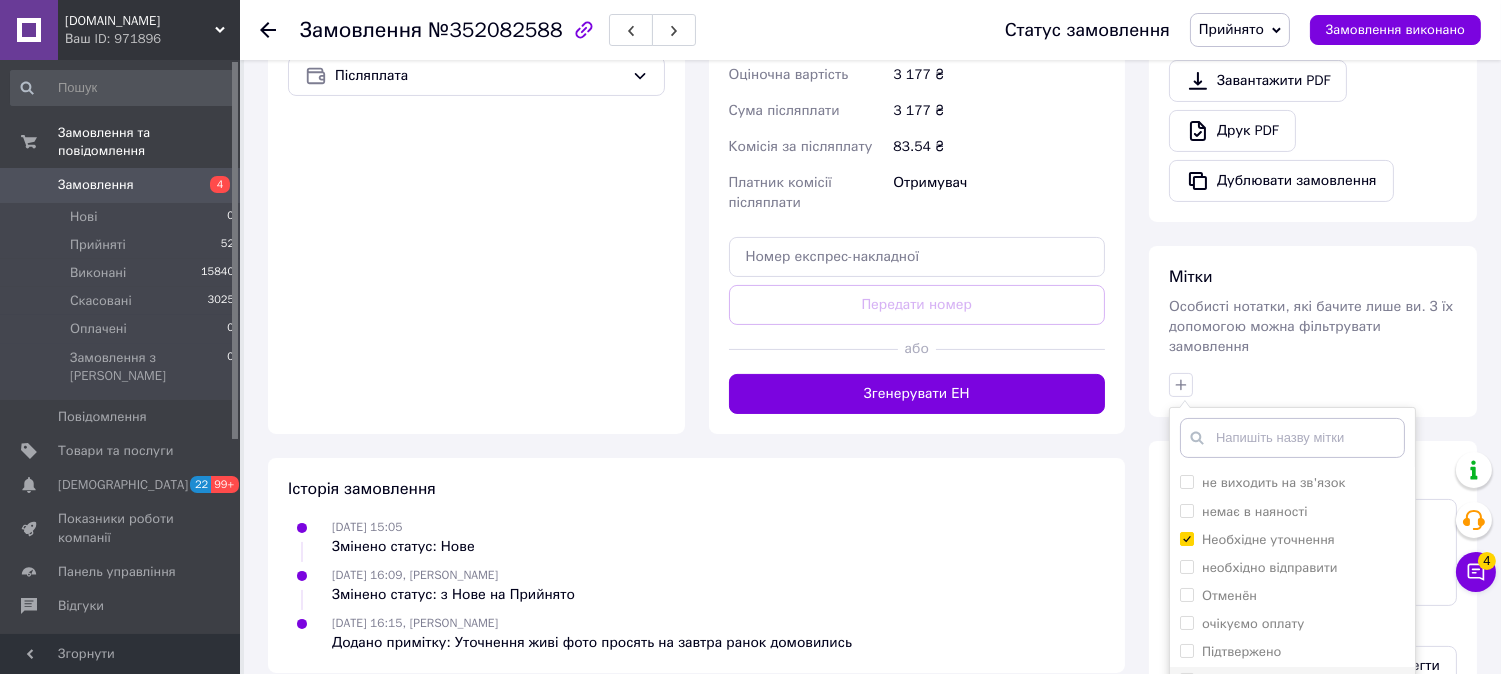 scroll, scrollTop: 178, scrollLeft: 0, axis: vertical 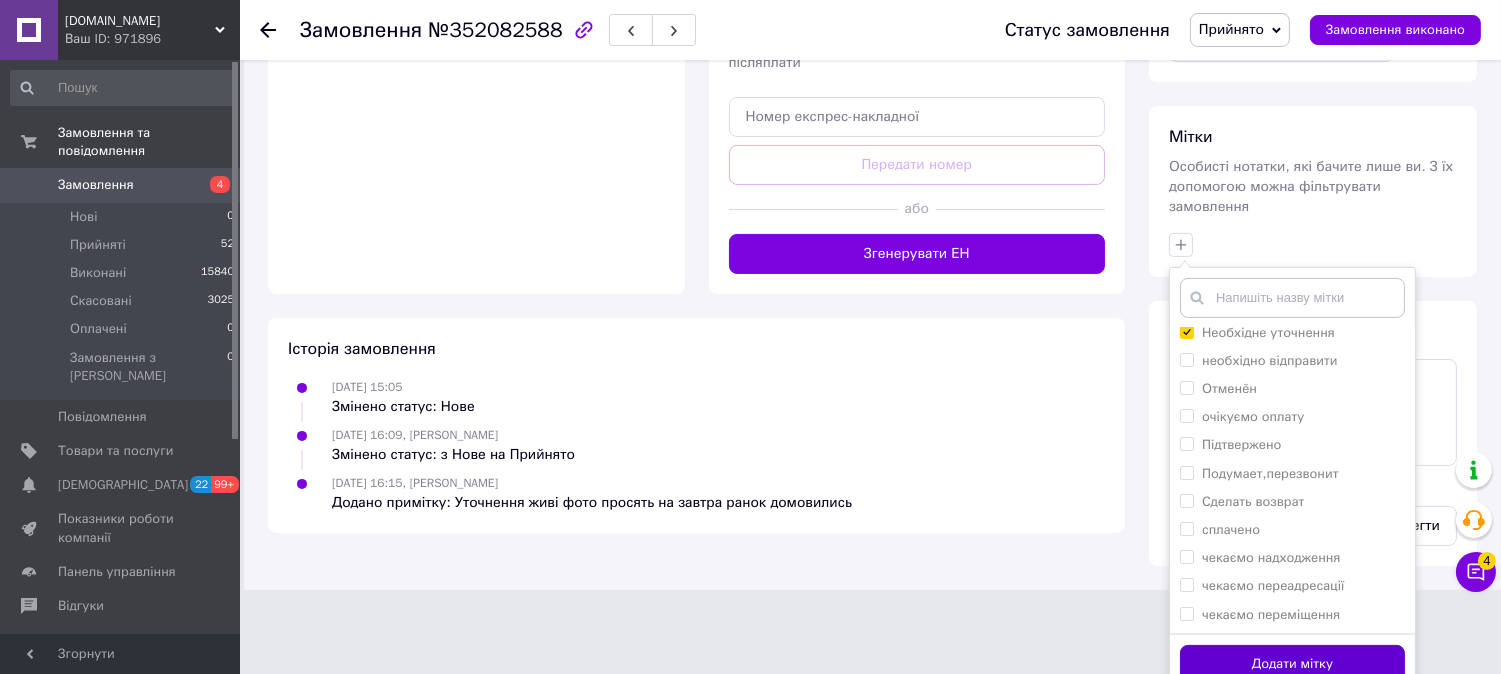 click on "Додати мітку" at bounding box center (1292, 664) 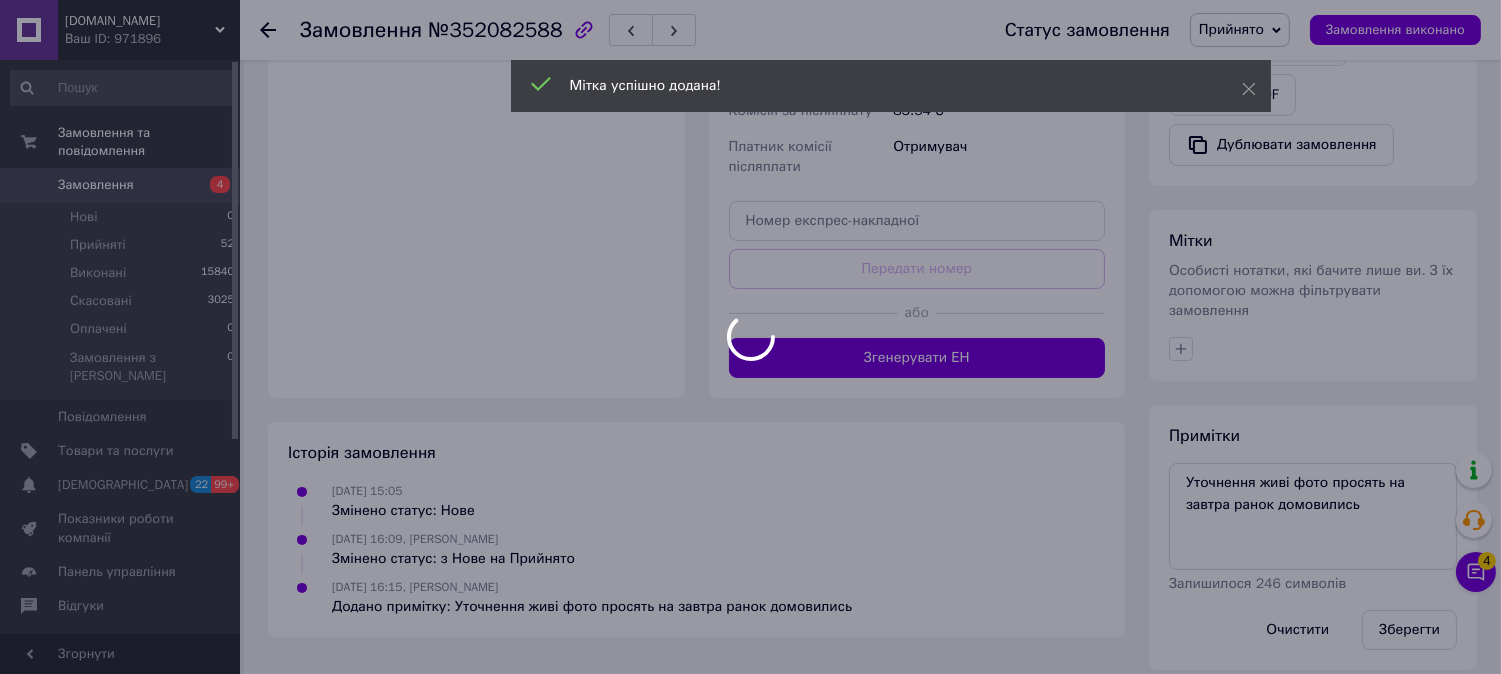scroll, scrollTop: 757, scrollLeft: 0, axis: vertical 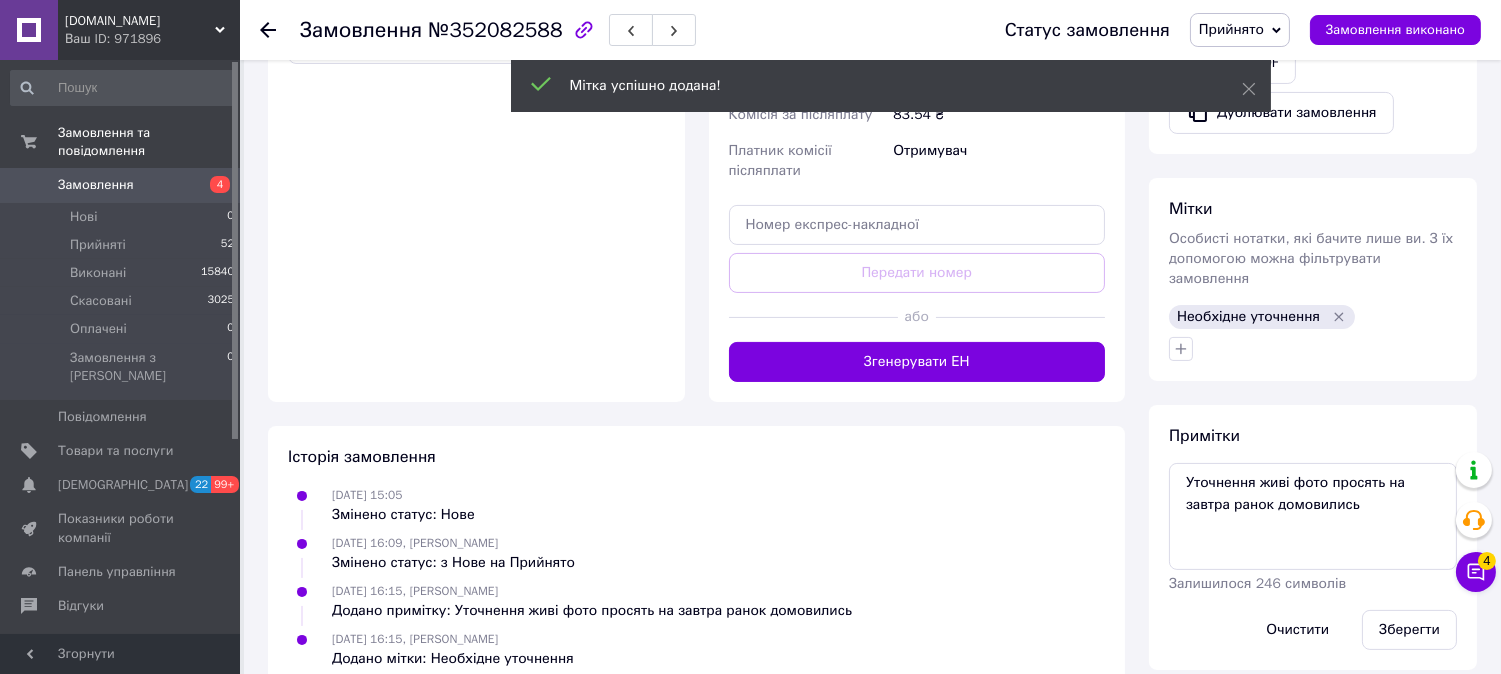 click 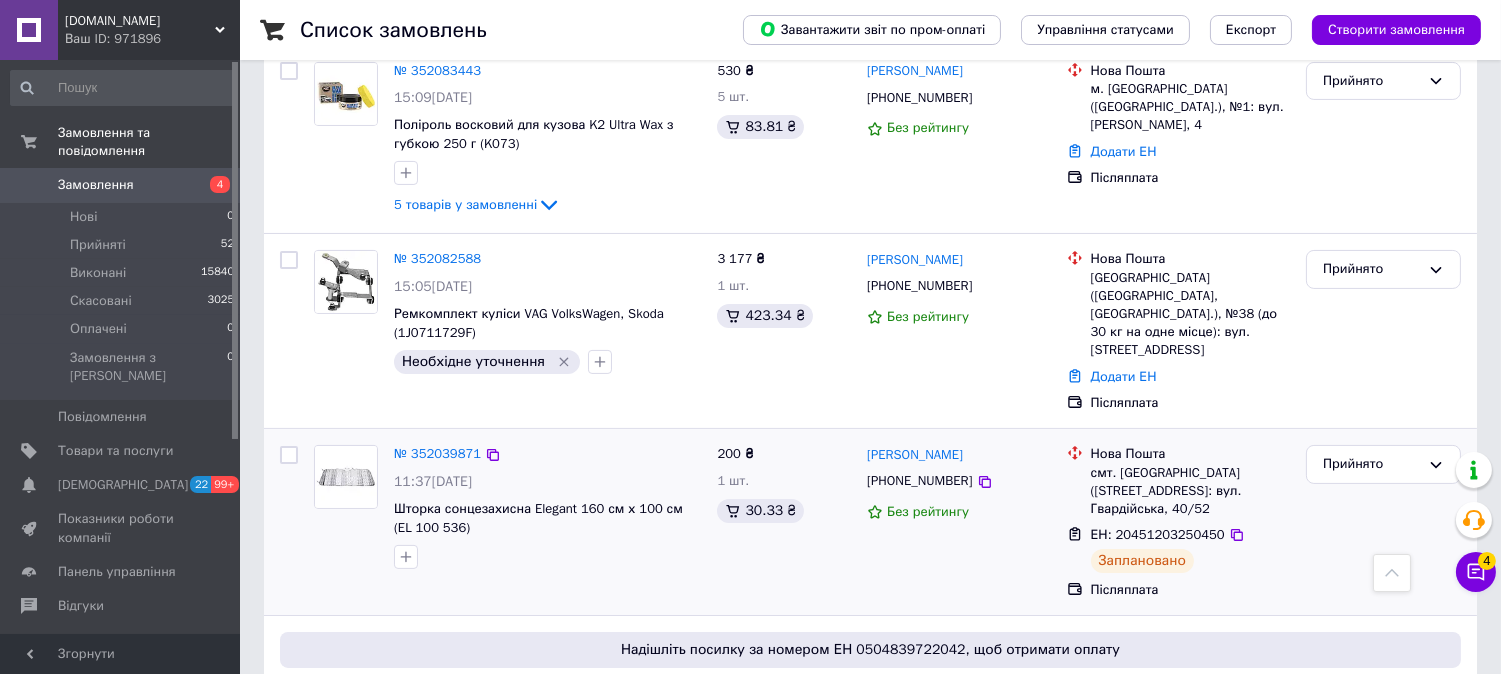 scroll, scrollTop: 666, scrollLeft: 0, axis: vertical 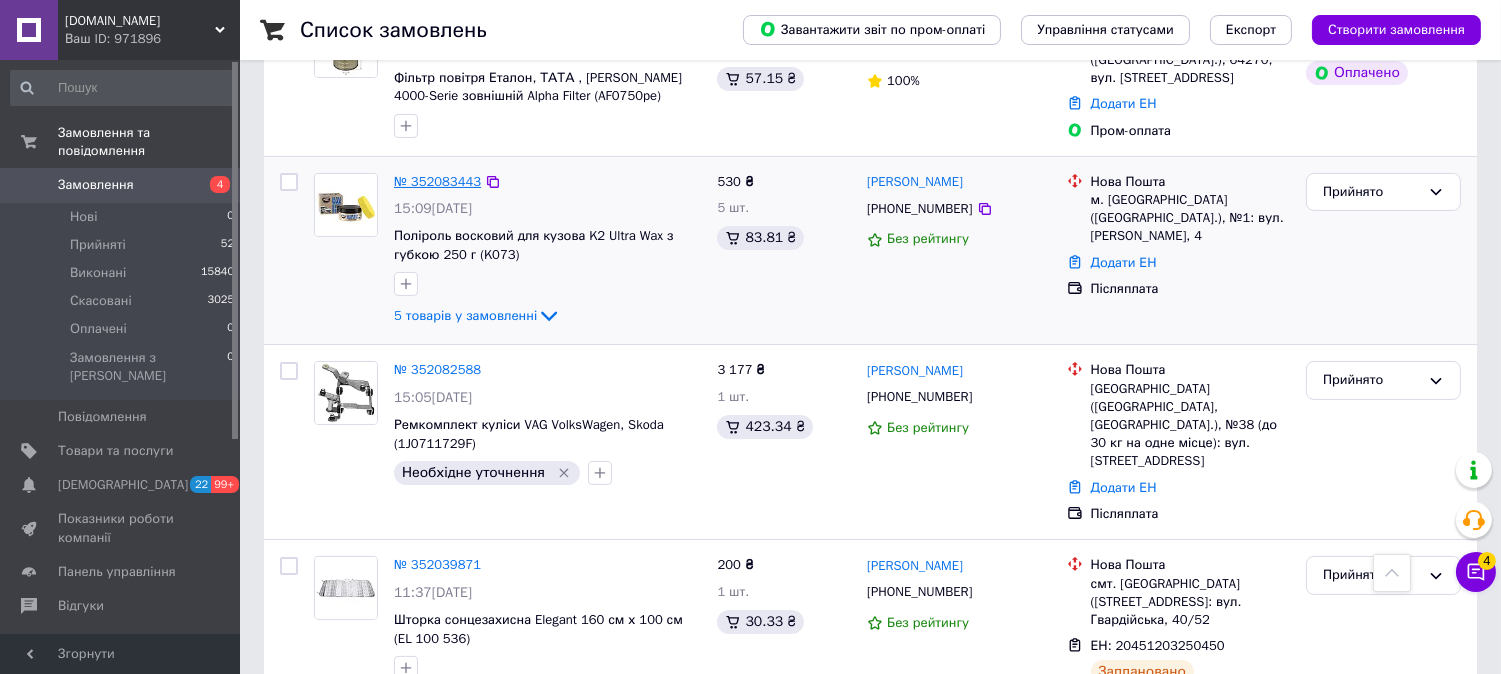 click on "№ 352083443" at bounding box center [437, 181] 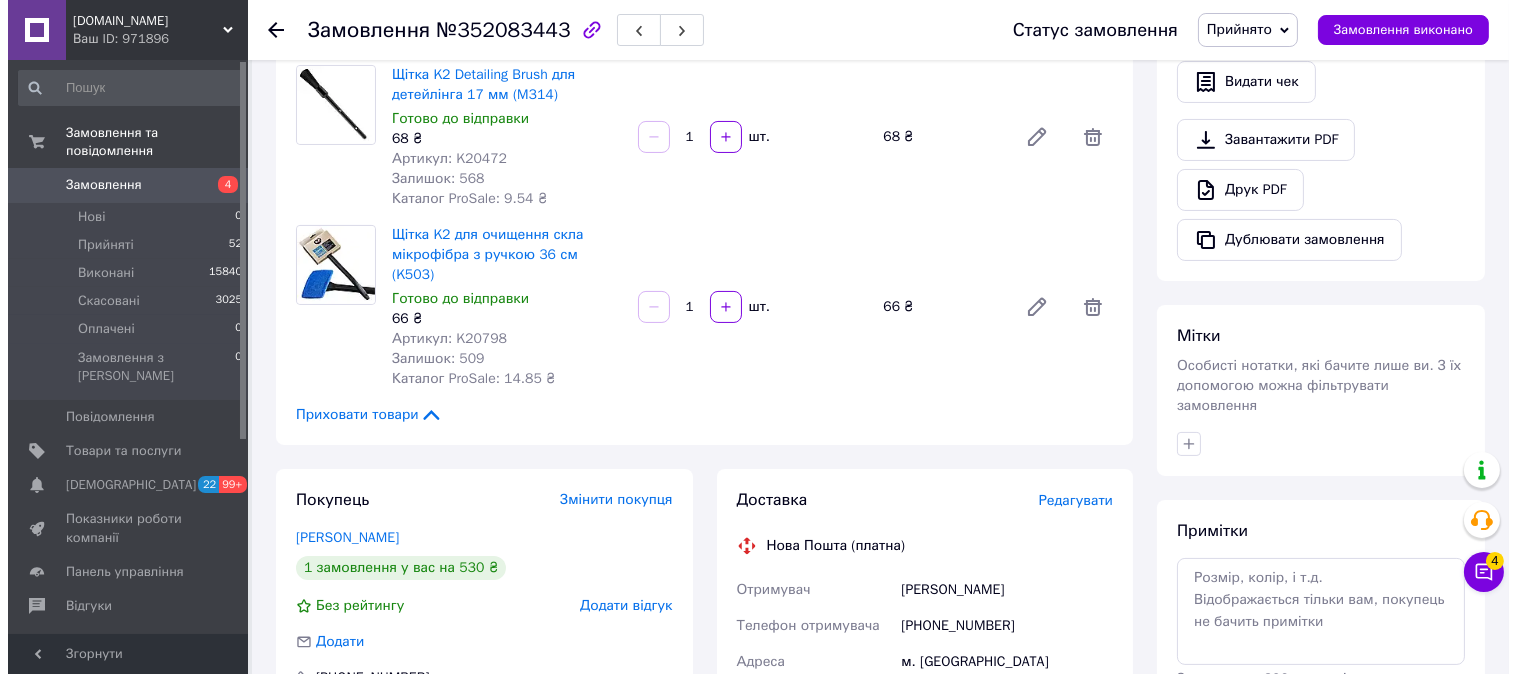 scroll, scrollTop: 1000, scrollLeft: 0, axis: vertical 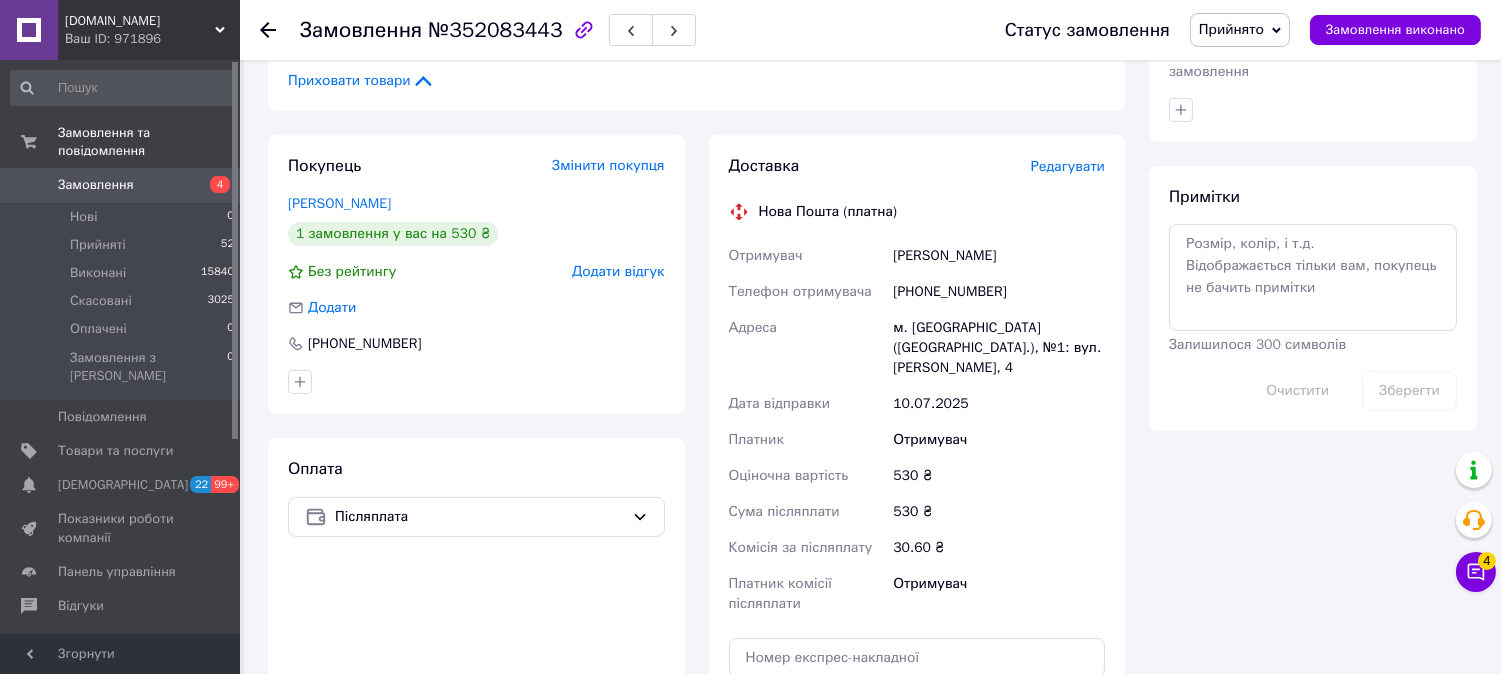 click on "+380960723561" at bounding box center (999, 292) 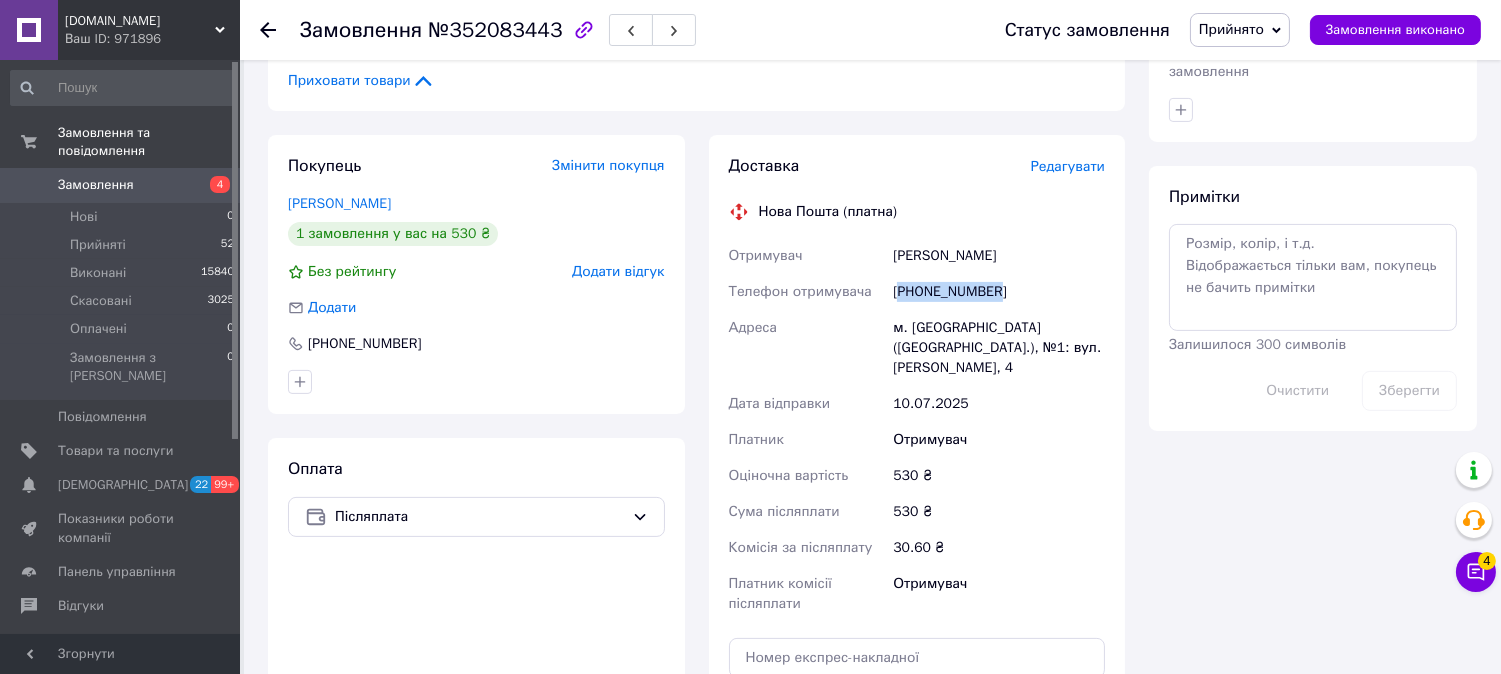 click on "+380960723561" at bounding box center [999, 292] 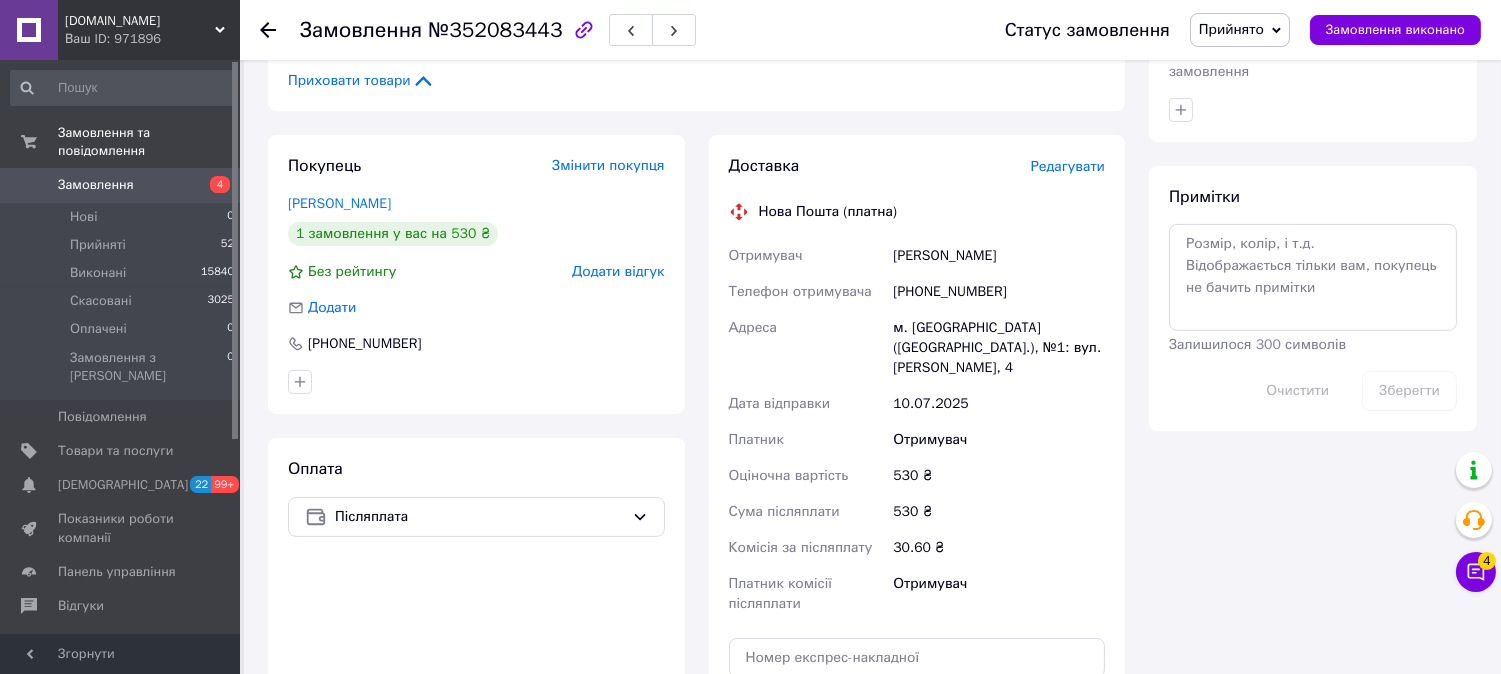click on "Редагувати" at bounding box center [1068, 166] 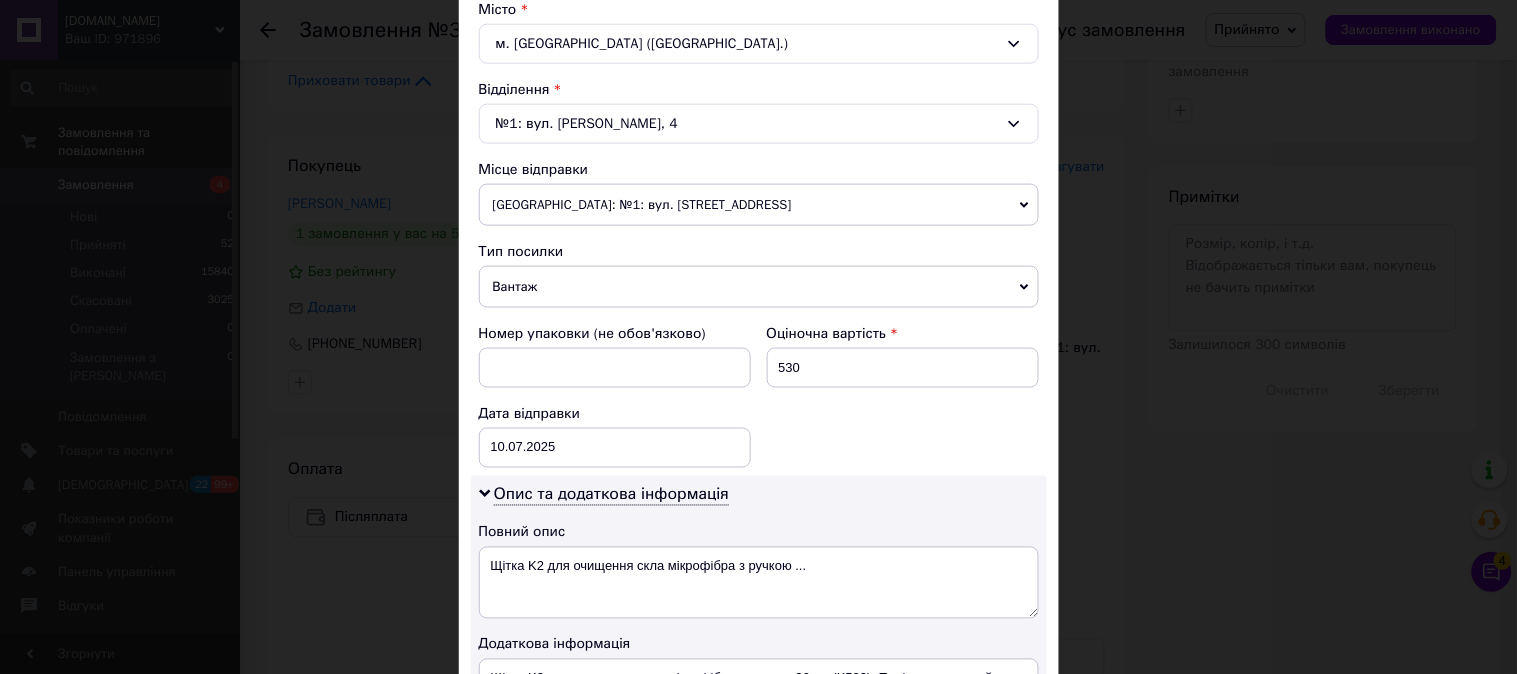 scroll, scrollTop: 888, scrollLeft: 0, axis: vertical 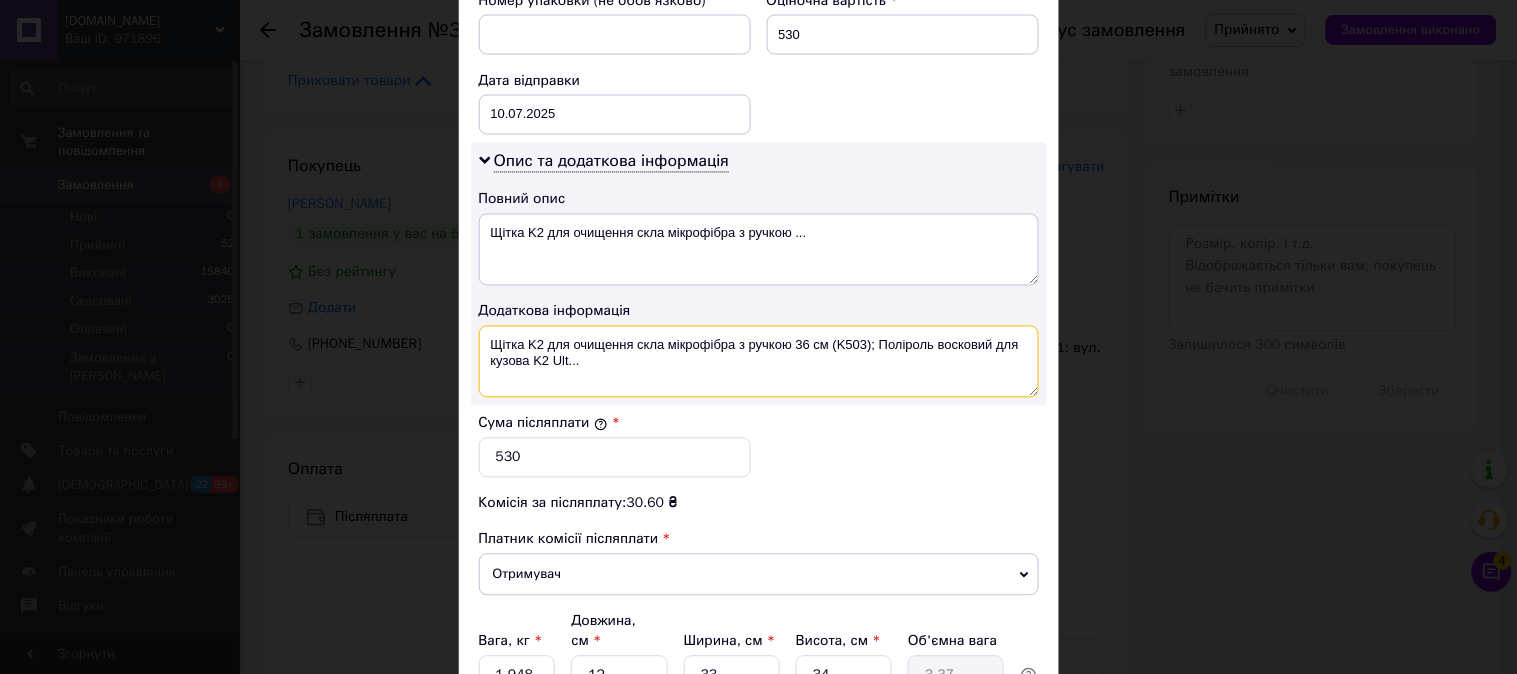 drag, startPoint x: 533, startPoint y: 367, endPoint x: 475, endPoint y: 336, distance: 65.76473 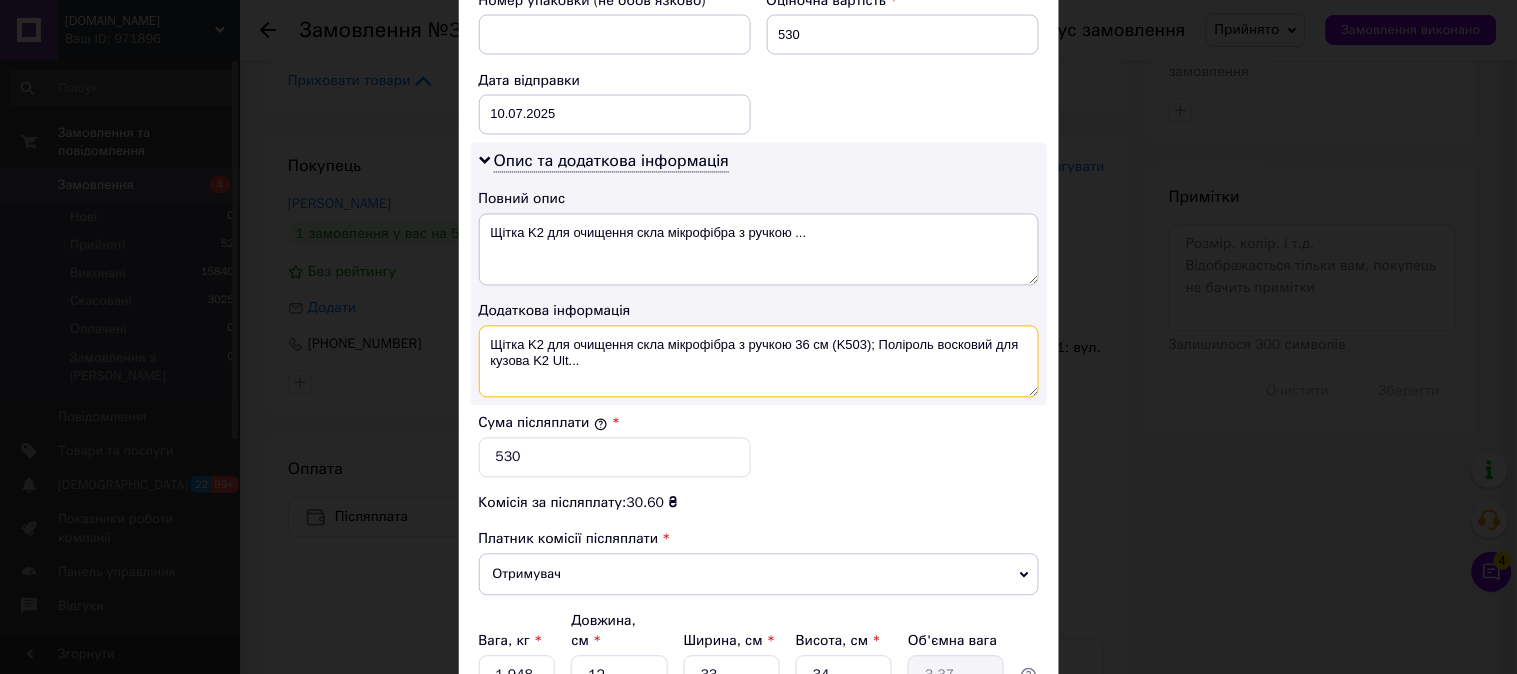 paste on "Л000016925" 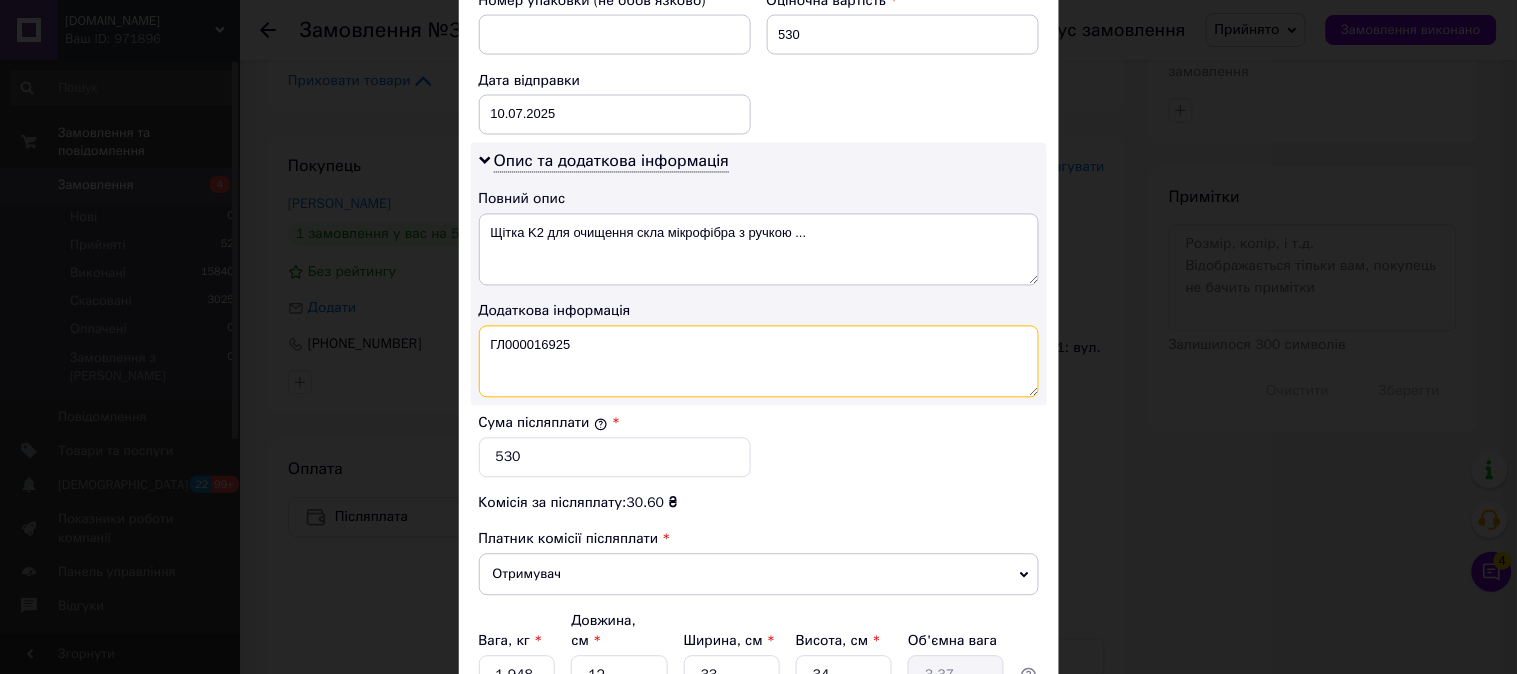 type on "ГЛ000016925" 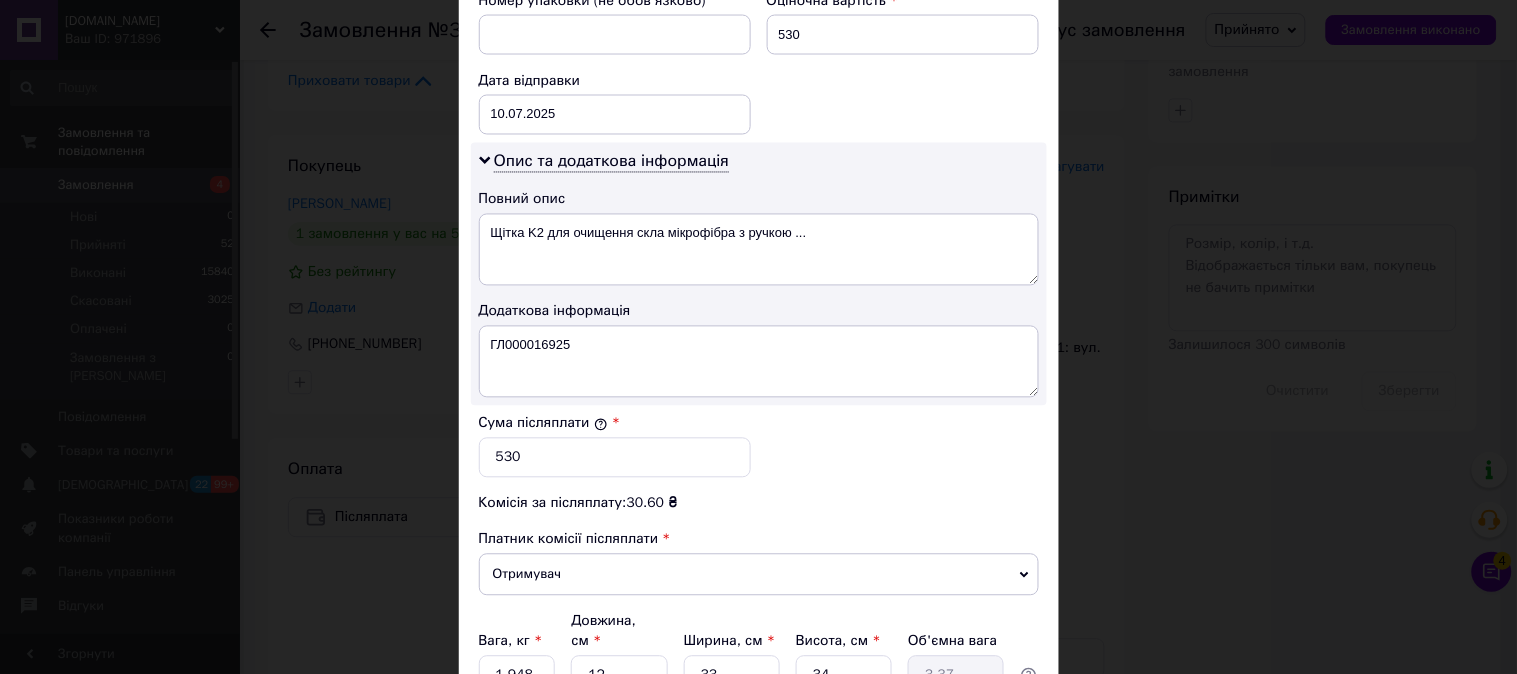 click on "Сума післяплати     * 530" at bounding box center (759, 446) 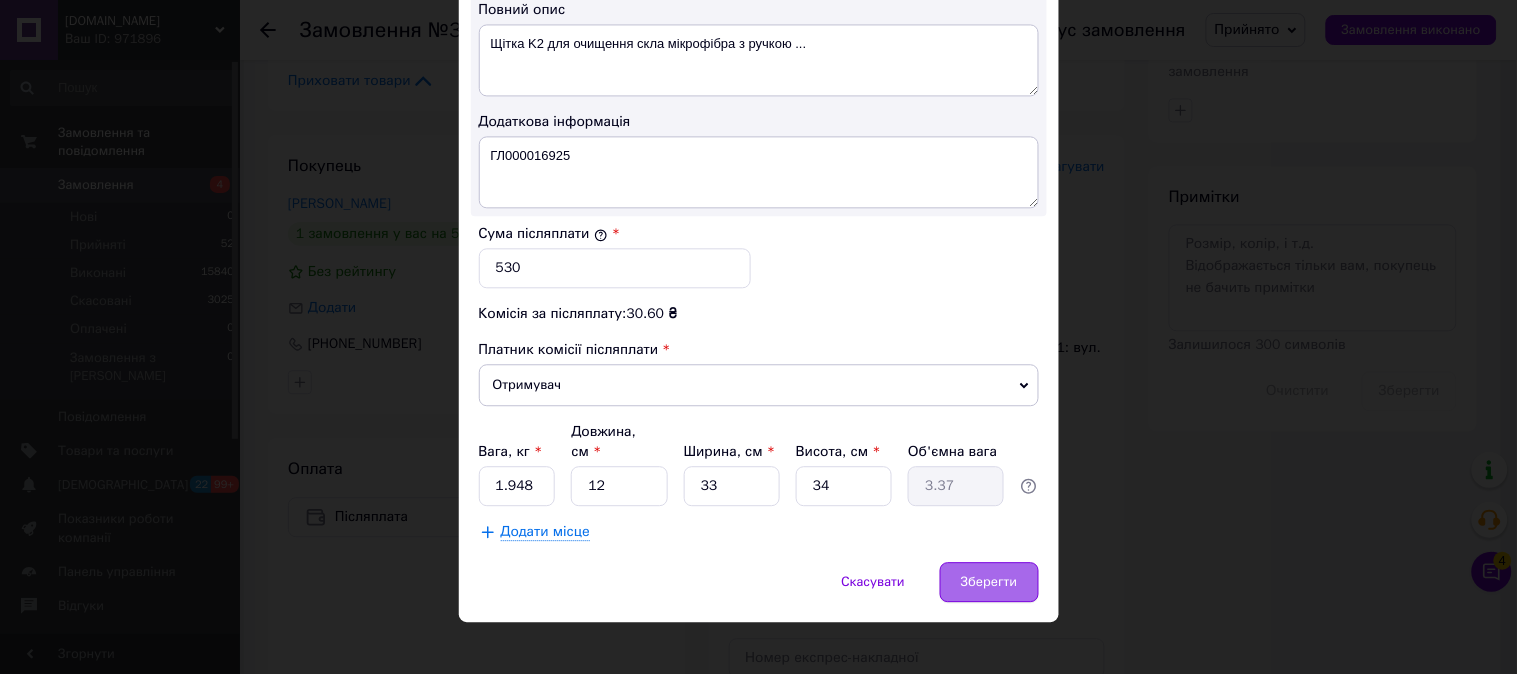 click on "Зберегти" at bounding box center [989, 582] 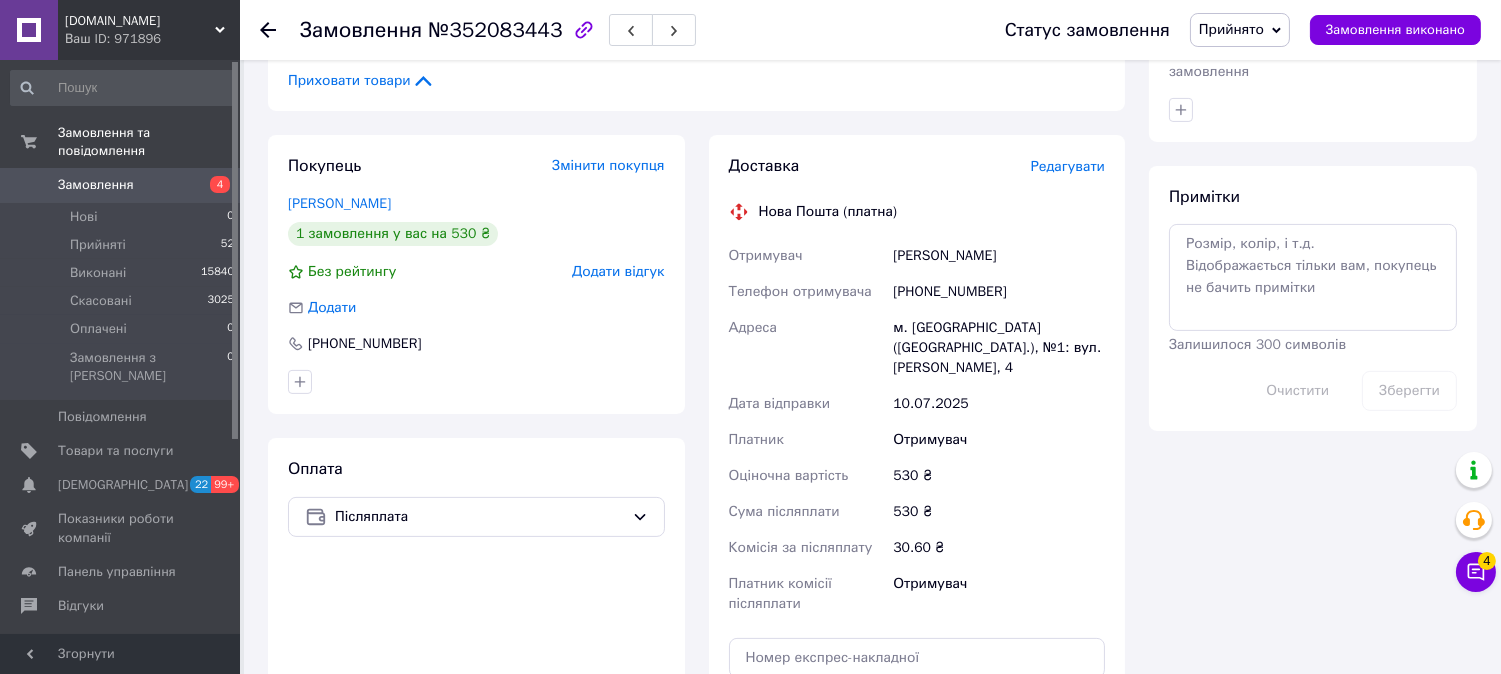 click on "Редагувати" at bounding box center [1068, 166] 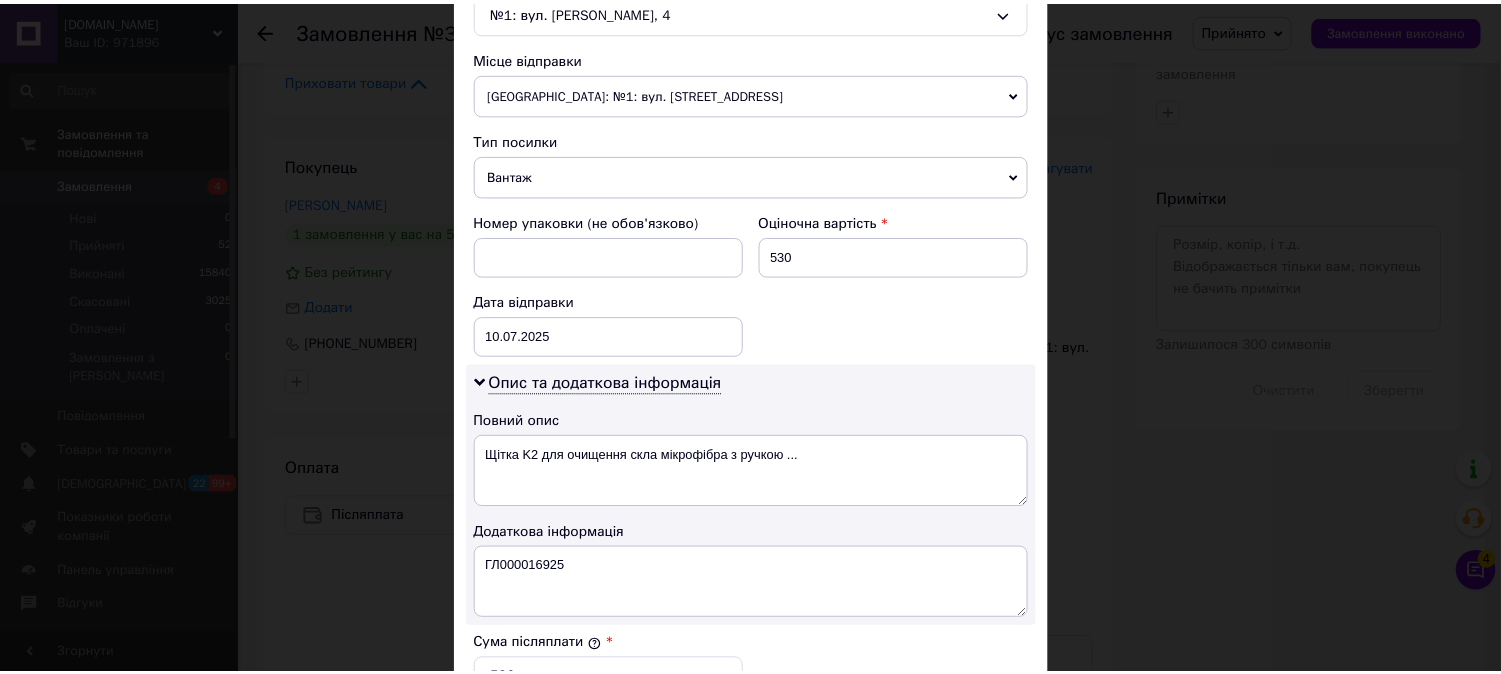 scroll, scrollTop: 1000, scrollLeft: 0, axis: vertical 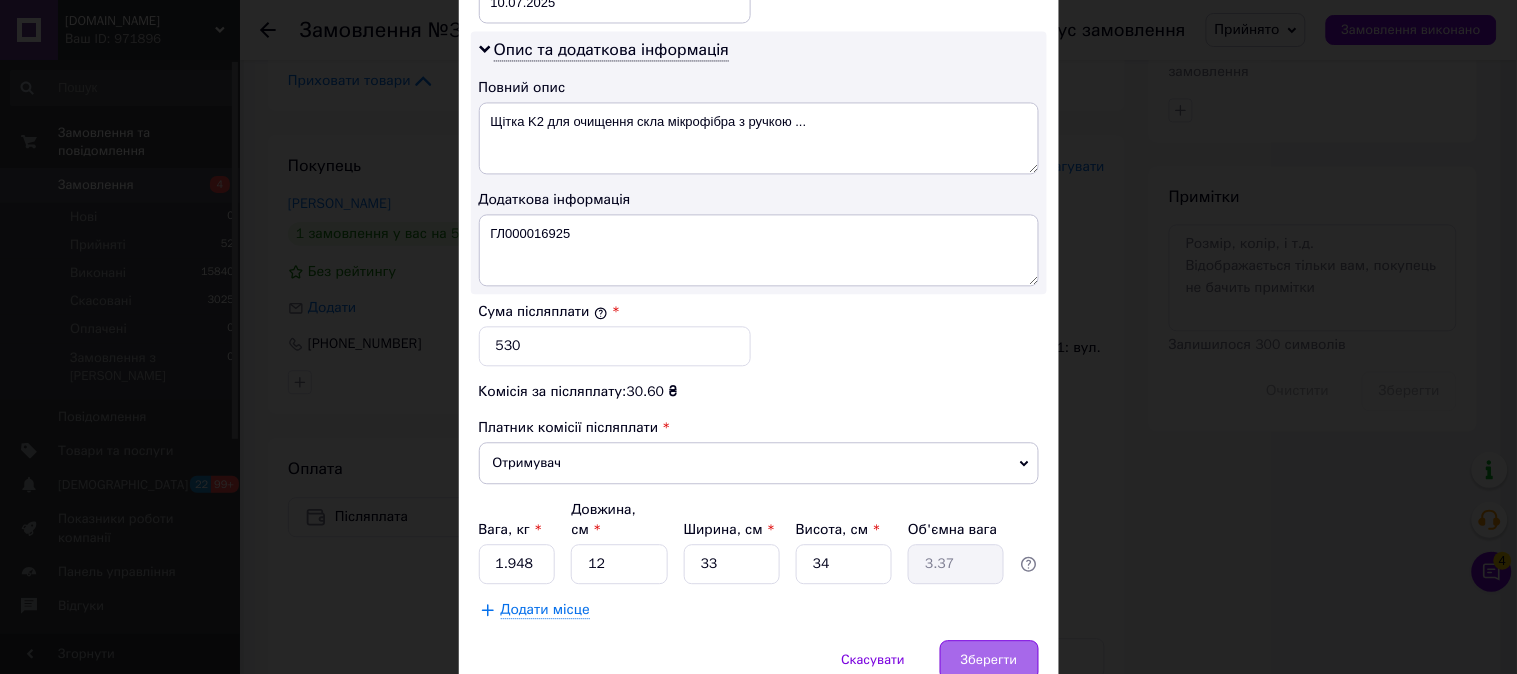 click on "Зберегти" at bounding box center (989, 660) 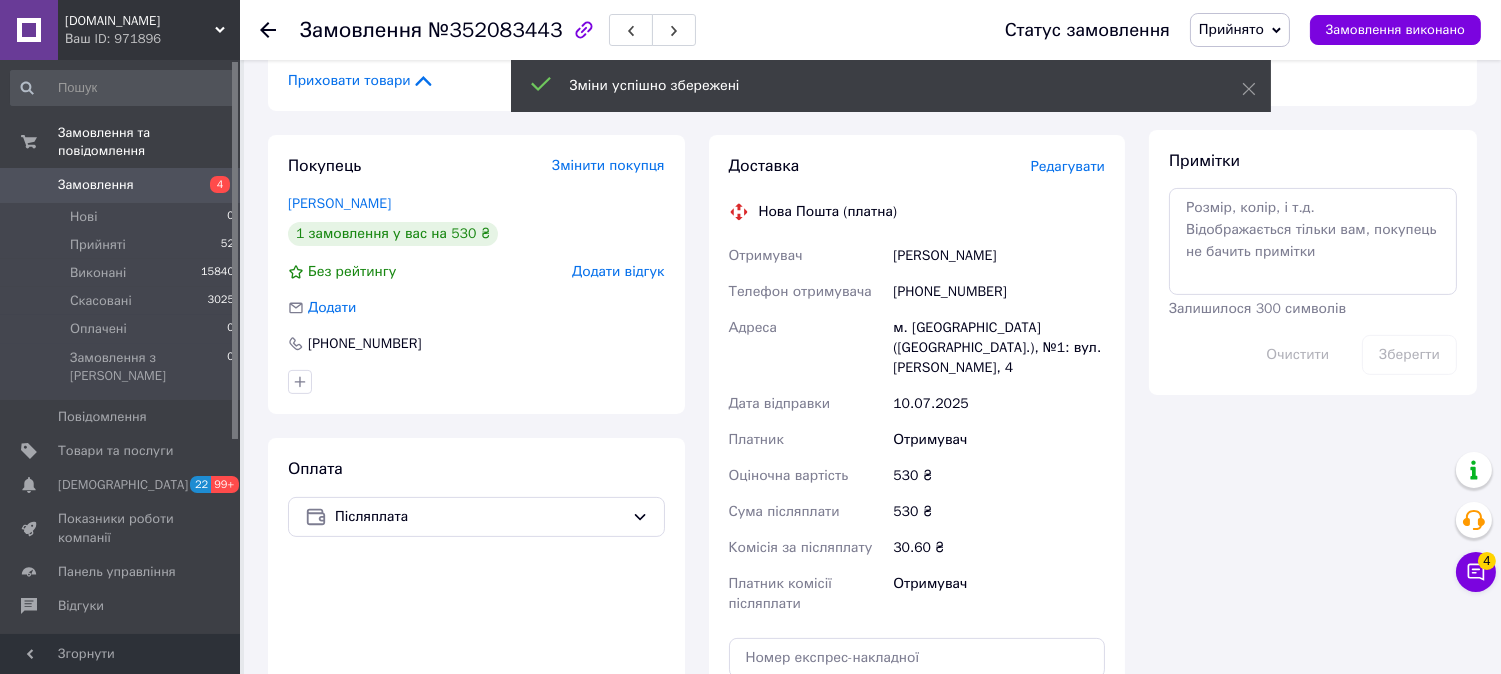 scroll, scrollTop: 1444, scrollLeft: 0, axis: vertical 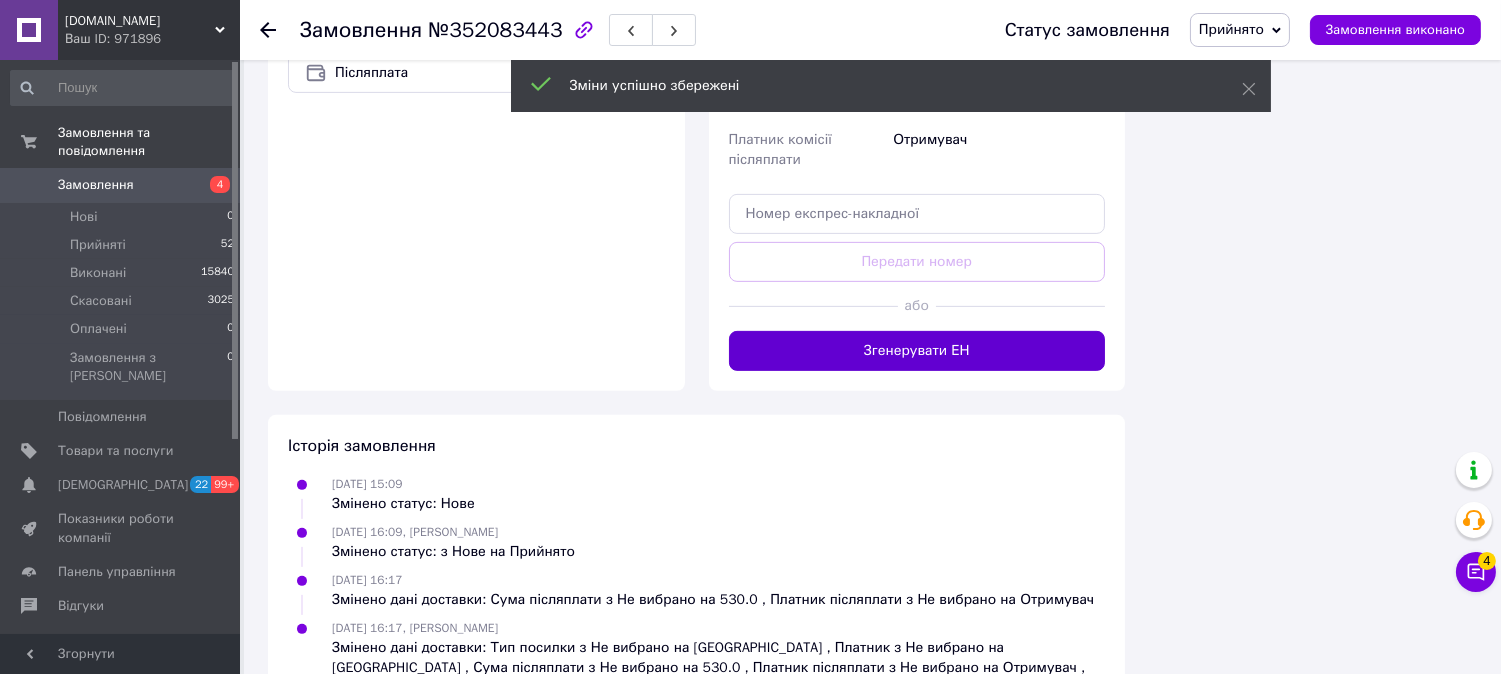 click on "Згенерувати ЕН" at bounding box center (917, 351) 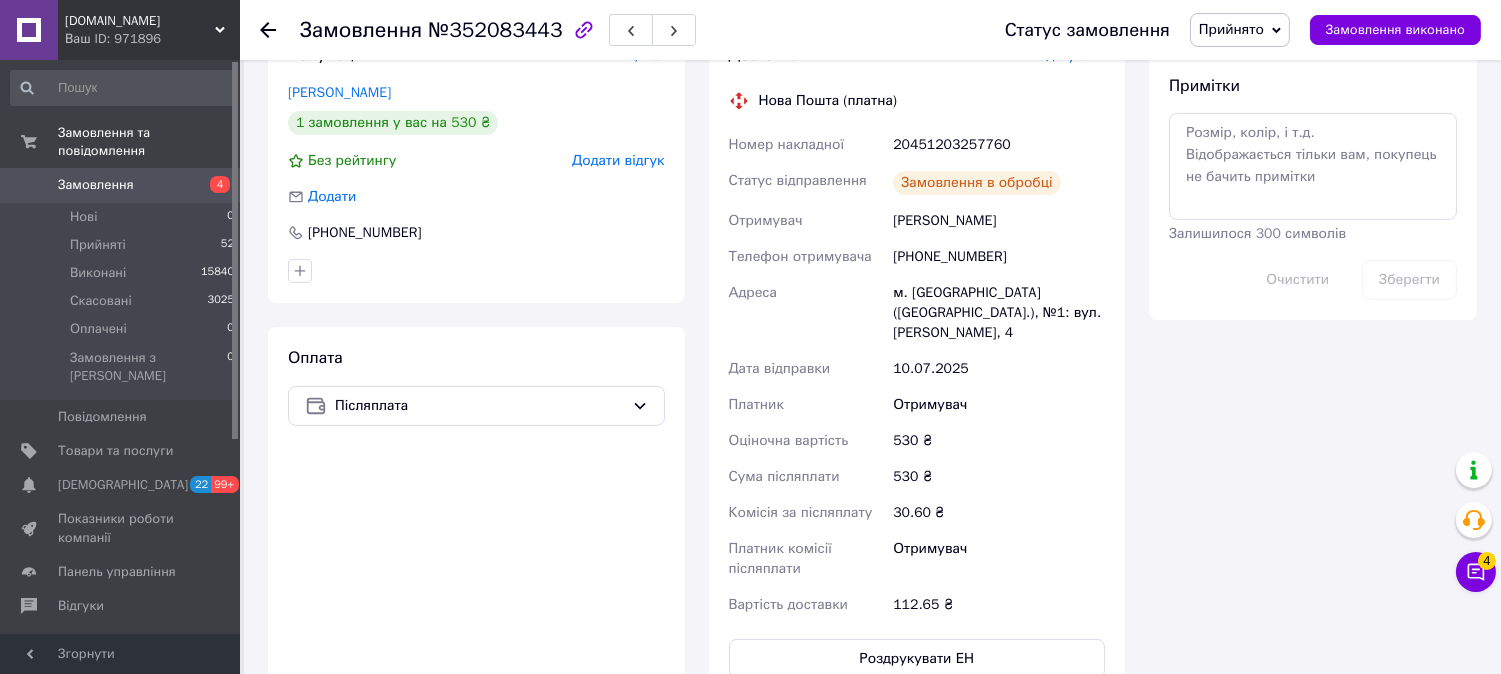 scroll, scrollTop: 1000, scrollLeft: 0, axis: vertical 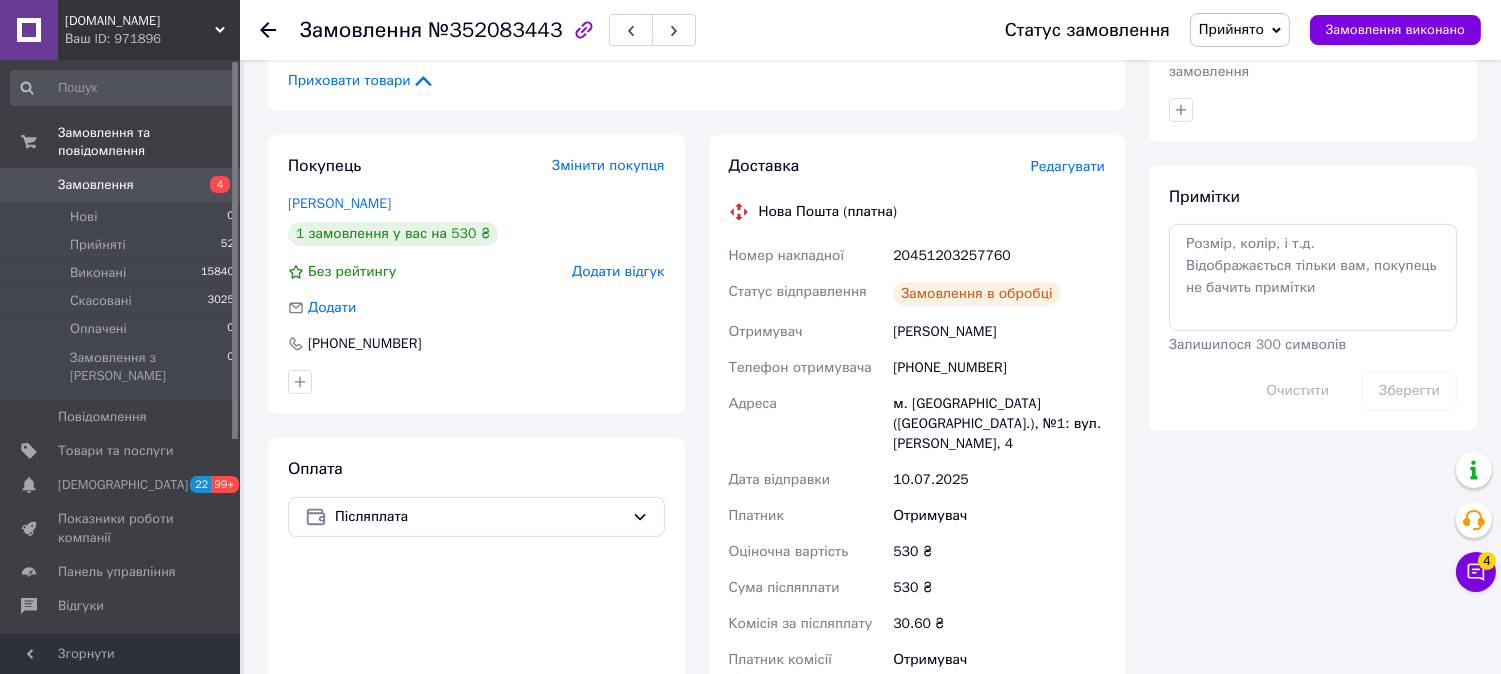 click on "20451203257760" at bounding box center (999, 256) 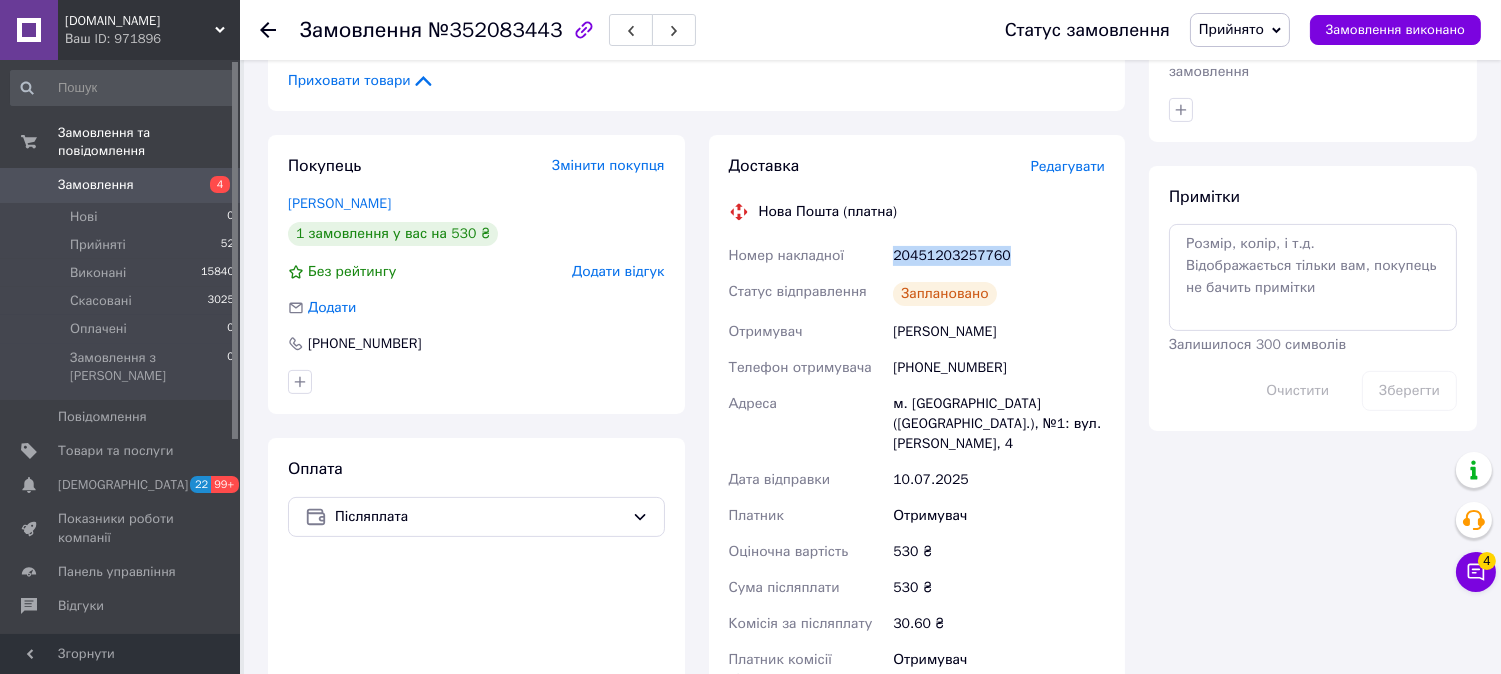 click on "20451203257760" at bounding box center [999, 256] 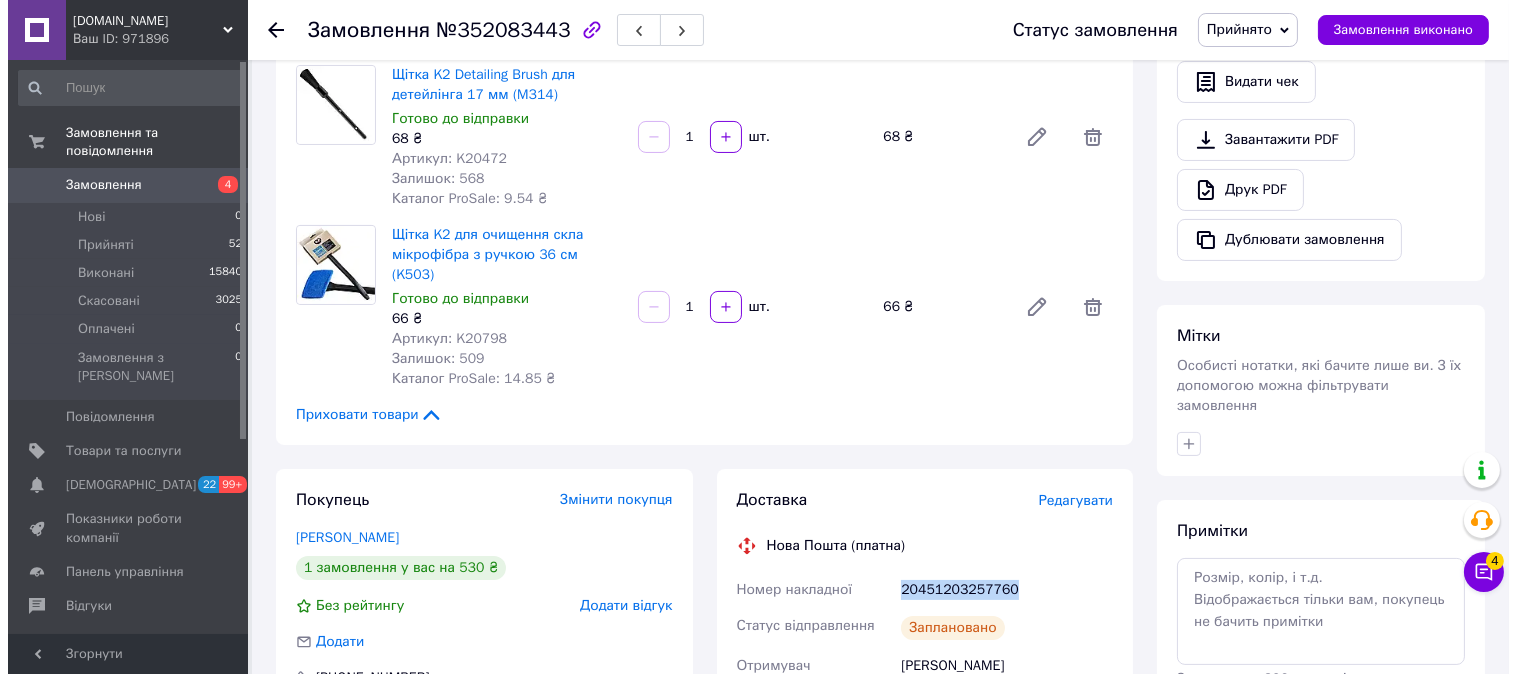 scroll, scrollTop: 444, scrollLeft: 0, axis: vertical 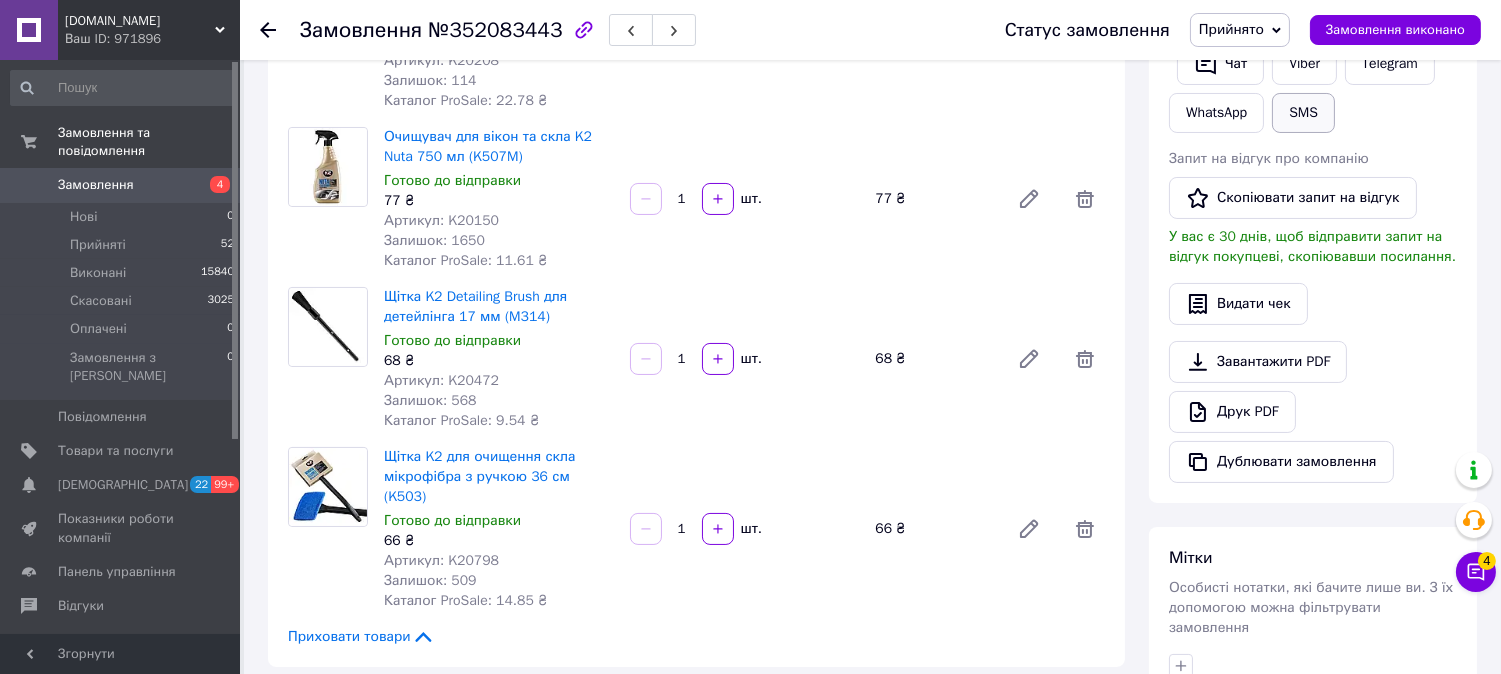click on "SMS" at bounding box center (1303, 113) 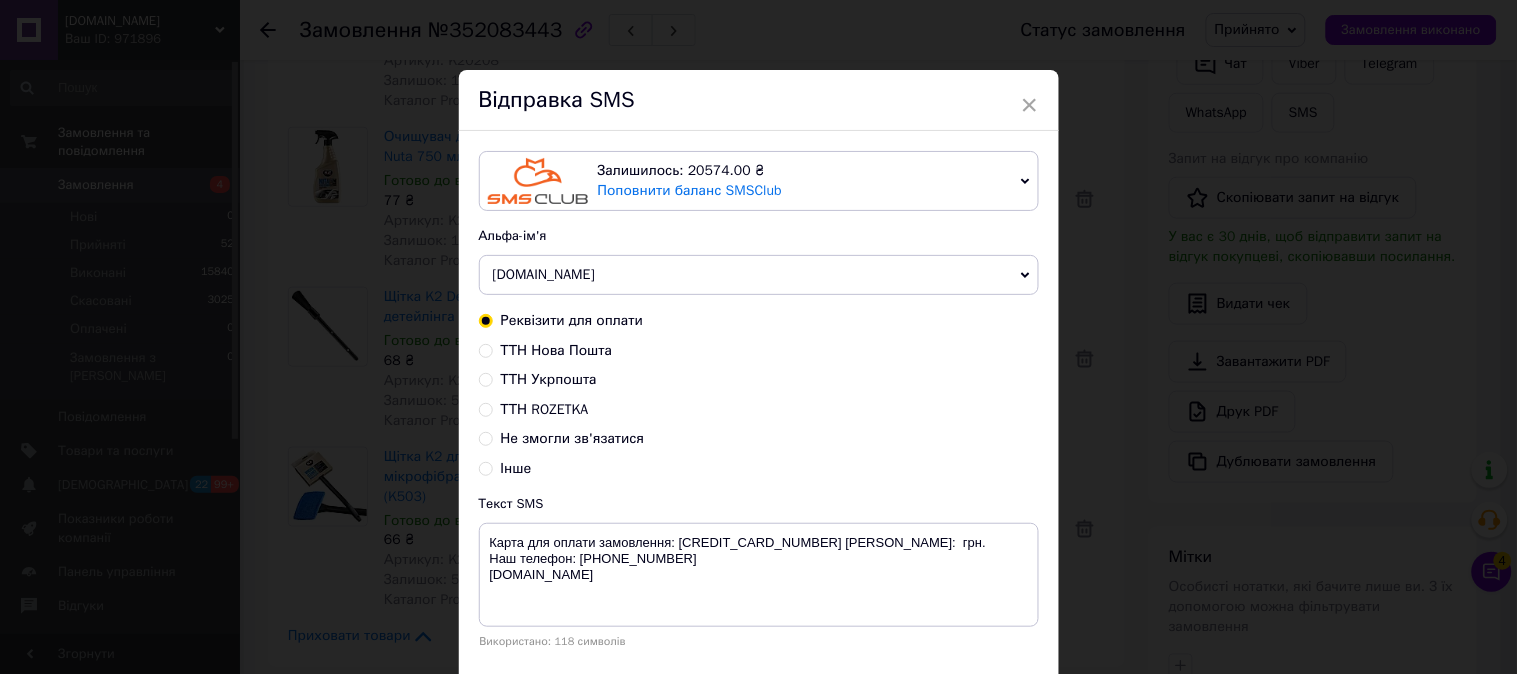 click on "ТТН Нова Пошта" at bounding box center (557, 350) 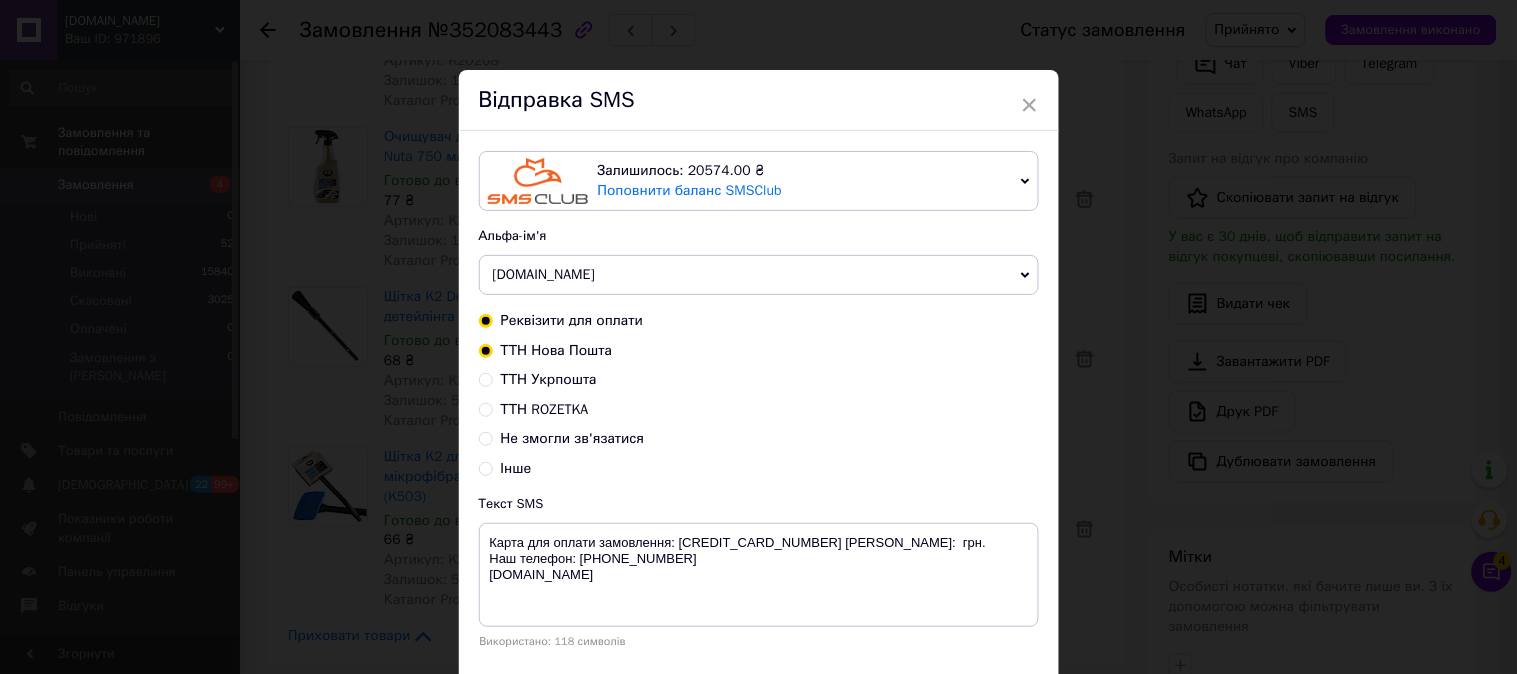 radio on "true" 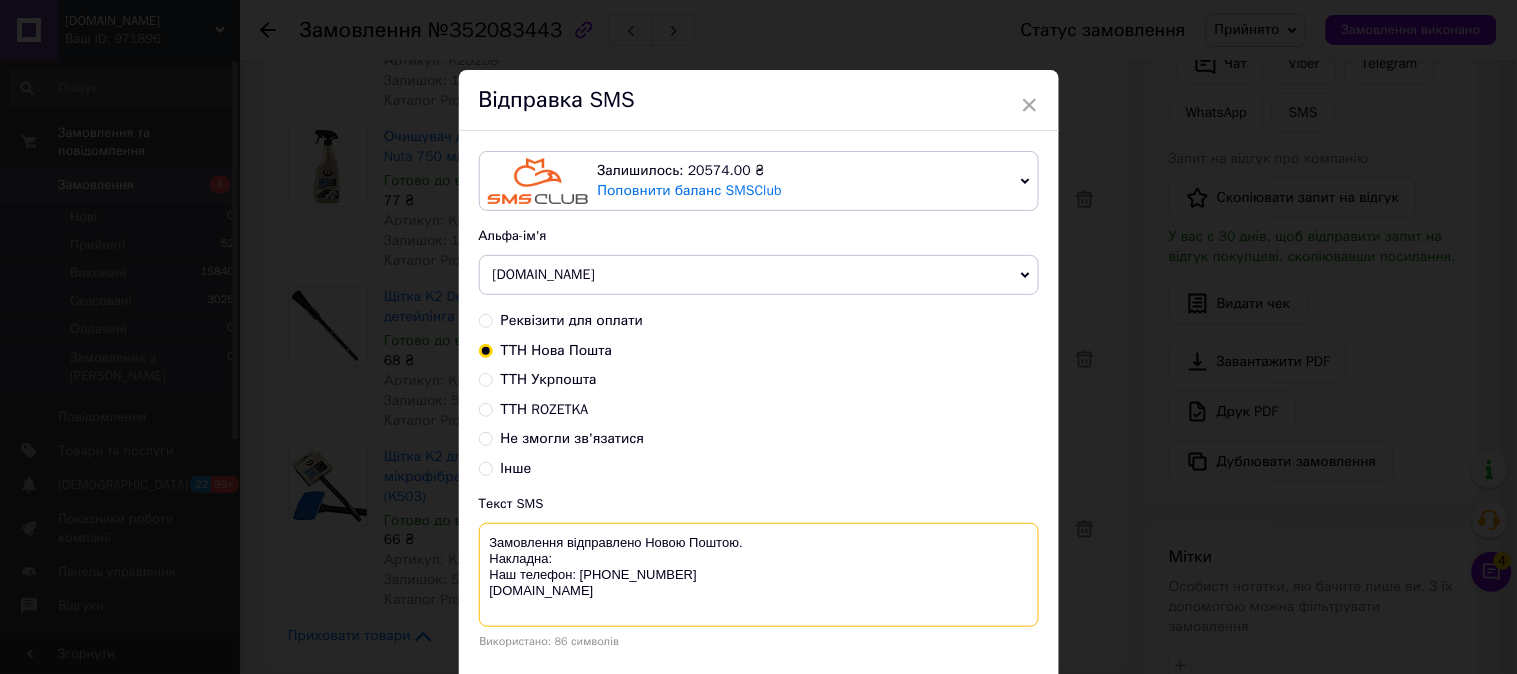 click on "Замовлення відправлено Новою Поштою.
Накладна:
Наш телефон: 0 800 755 170
demi.in.ua" at bounding box center (759, 575) 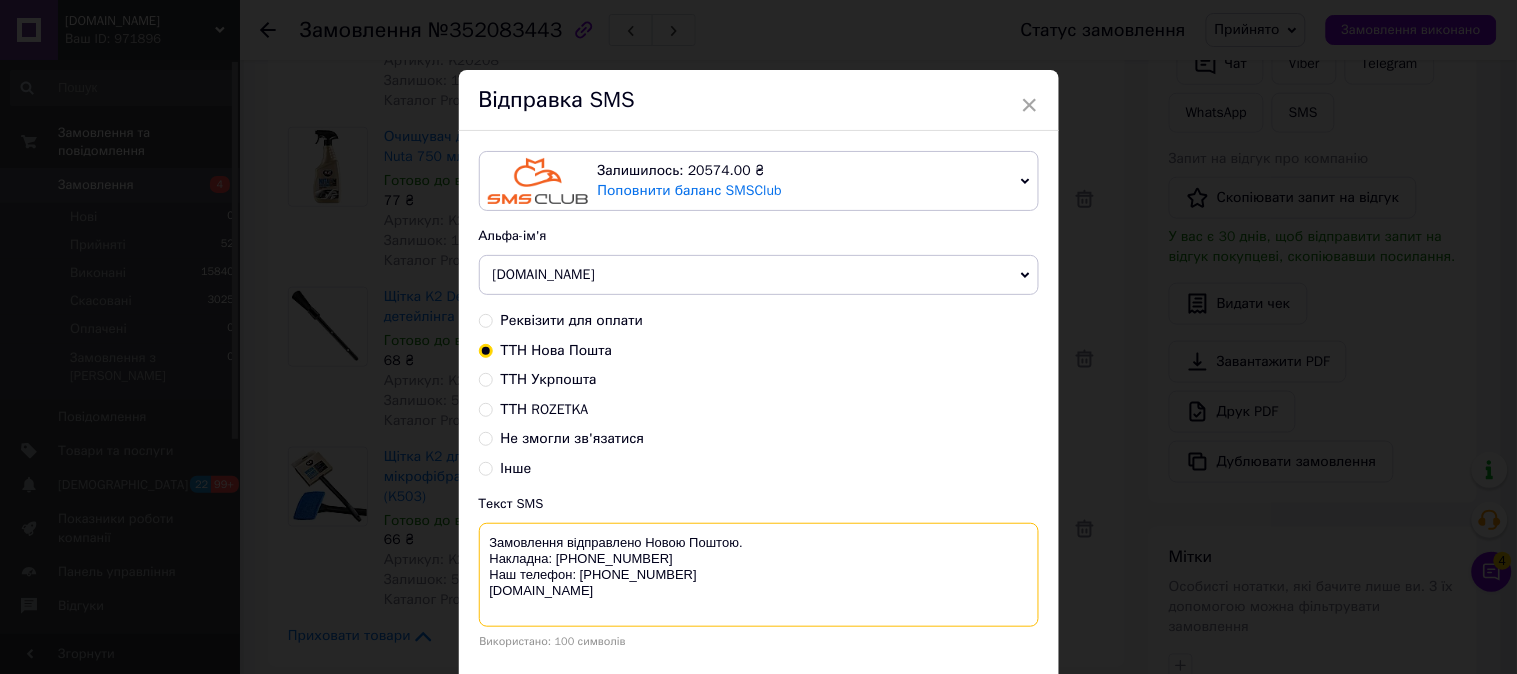 scroll, scrollTop: 140, scrollLeft: 0, axis: vertical 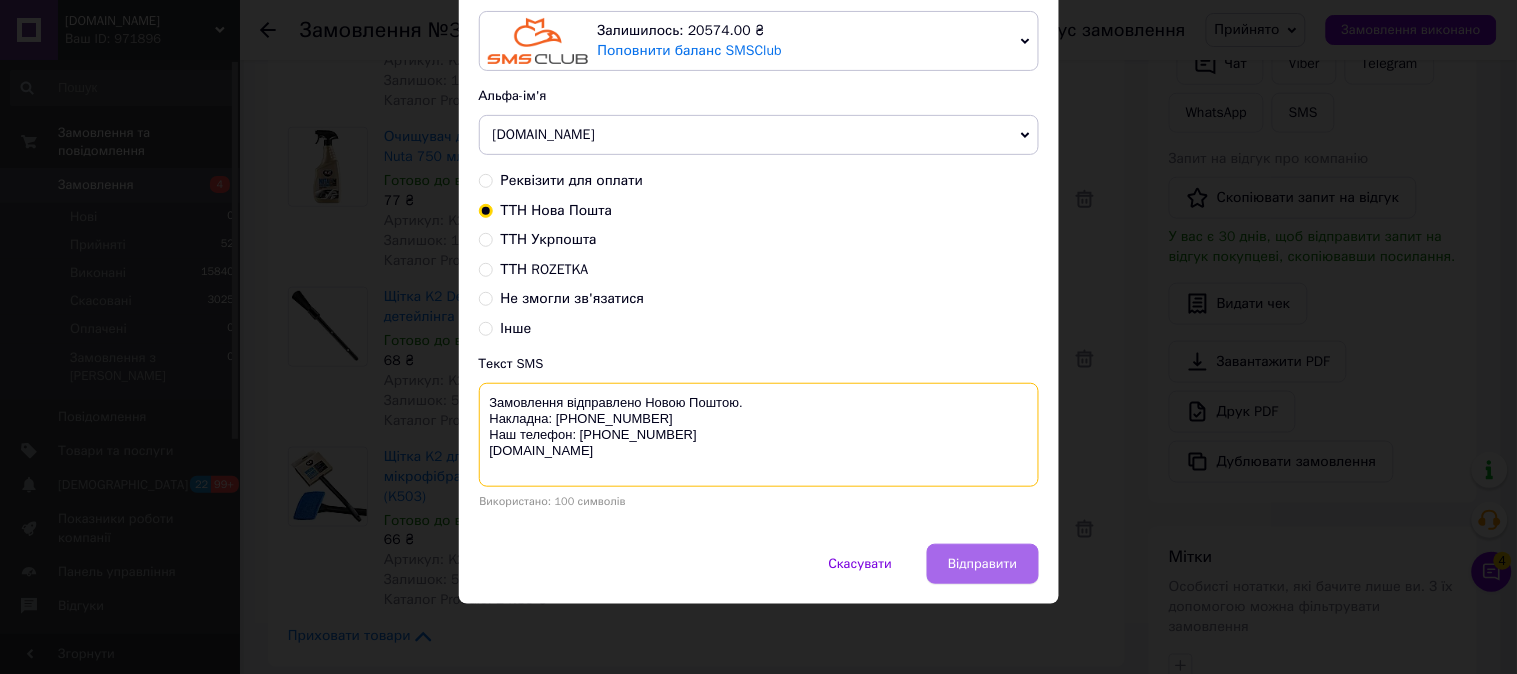 type on "Замовлення відправлено Новою Поштою.
Накладна: 20451203257760
Наш телефон: 0 800 755 170
demi.in.ua" 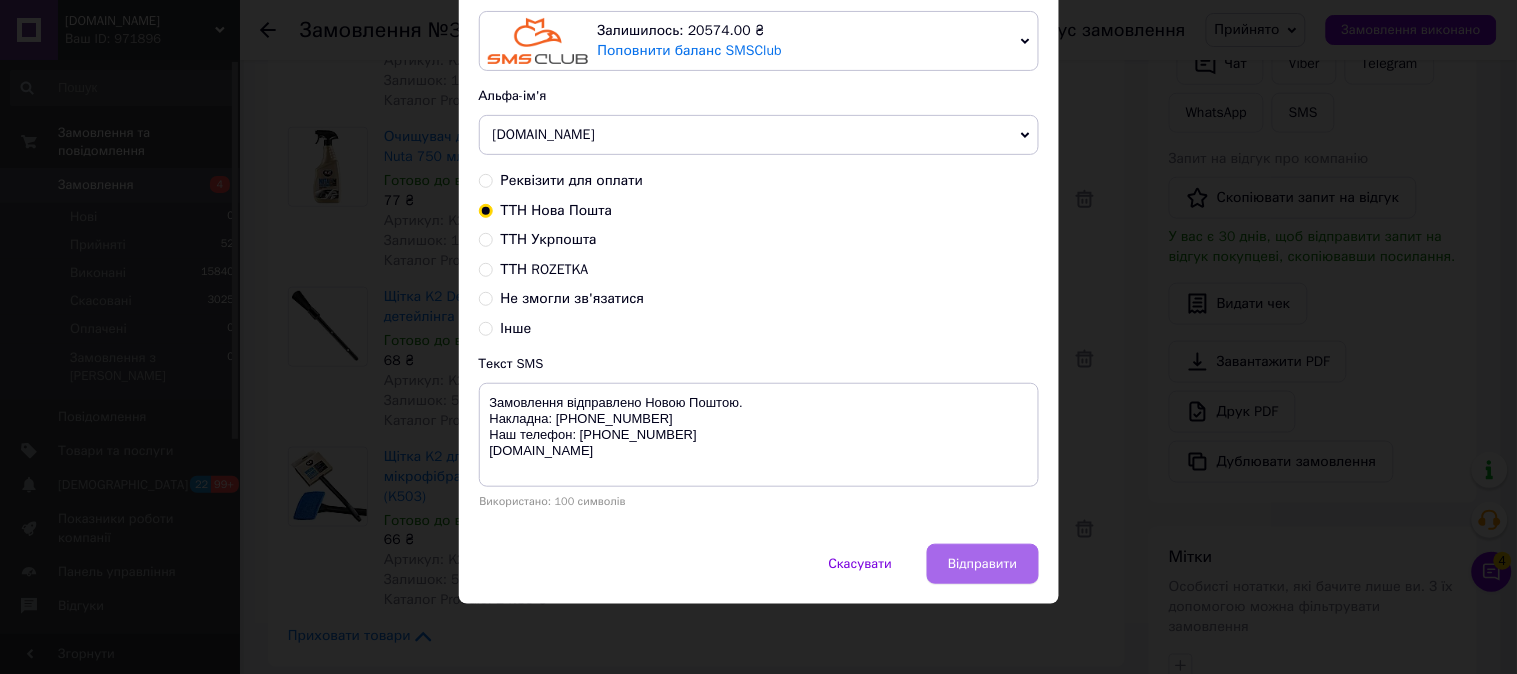 click on "Відправити" at bounding box center (982, 564) 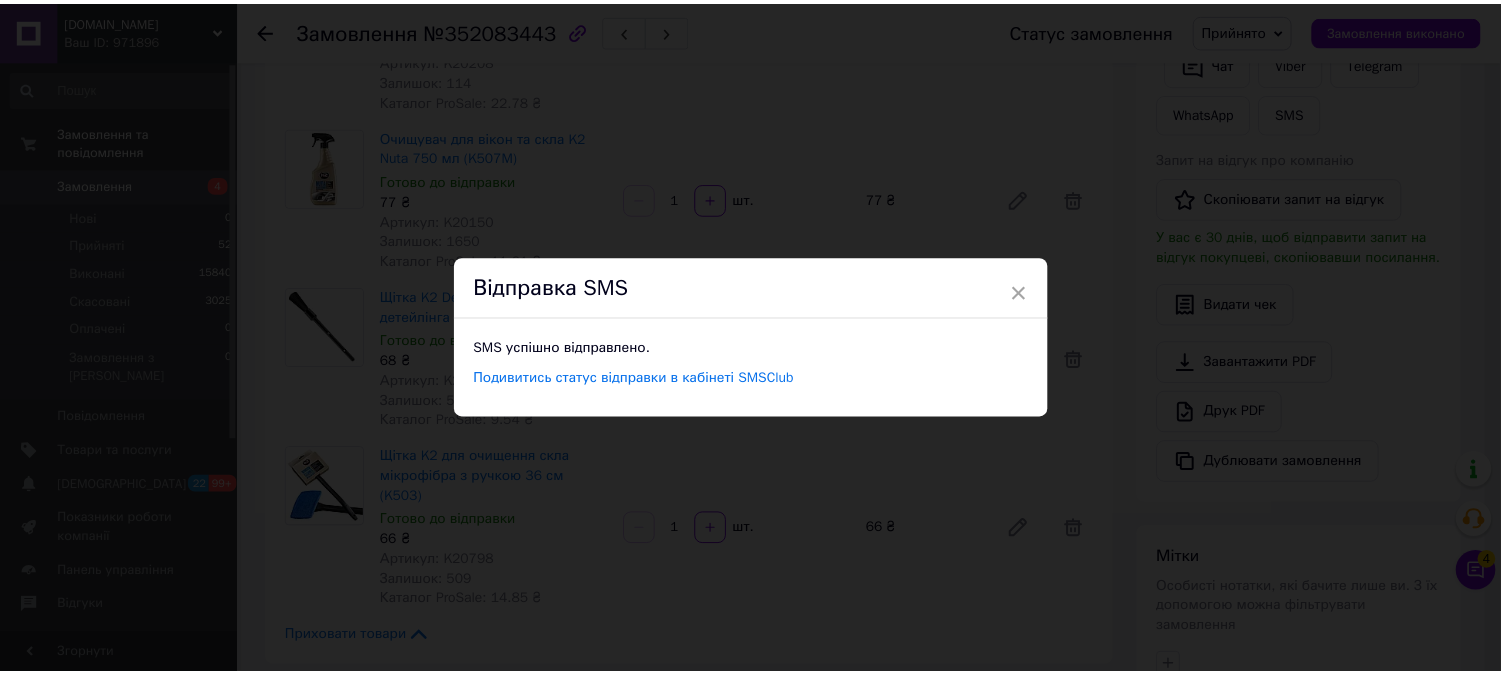 scroll, scrollTop: 0, scrollLeft: 0, axis: both 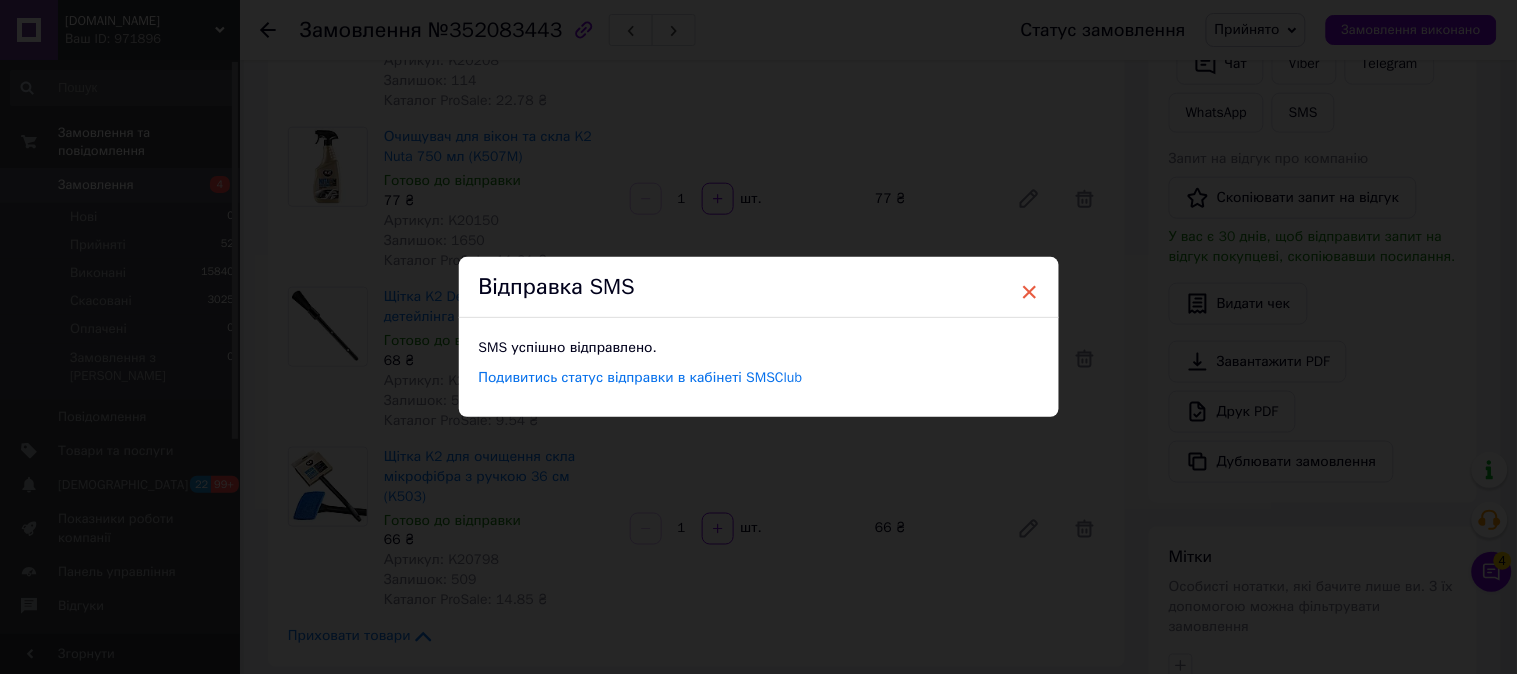 click on "×" at bounding box center (1030, 292) 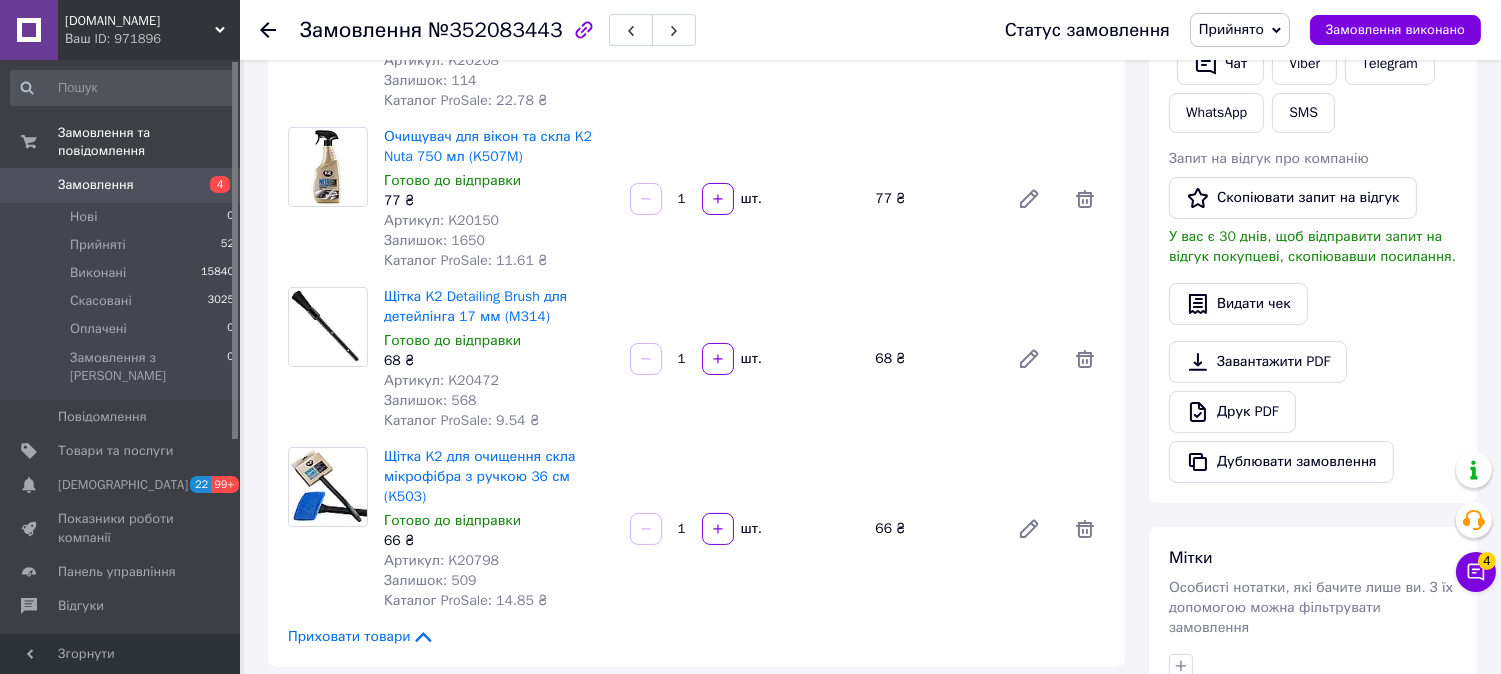 scroll, scrollTop: 111, scrollLeft: 0, axis: vertical 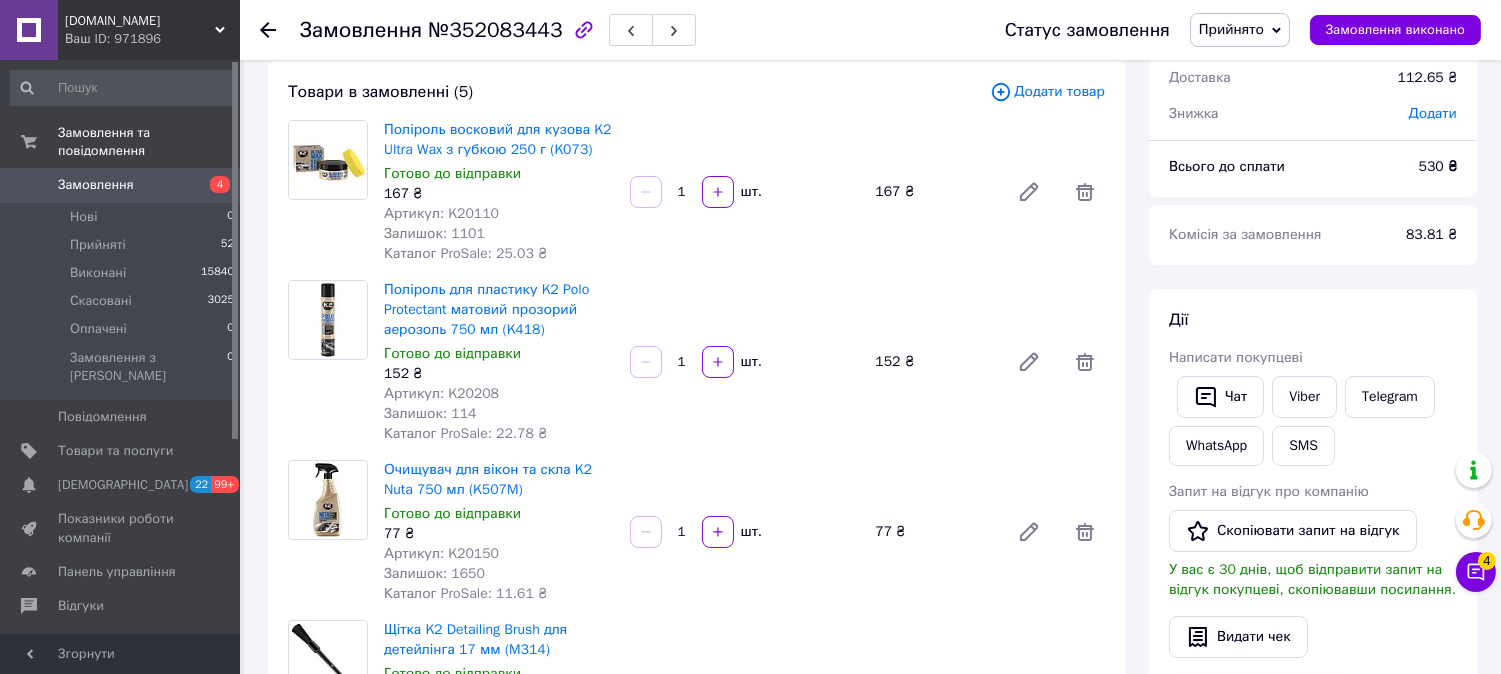 click 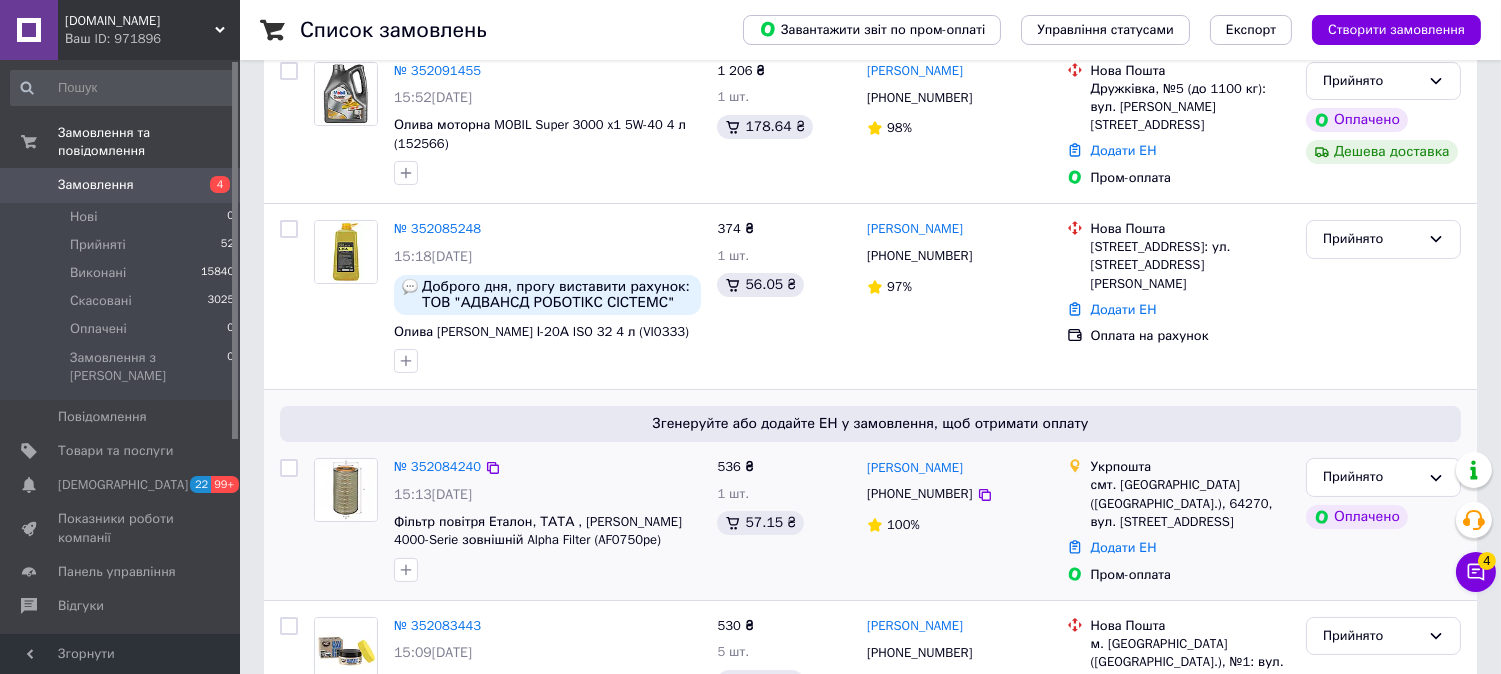 scroll, scrollTop: 333, scrollLeft: 0, axis: vertical 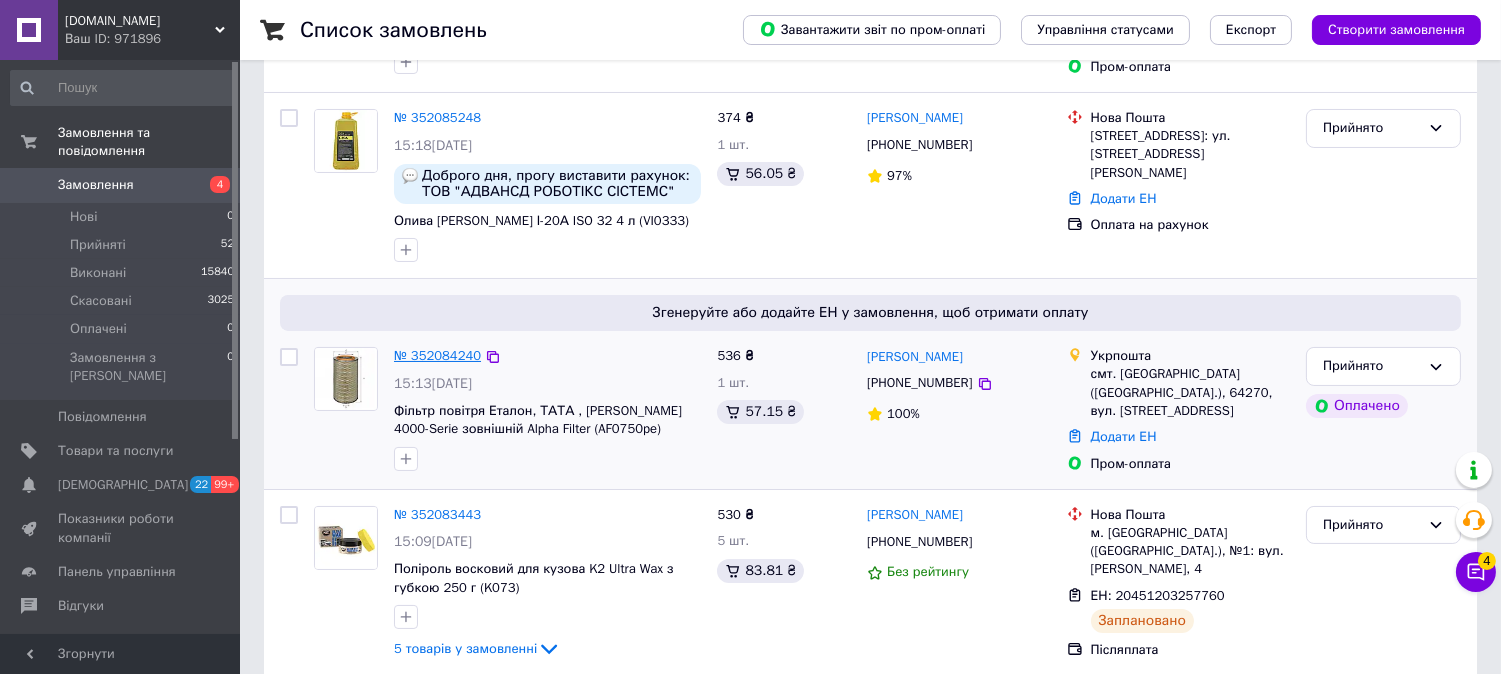 click on "№ 352084240" at bounding box center [437, 355] 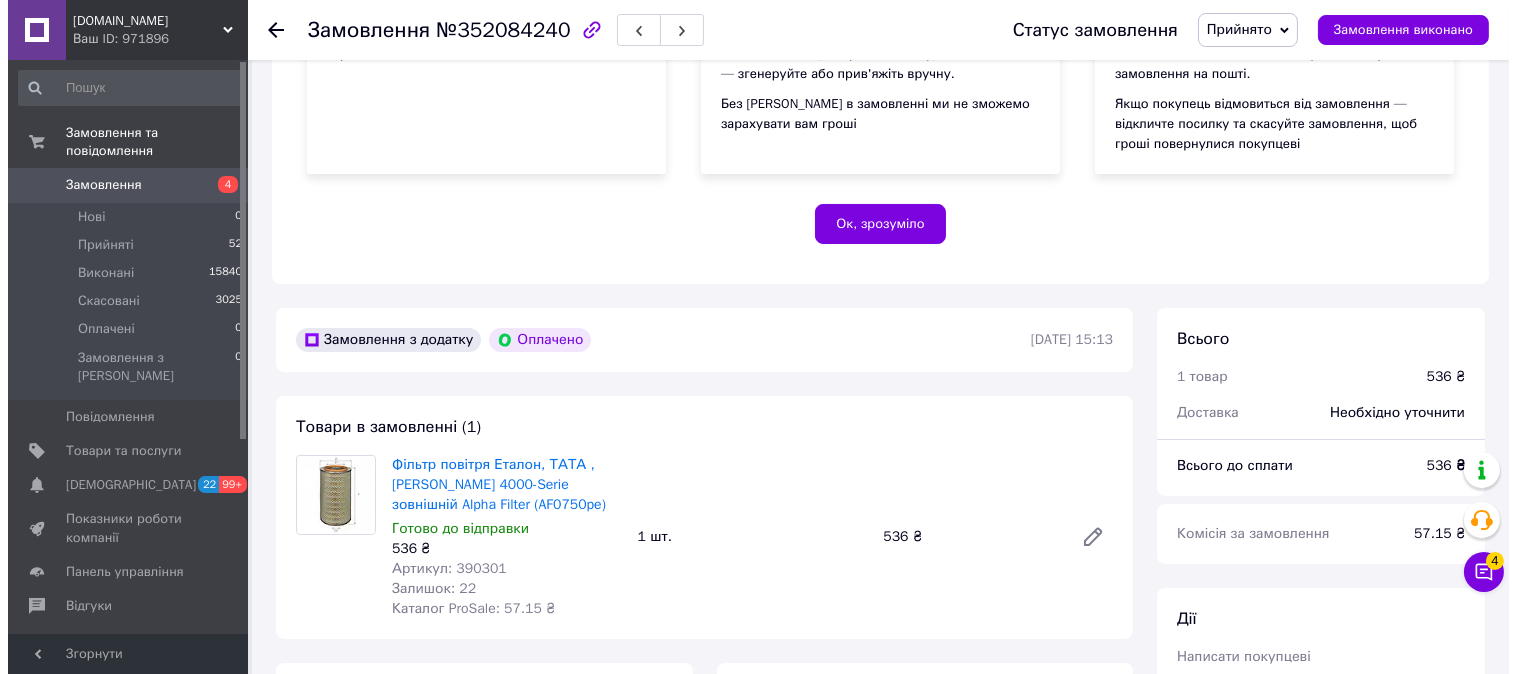 scroll, scrollTop: 666, scrollLeft: 0, axis: vertical 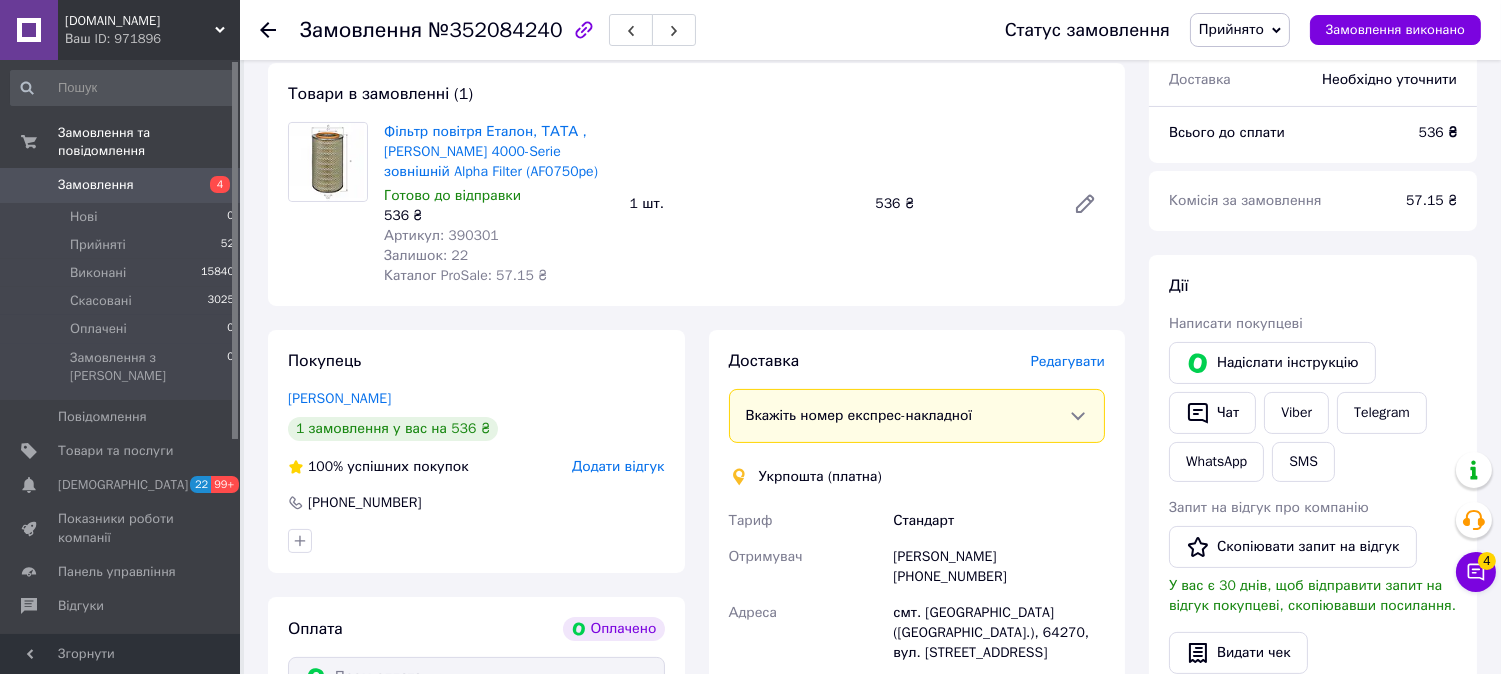 click on "Редагувати" at bounding box center [1068, 361] 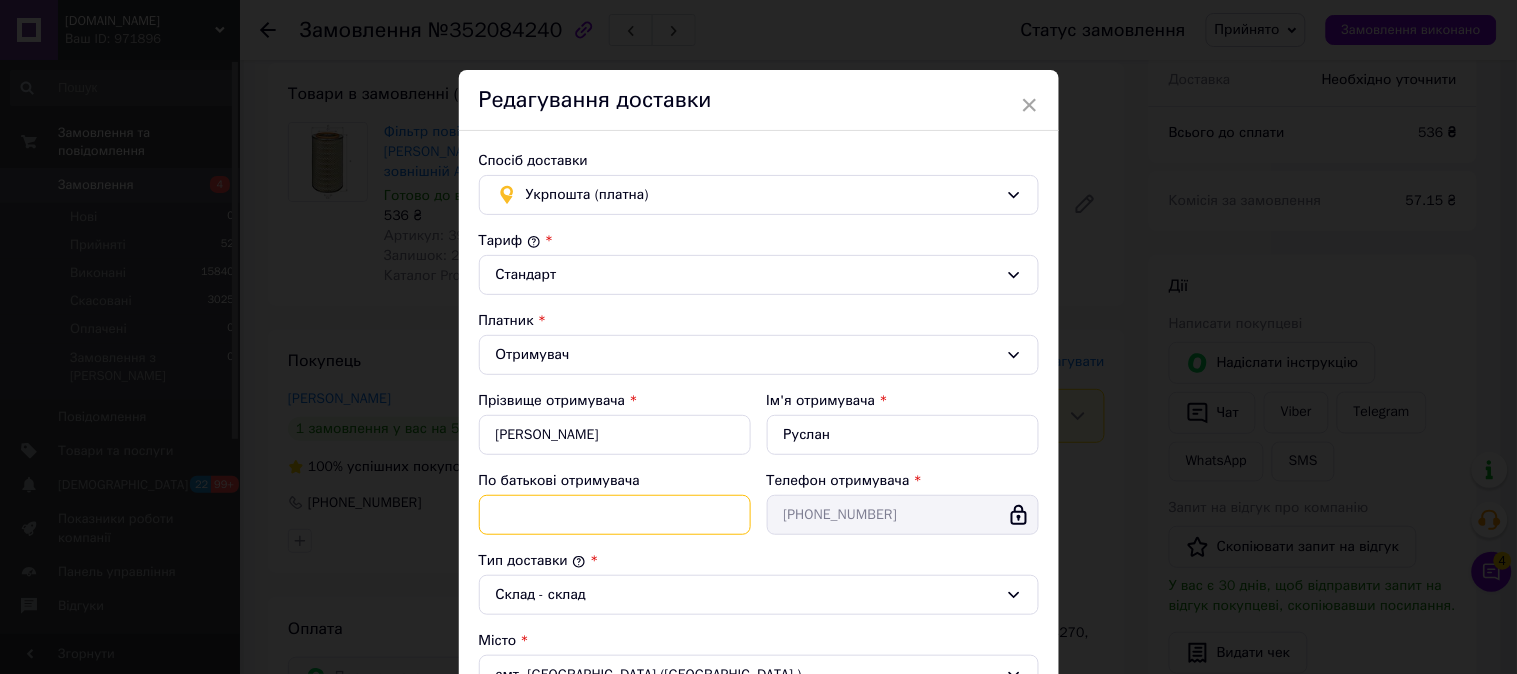 click on "По батькові отримувача" at bounding box center [615, 515] 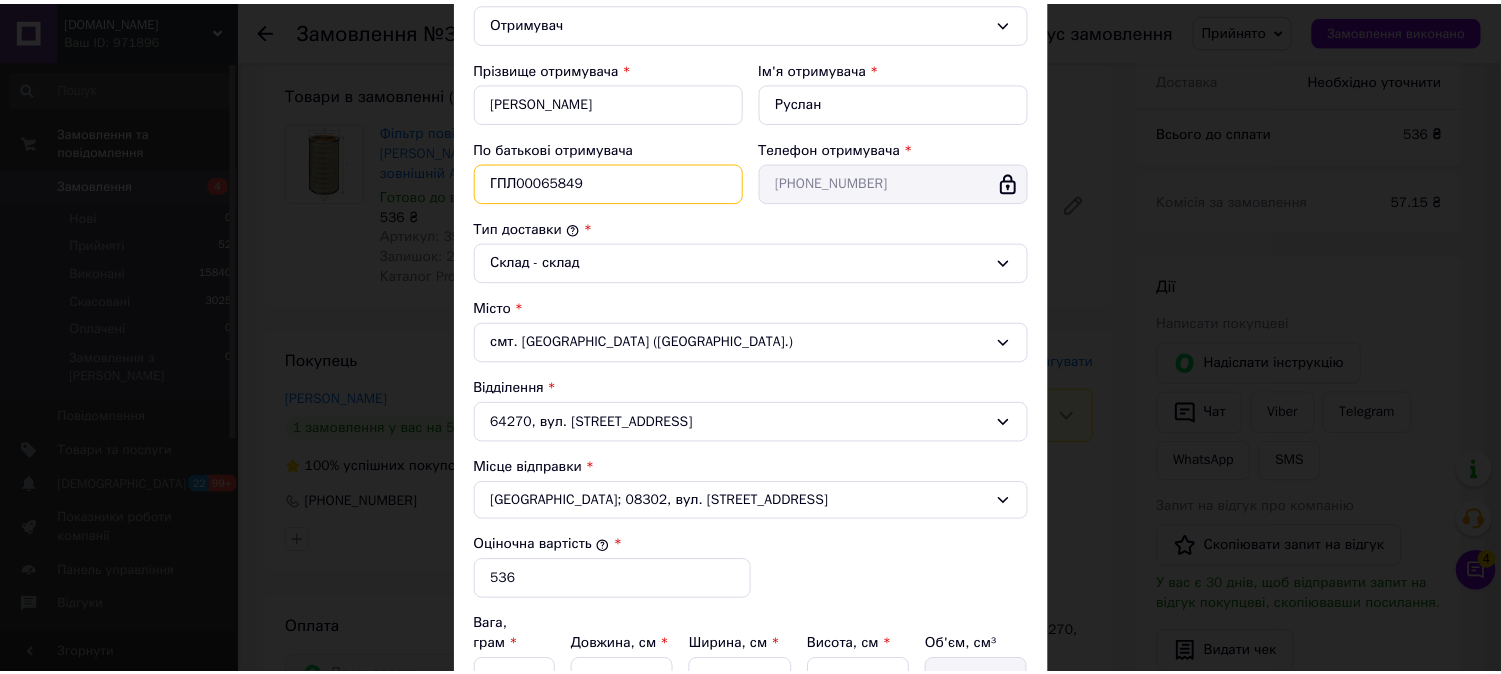 scroll, scrollTop: 578, scrollLeft: 0, axis: vertical 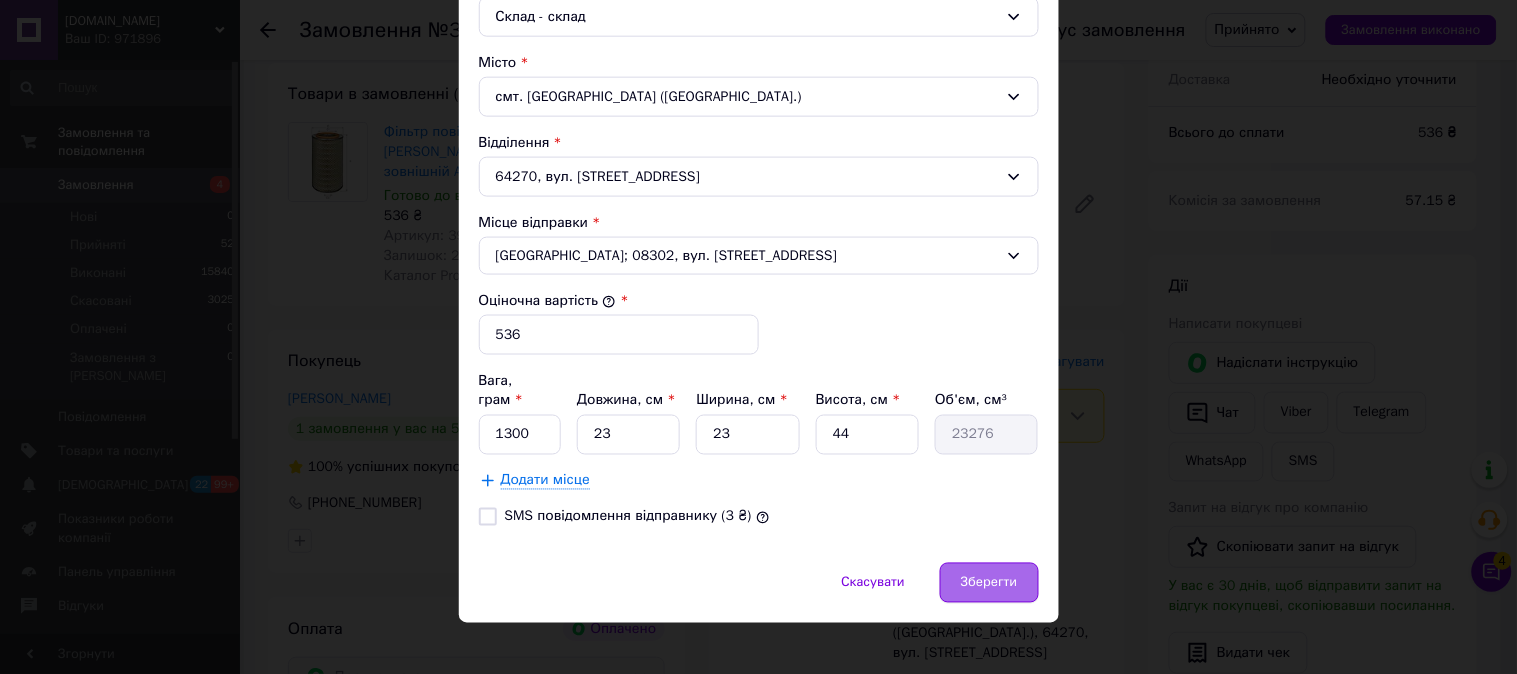 type on "ГПЛ00065849" 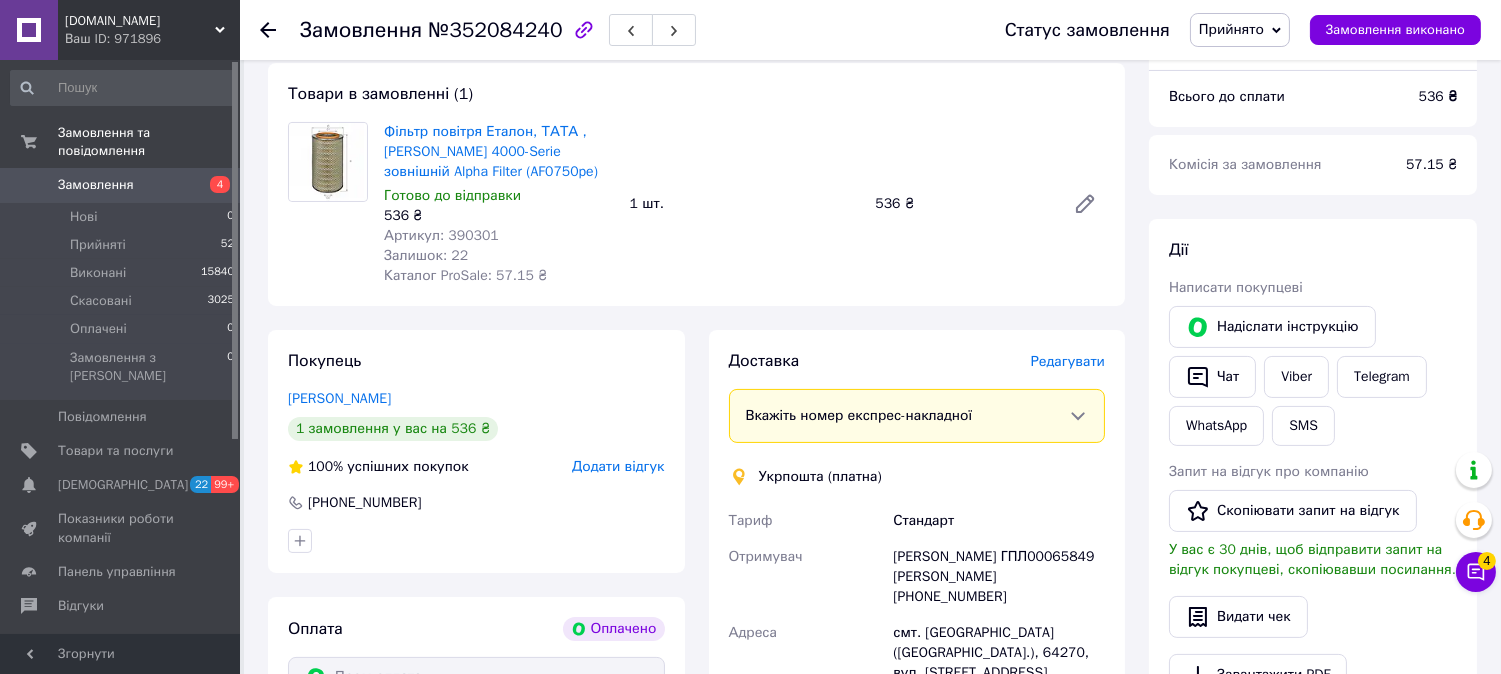 scroll, scrollTop: 1111, scrollLeft: 0, axis: vertical 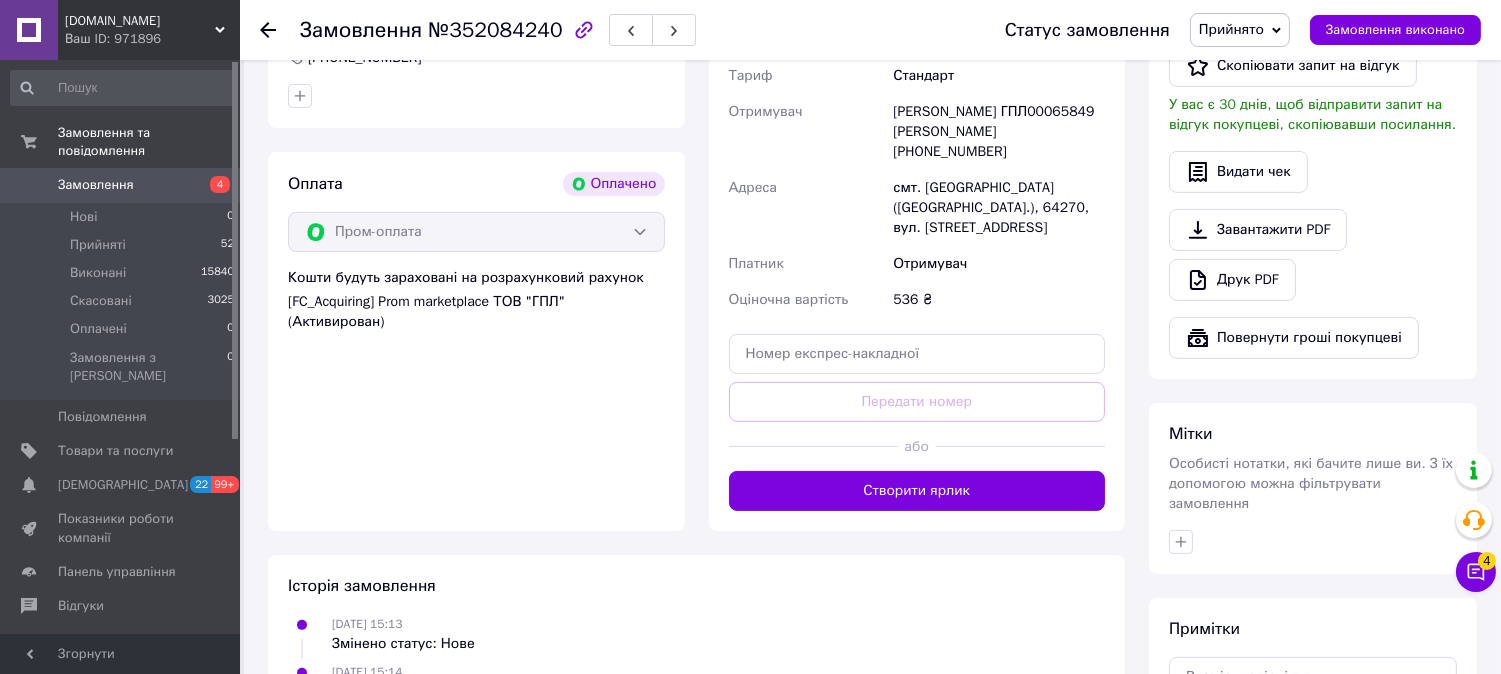 click on "Створити ярлик" at bounding box center (917, 491) 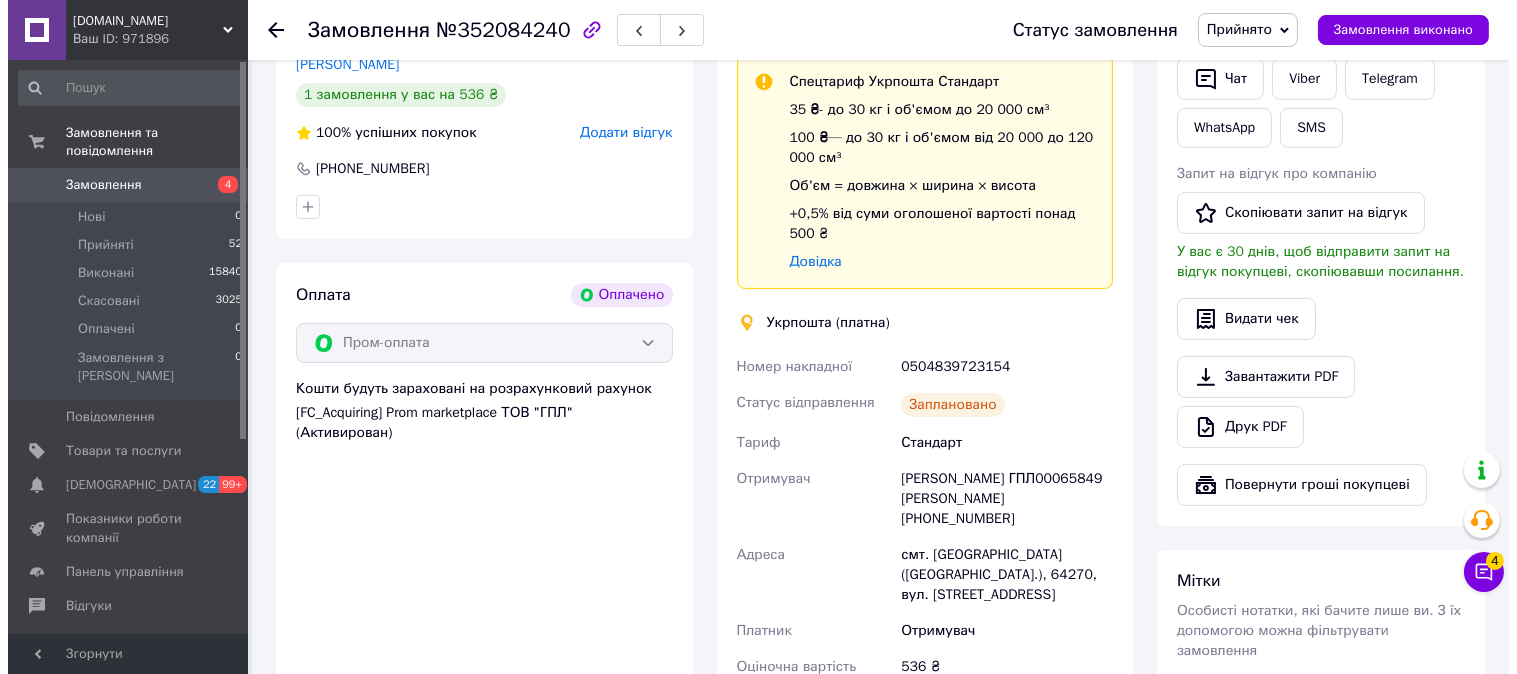 scroll, scrollTop: 888, scrollLeft: 0, axis: vertical 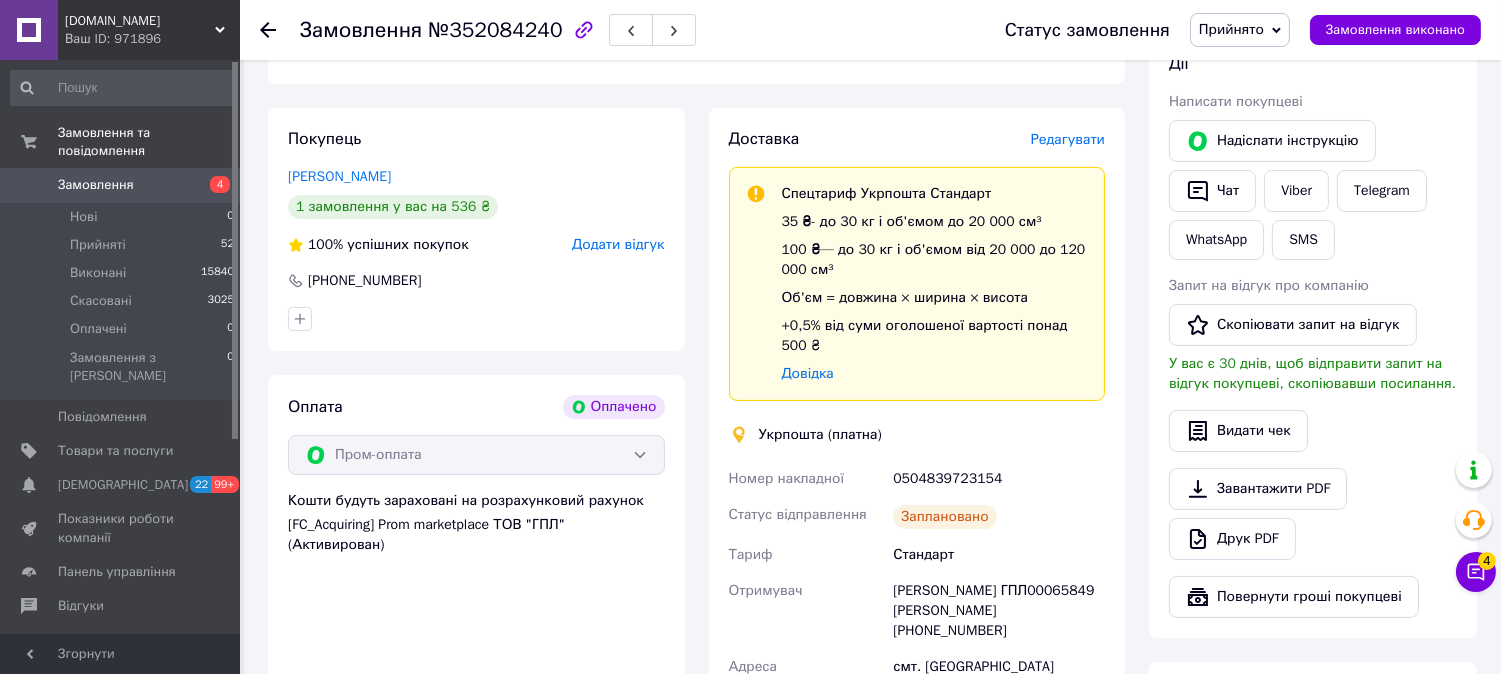 click on "0504839723154" at bounding box center (999, 479) 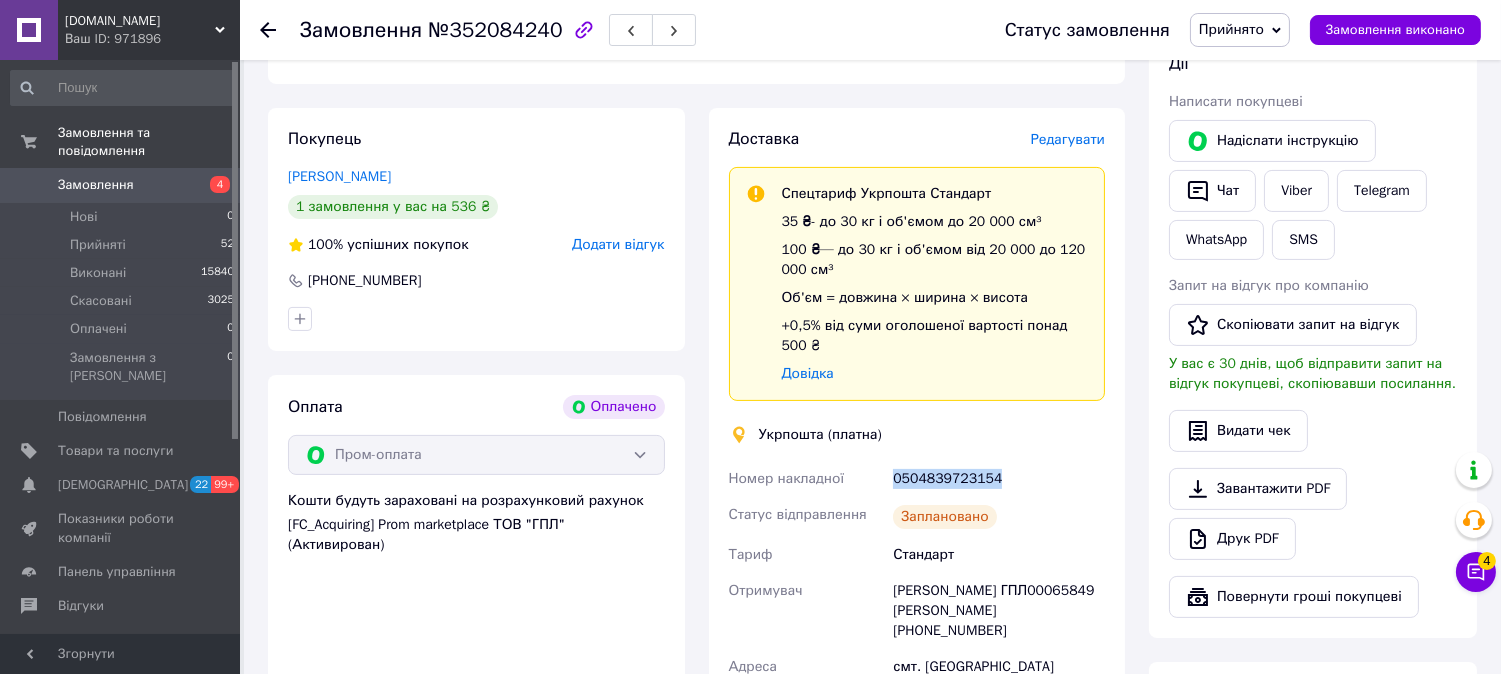 click on "0504839723154" at bounding box center (999, 479) 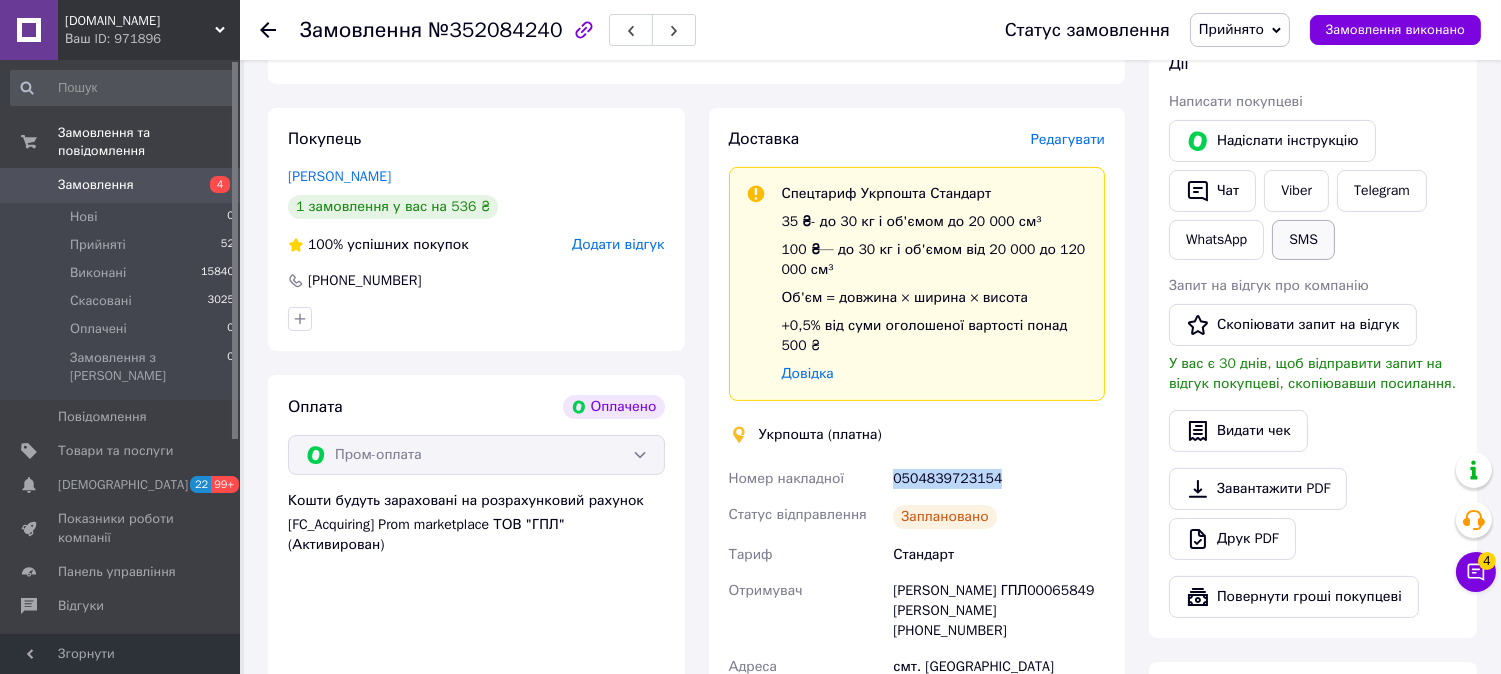 click on "SMS" at bounding box center [1303, 240] 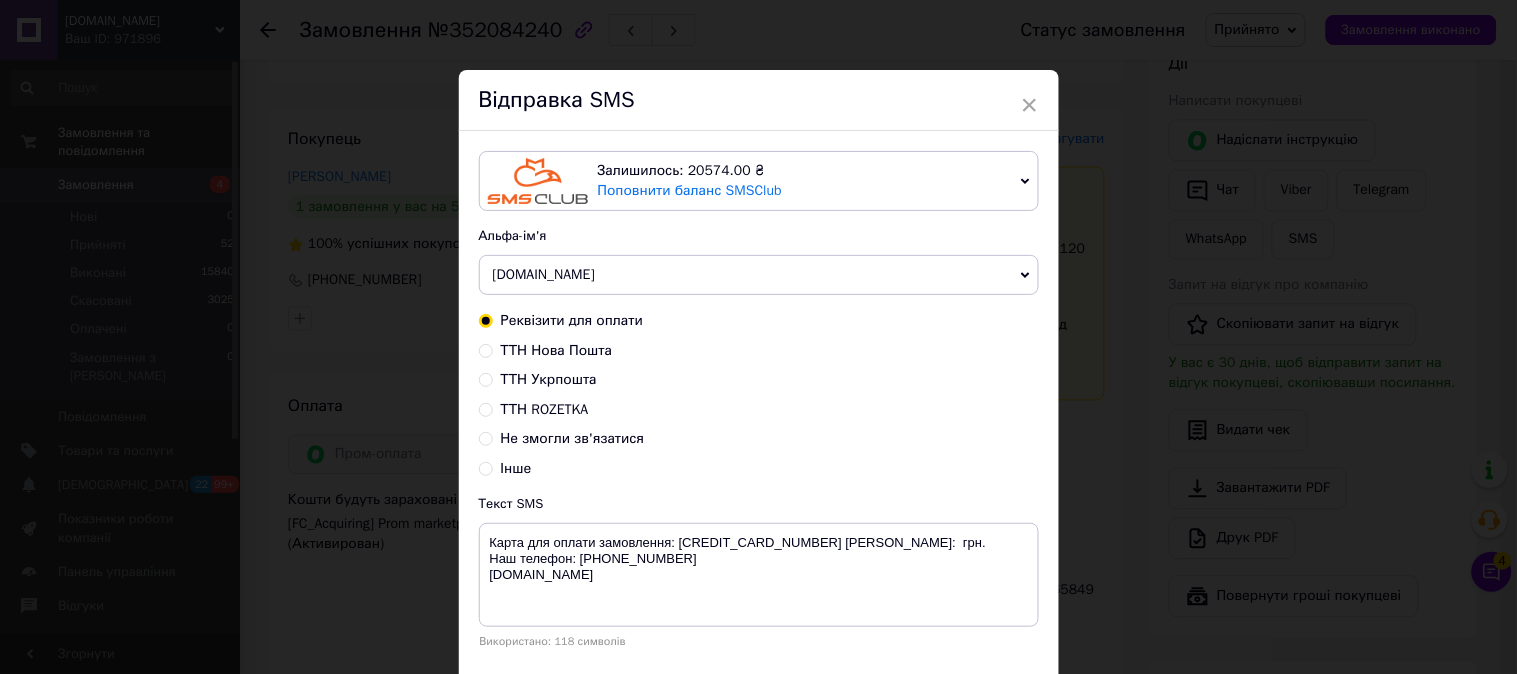 click on "ТТН Нова Пошта" at bounding box center [557, 350] 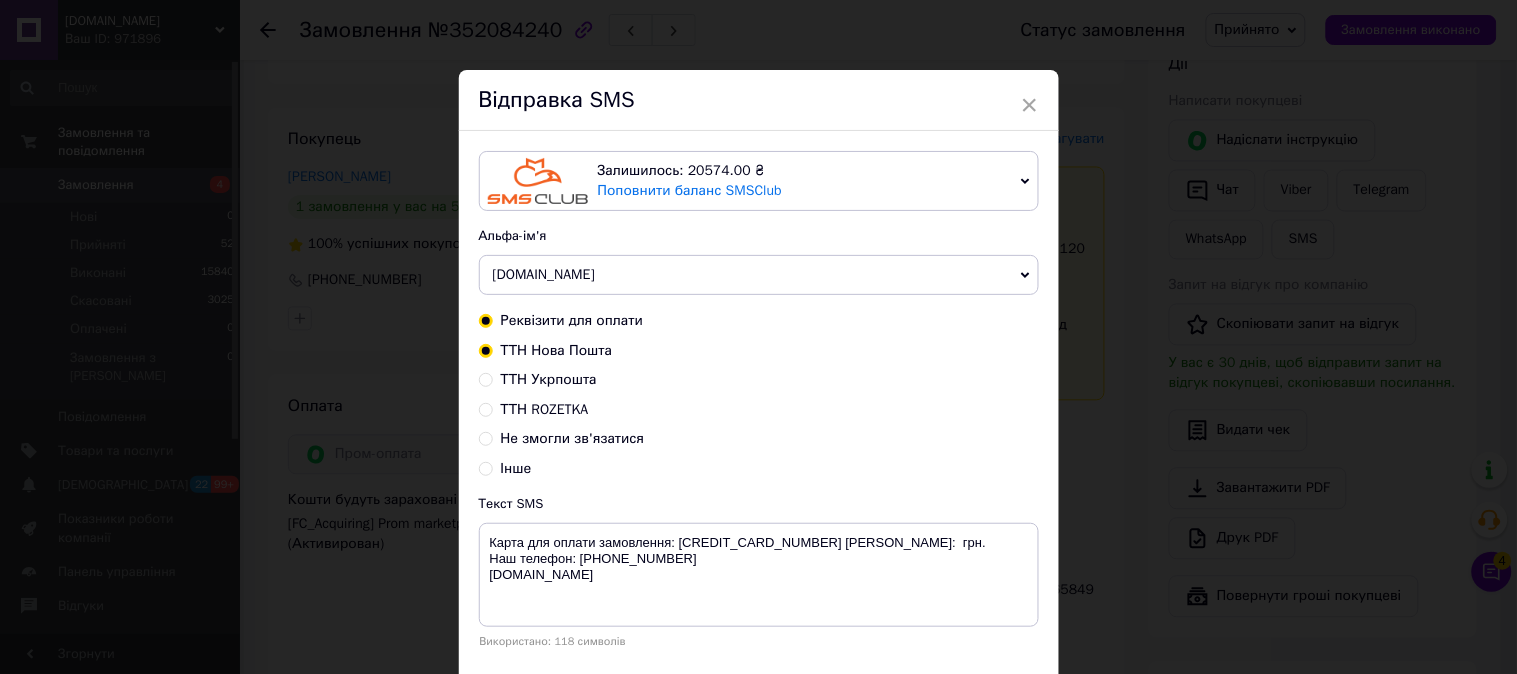 radio on "true" 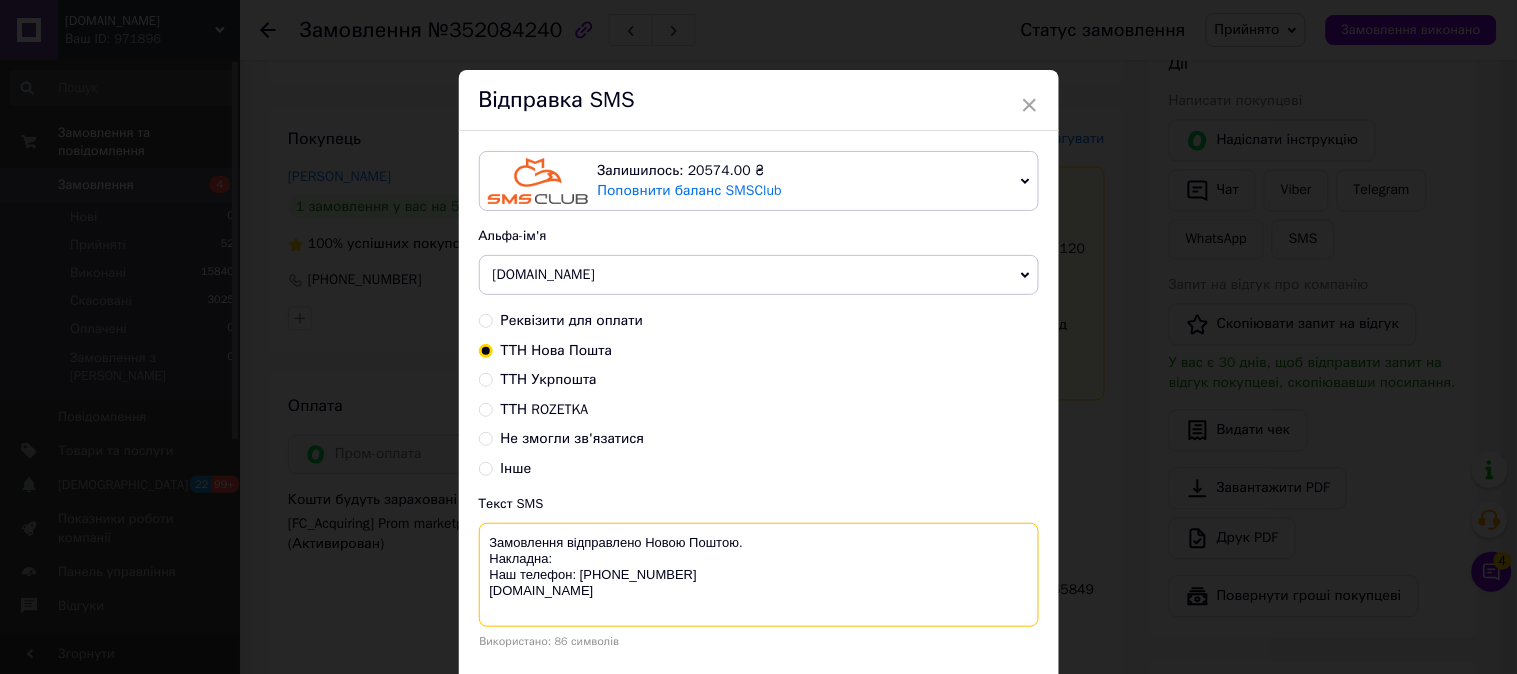 click on "Замовлення відправлено Новою Поштою.
Накладна:
Наш телефон: 0 800 755 170
demi.in.ua" at bounding box center [759, 575] 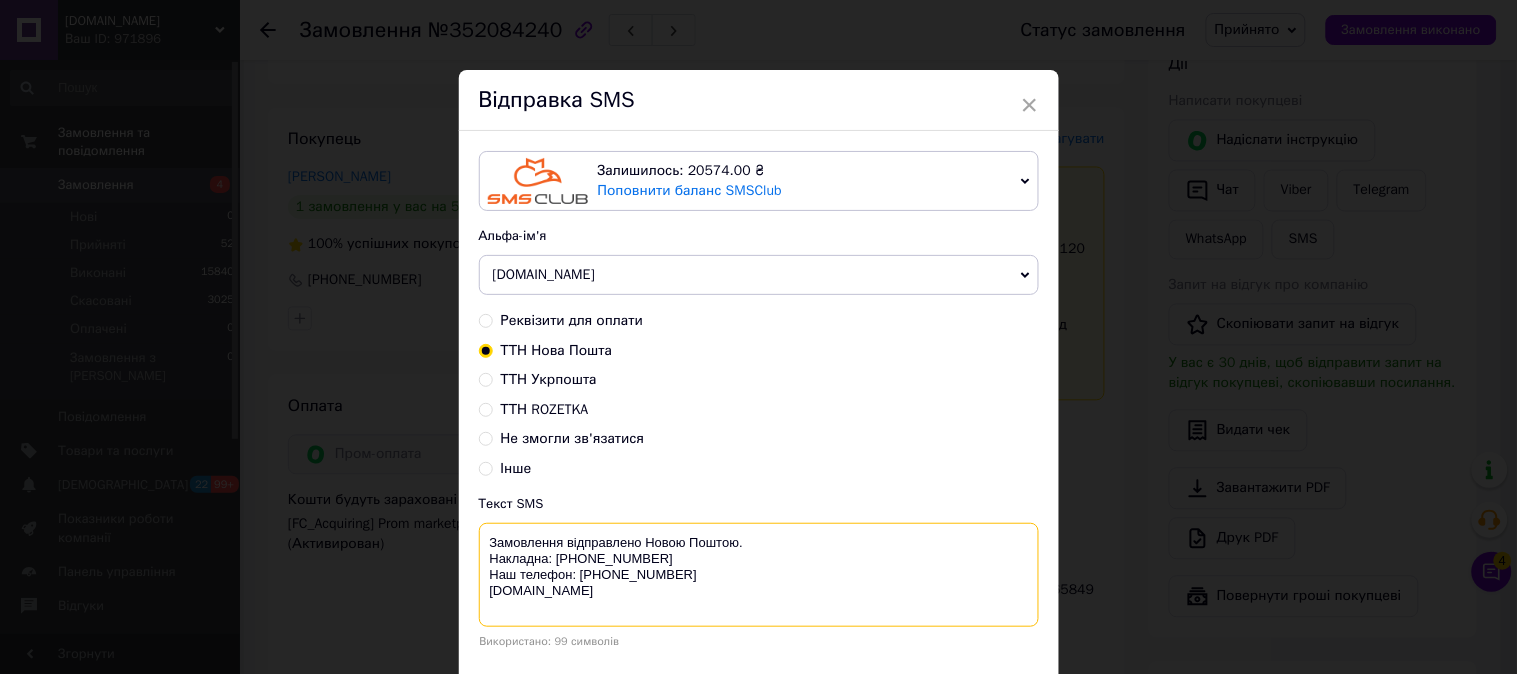scroll, scrollTop: 140, scrollLeft: 0, axis: vertical 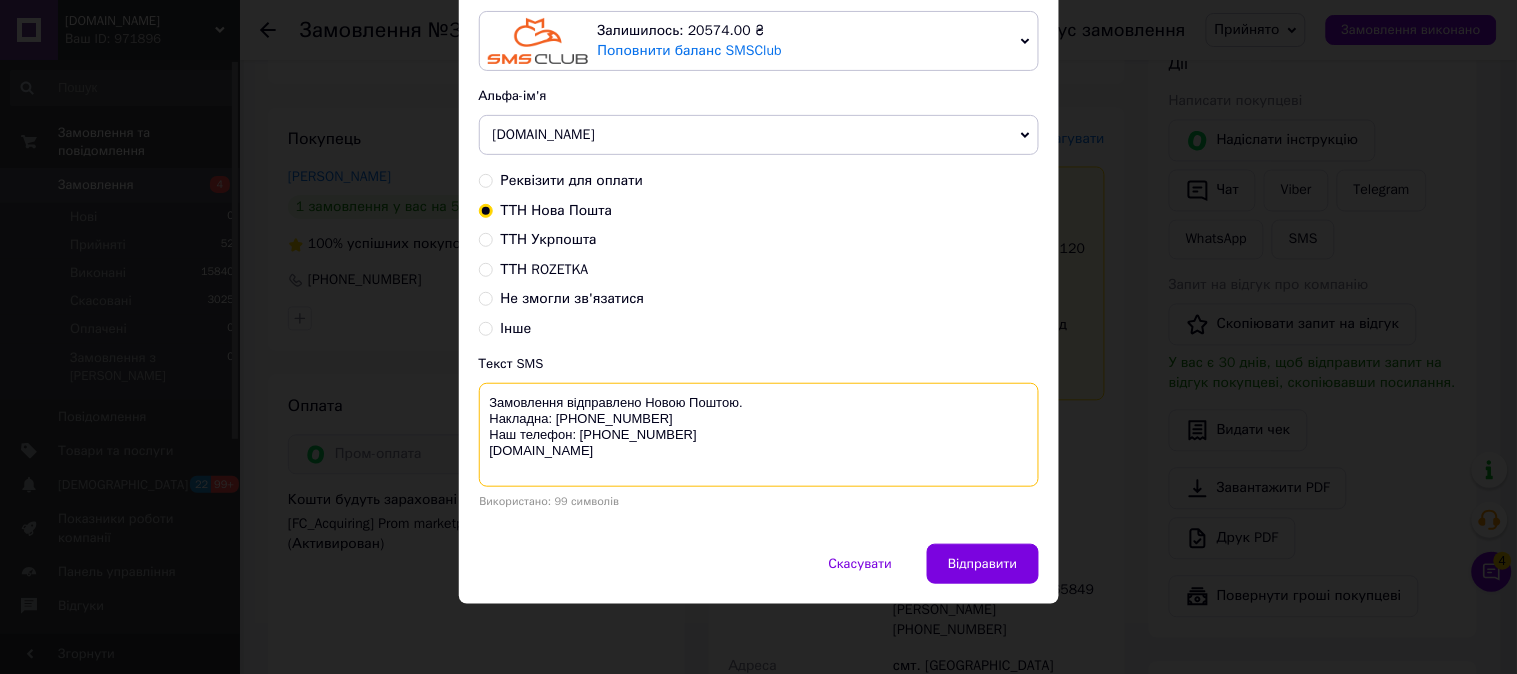type on "Замовлення відправлено Новою Поштою.
Накладна: 0504839723154
Наш телефон: 0 800 755 170
demi.in.ua" 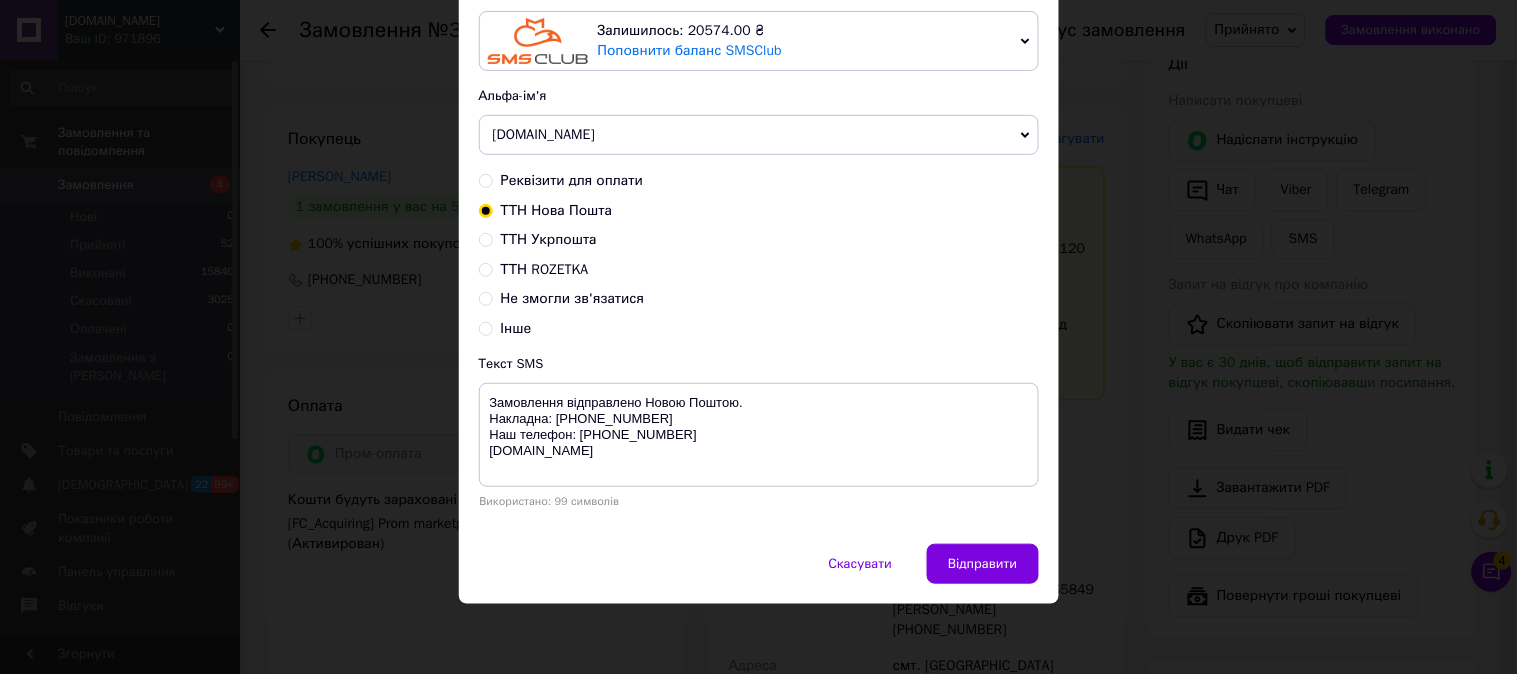 click on "ТТН Укрпошта" at bounding box center [549, 239] 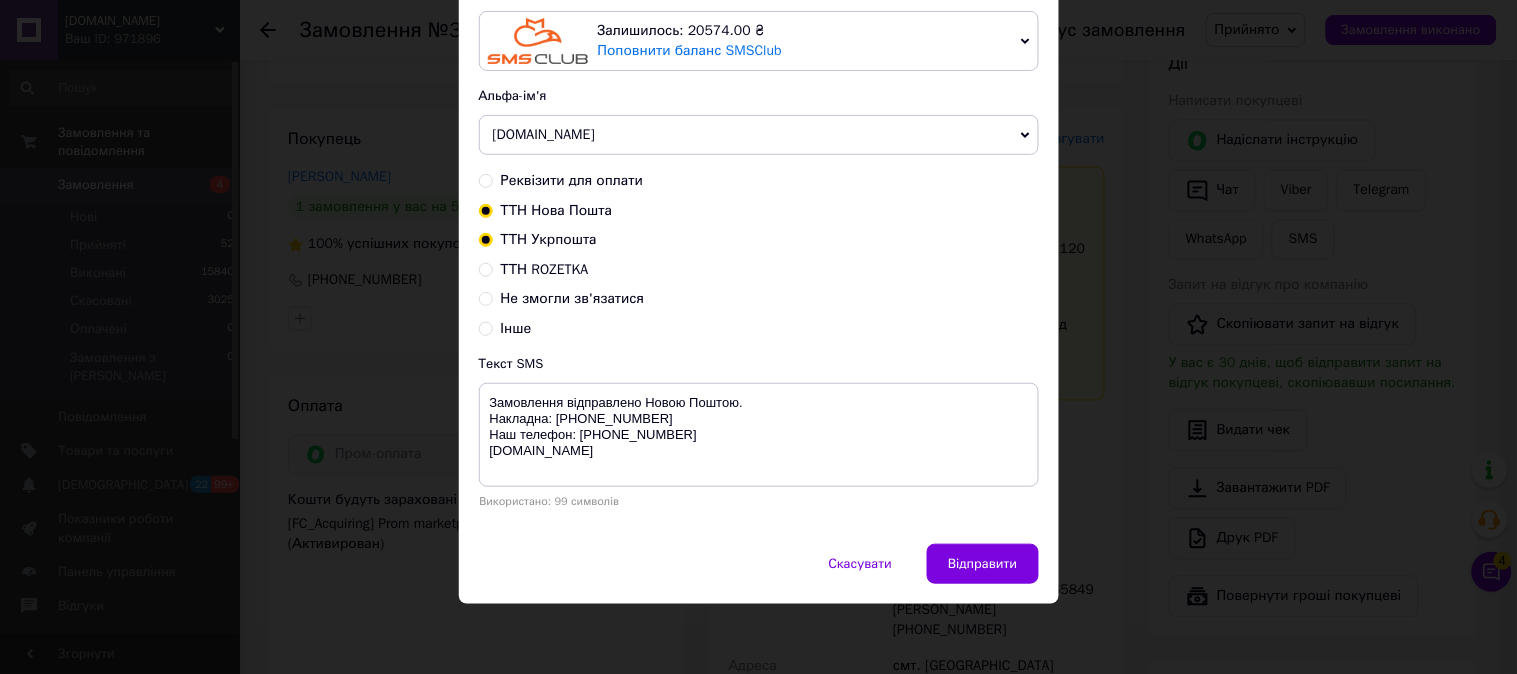 radio on "true" 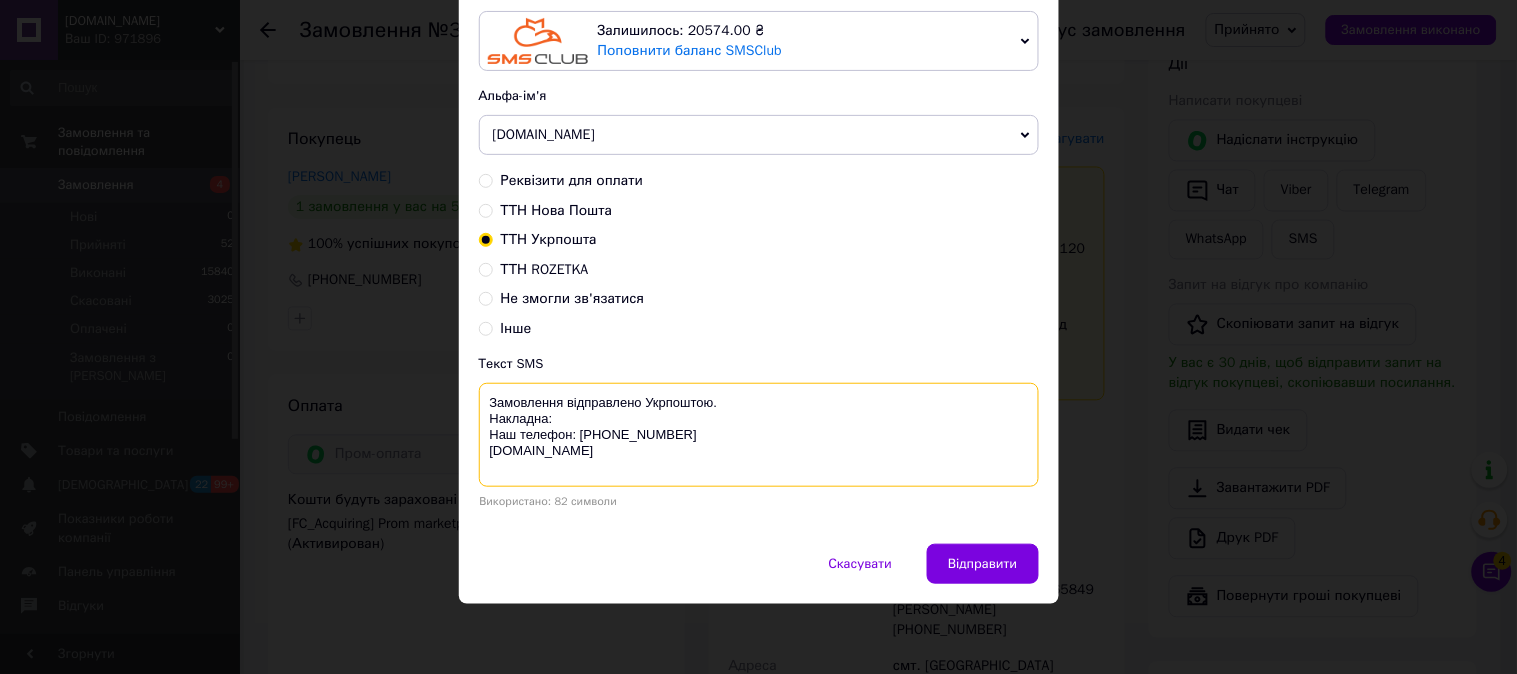 click on "Замовлення відправлено Укрпоштою.
Накладна:
Наш телефон: 0 800 755 170
demi.in.ua" at bounding box center (759, 435) 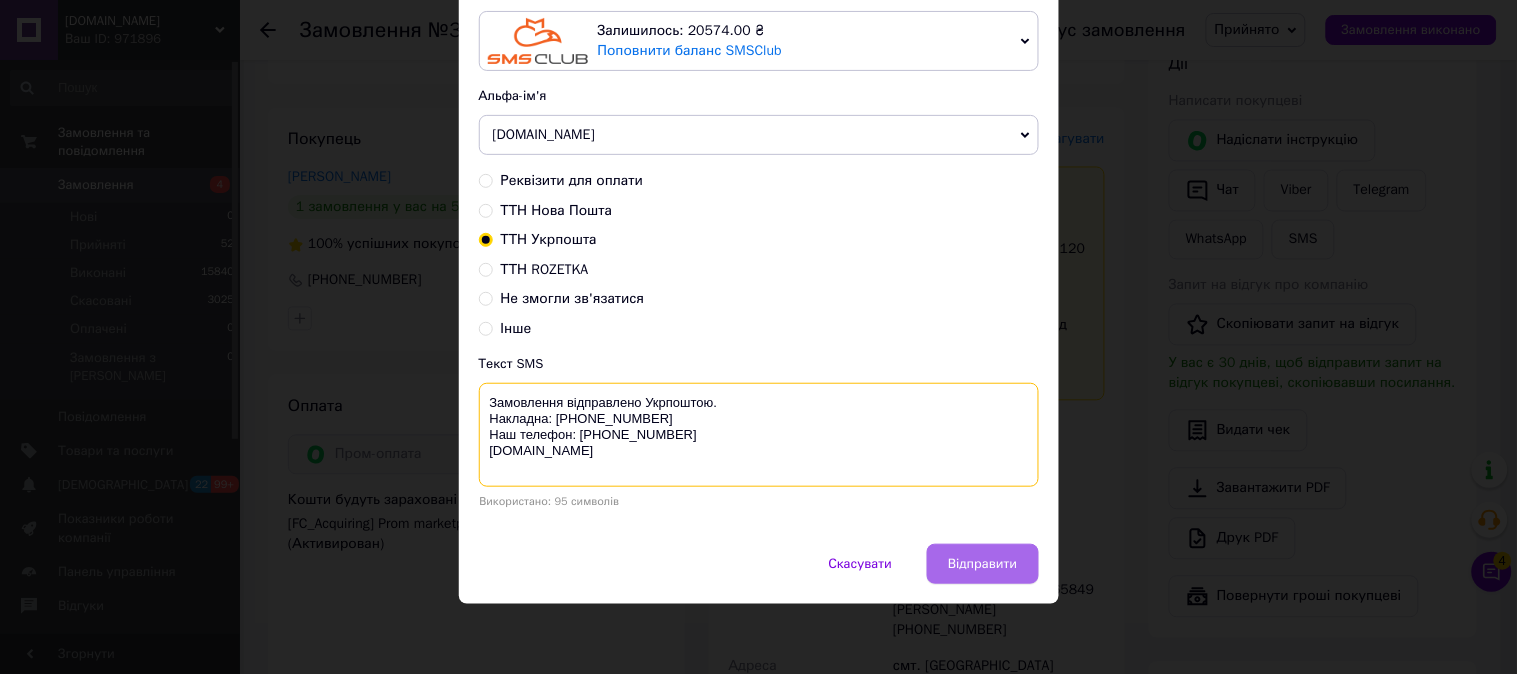 type on "Замовлення відправлено Укрпоштою.
Накладна: 0504839723154
Наш телефон: 0 800 755 170
demi.in.ua" 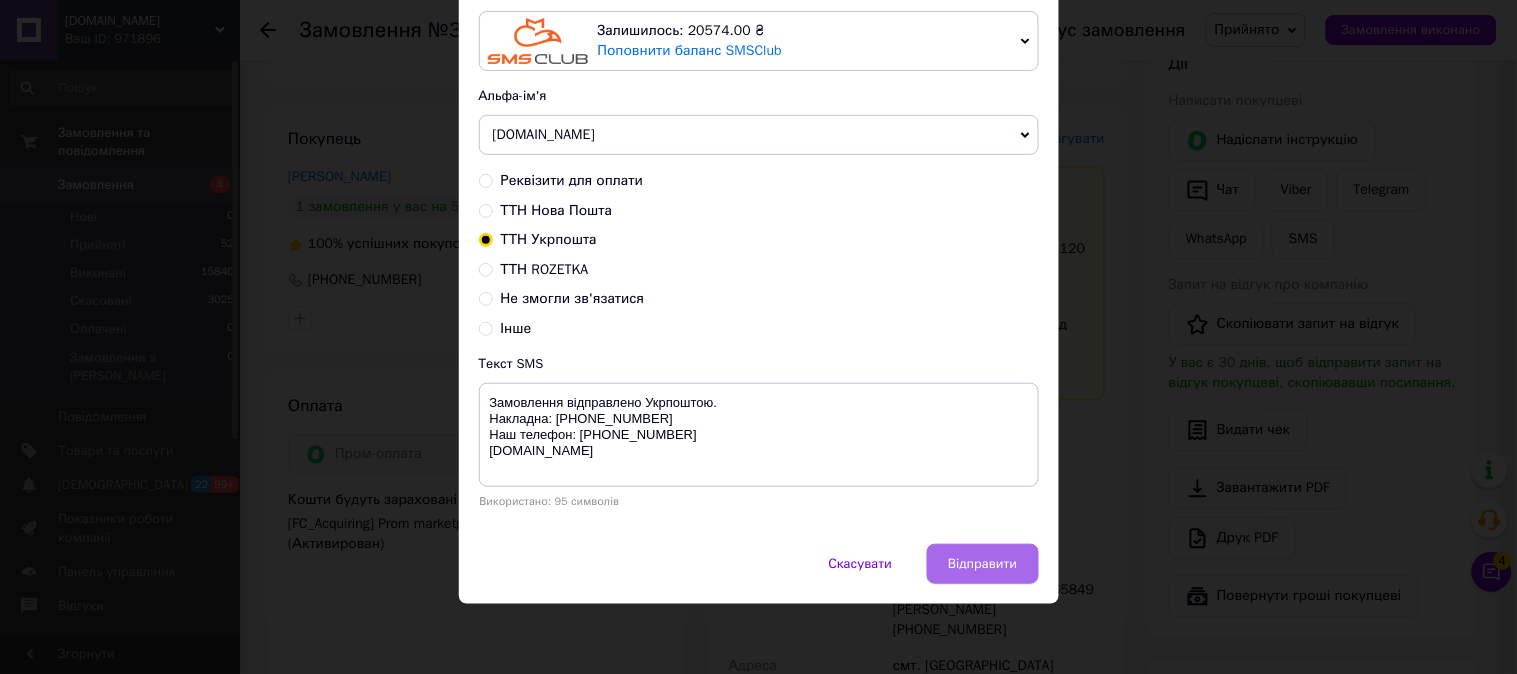 click on "Відправити" at bounding box center [982, 564] 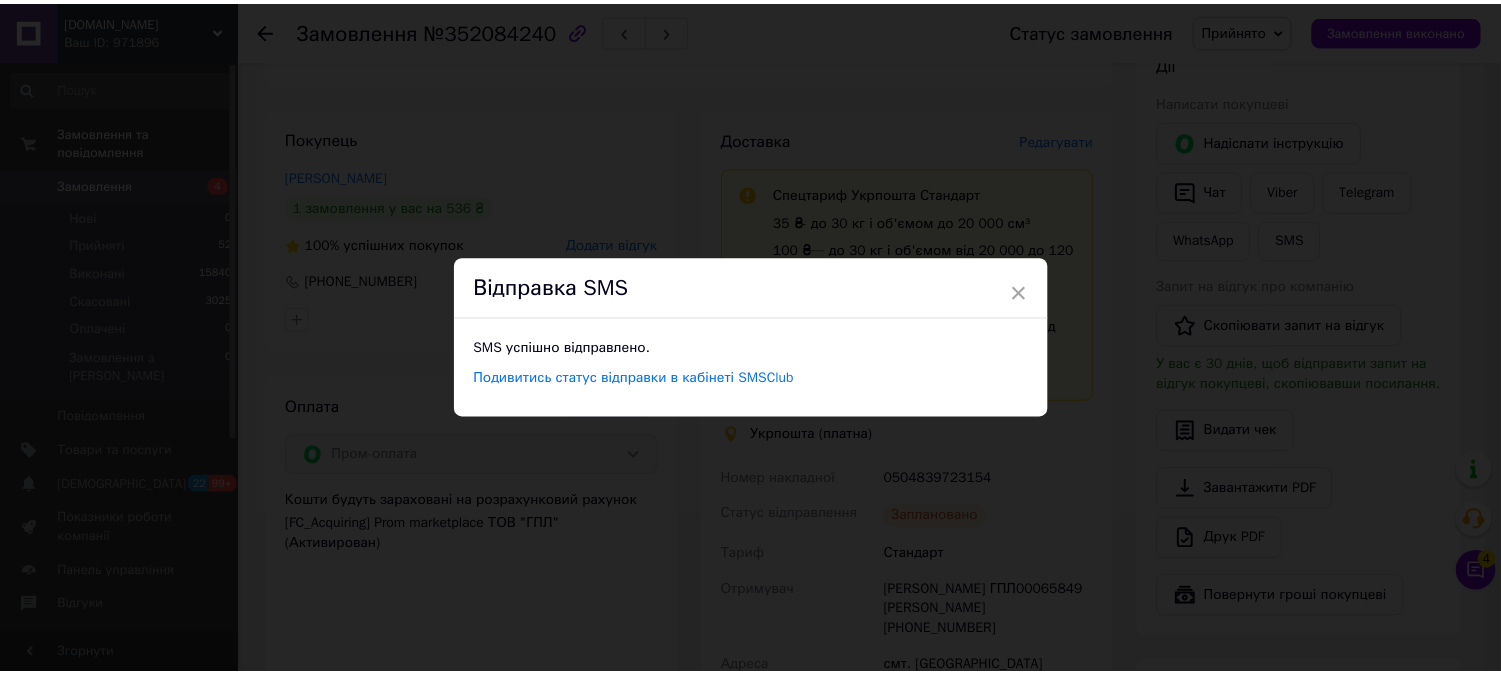 scroll, scrollTop: 0, scrollLeft: 0, axis: both 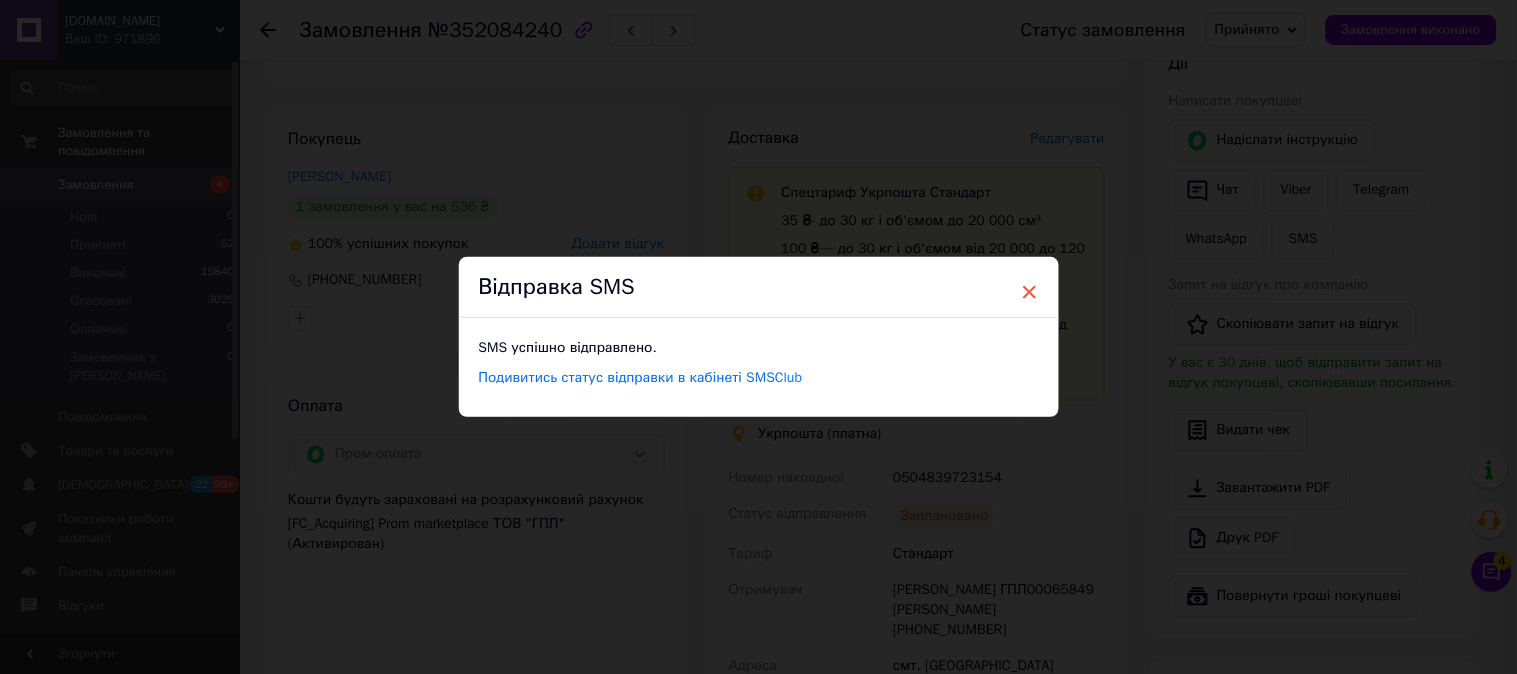 click on "×" at bounding box center [1030, 292] 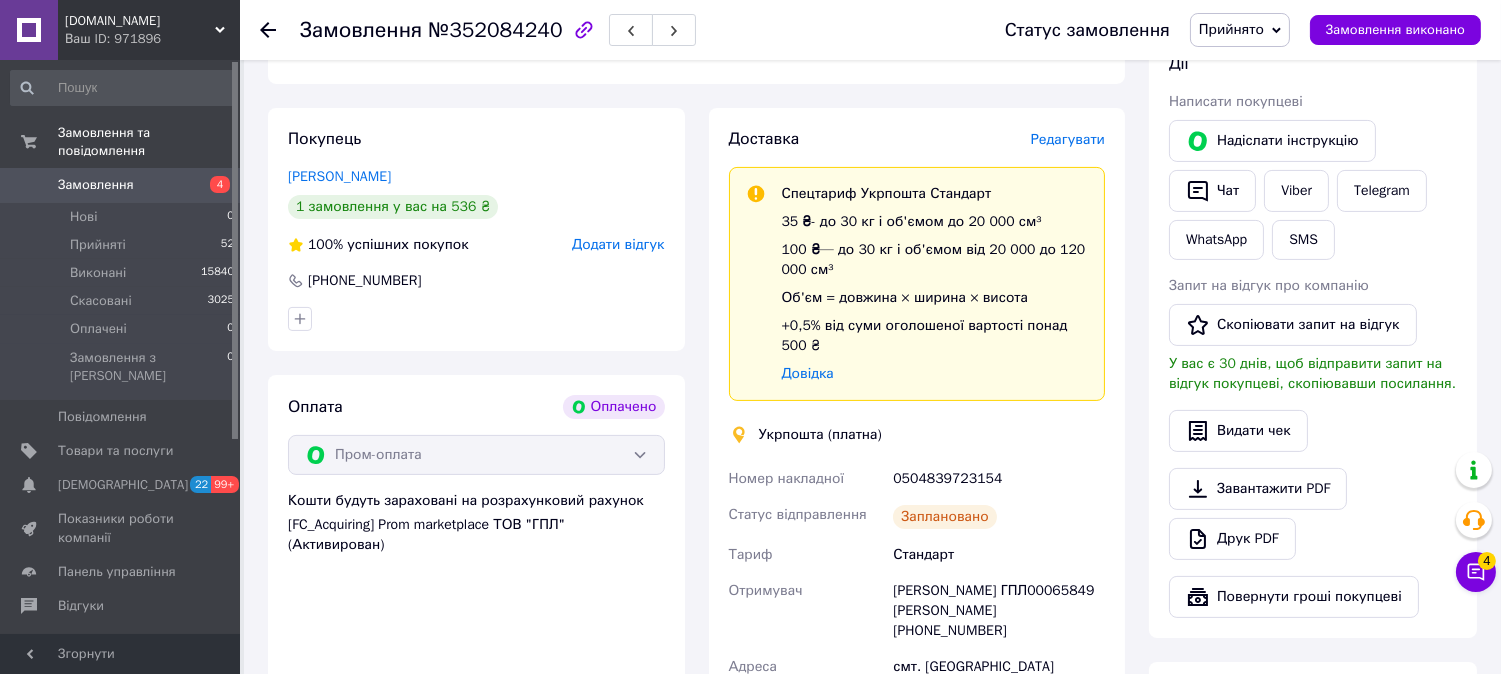 scroll, scrollTop: 1444, scrollLeft: 0, axis: vertical 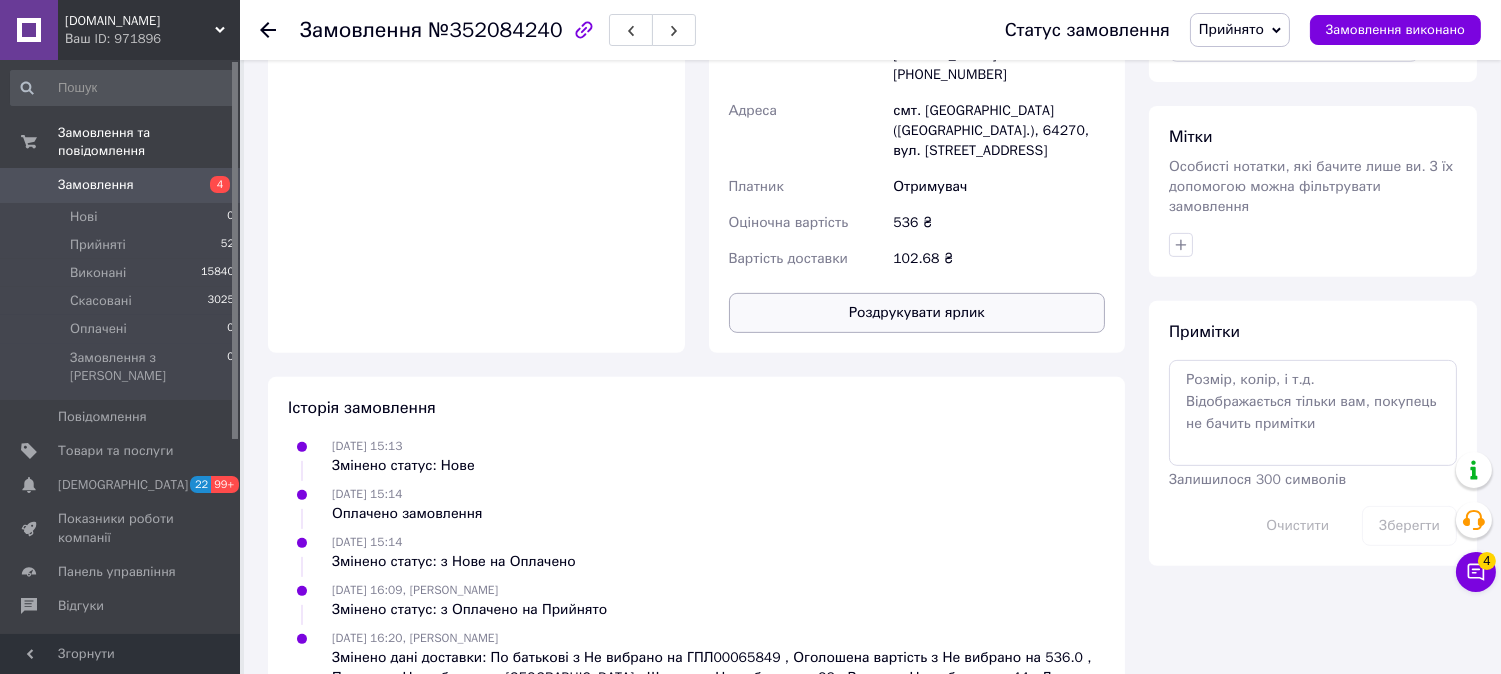 click on "Роздрукувати ярлик" at bounding box center [917, 313] 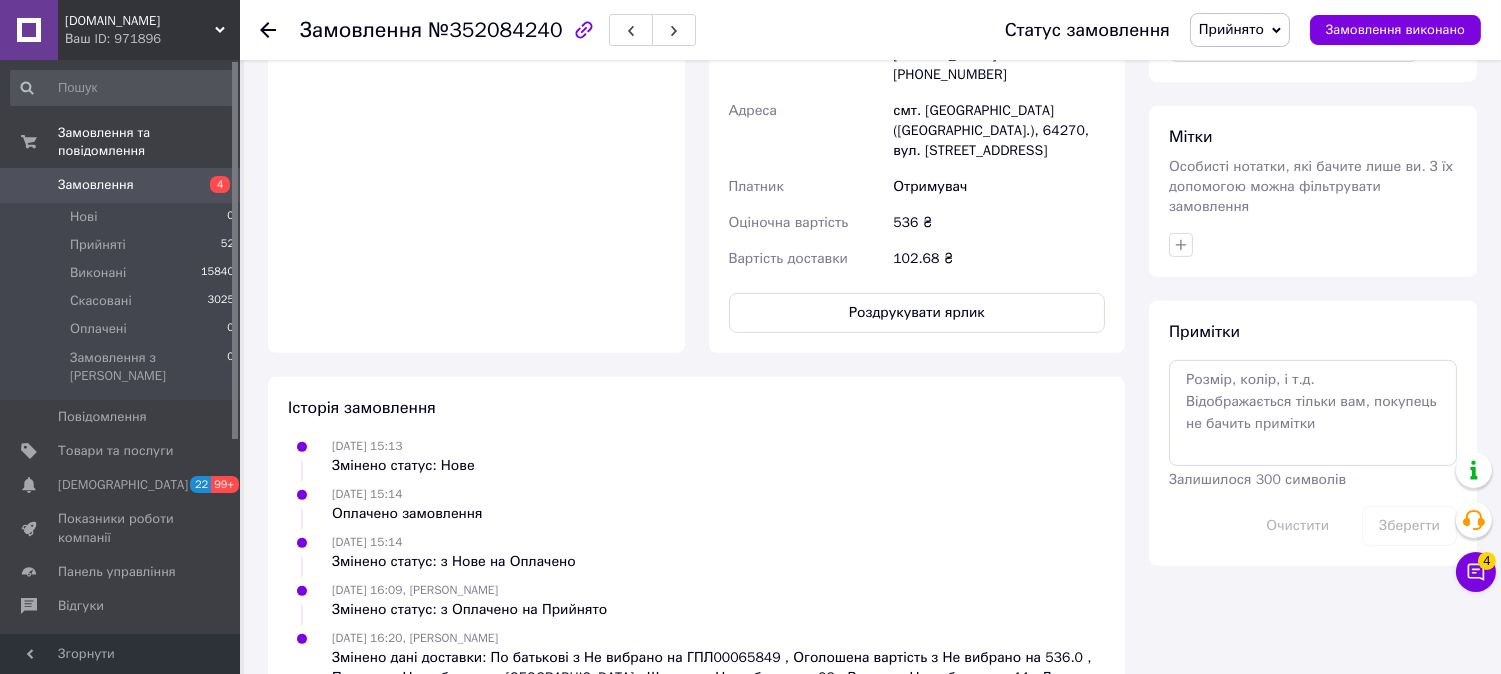 scroll, scrollTop: 1111, scrollLeft: 0, axis: vertical 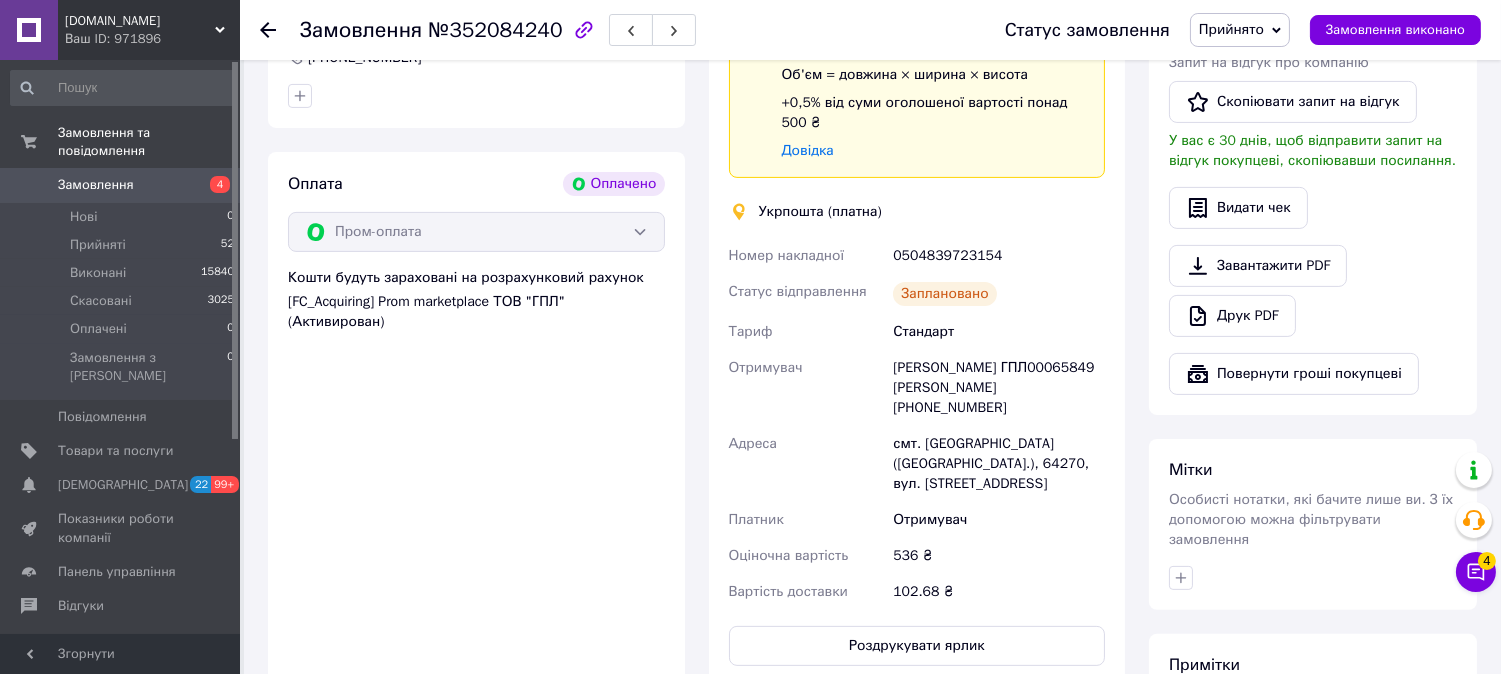 drag, startPoint x: 260, startPoint y: 31, endPoint x: 283, endPoint y: 32, distance: 23.021729 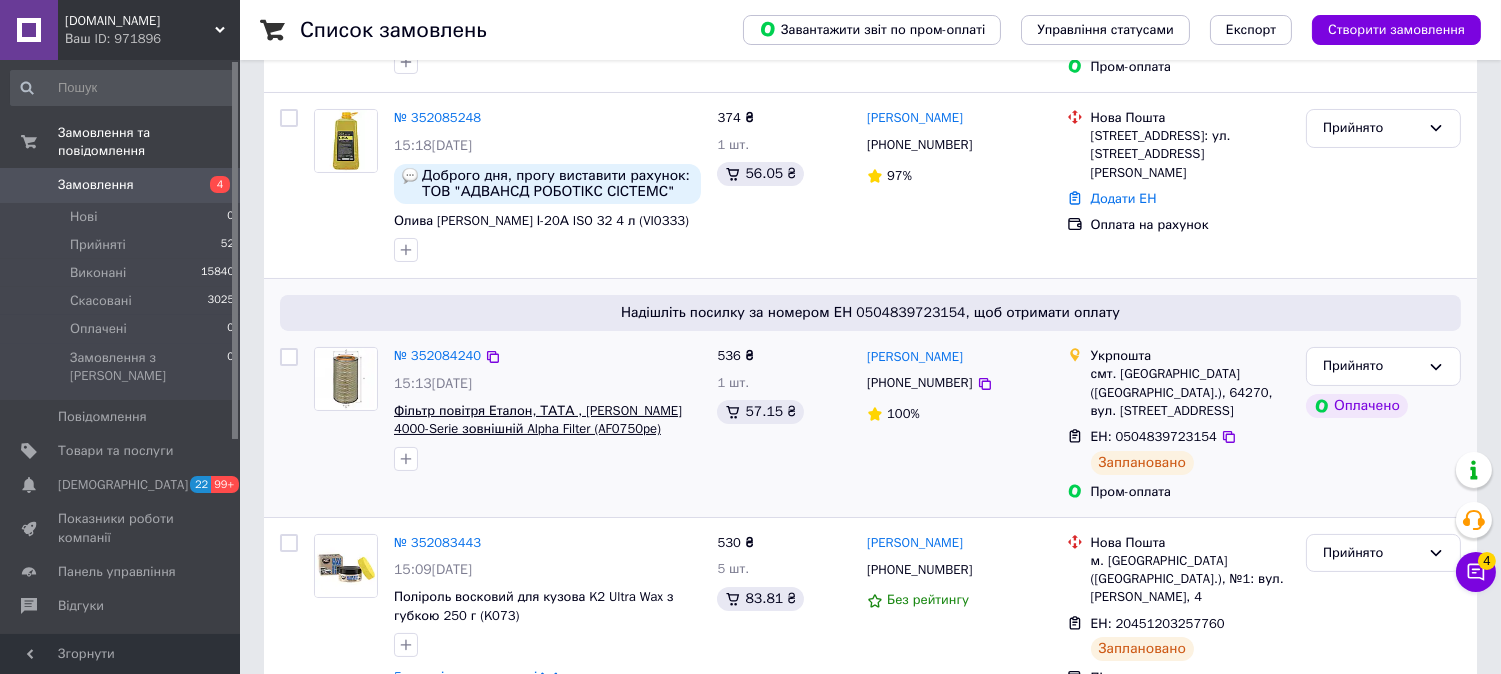 scroll, scrollTop: 111, scrollLeft: 0, axis: vertical 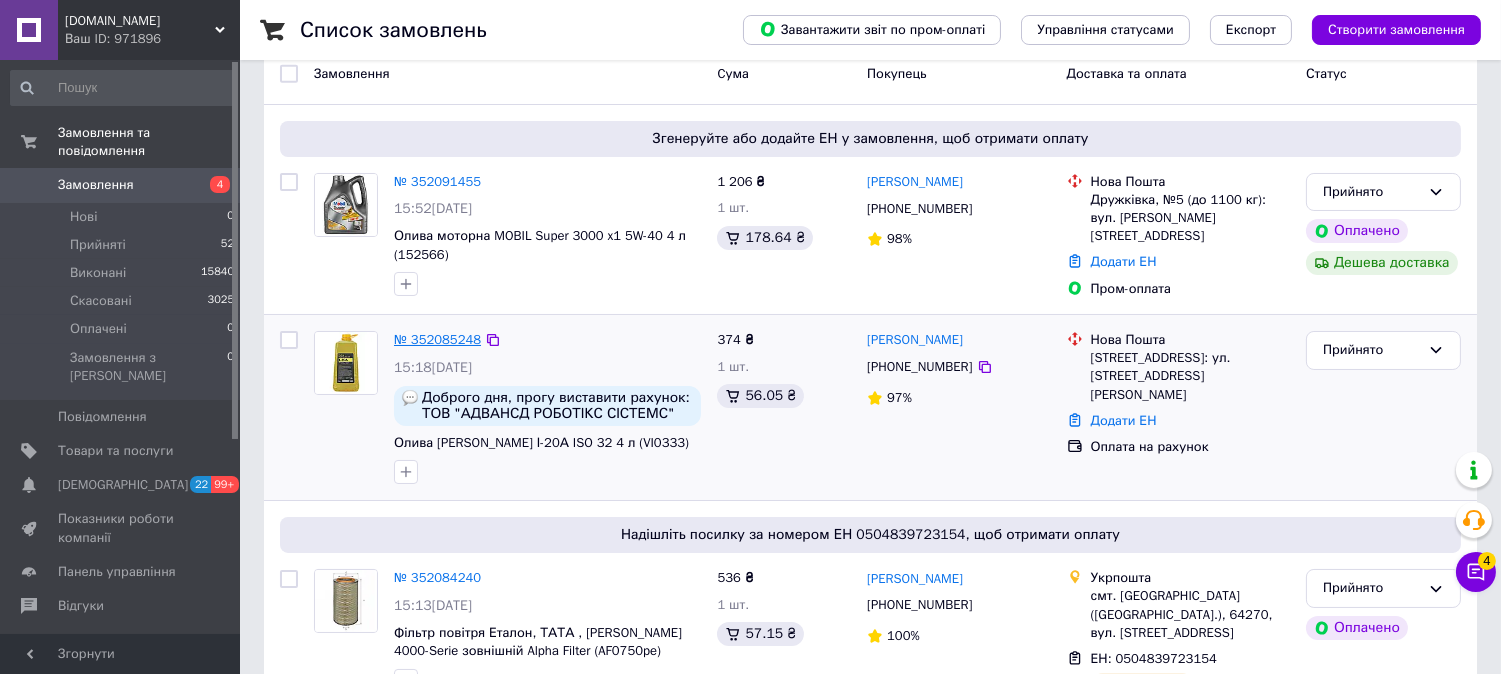 click on "№ 352085248" at bounding box center [437, 339] 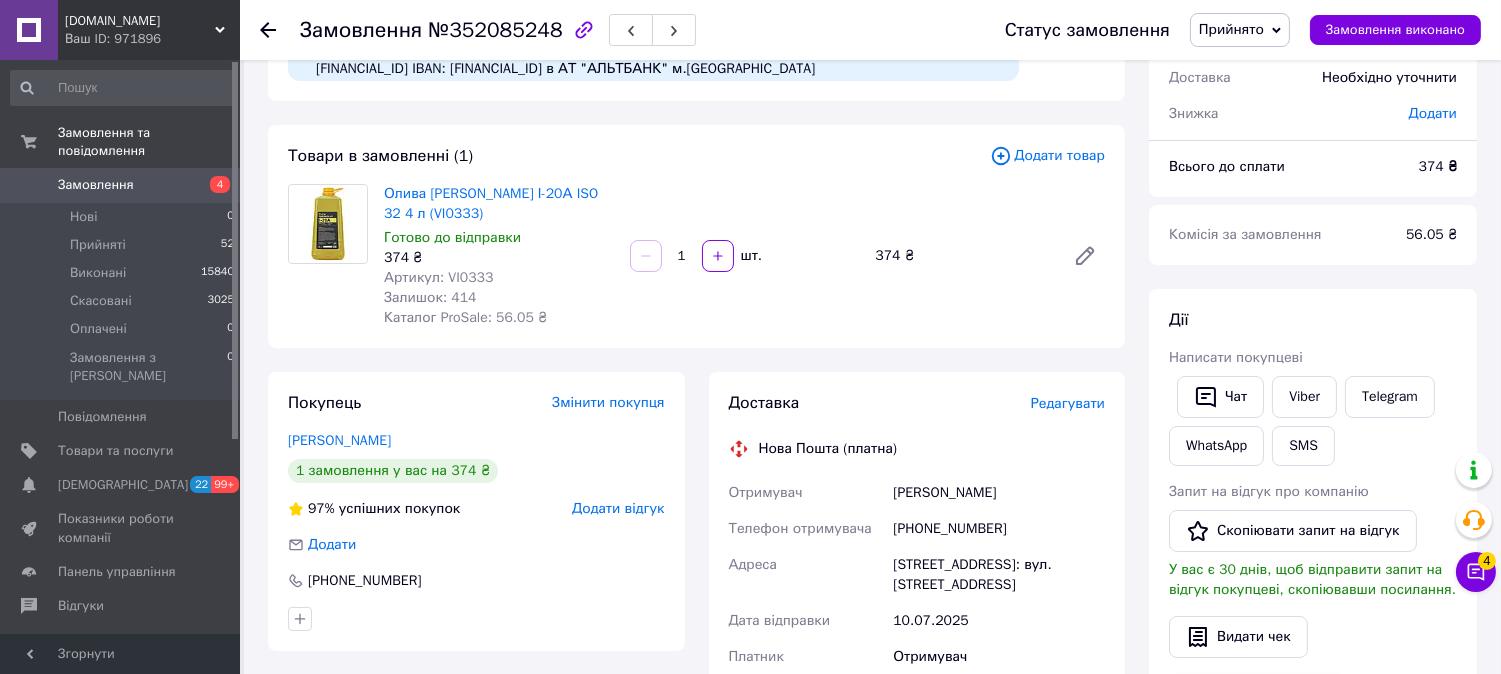 scroll, scrollTop: 0, scrollLeft: 0, axis: both 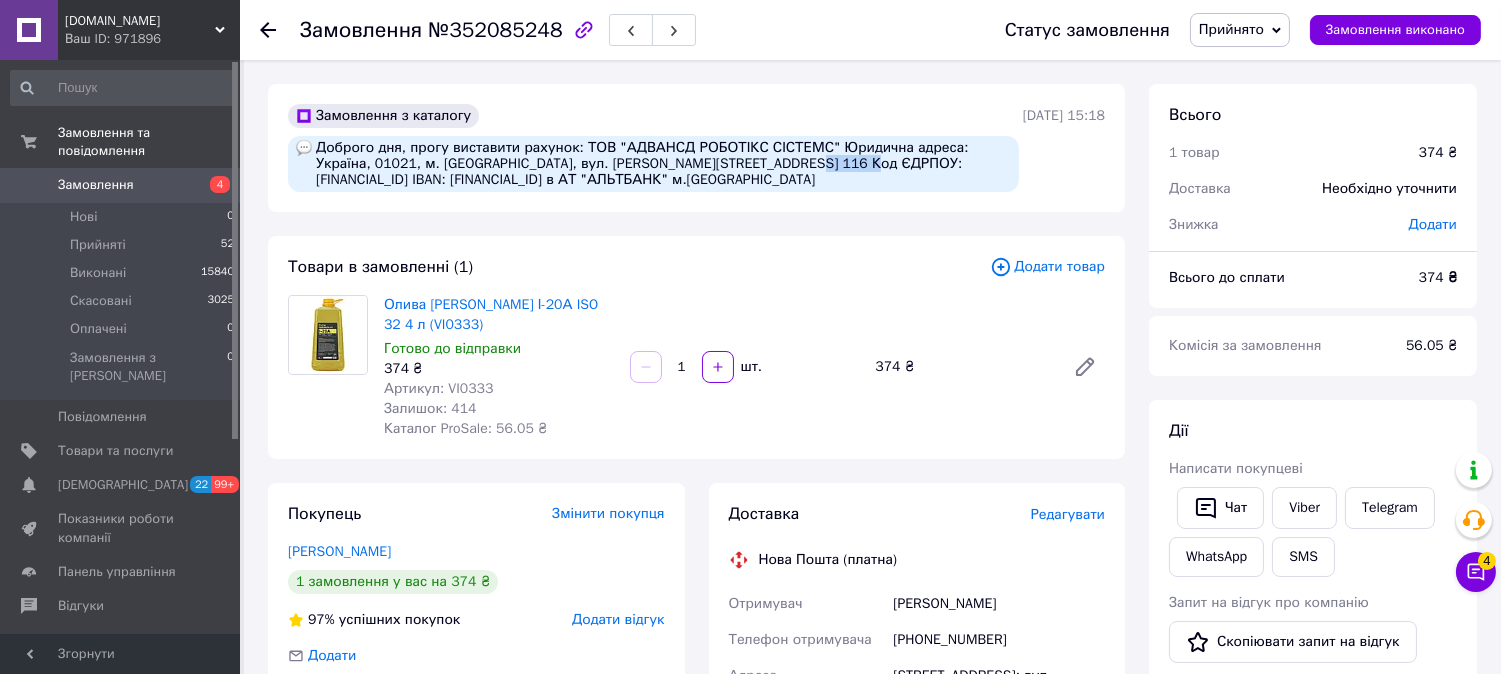drag, startPoint x: 762, startPoint y: 164, endPoint x: 820, endPoint y: 165, distance: 58.00862 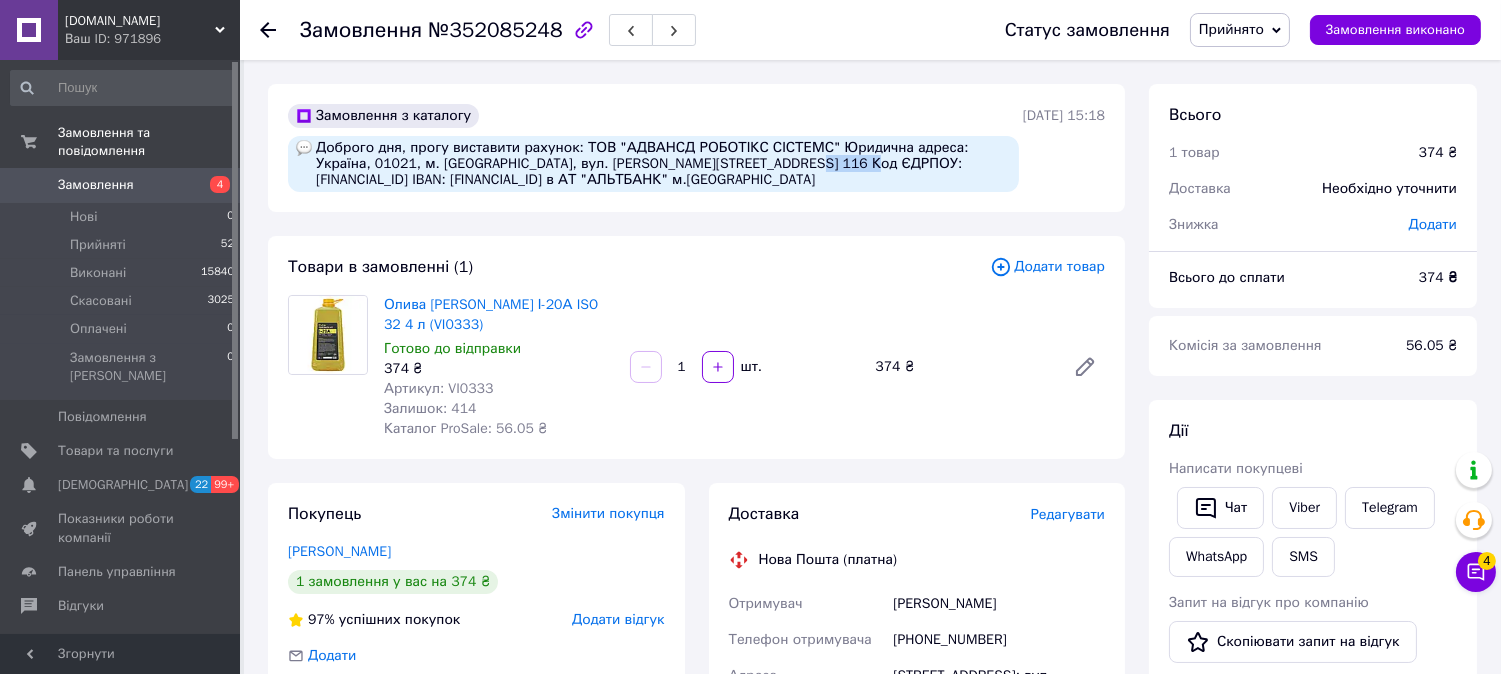 click on "Доброго дня, прогу виставити рахунок: ТОВ "АДВАНСД РОБОТІКС СІСТЕМС"
Юридична адреса: Україна, 01021, м. Київ,
вул. Мечнікова, буд. 16, оф. 116
Код ЄДРПОУ: 45301827
IBAN: UA303209400000026008117307001
в АТ "АЛЬТБАНК" м.Київ" at bounding box center [653, 164] 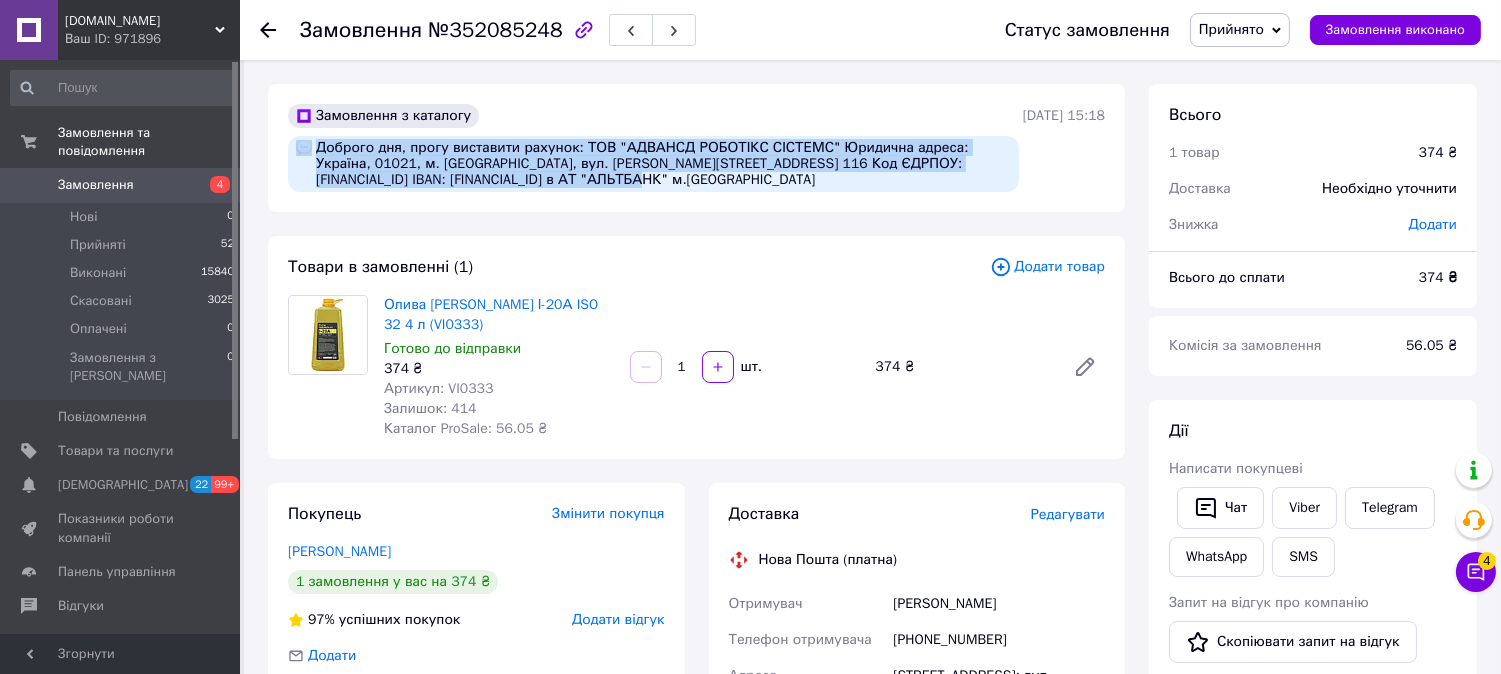 drag, startPoint x: 713, startPoint y: 177, endPoint x: 300, endPoint y: 142, distance: 414.4804 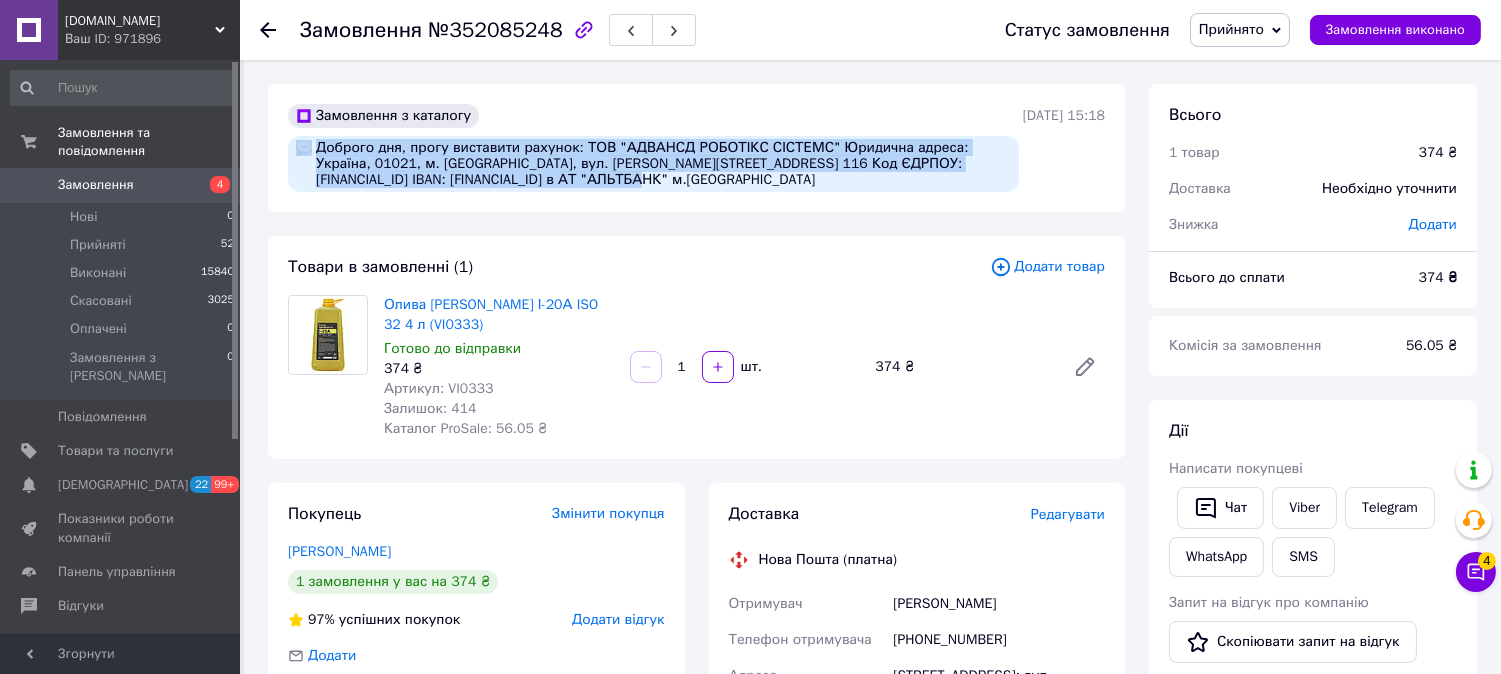 click on "Доброго дня, прогу виставити рахунок: ТОВ "АДВАНСД РОБОТІКС СІСТЕМС"
Юридична адреса: Україна, 01021, м. Київ,
вул. Мечнікова, буд. 16, оф. 116
Код ЄДРПОУ: 45301827
IBAN: UA303209400000026008117307001
в АТ "АЛЬТБАНК" м.Київ" at bounding box center (653, 164) 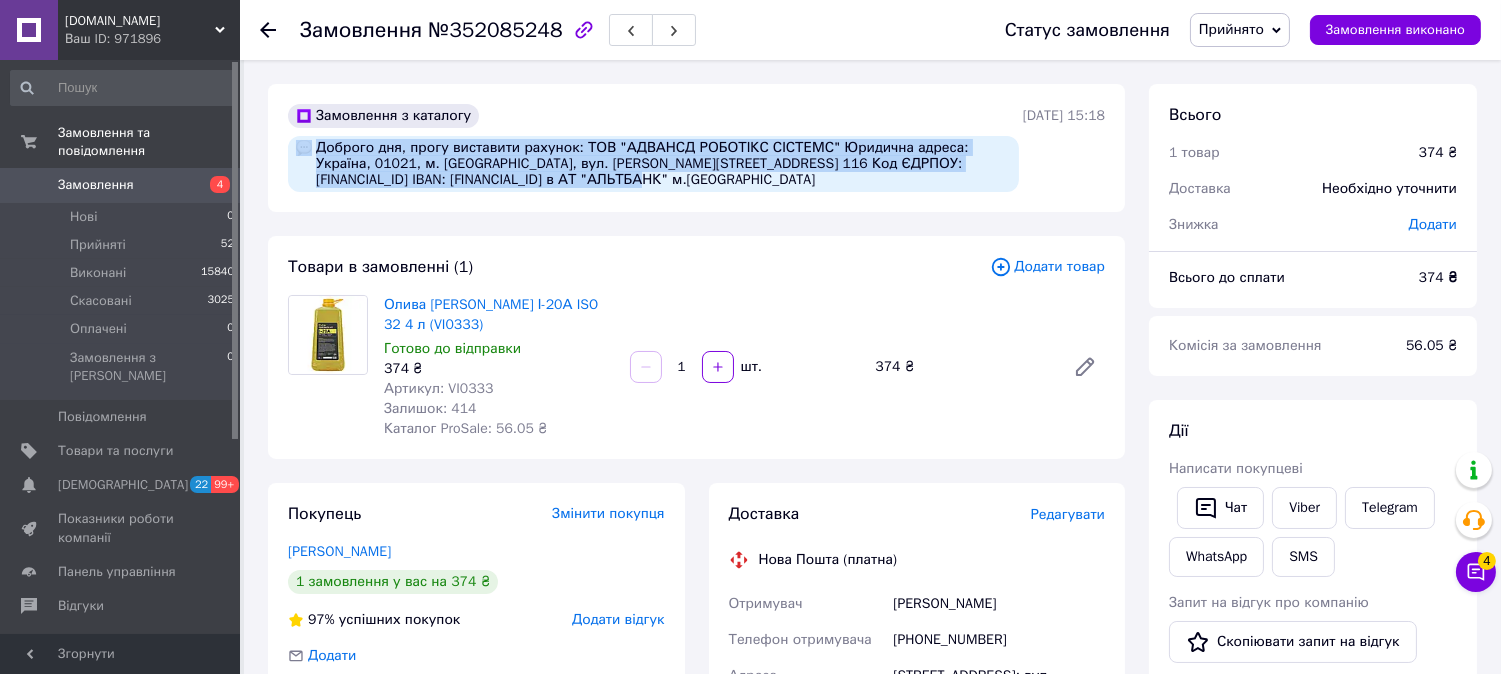 click 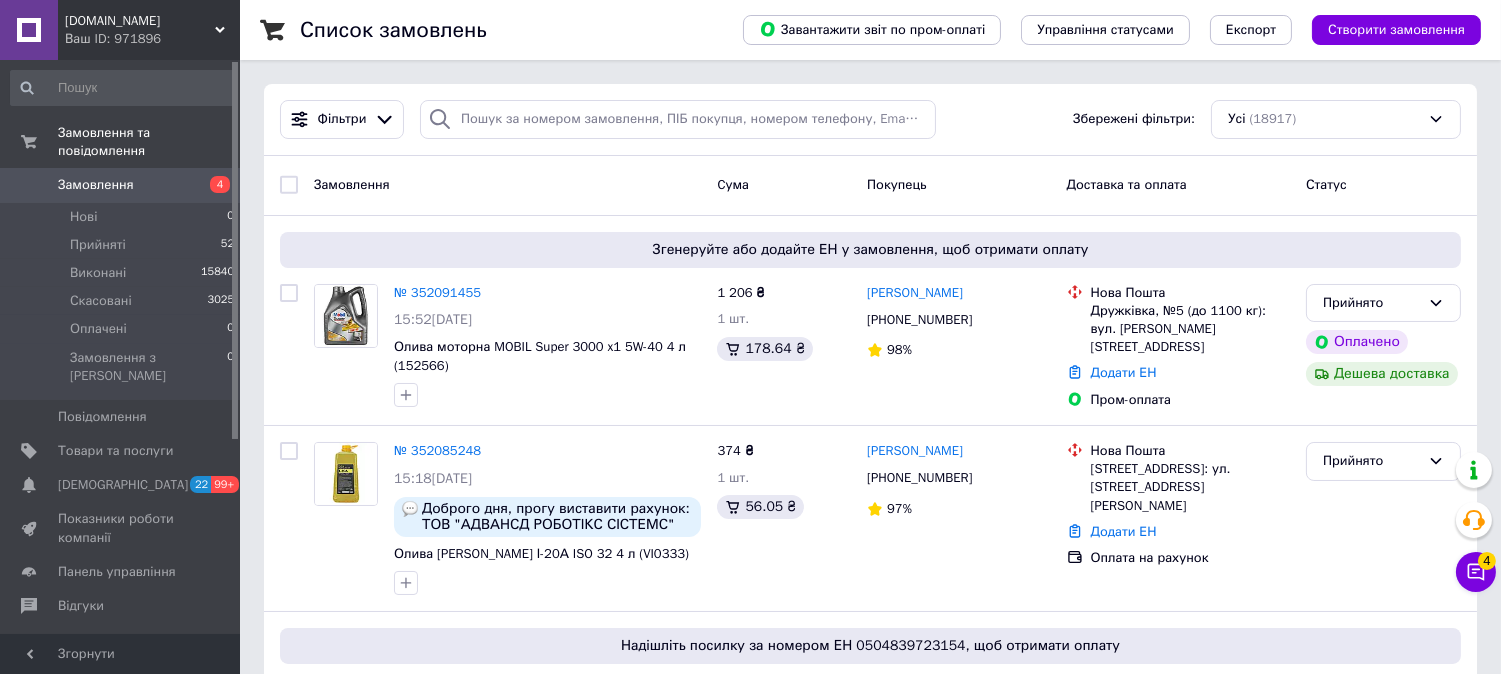 click on "Список замовлень" at bounding box center (501, 30) 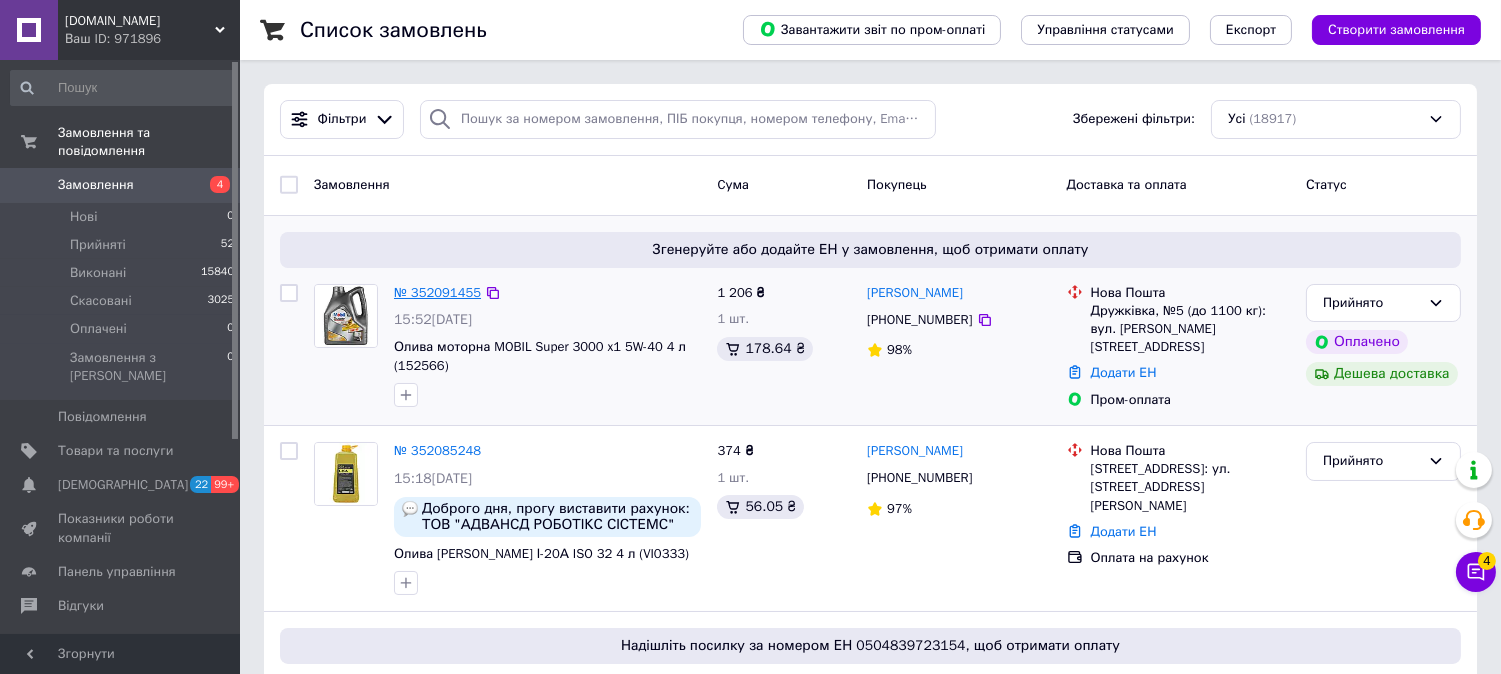 click on "№ 352091455" at bounding box center [437, 292] 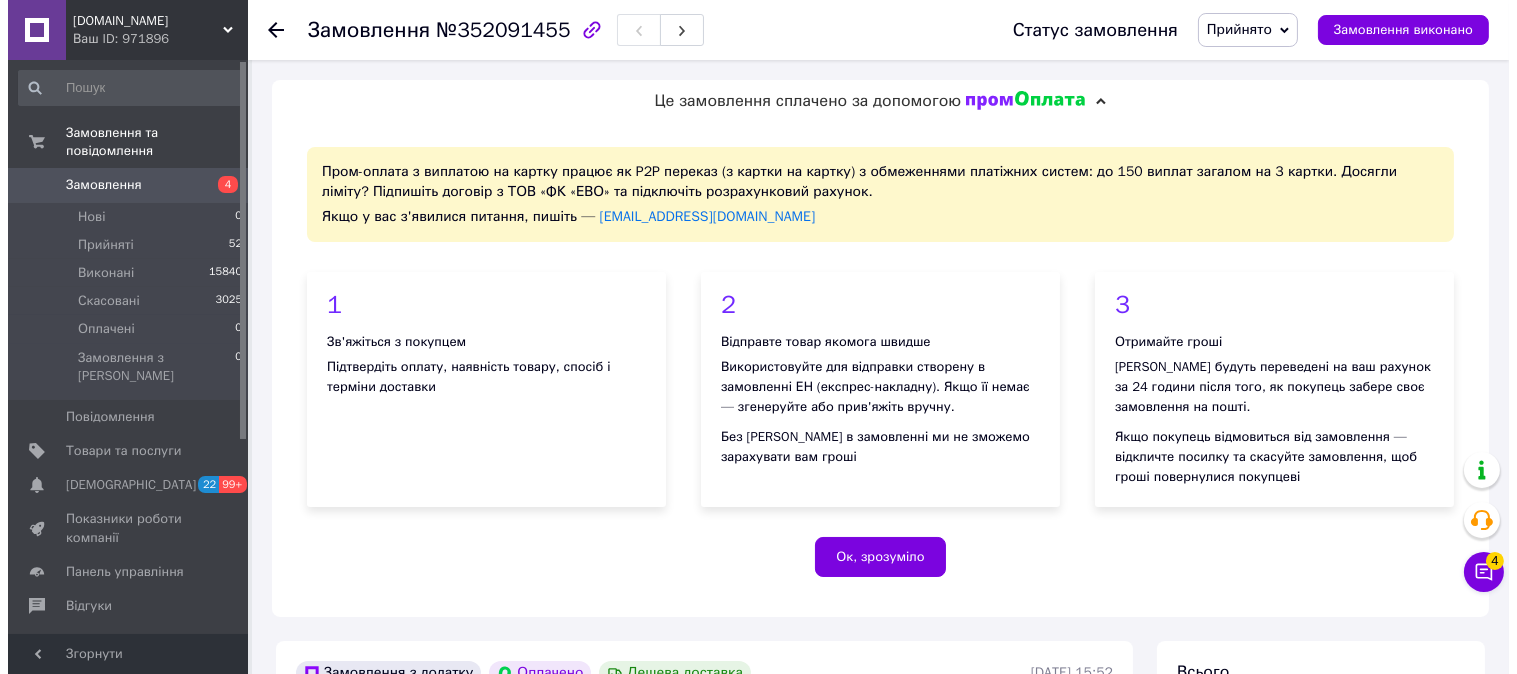 scroll, scrollTop: 555, scrollLeft: 0, axis: vertical 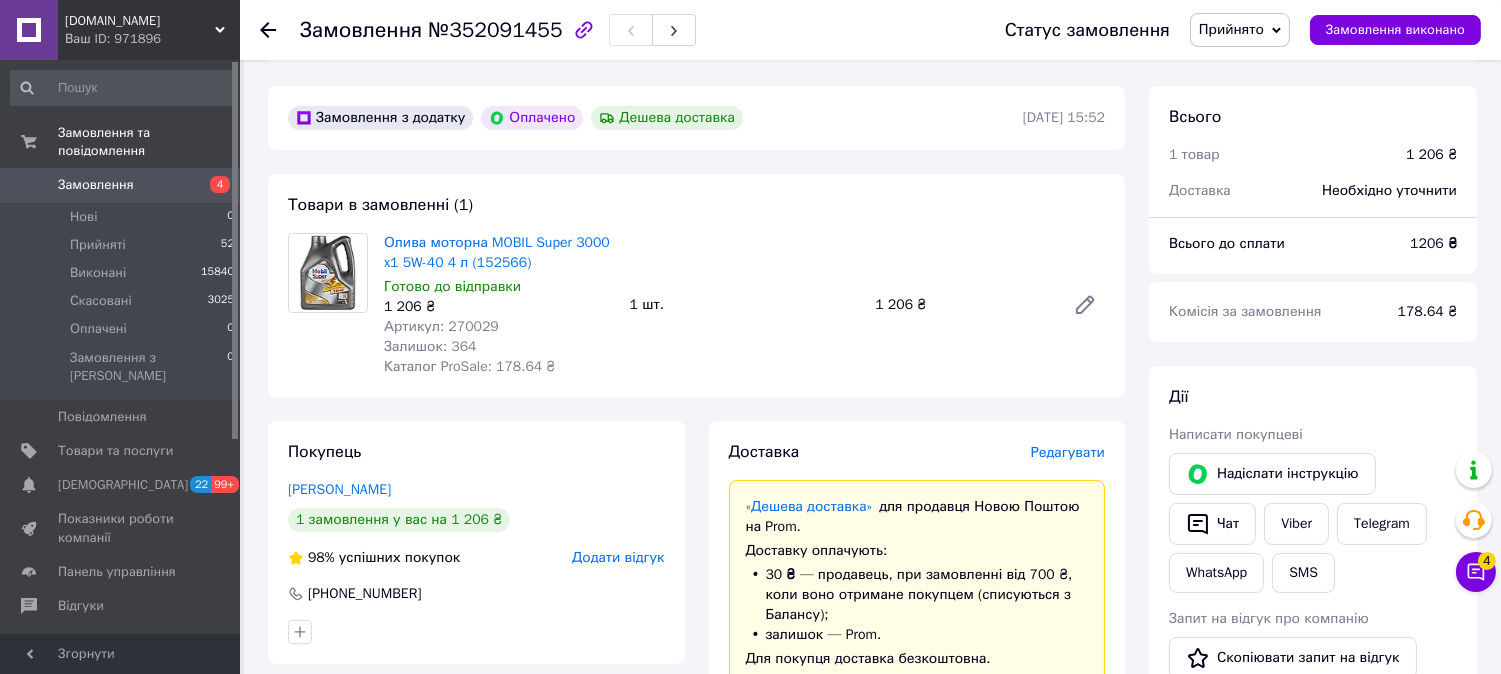click on "Редагувати" at bounding box center (1068, 452) 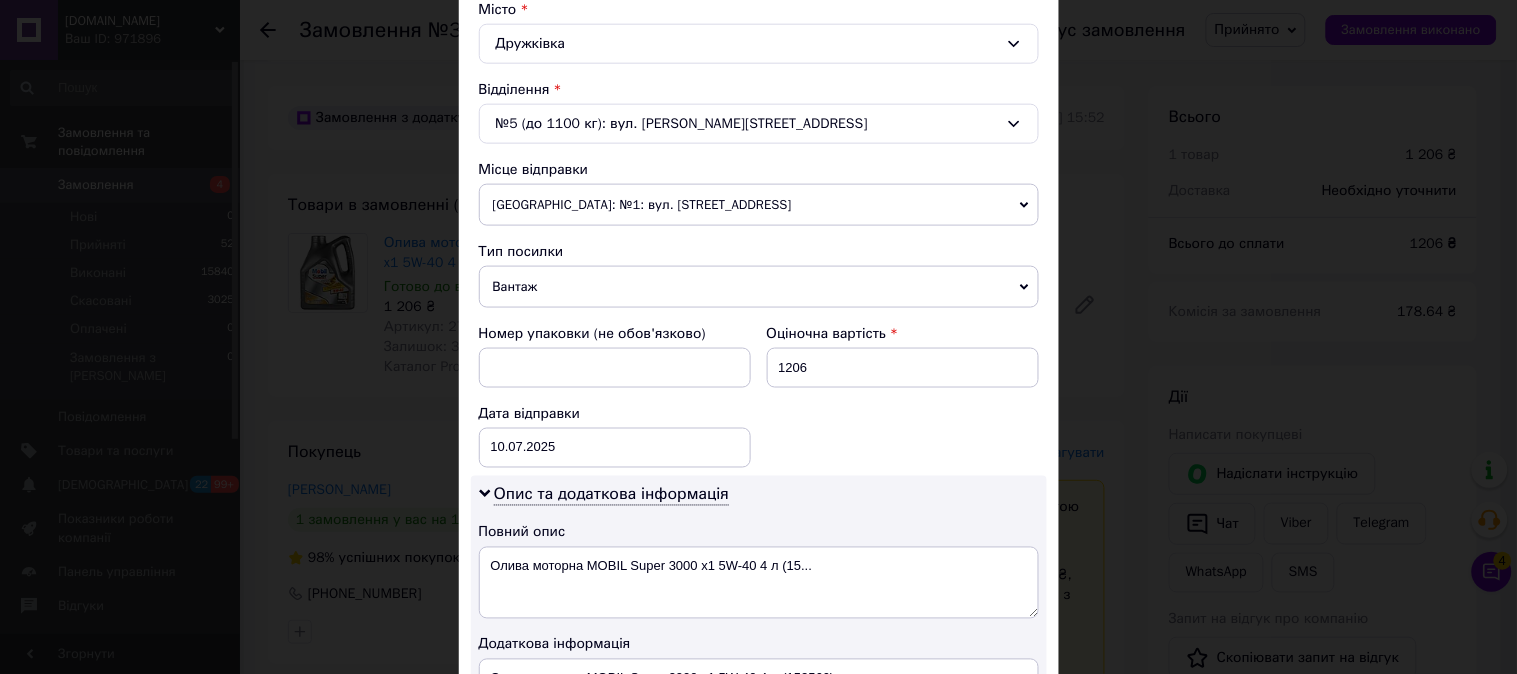 scroll, scrollTop: 777, scrollLeft: 0, axis: vertical 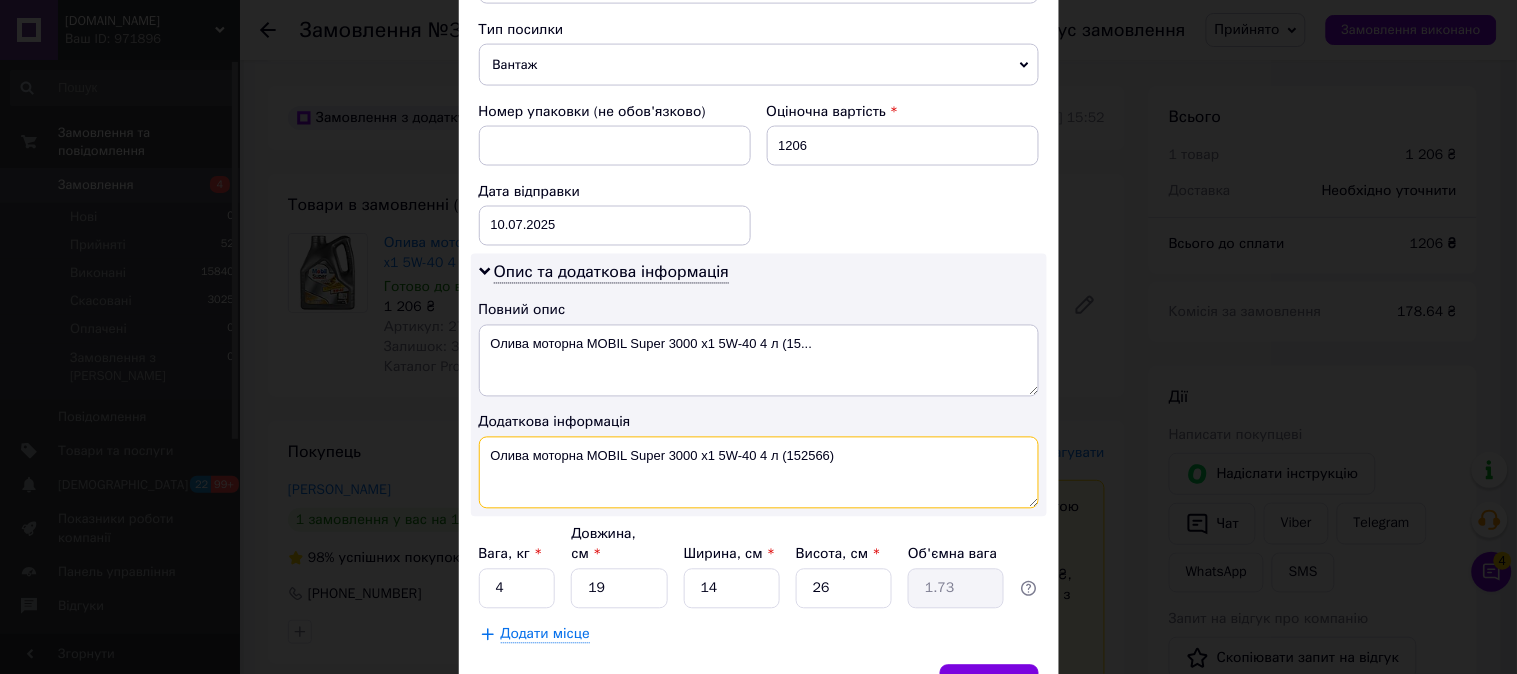 drag, startPoint x: 836, startPoint y: 461, endPoint x: 487, endPoint y: 458, distance: 349.0129 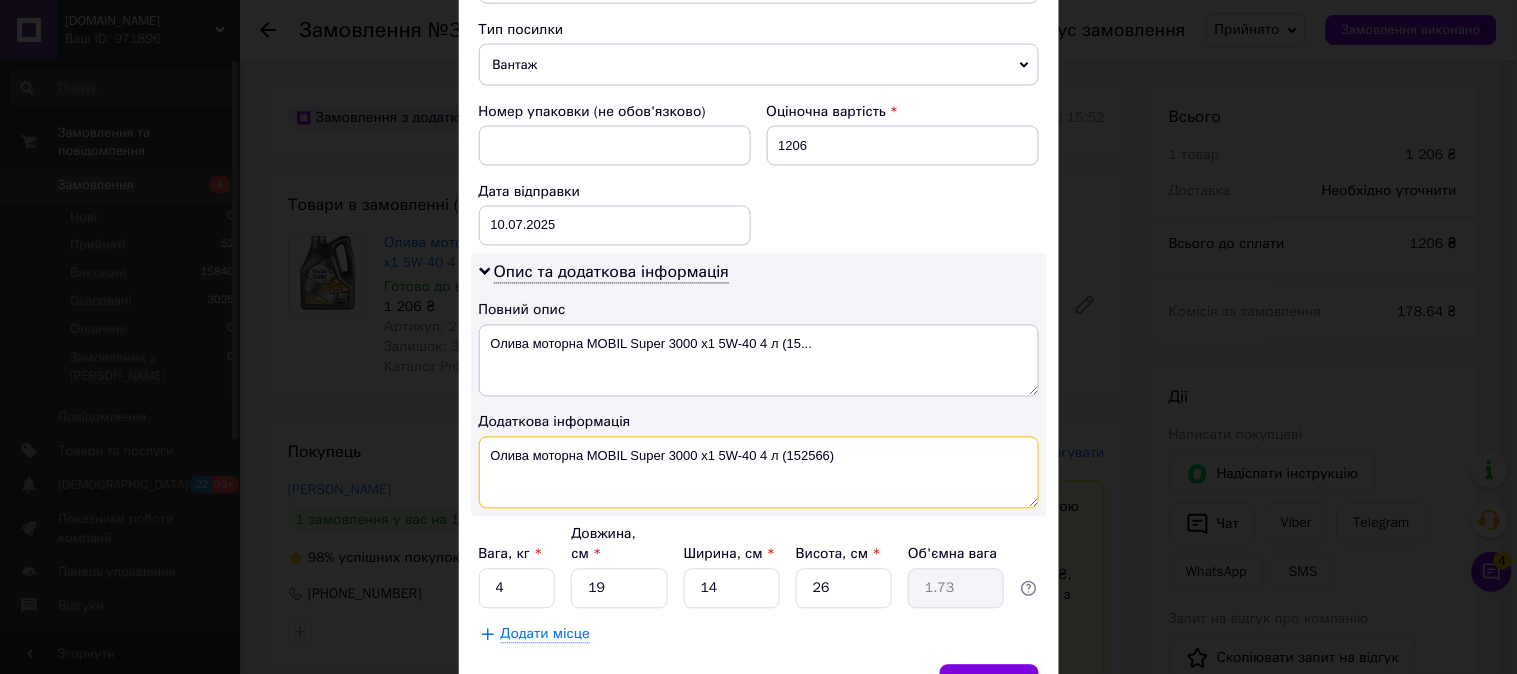click on "Олива моторна MOBIL Super 3000 x1 5W-40 4 л (152566)" at bounding box center (759, 473) 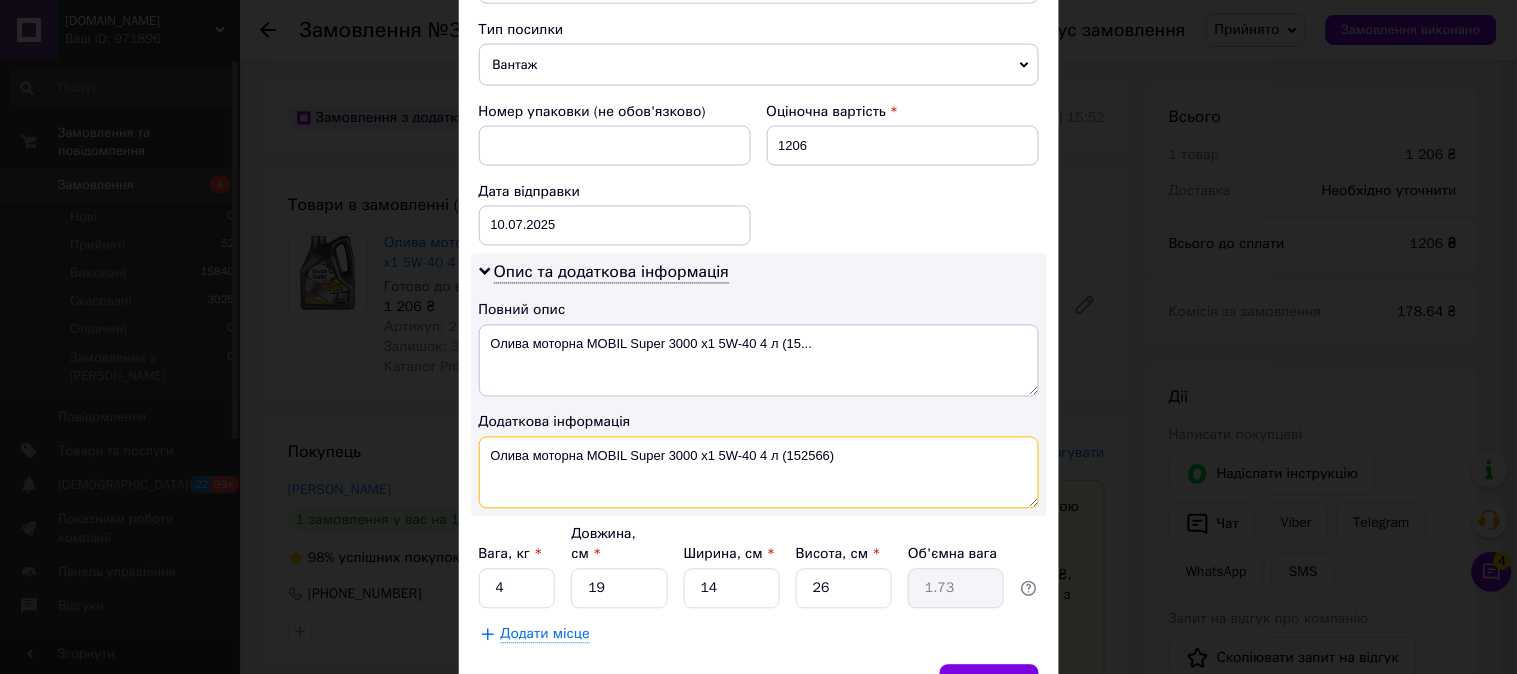 paste on "ПЛ00065854" 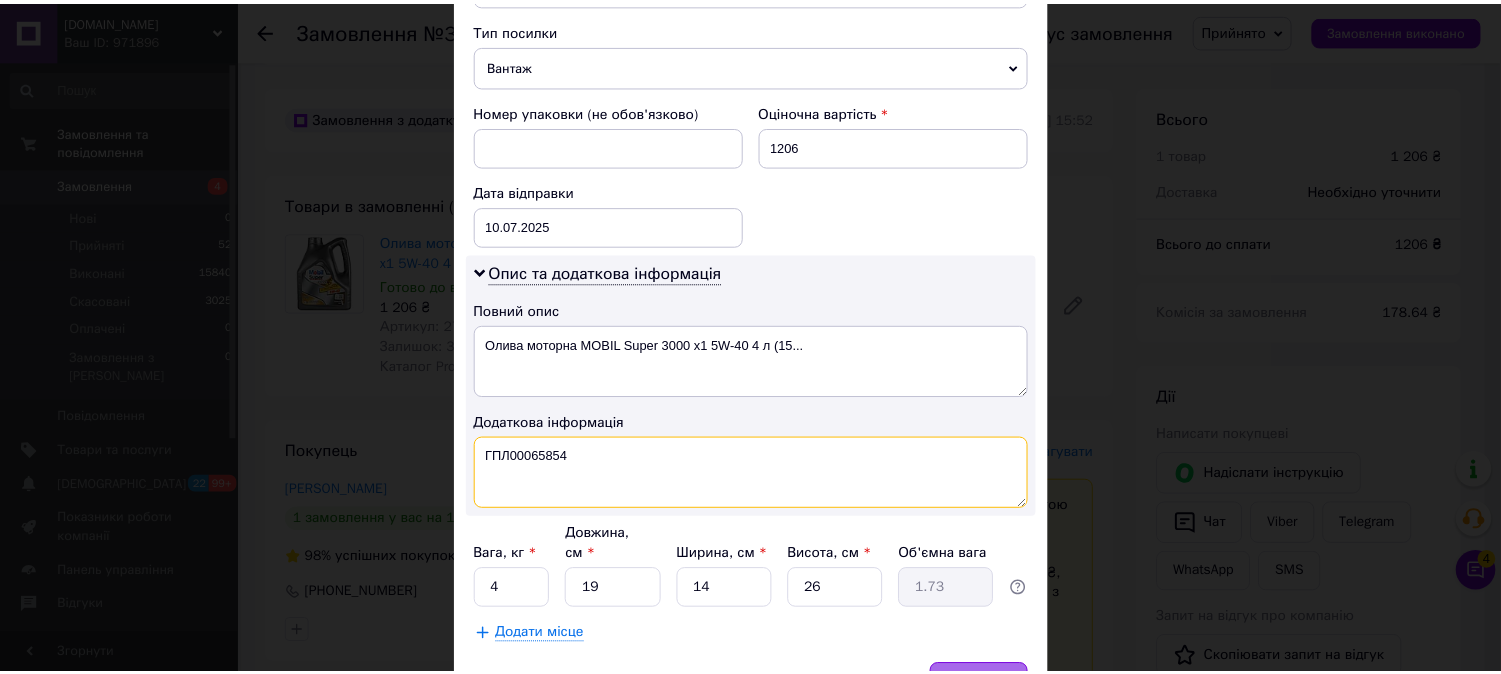 scroll, scrollTop: 880, scrollLeft: 0, axis: vertical 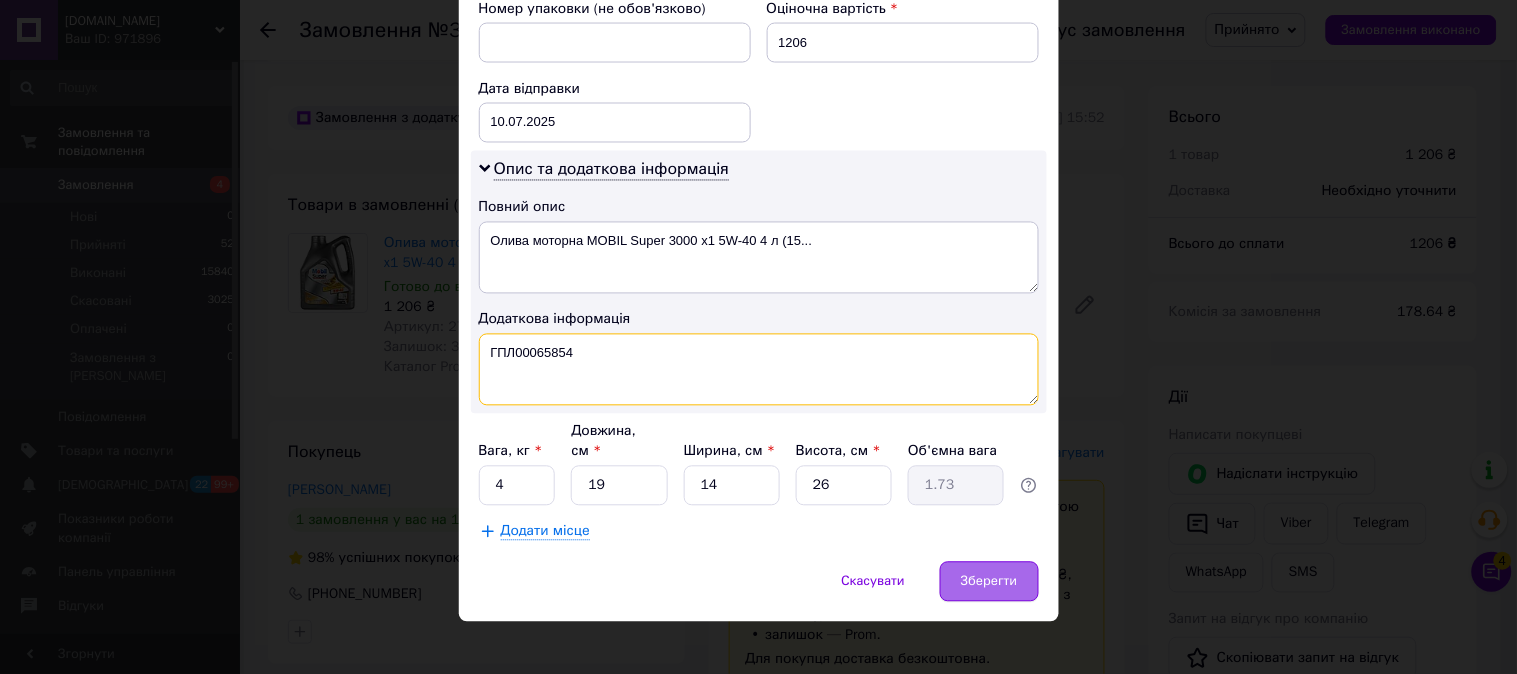type on "ГПЛ00065854" 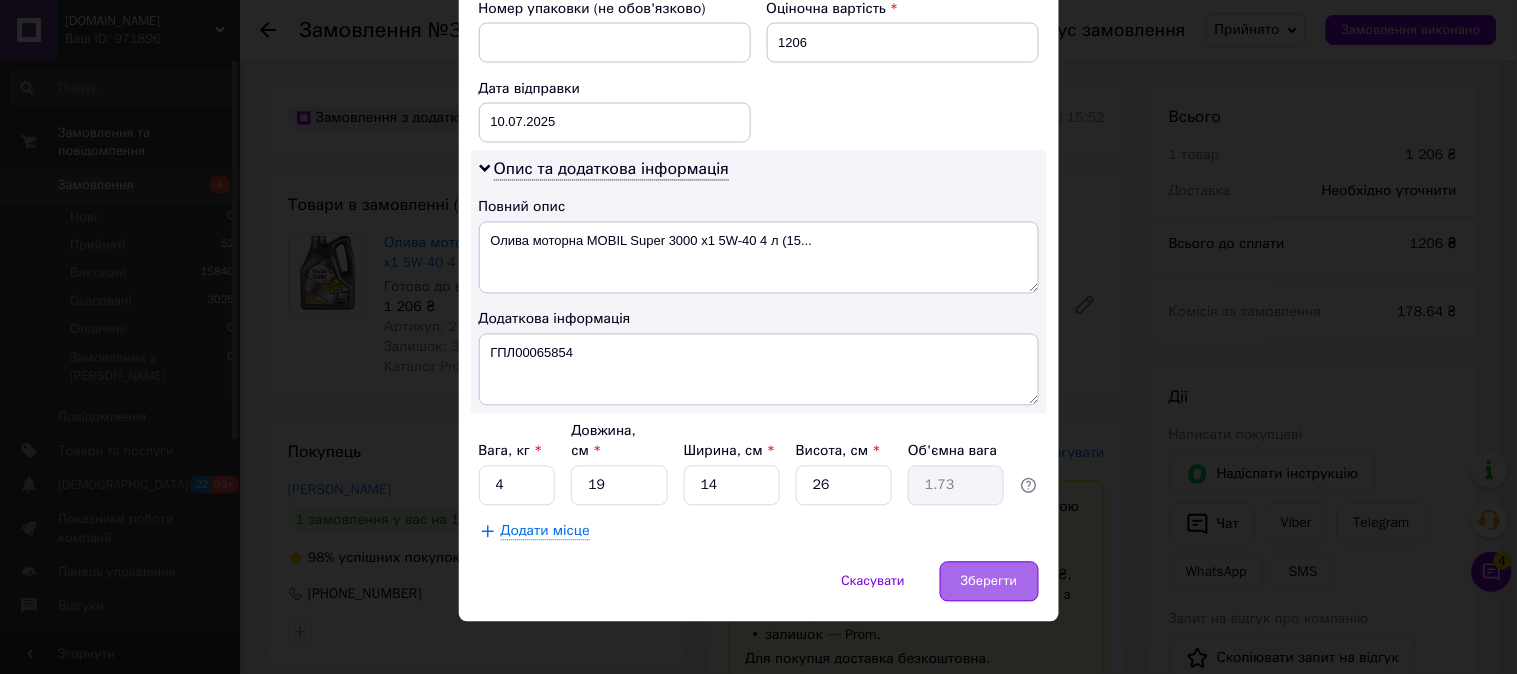 click on "Зберегти" at bounding box center (989, 582) 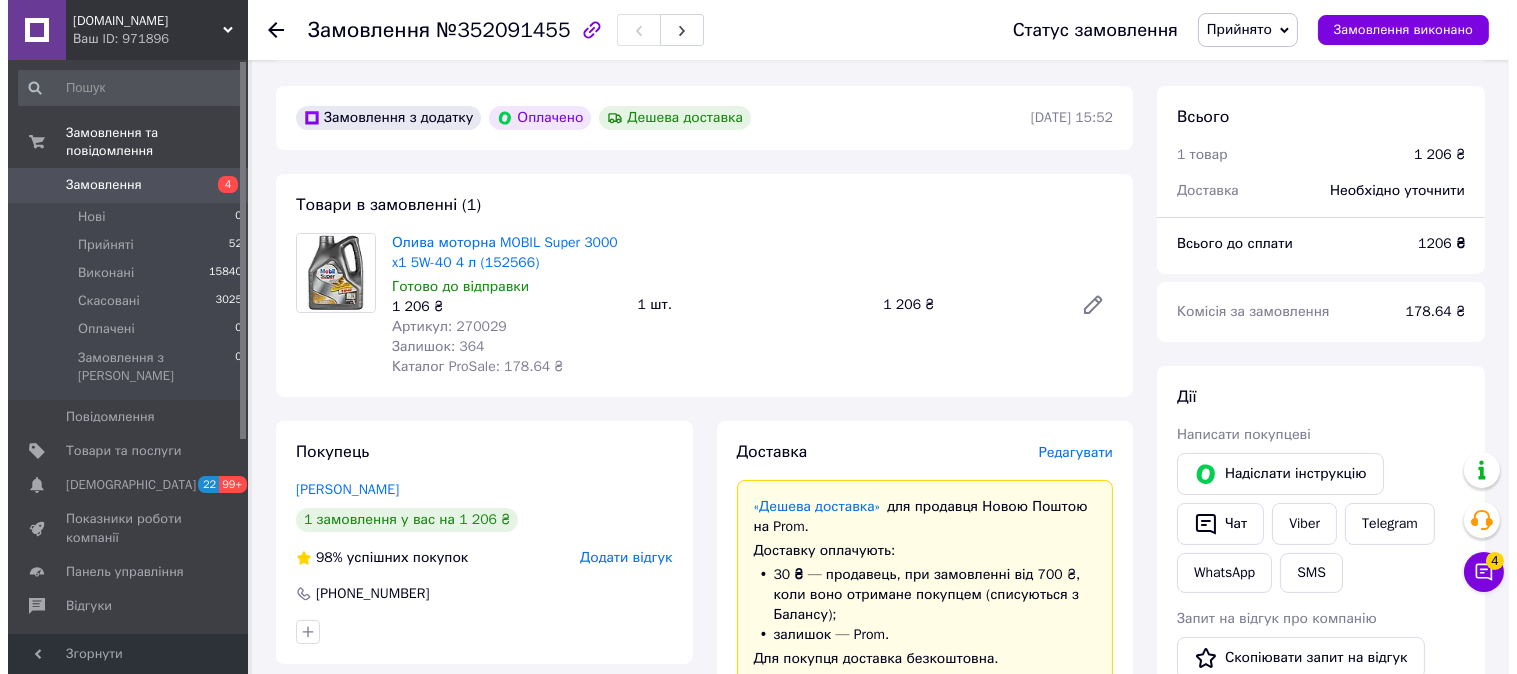 scroll, scrollTop: 888, scrollLeft: 0, axis: vertical 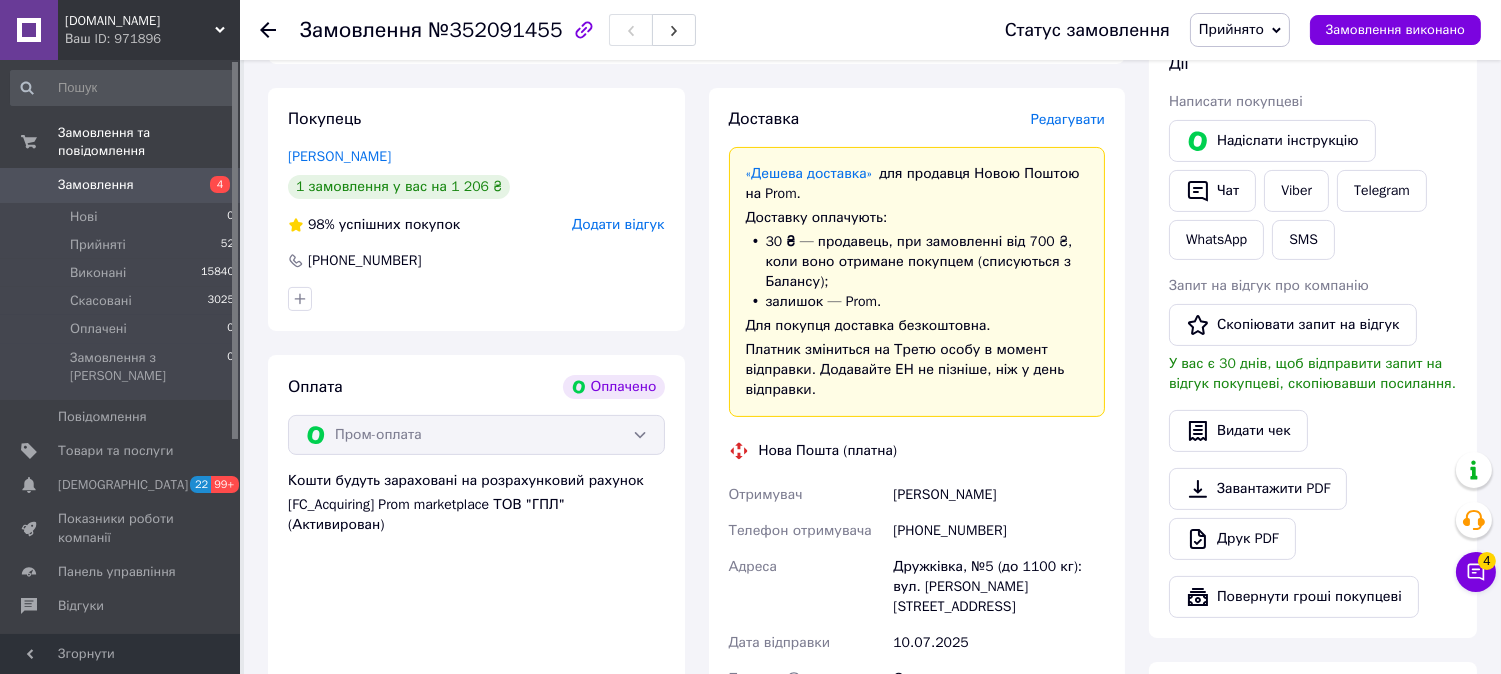 click on "Редагувати" at bounding box center (1068, 119) 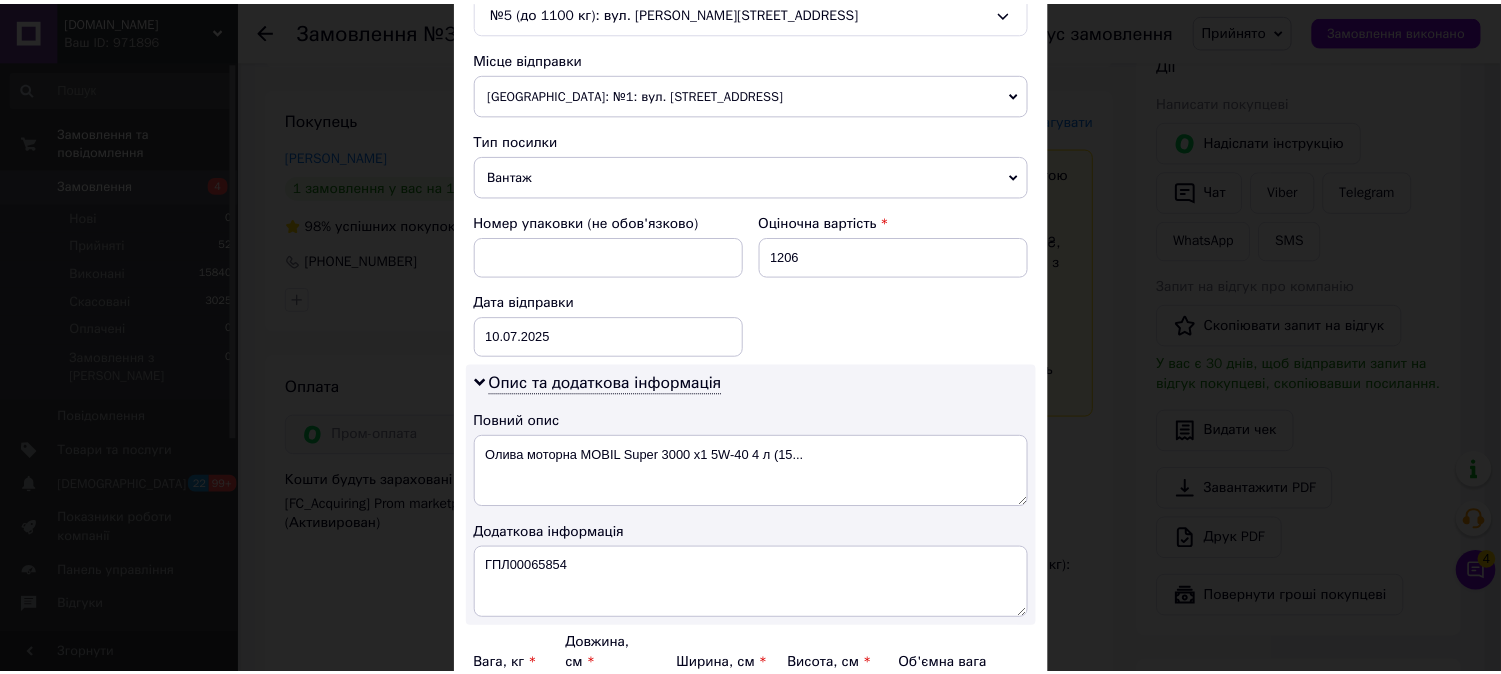 scroll, scrollTop: 880, scrollLeft: 0, axis: vertical 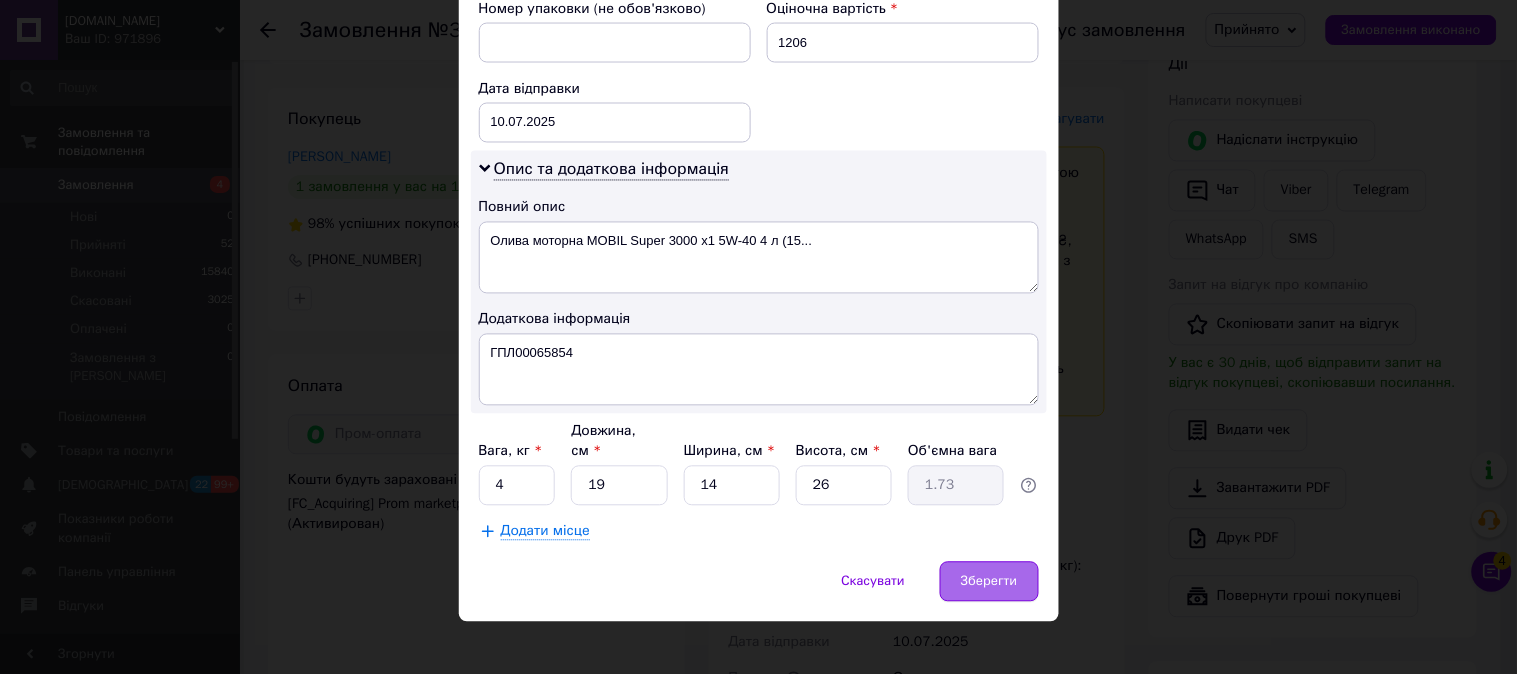 click on "Зберегти" at bounding box center (989, 582) 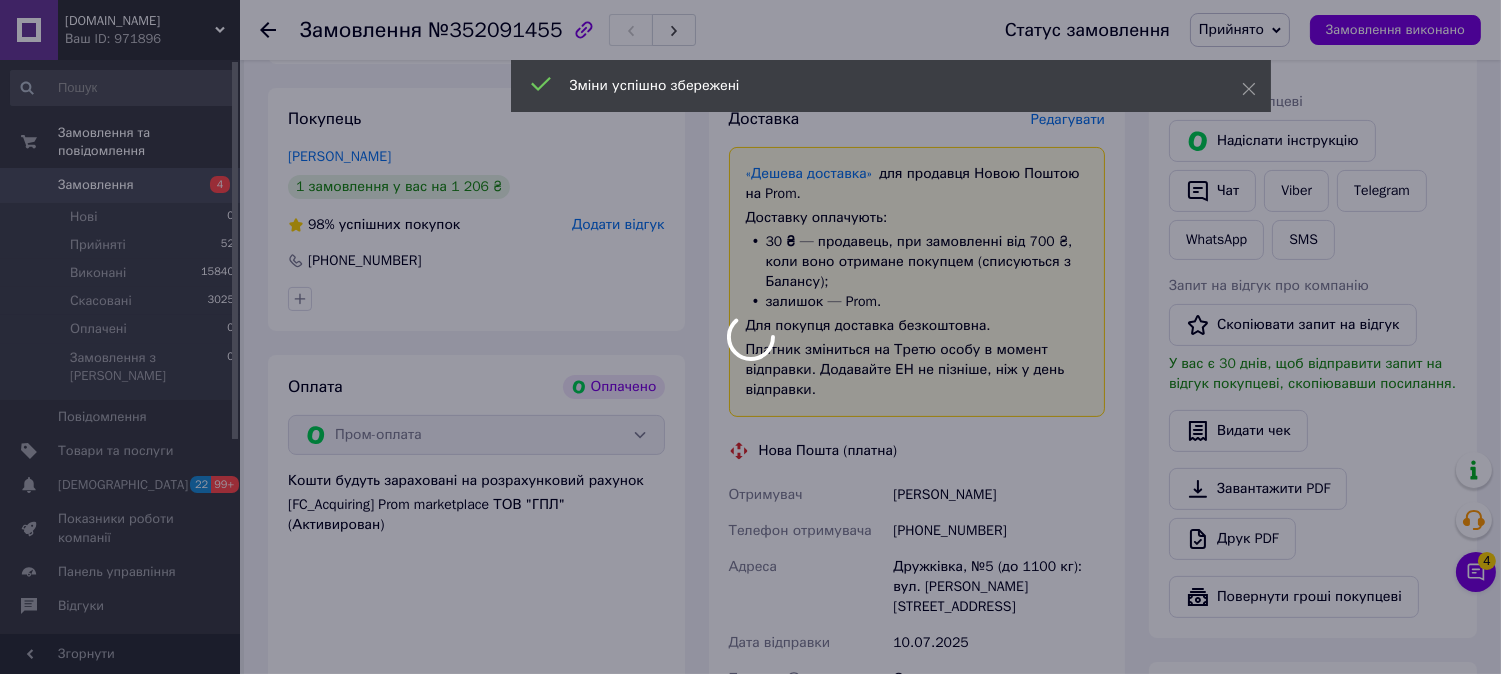 scroll, scrollTop: 1333, scrollLeft: 0, axis: vertical 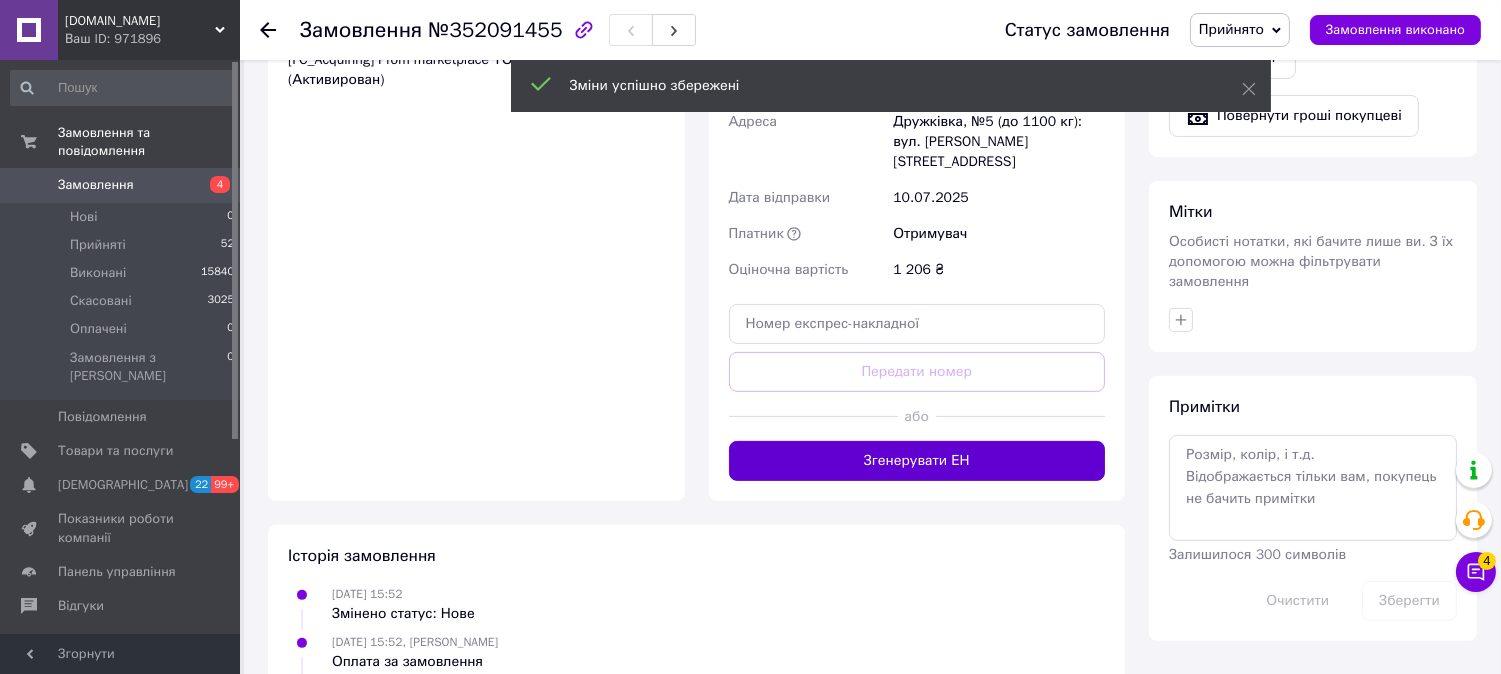 click on "Згенерувати ЕН" at bounding box center (917, 461) 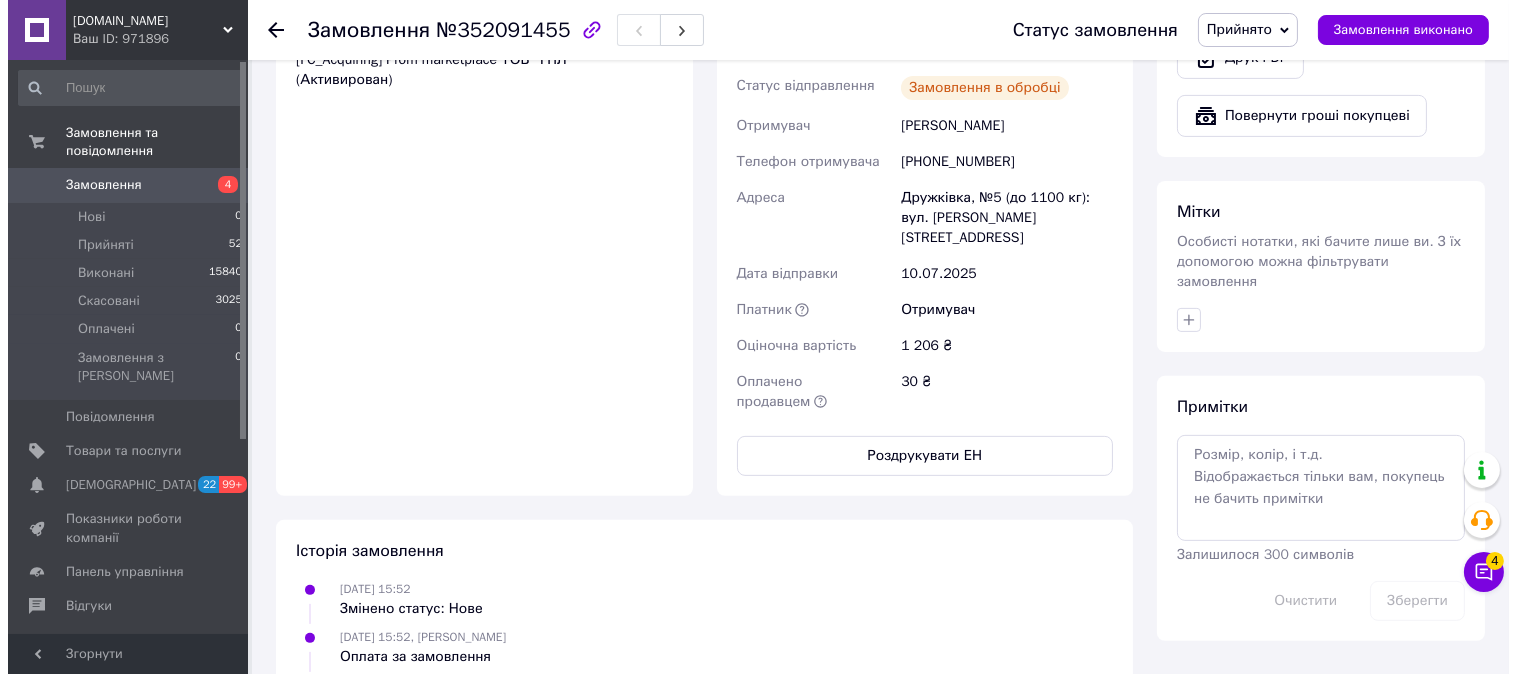 scroll, scrollTop: 888, scrollLeft: 0, axis: vertical 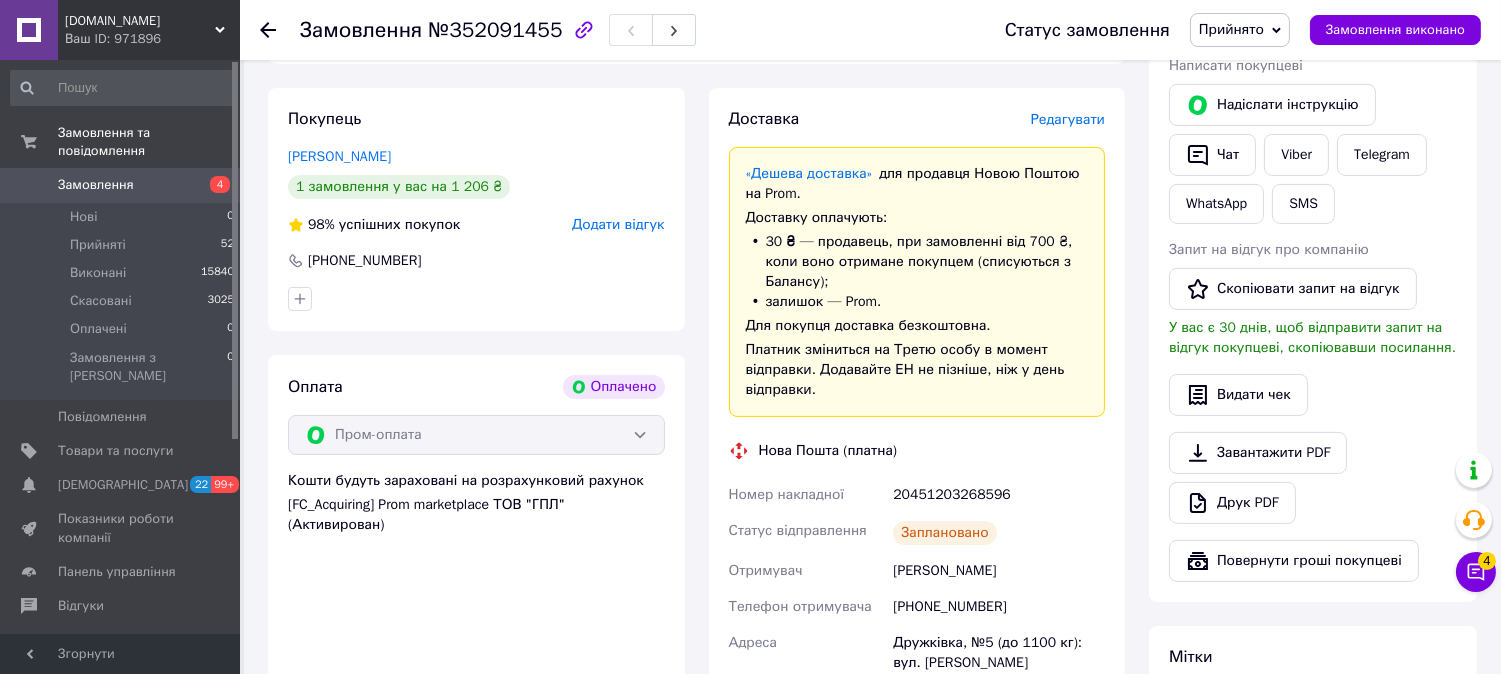 click on "20451203268596" at bounding box center (999, 495) 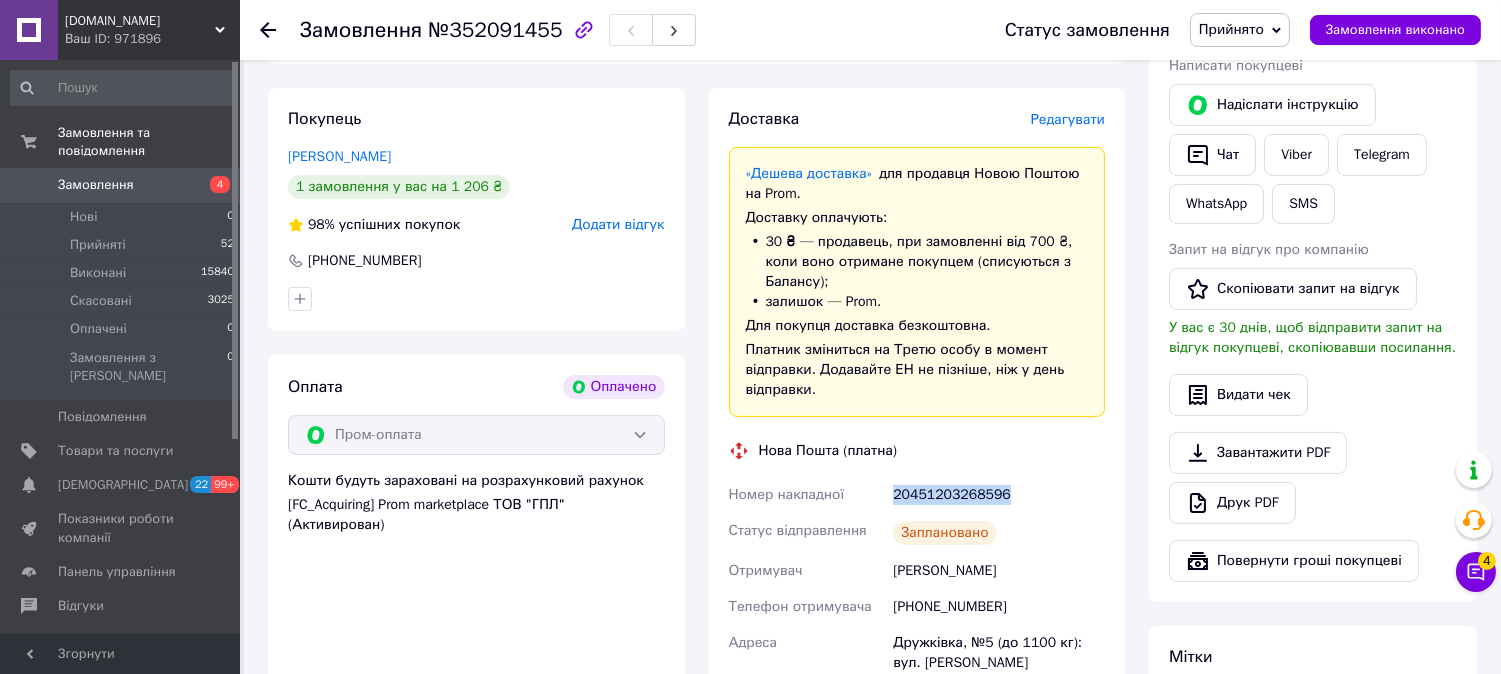 click on "20451203268596" at bounding box center (999, 495) 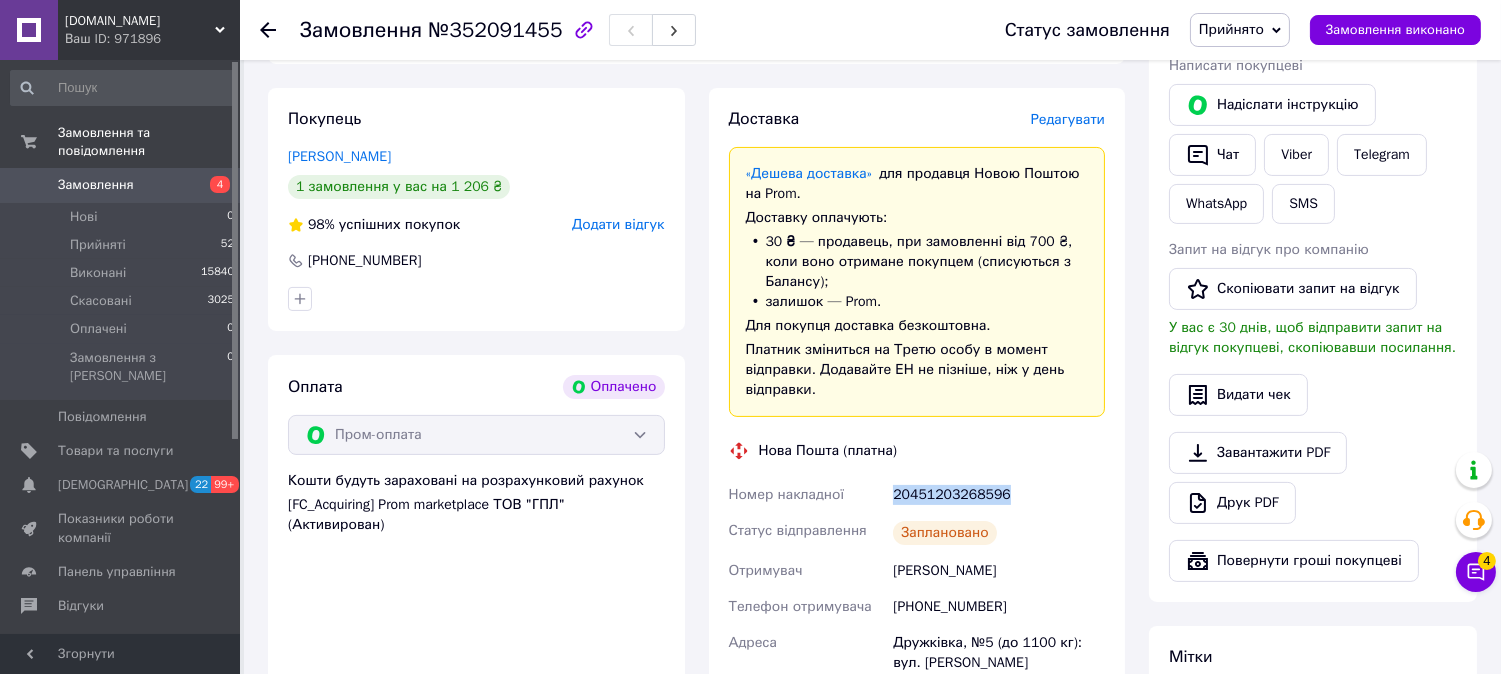 copy on "20451203268596" 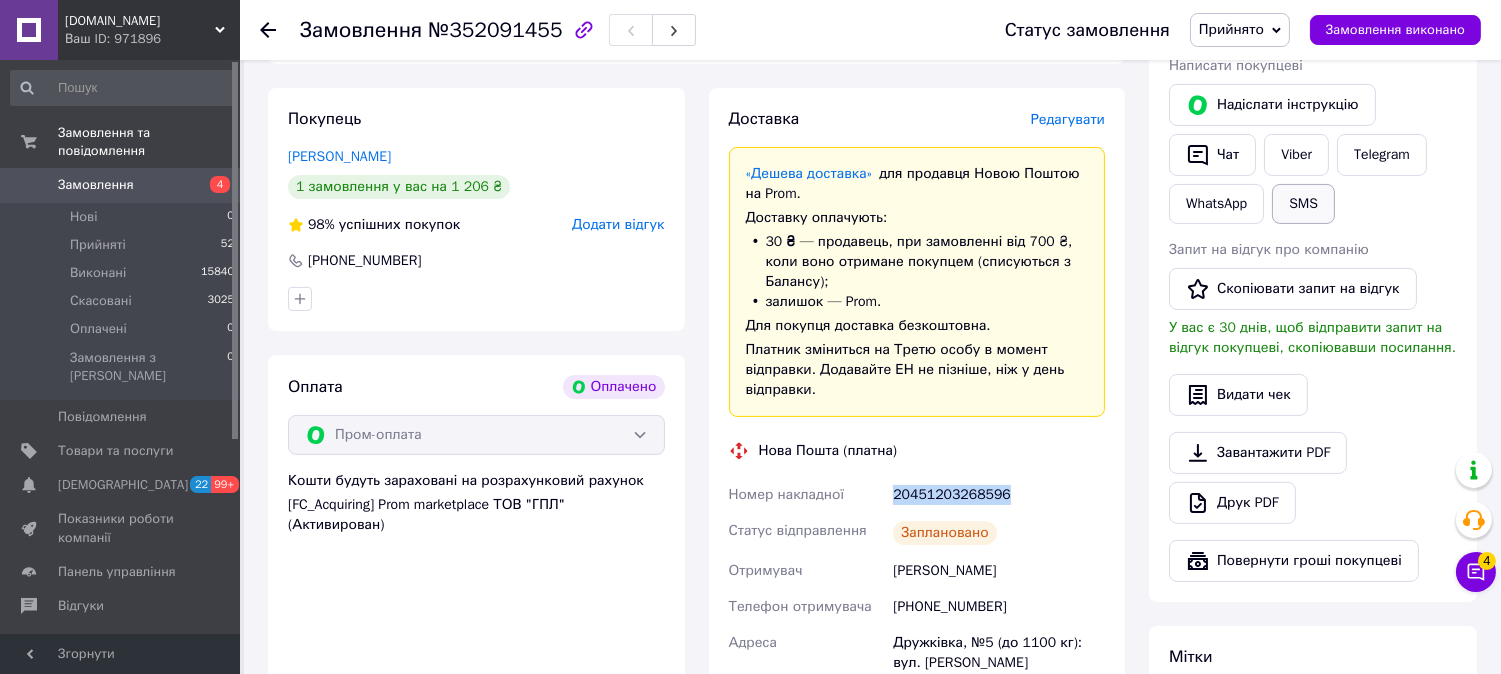 click on "SMS" at bounding box center [1303, 204] 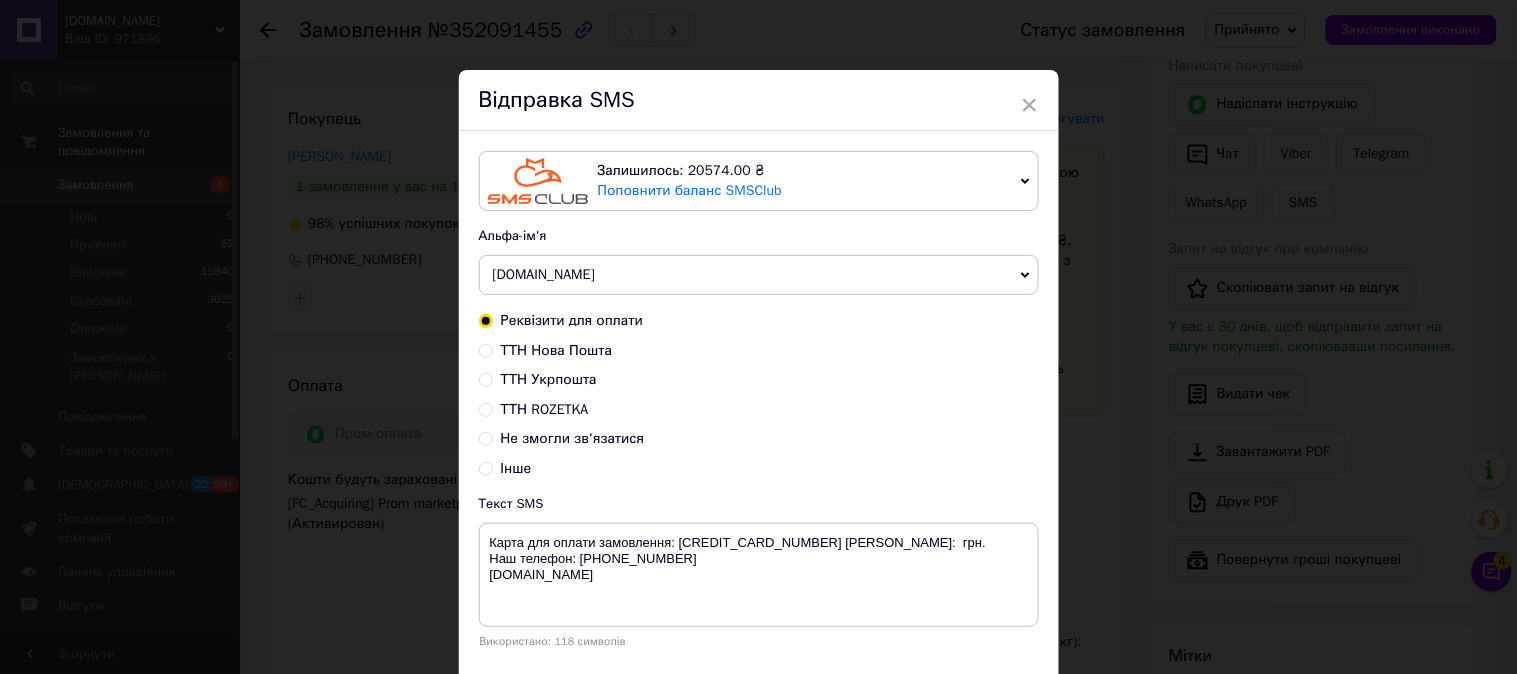 click on "ТТН Нова Пошта" at bounding box center [557, 350] 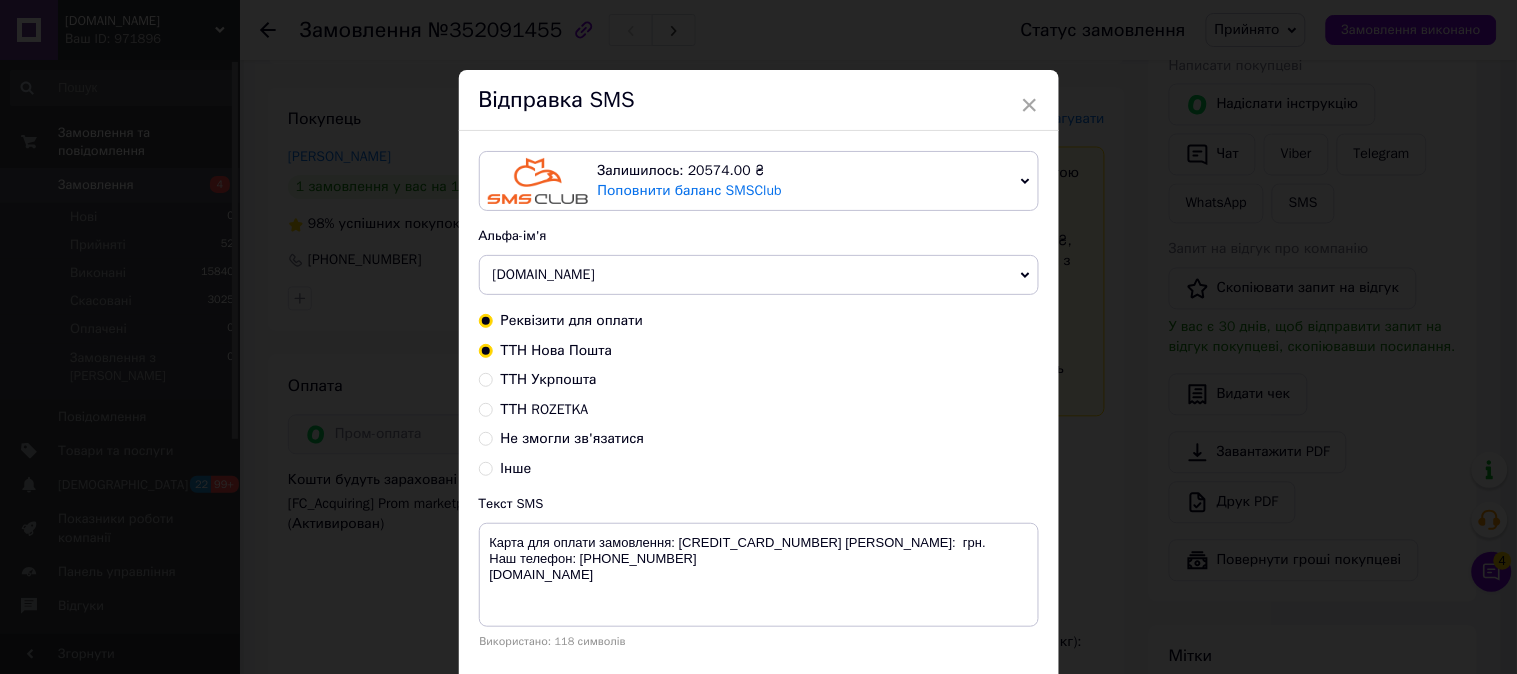 radio on "true" 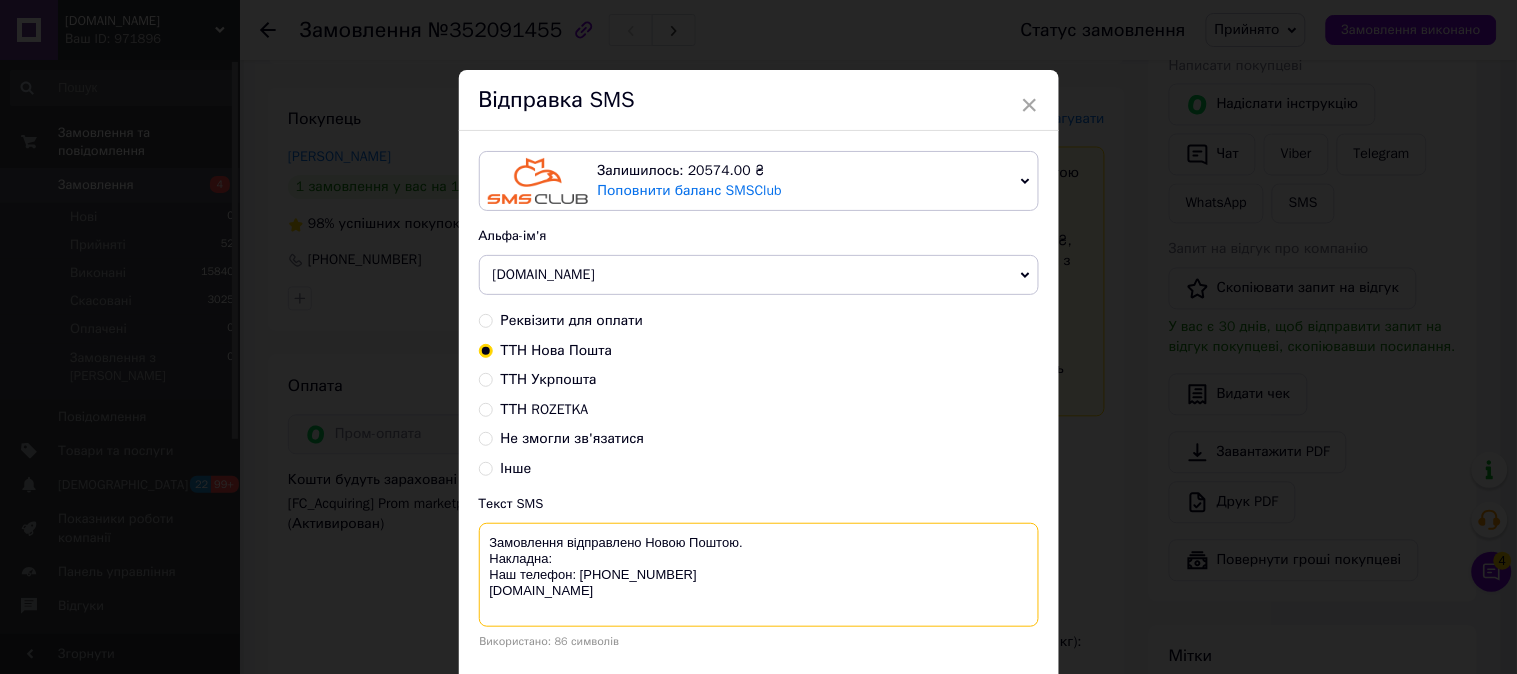 click on "Замовлення відправлено Новою Поштою.
Накладна:
Наш телефон: 0 800 755 170
demi.in.ua" at bounding box center [759, 575] 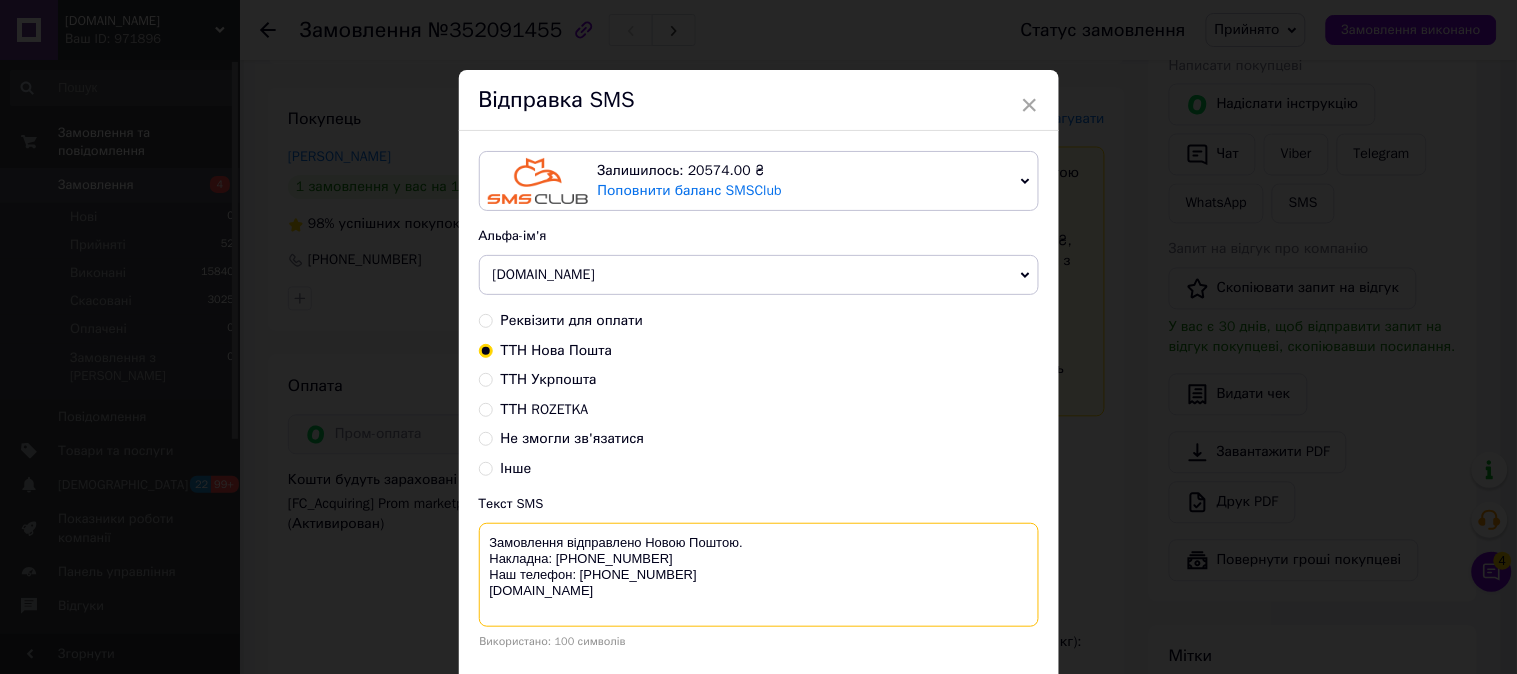 scroll, scrollTop: 140, scrollLeft: 0, axis: vertical 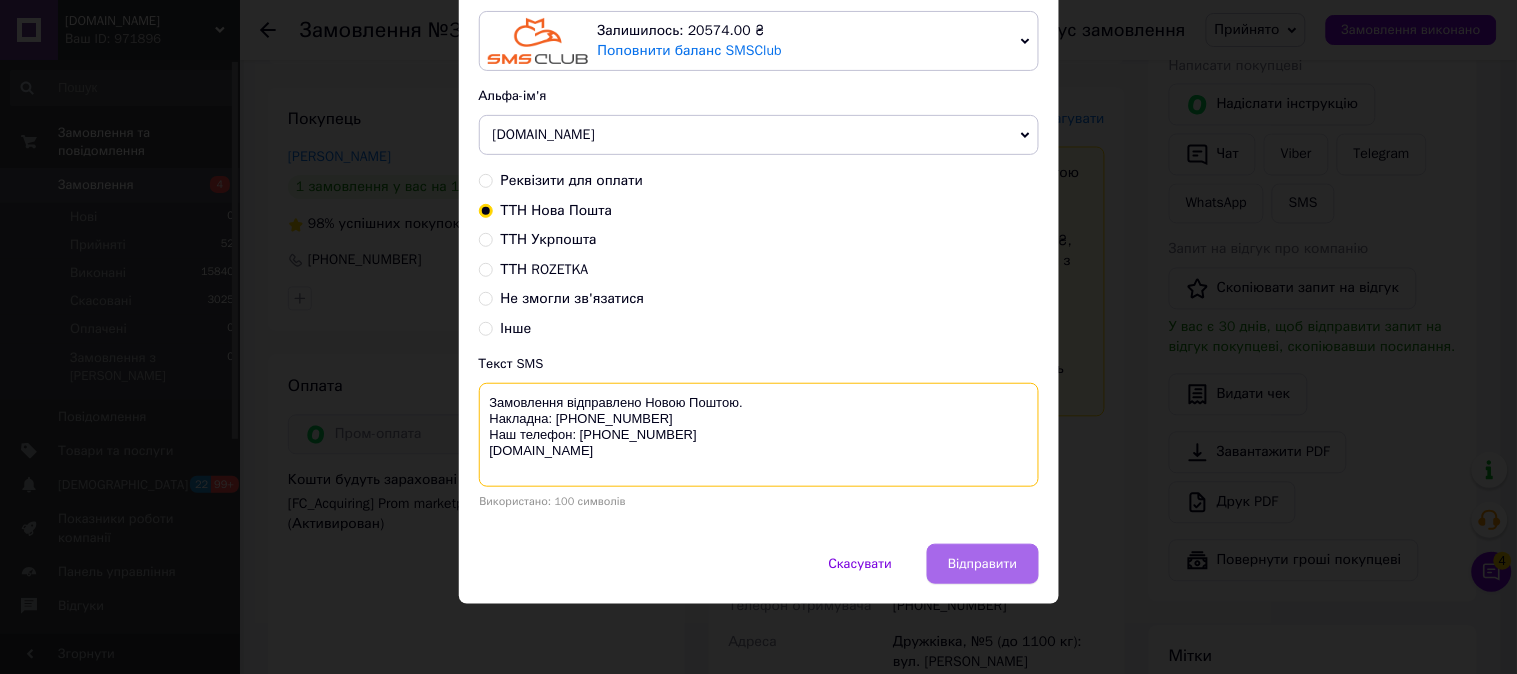type on "Замовлення відправлено Новою Поштою.
Накладна: 20451203268596
Наш телефон: 0 800 755 170
demi.in.ua" 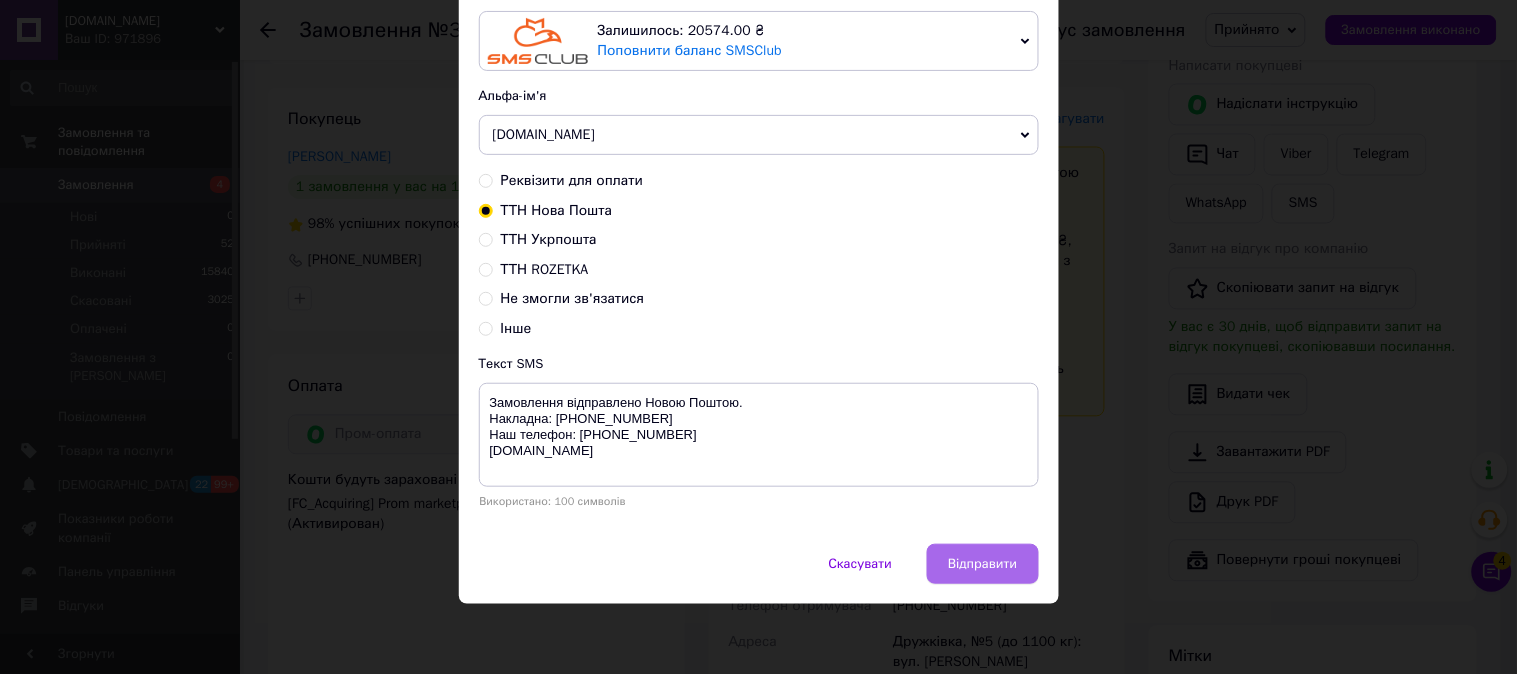 click on "Відправити" at bounding box center (982, 564) 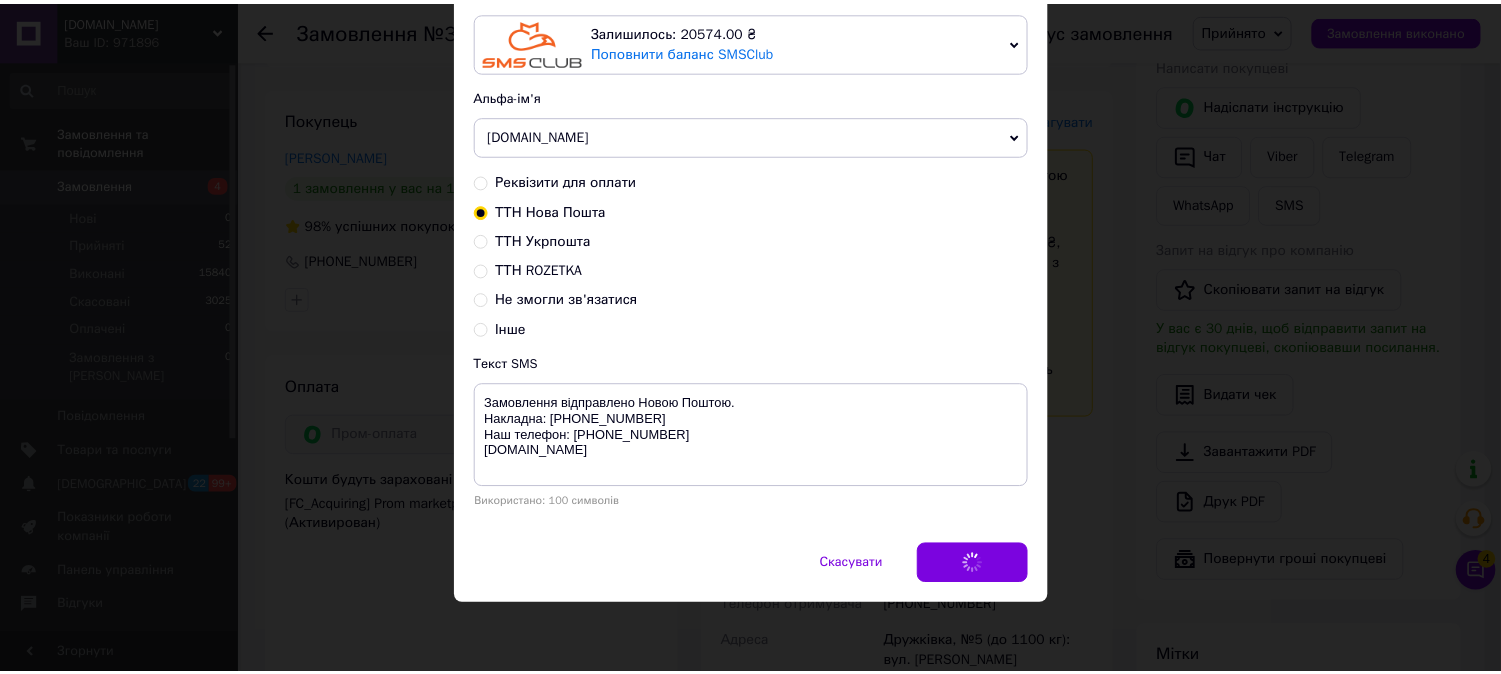 scroll, scrollTop: 0, scrollLeft: 0, axis: both 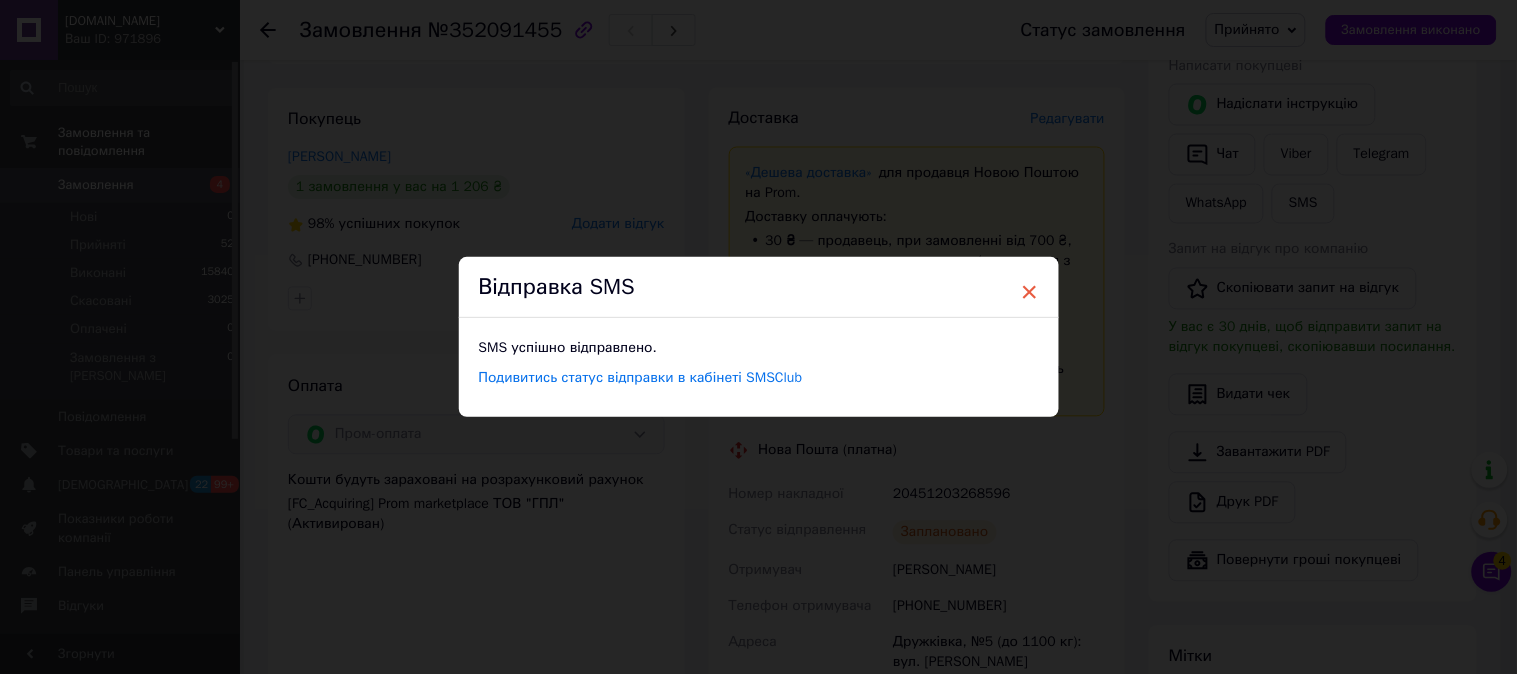click on "×" at bounding box center (1030, 292) 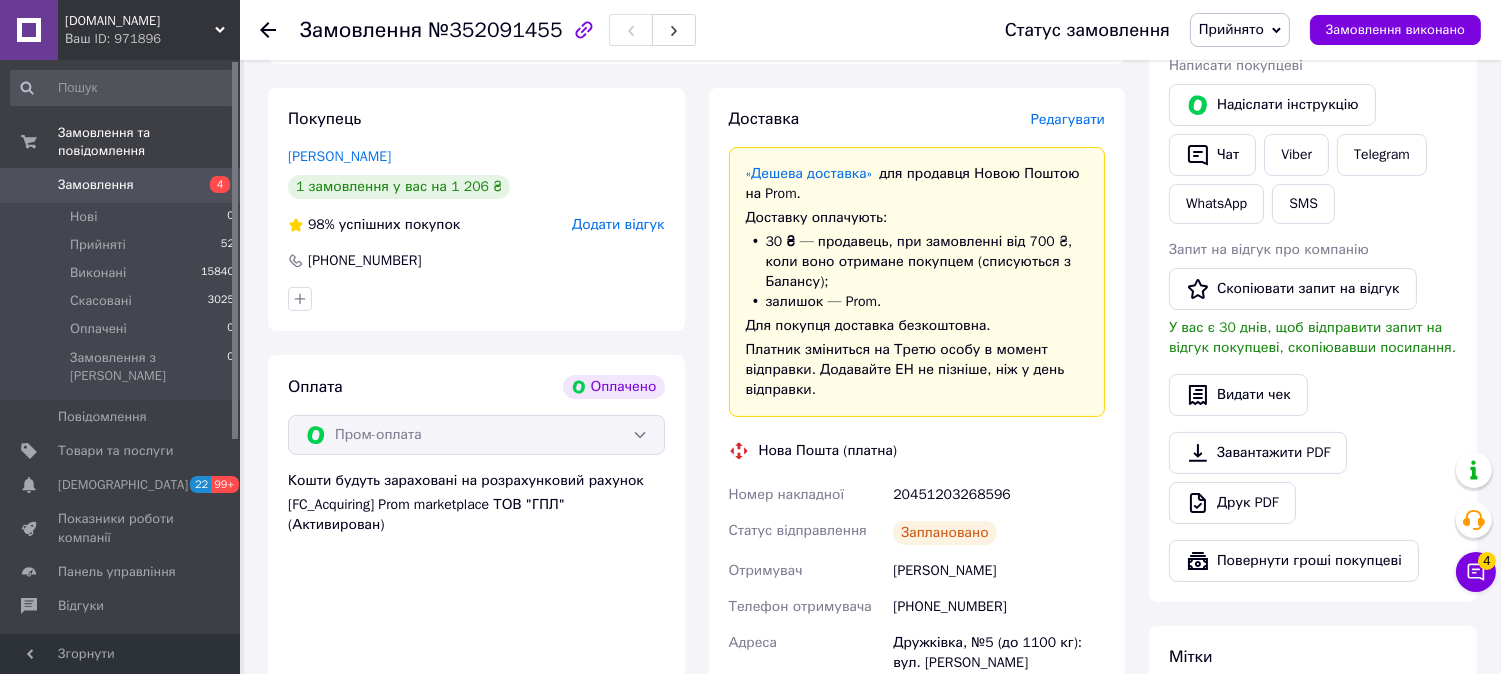 scroll, scrollTop: 555, scrollLeft: 0, axis: vertical 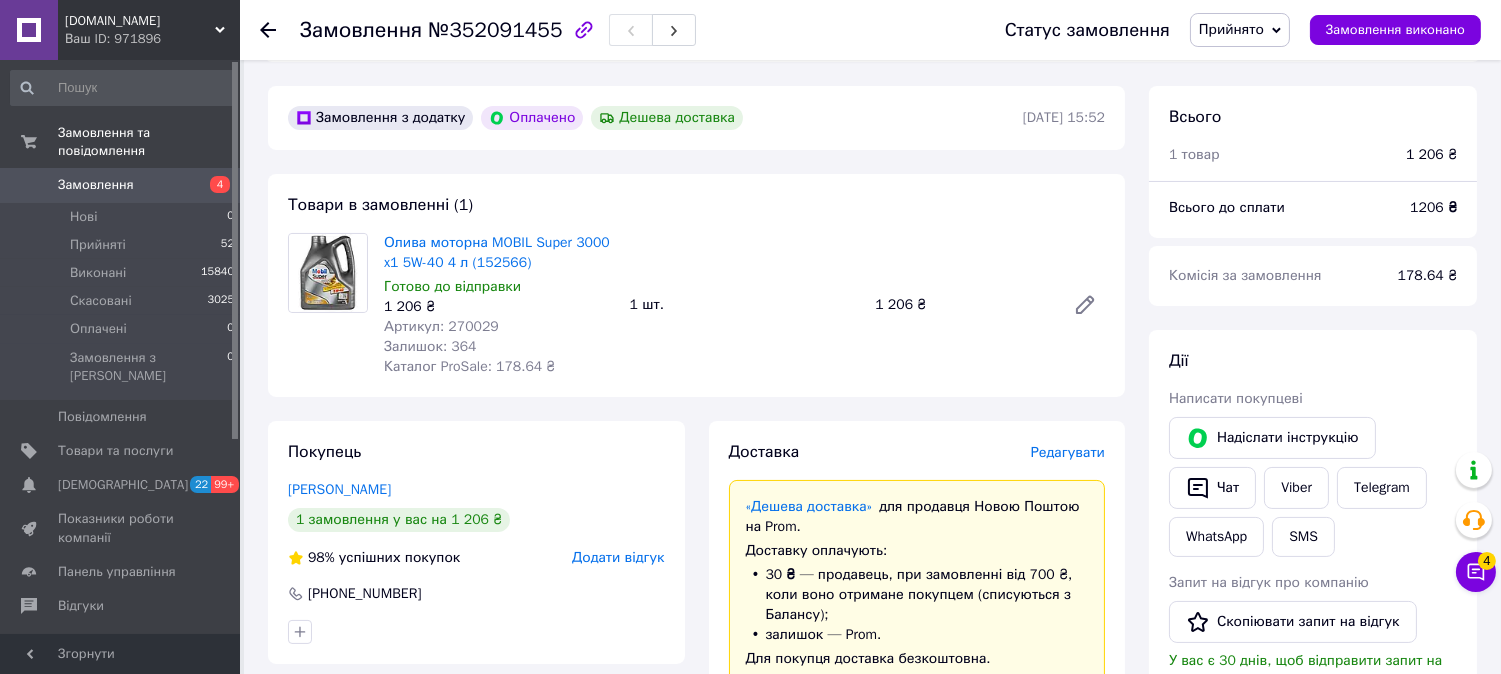 click 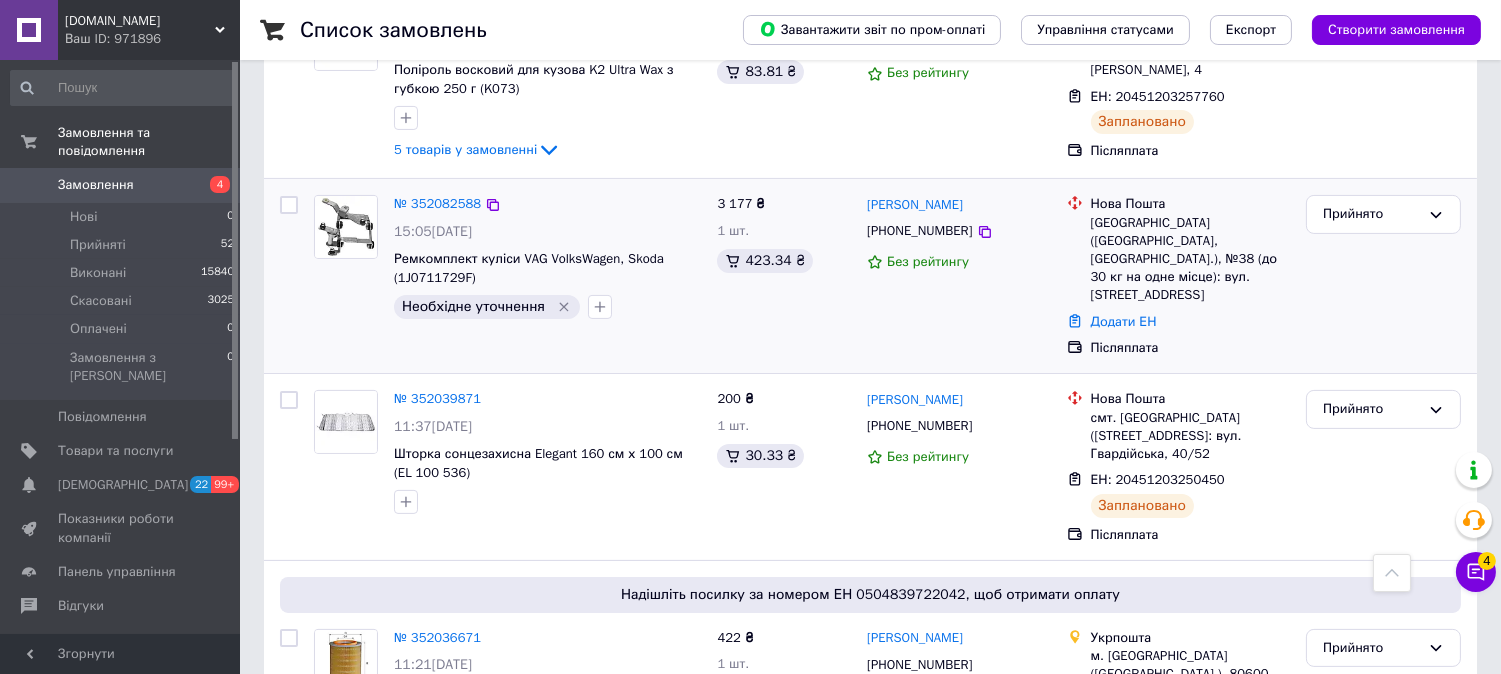 scroll, scrollTop: 0, scrollLeft: 0, axis: both 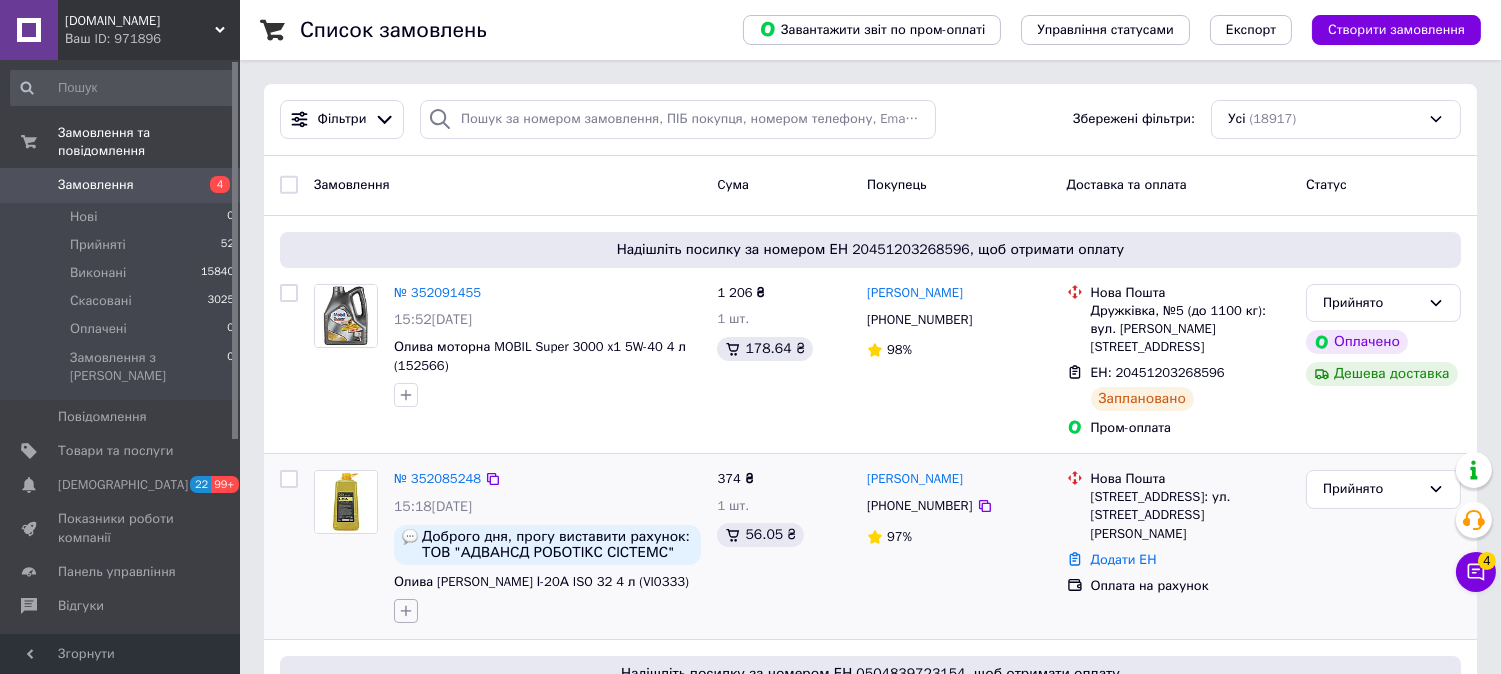 click 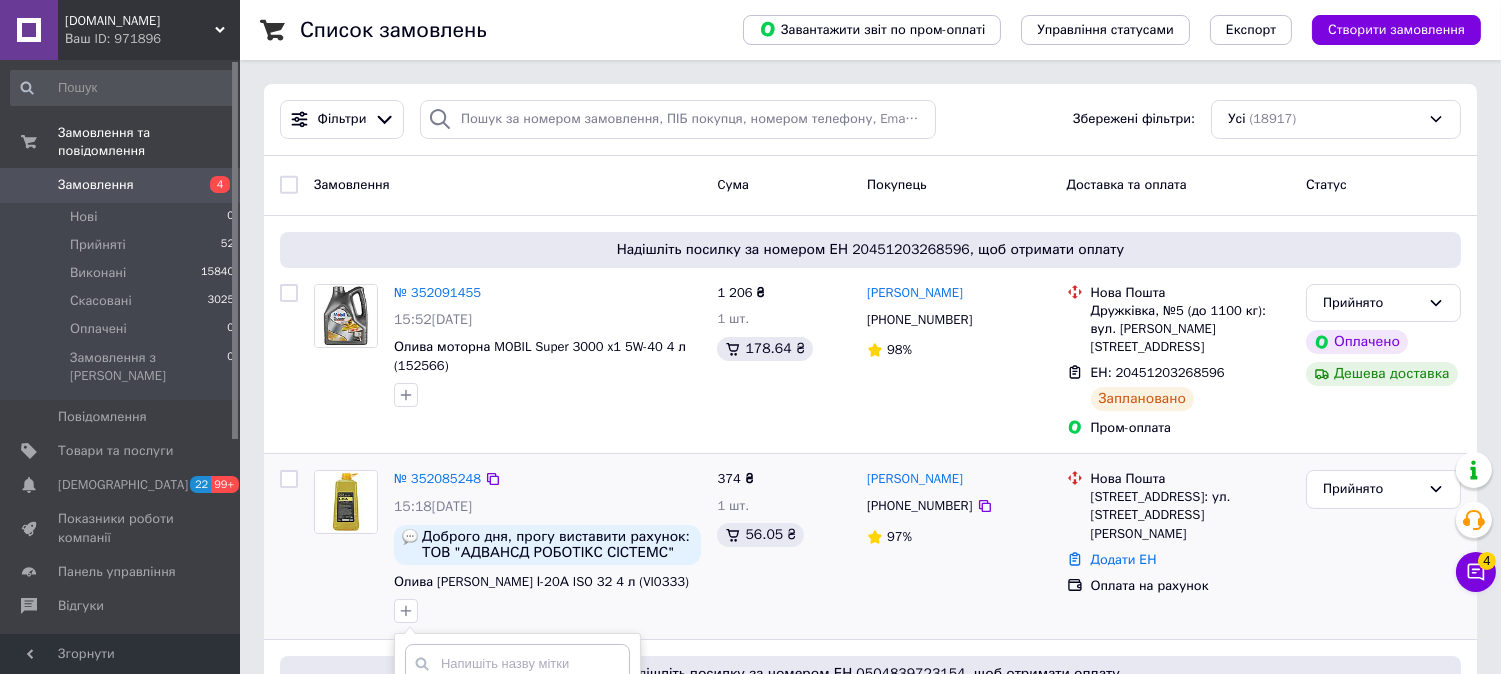 scroll, scrollTop: 222, scrollLeft: 0, axis: vertical 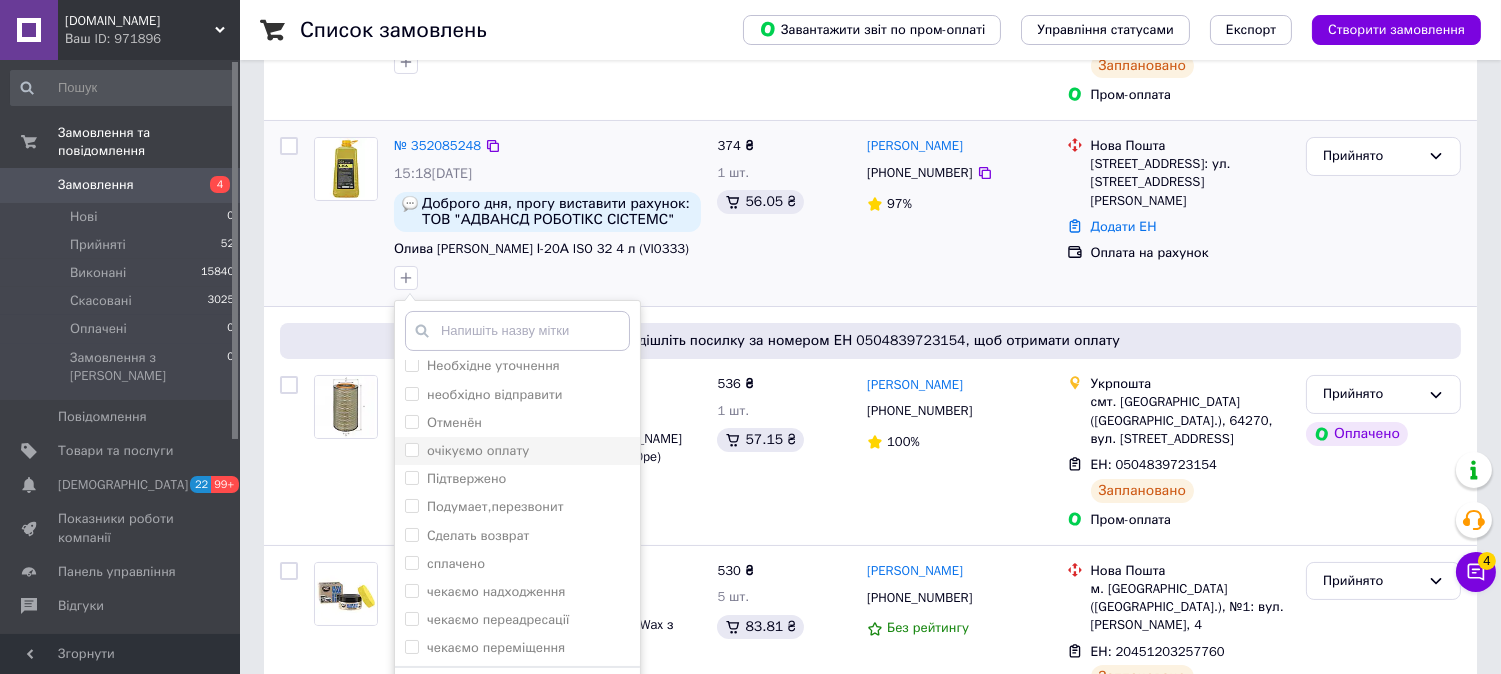 click on "очікуємо оплату" at bounding box center (478, 450) 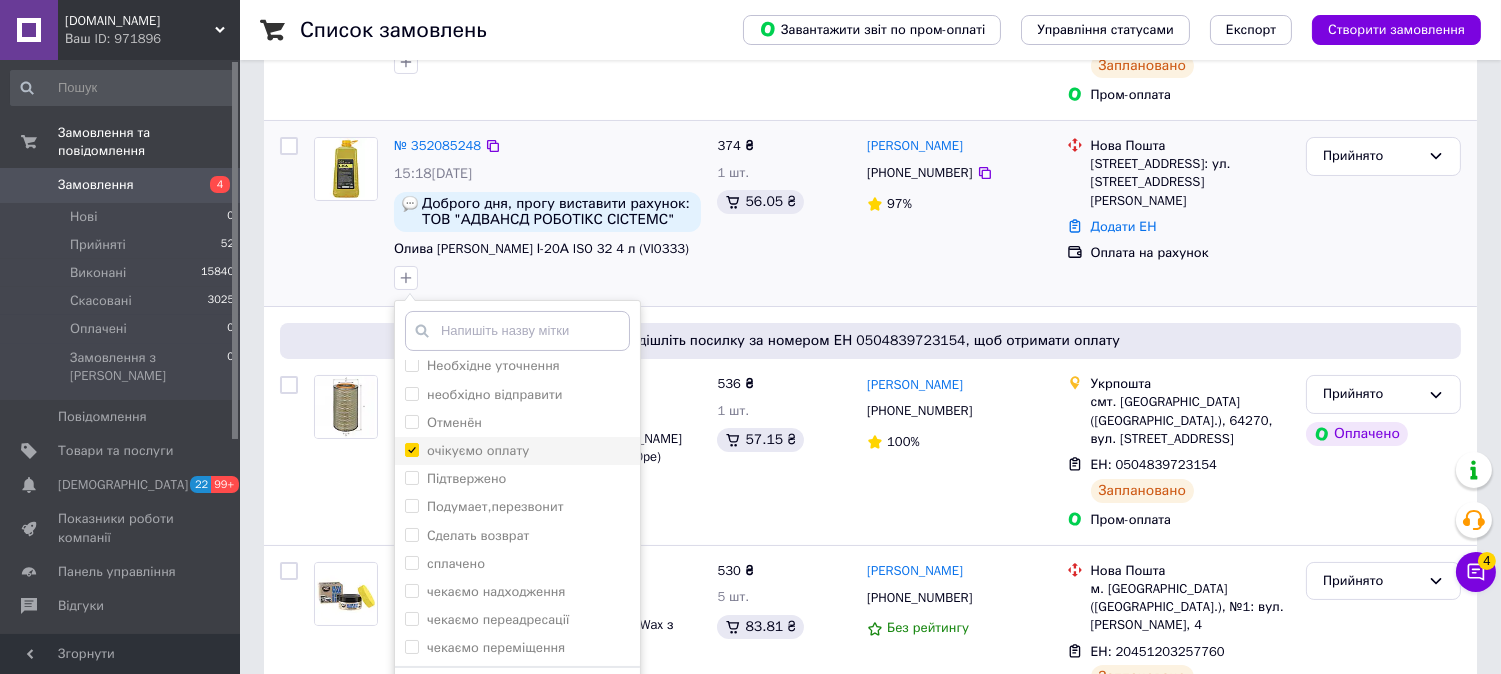 checkbox on "true" 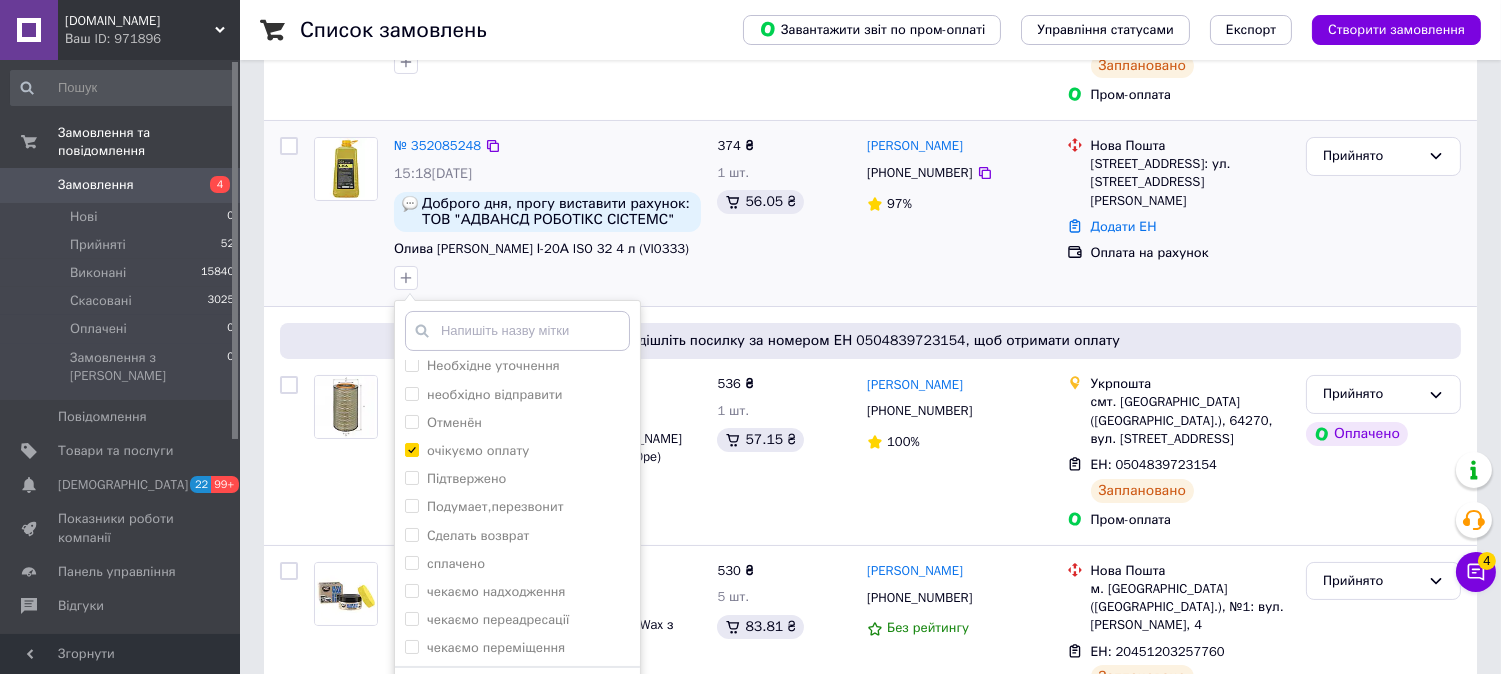 click on "Додати мітку" at bounding box center (517, 697) 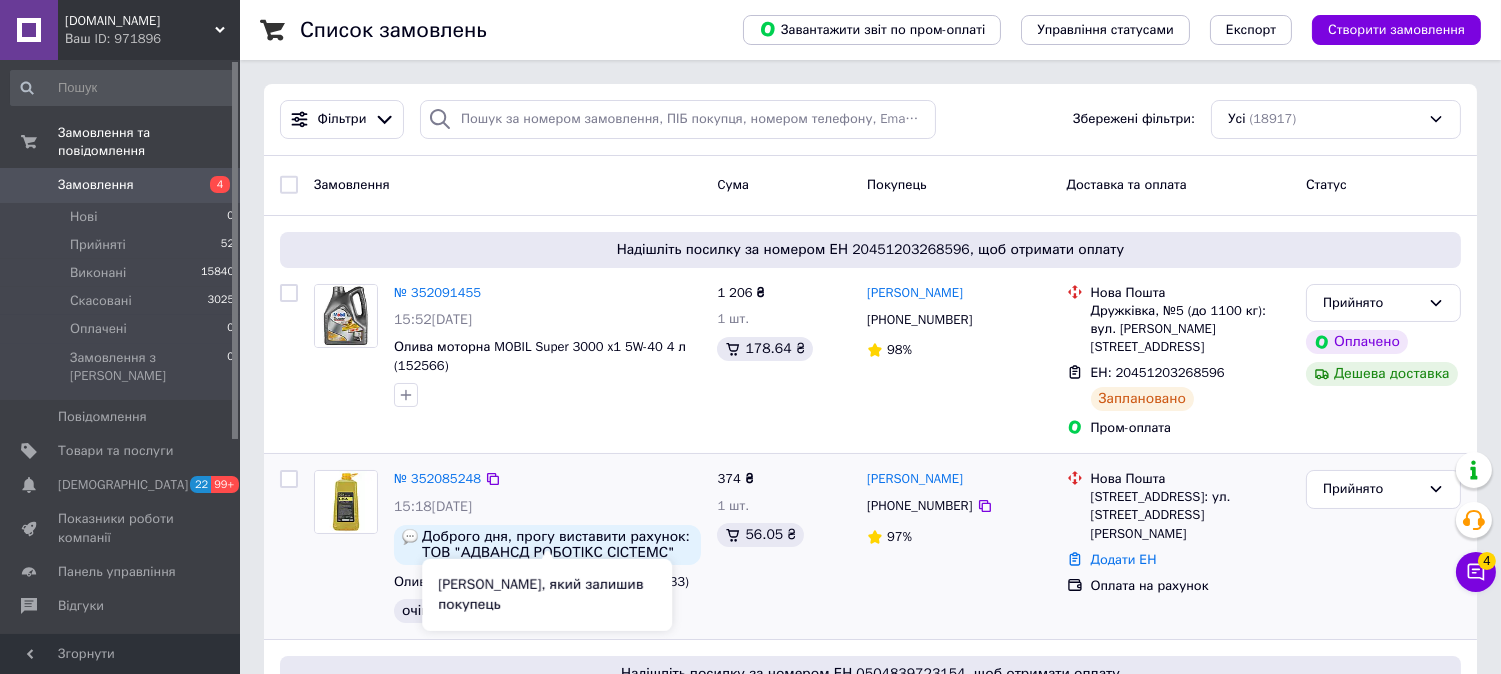 scroll, scrollTop: 111, scrollLeft: 0, axis: vertical 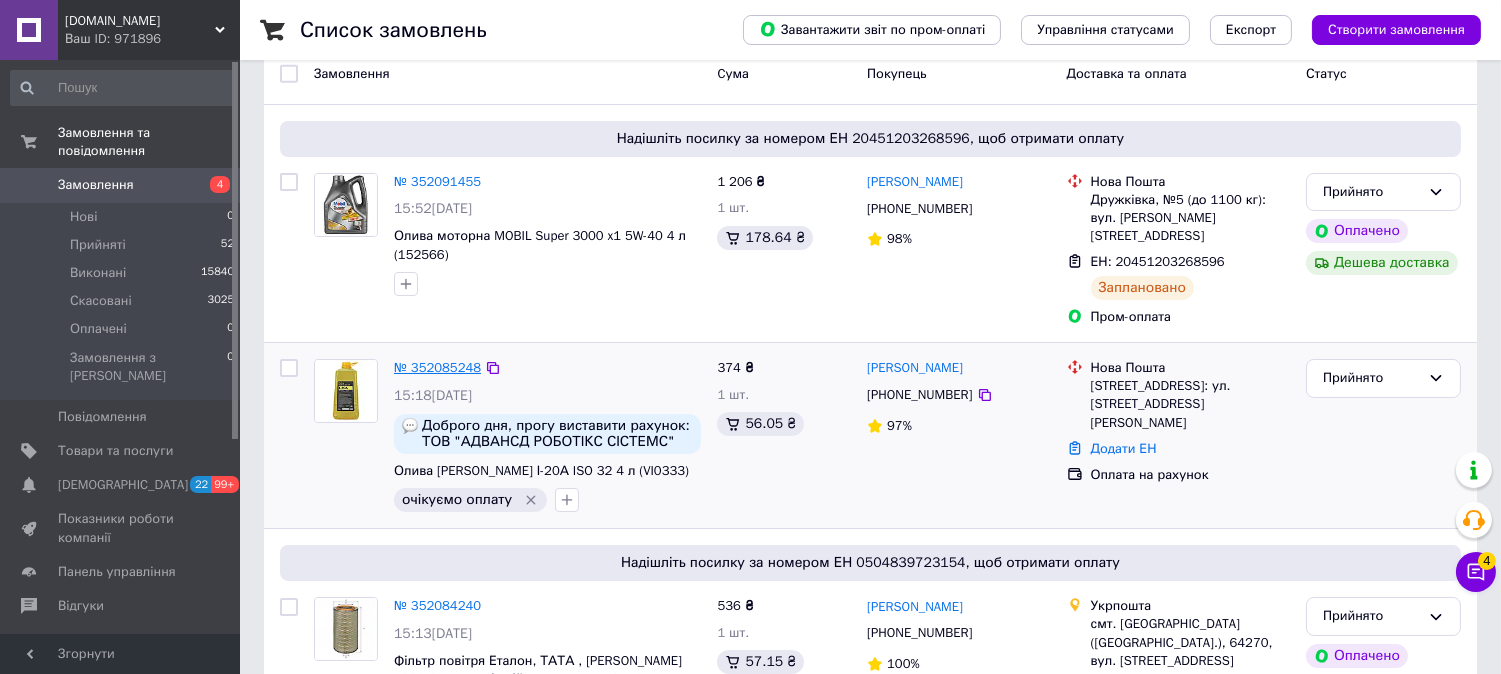 click on "№ 352085248" at bounding box center [437, 367] 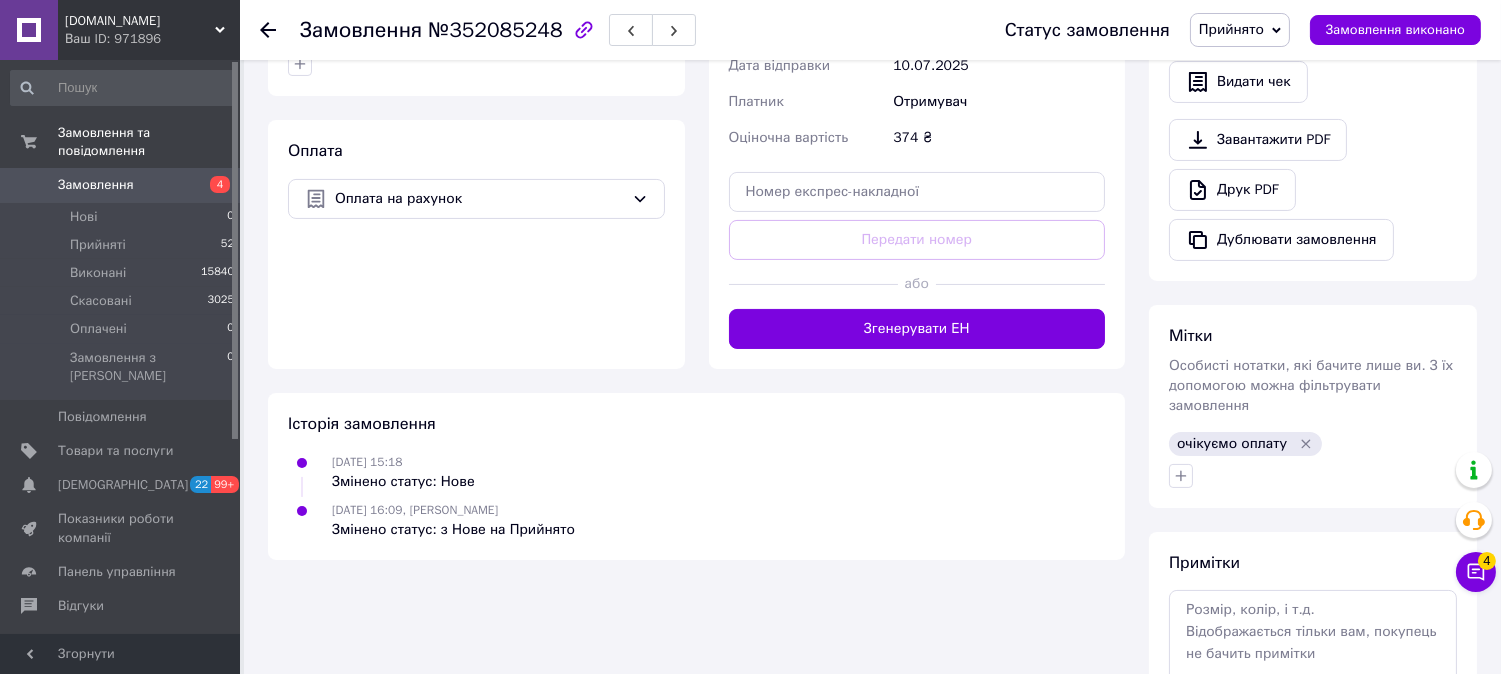 scroll, scrollTop: 793, scrollLeft: 0, axis: vertical 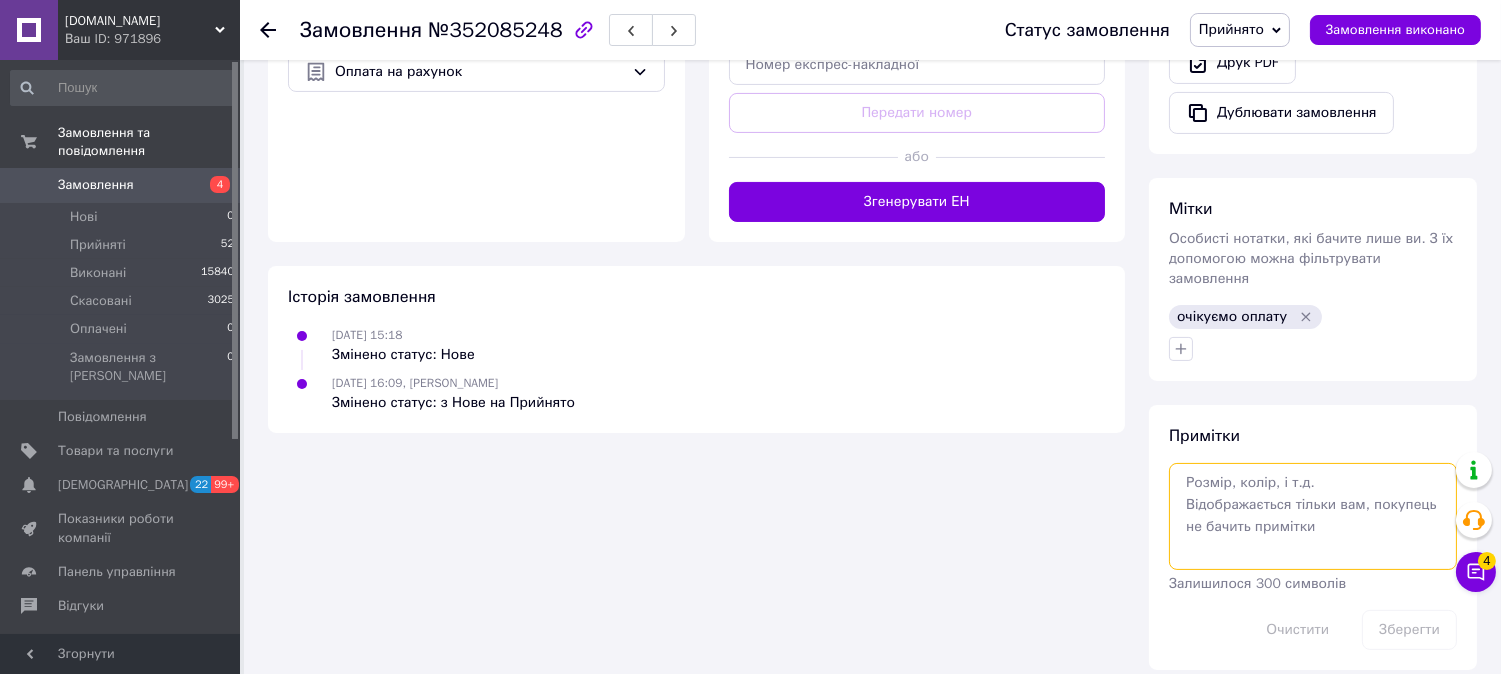 click at bounding box center [1313, 516] 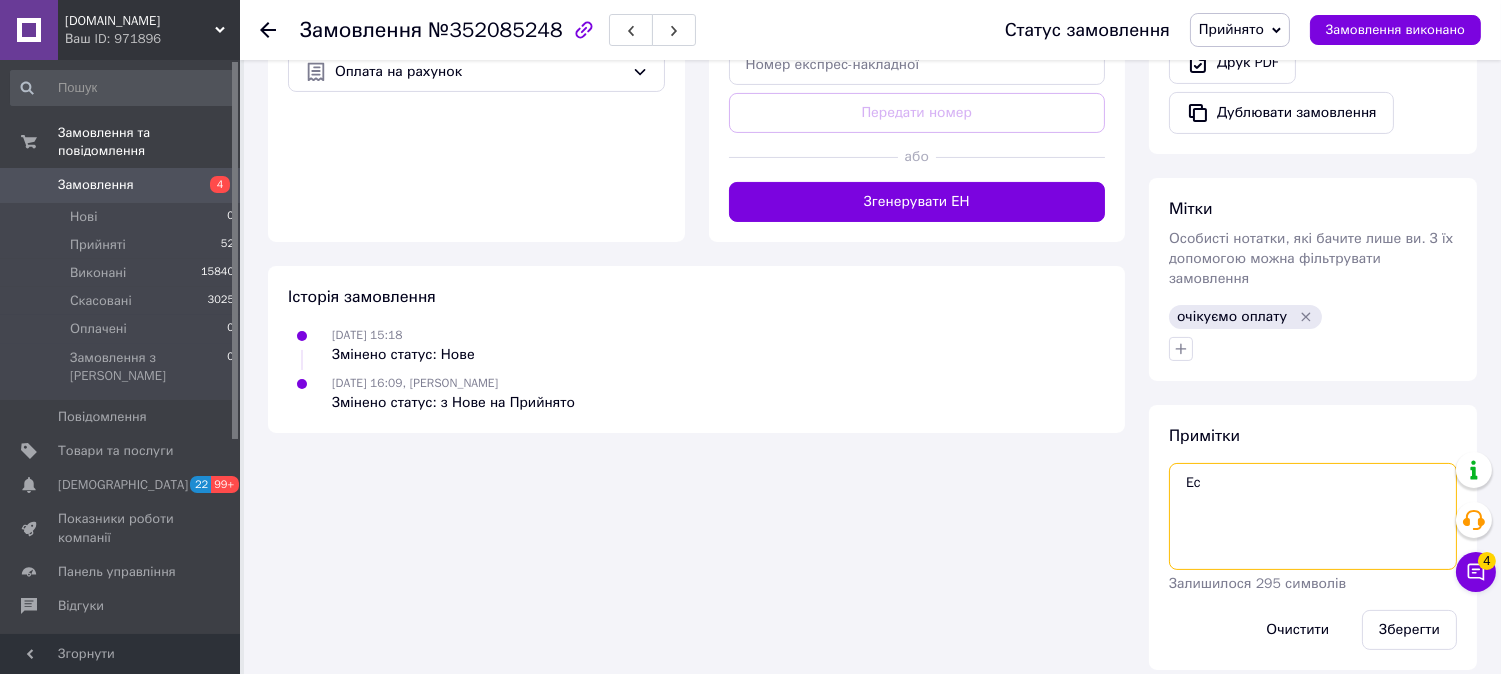 type on "E" 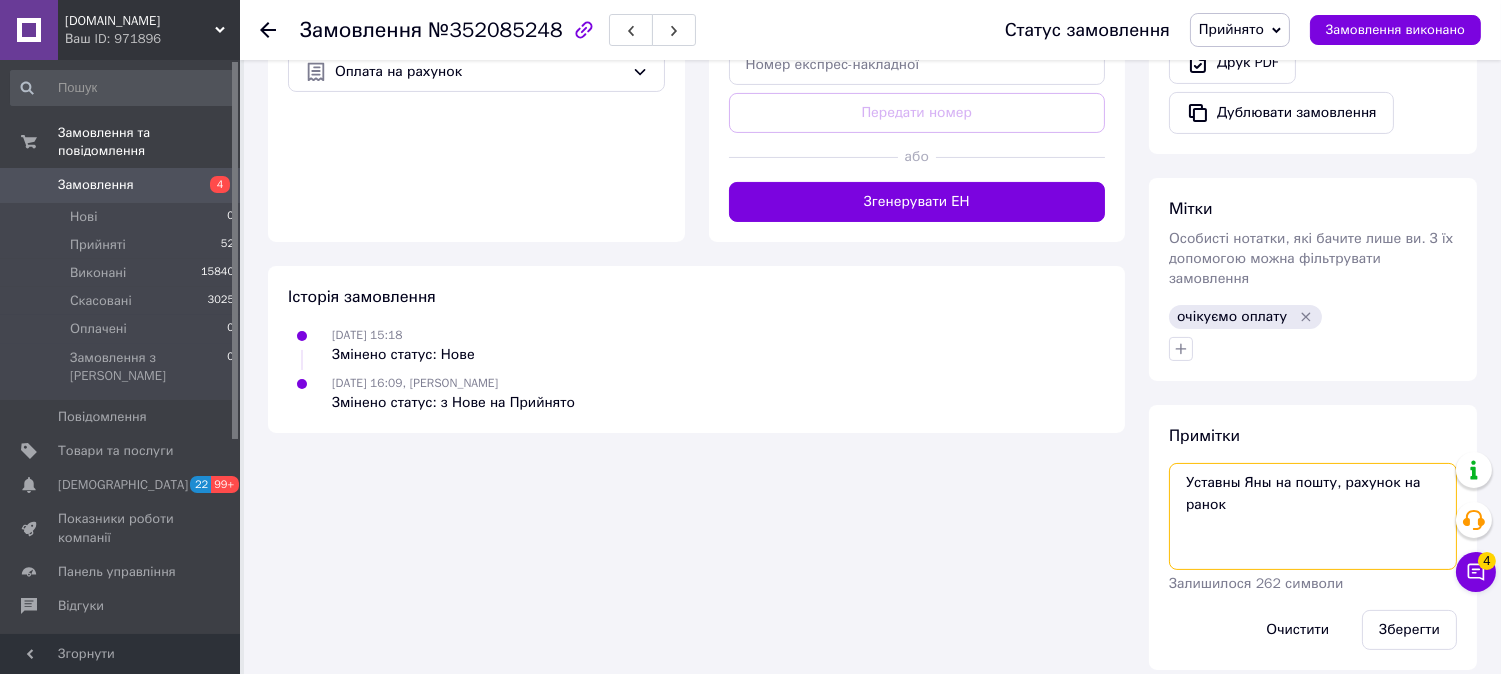 type on "Уставны Яны на пошту, рахунок на ранок" 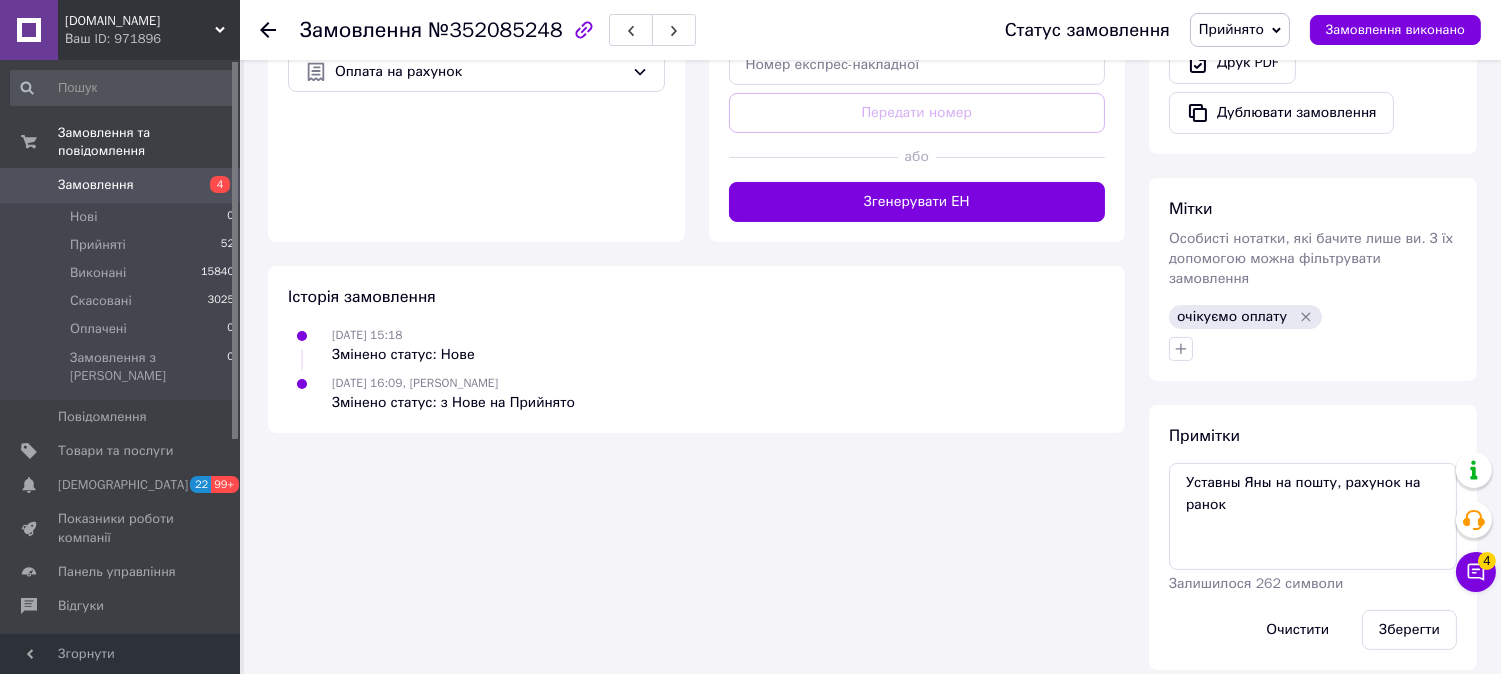 click on "Зберегти" at bounding box center [1409, 630] 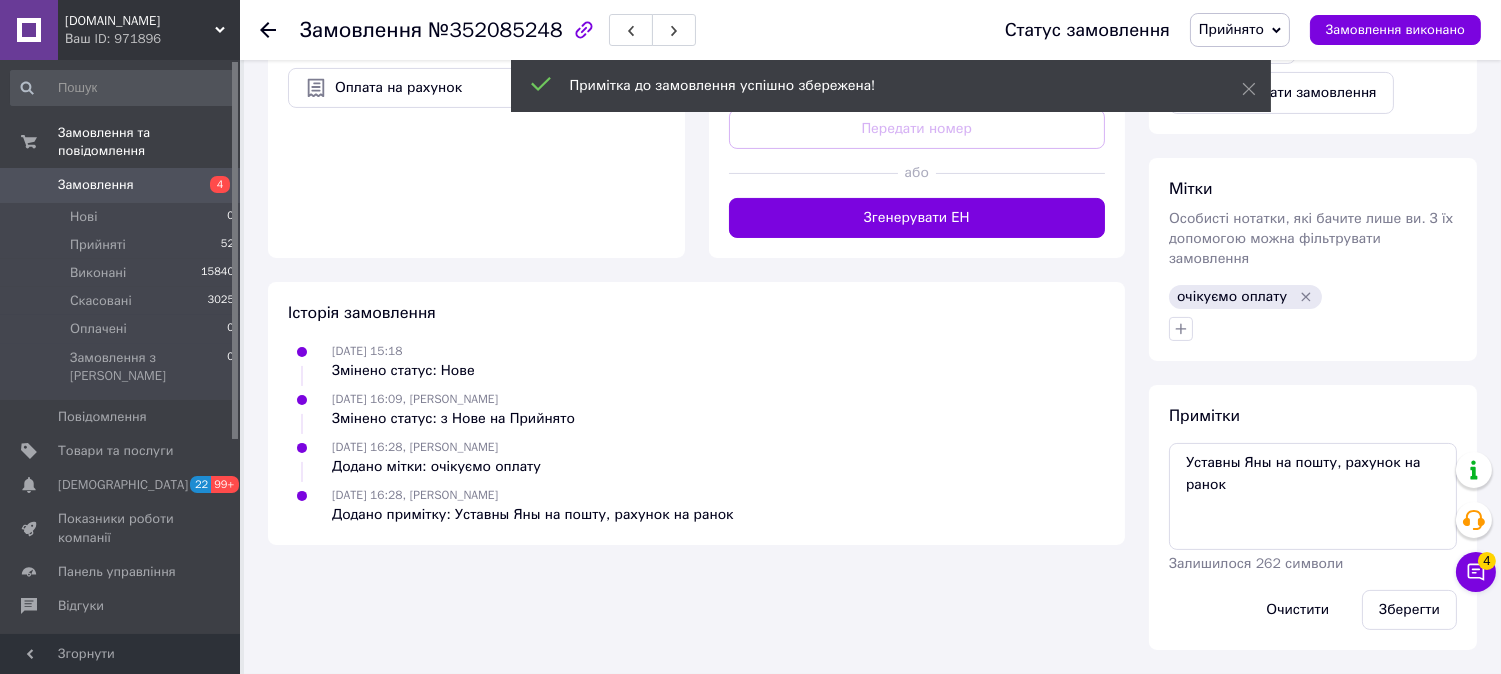 scroll, scrollTop: 757, scrollLeft: 0, axis: vertical 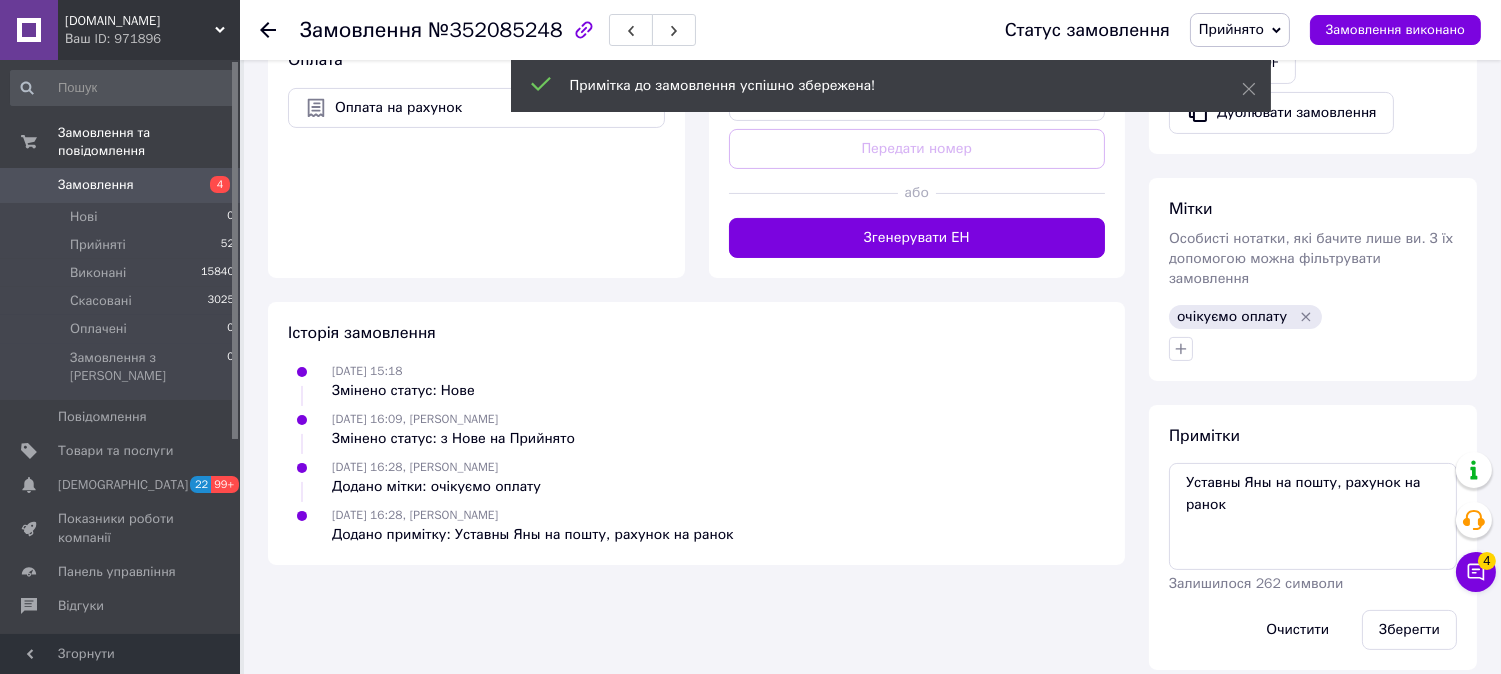 drag, startPoint x: 264, startPoint y: 27, endPoint x: 260, endPoint y: 8, distance: 19.416489 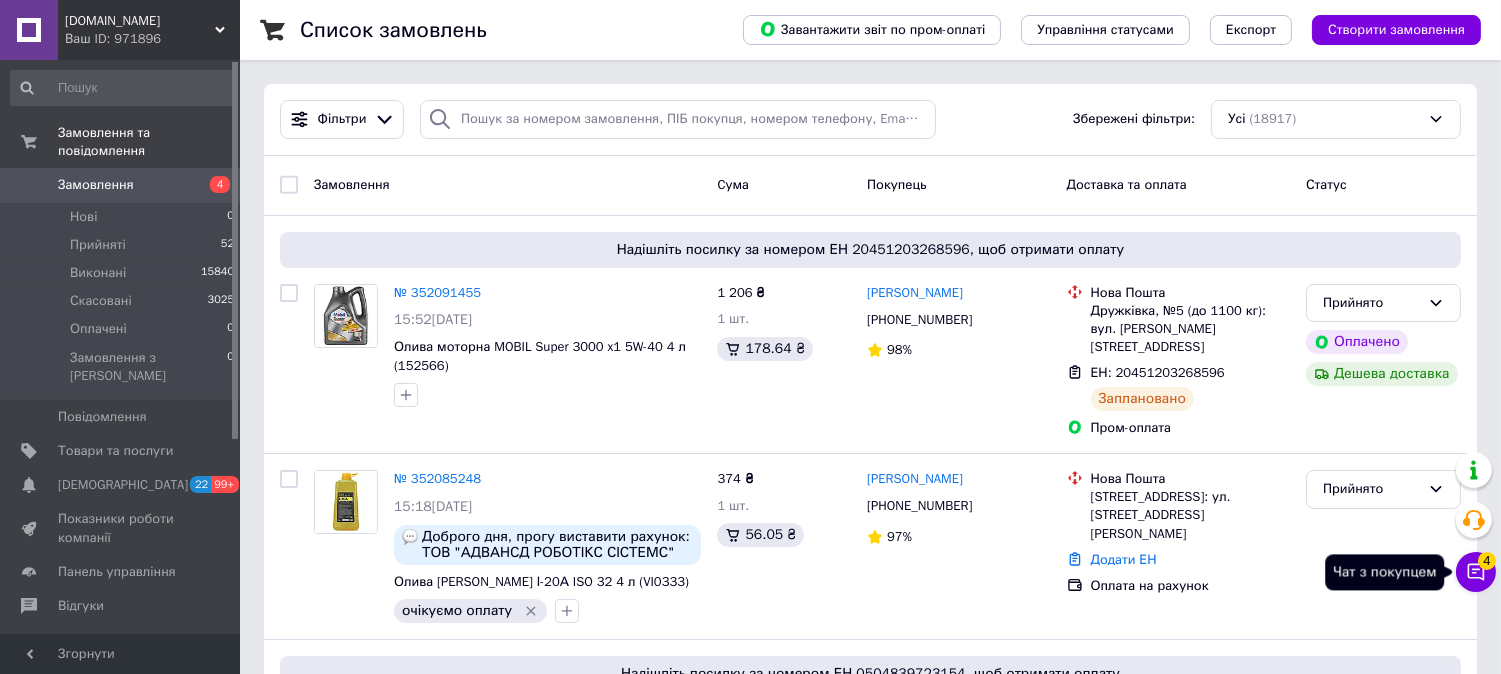 click on "Чат з покупцем 4" at bounding box center [1476, 572] 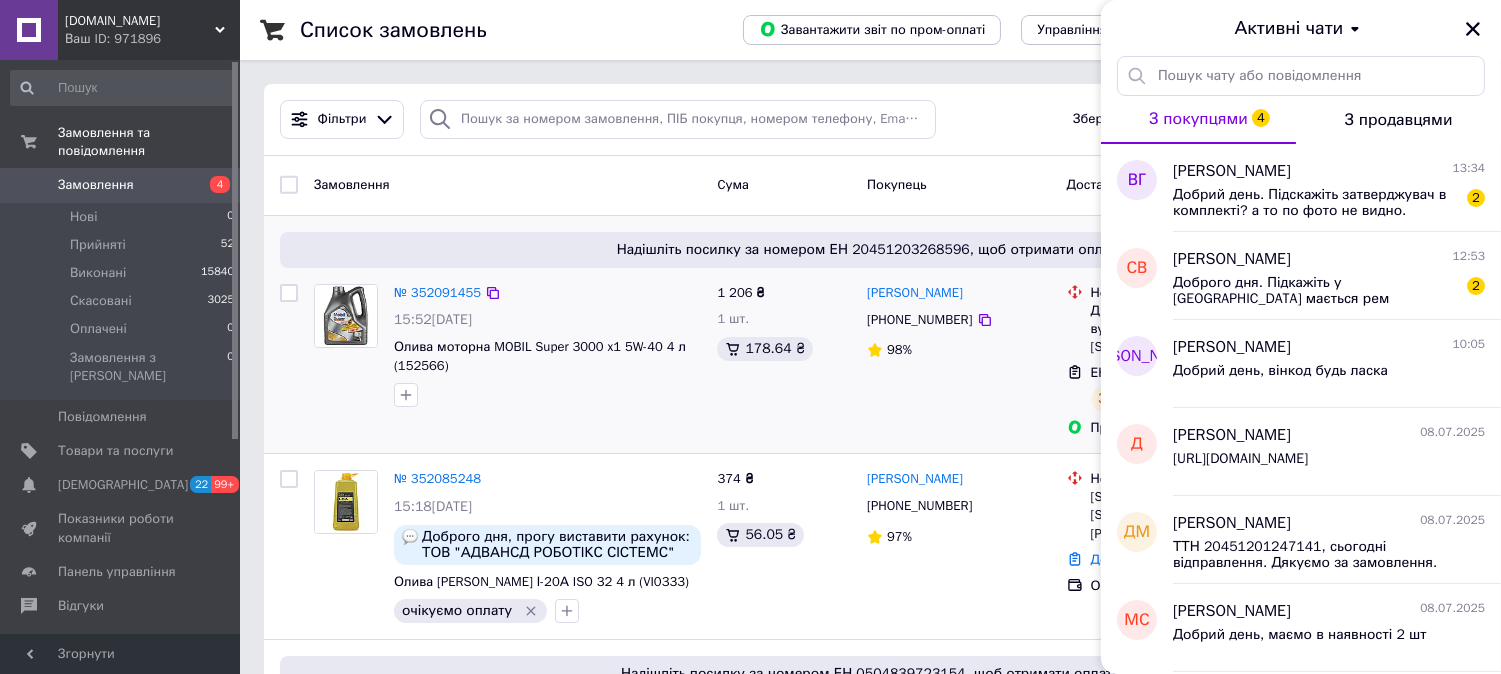drag, startPoint x: 1386, startPoint y: 278, endPoint x: 801, endPoint y: 333, distance: 587.5798 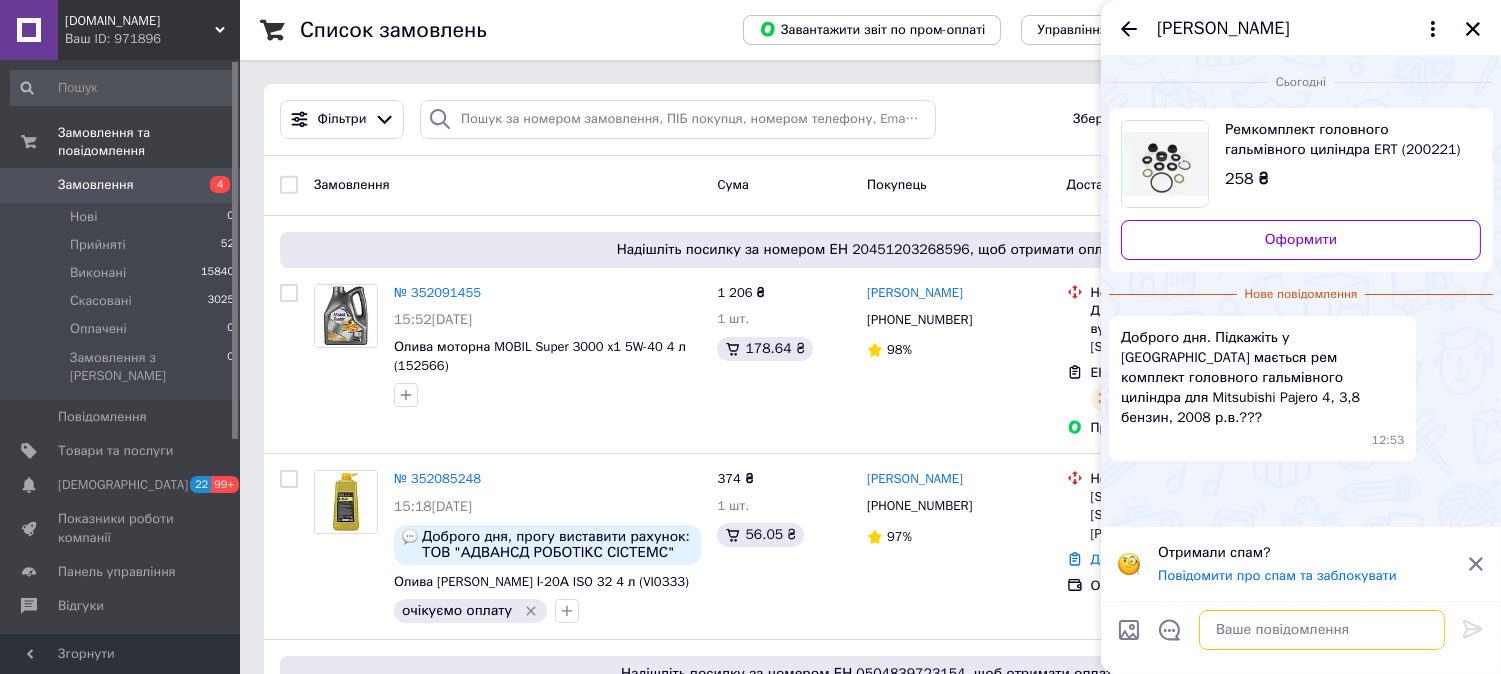 click at bounding box center [1322, 630] 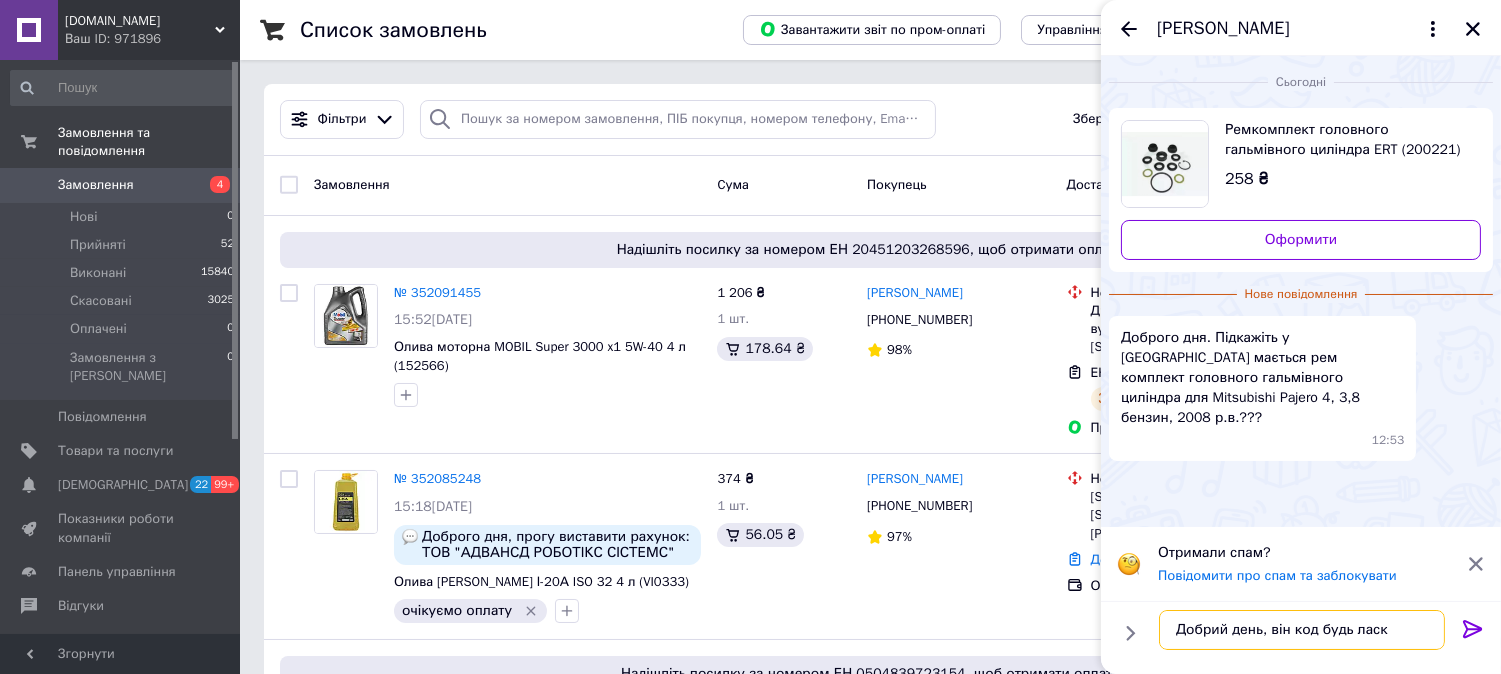 type on "Добрий день, він код будь ласка" 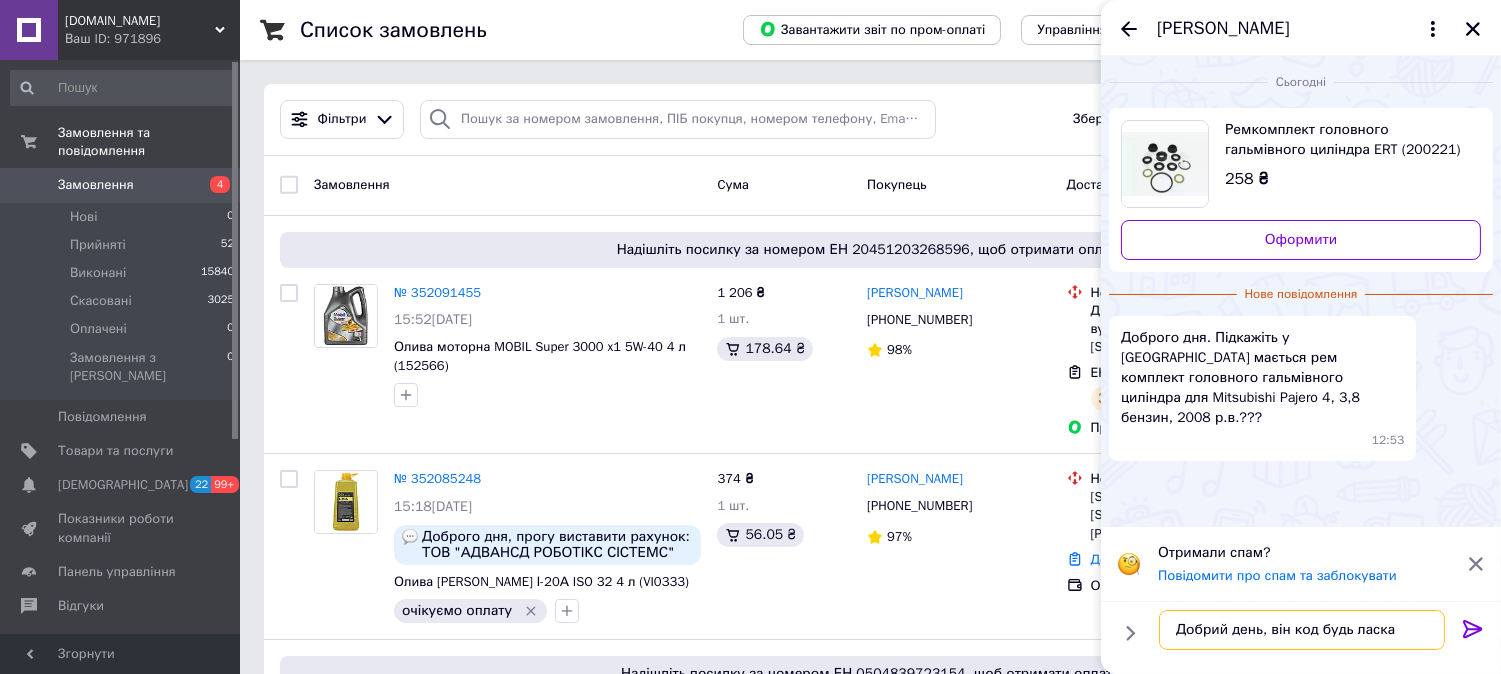 type 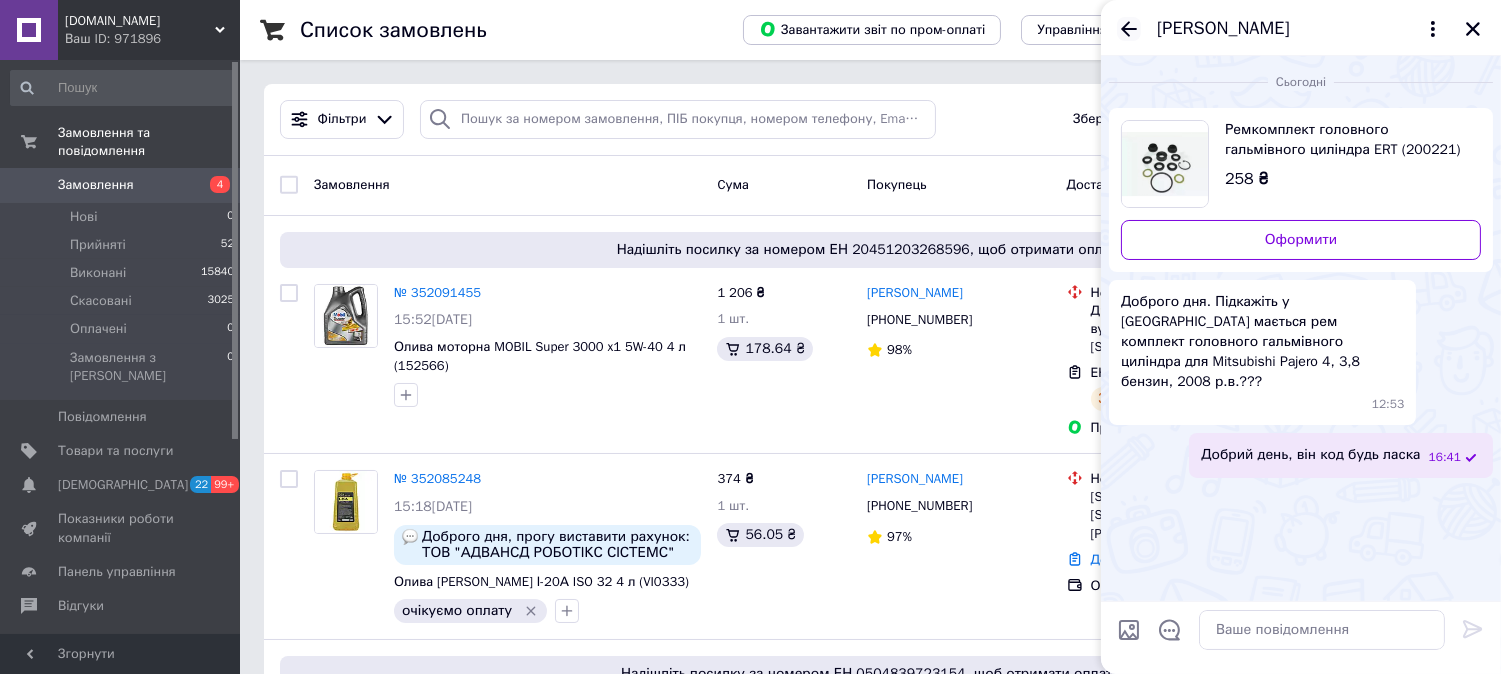 click 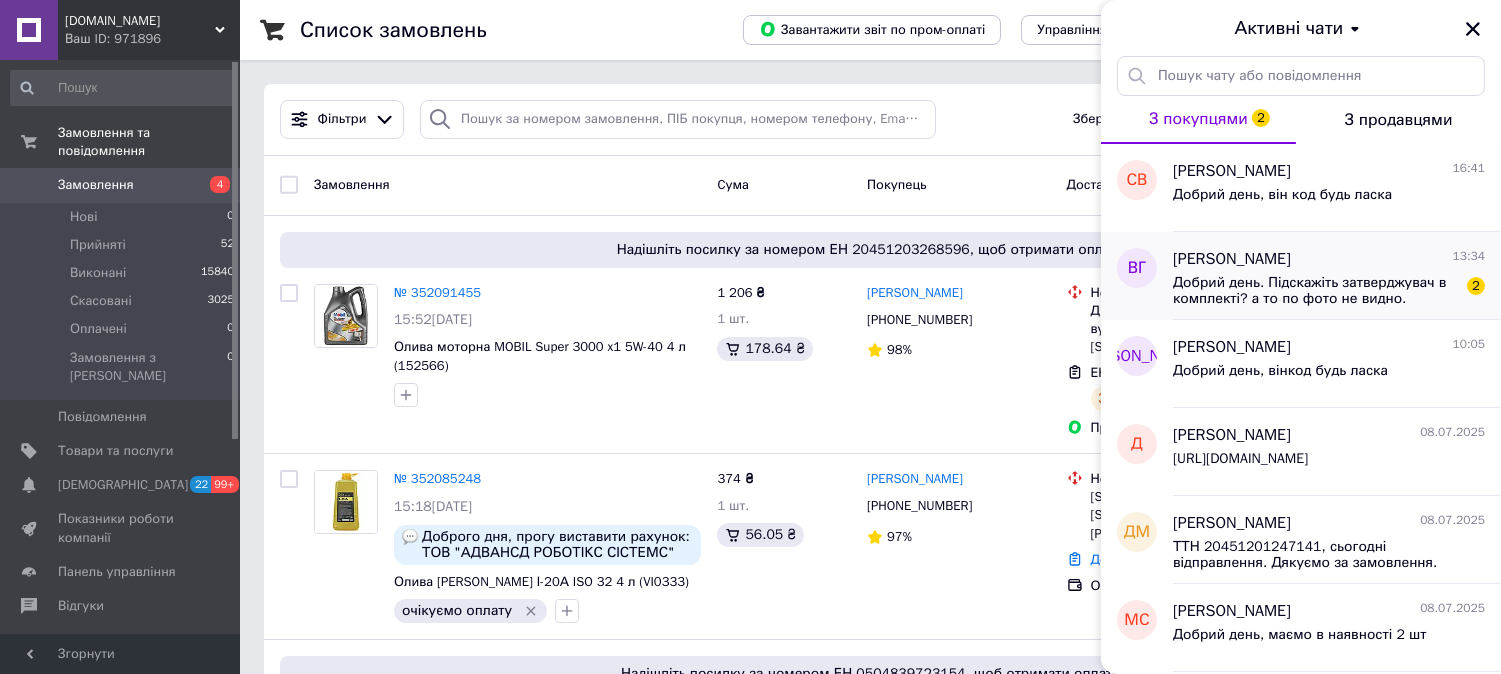 click on "Виталий Грабар" at bounding box center [1232, 259] 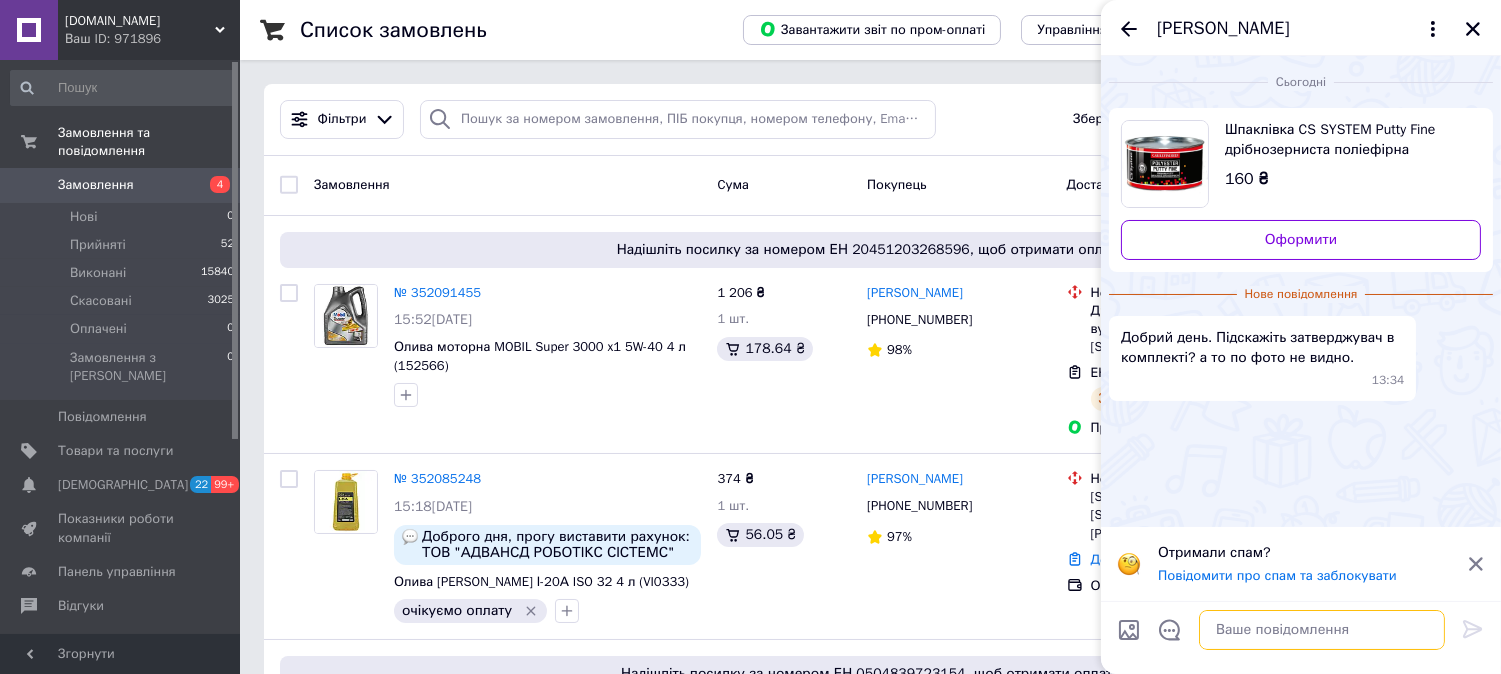 click at bounding box center (1322, 630) 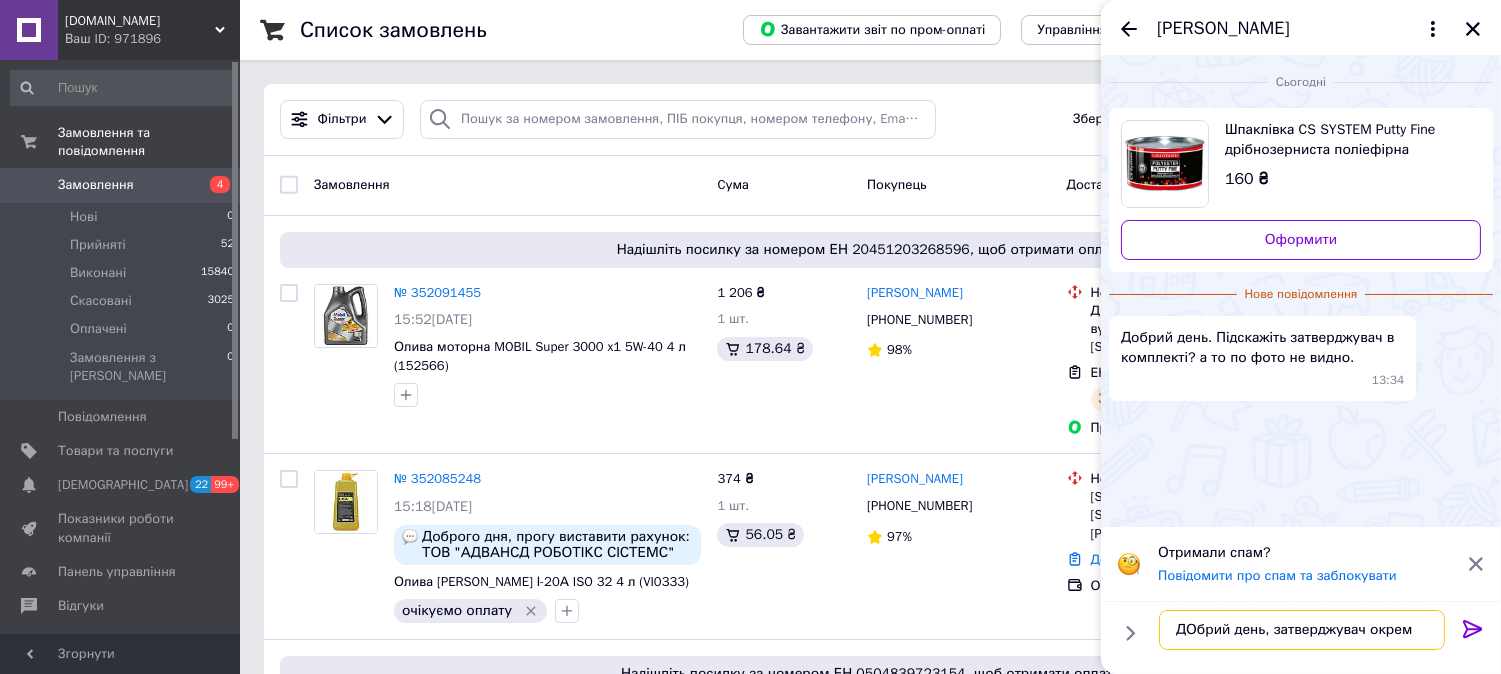 type on "ДОбрий день, затверджувач окремо" 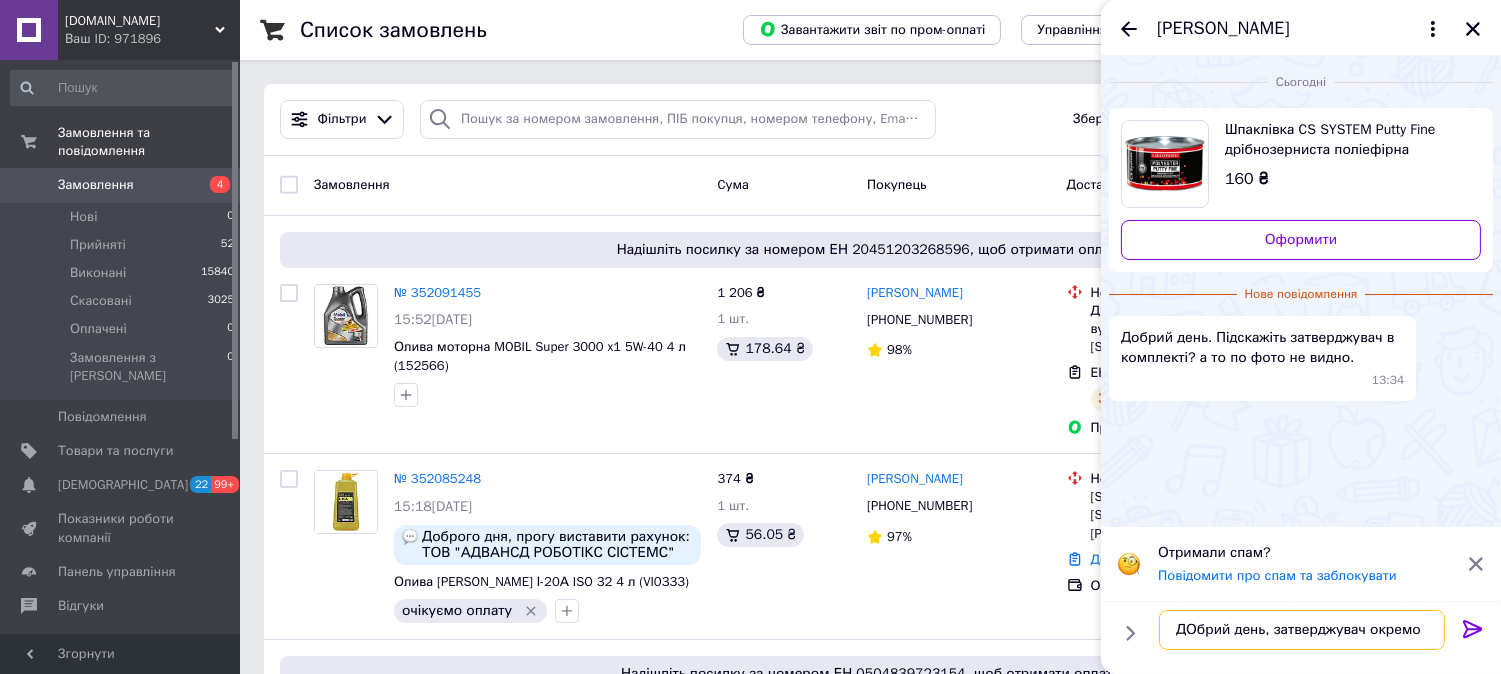 type 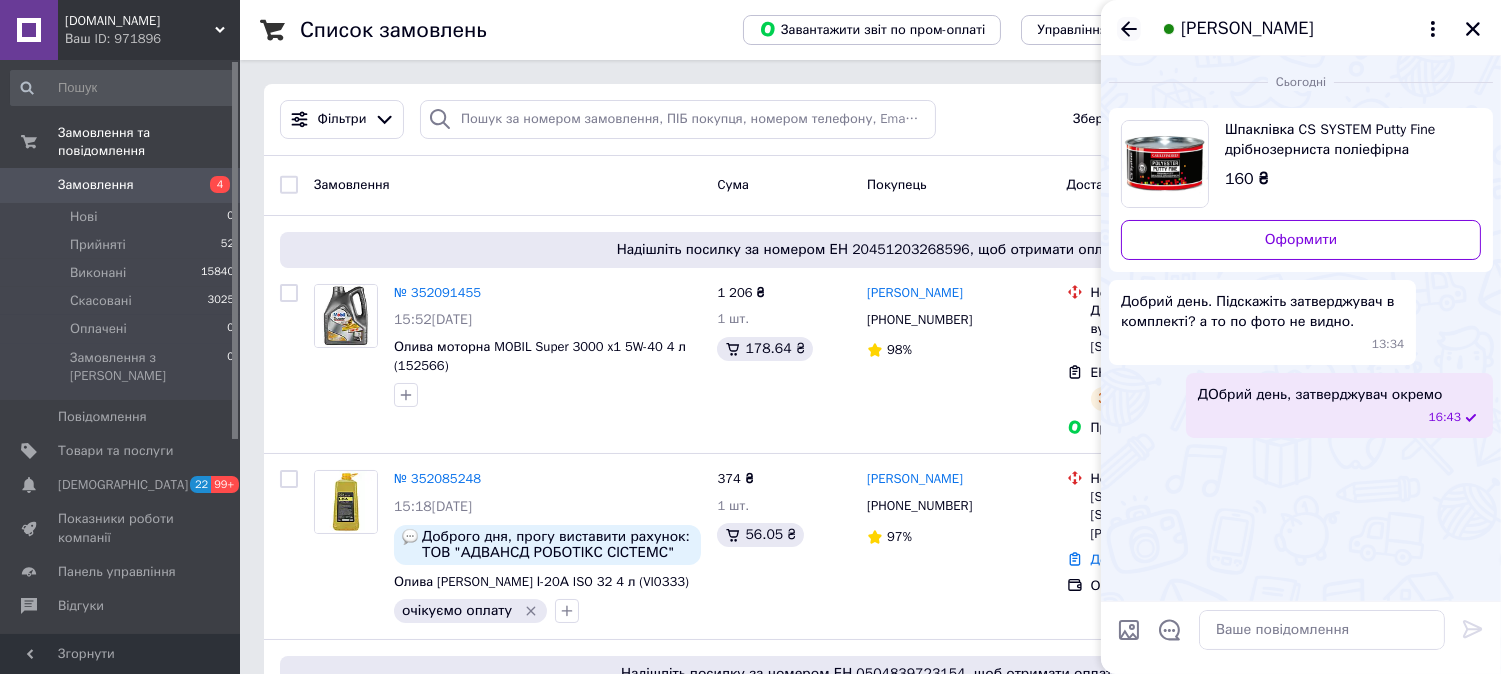click 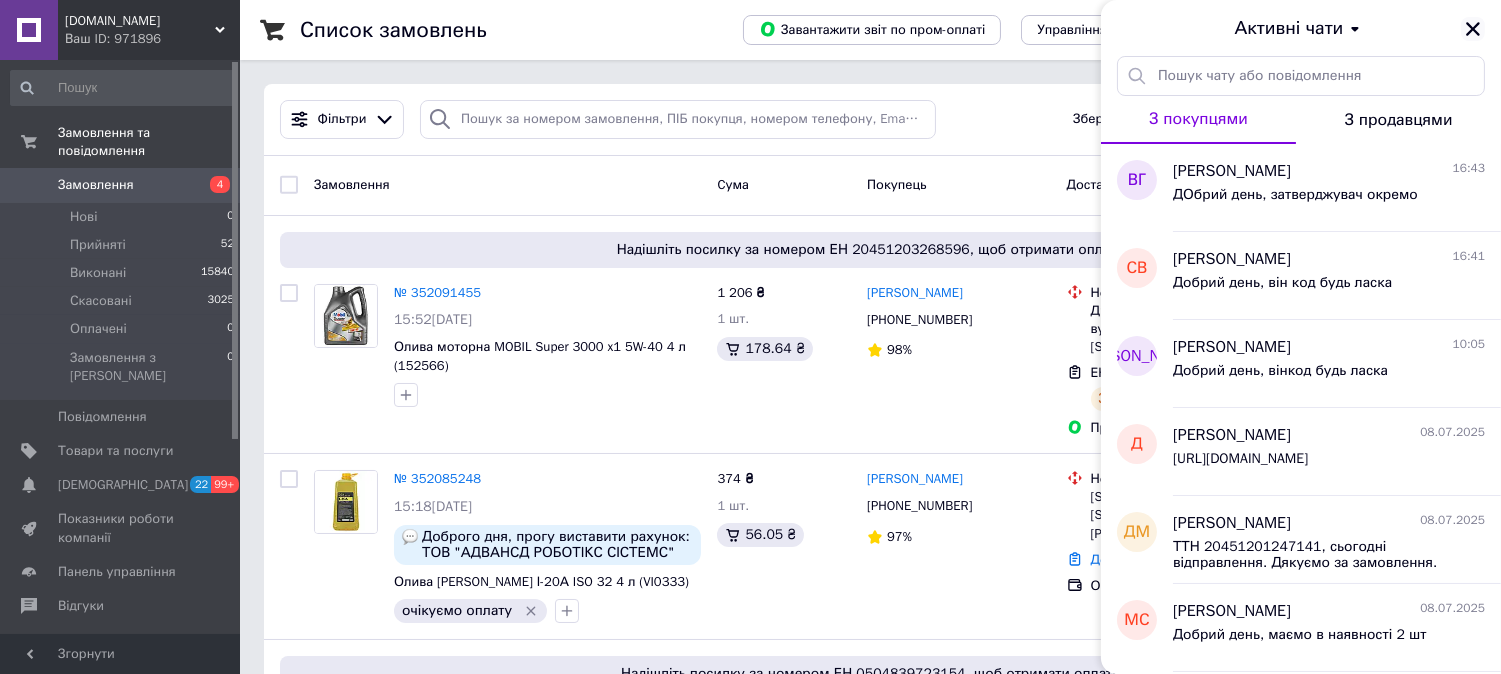 click 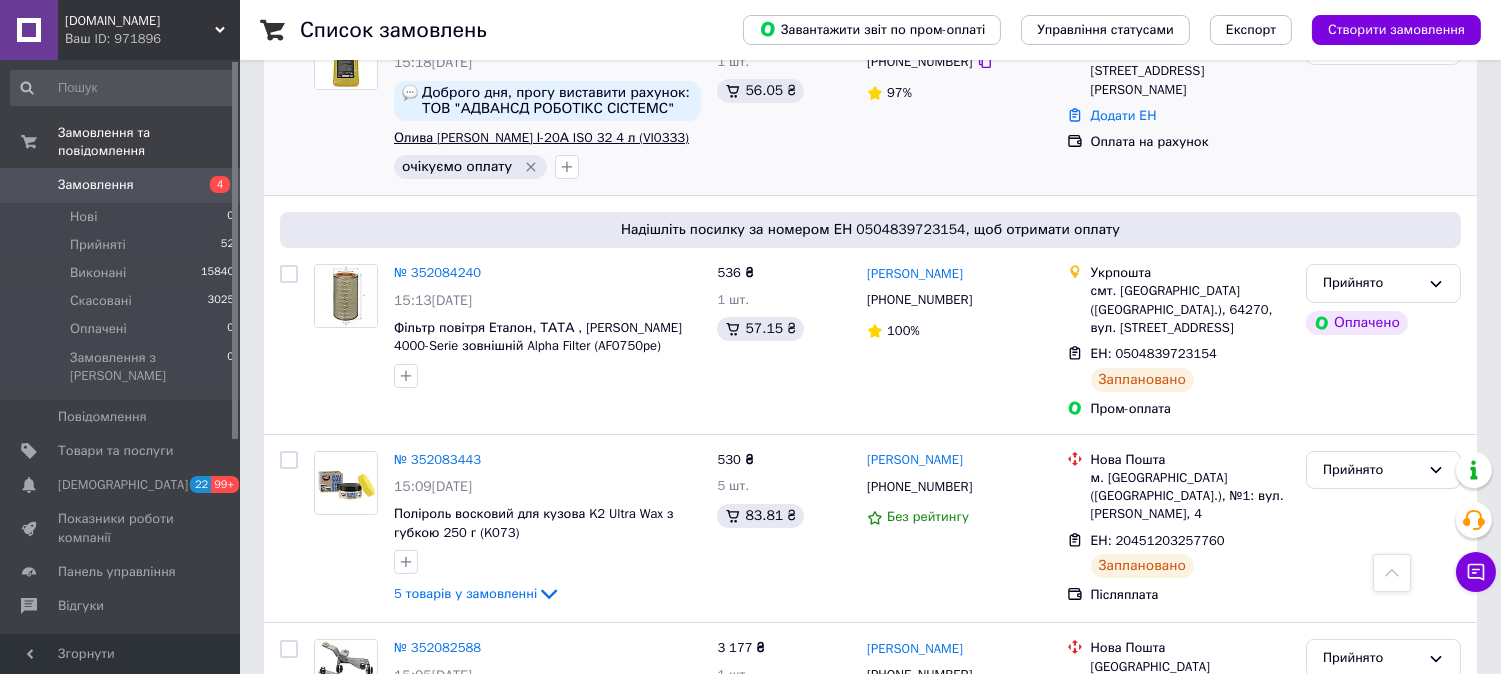 scroll, scrollTop: 111, scrollLeft: 0, axis: vertical 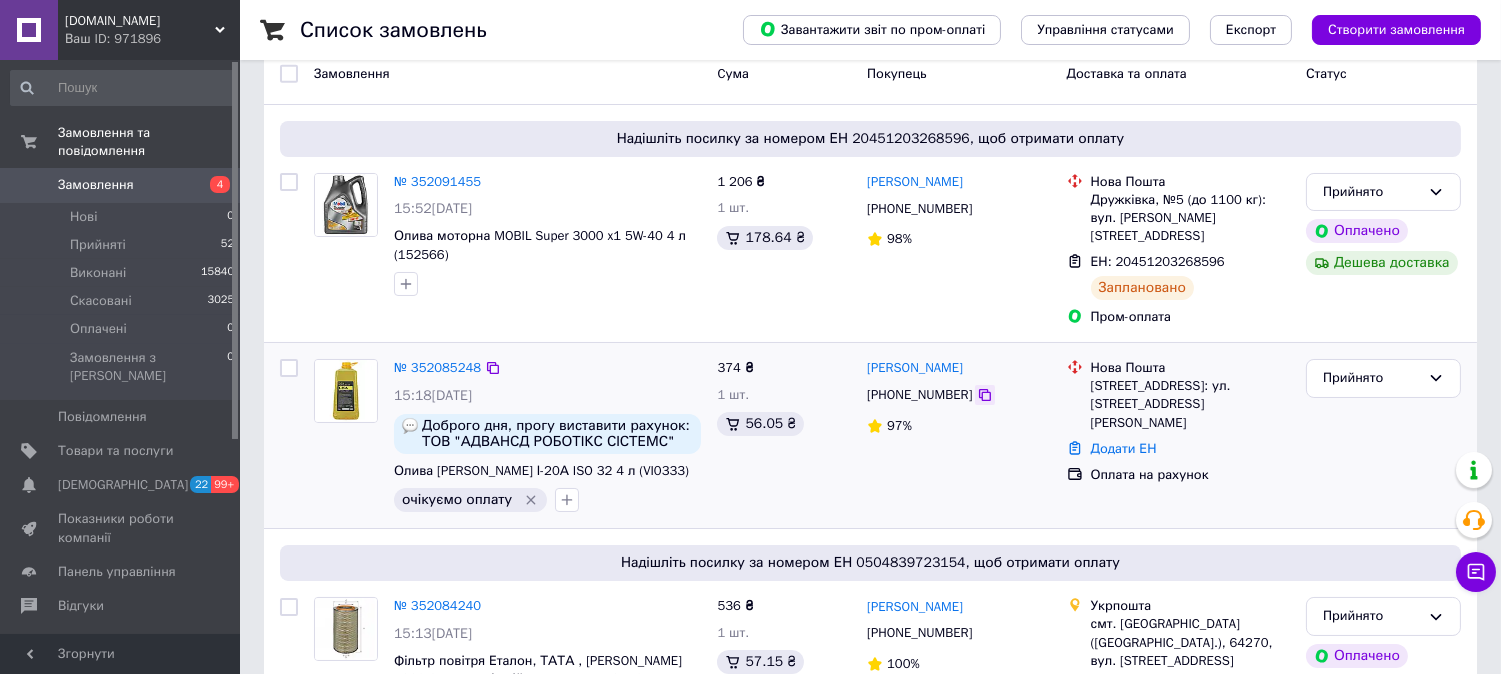 click 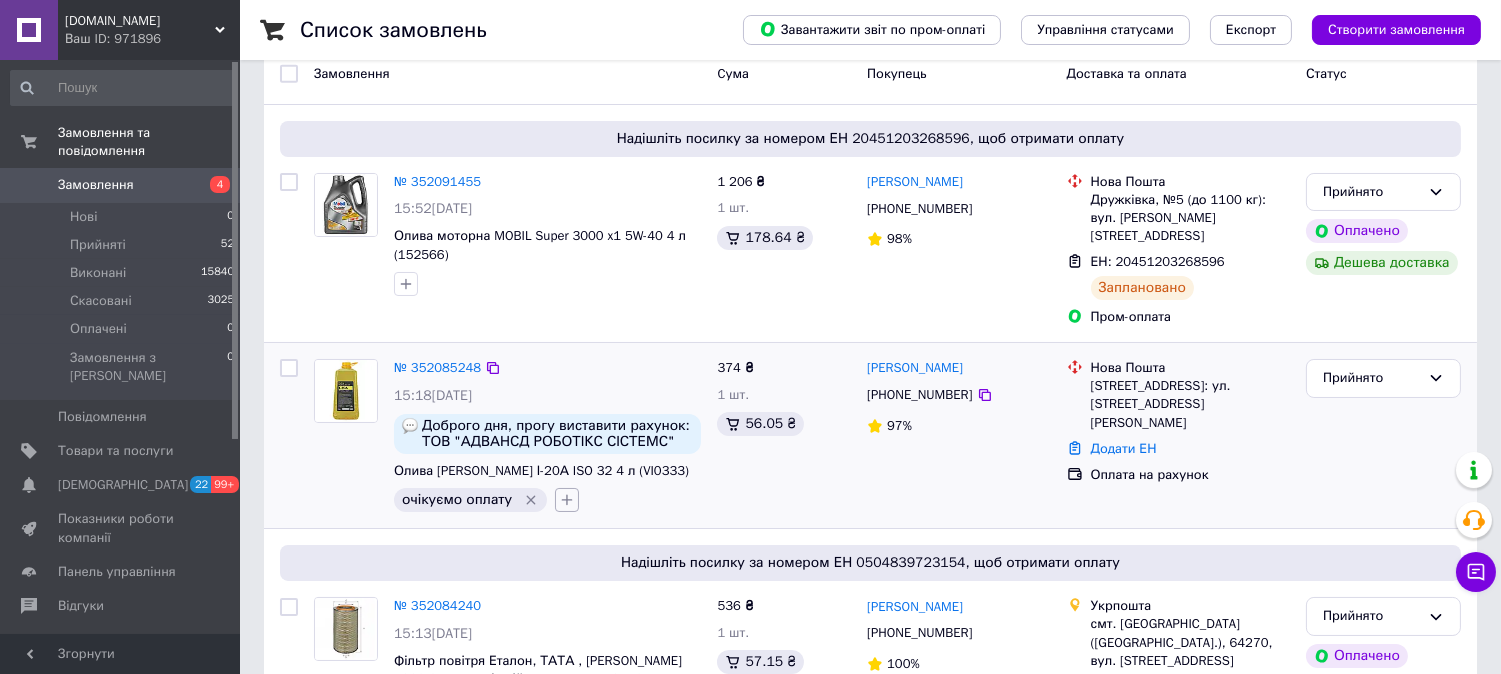 click 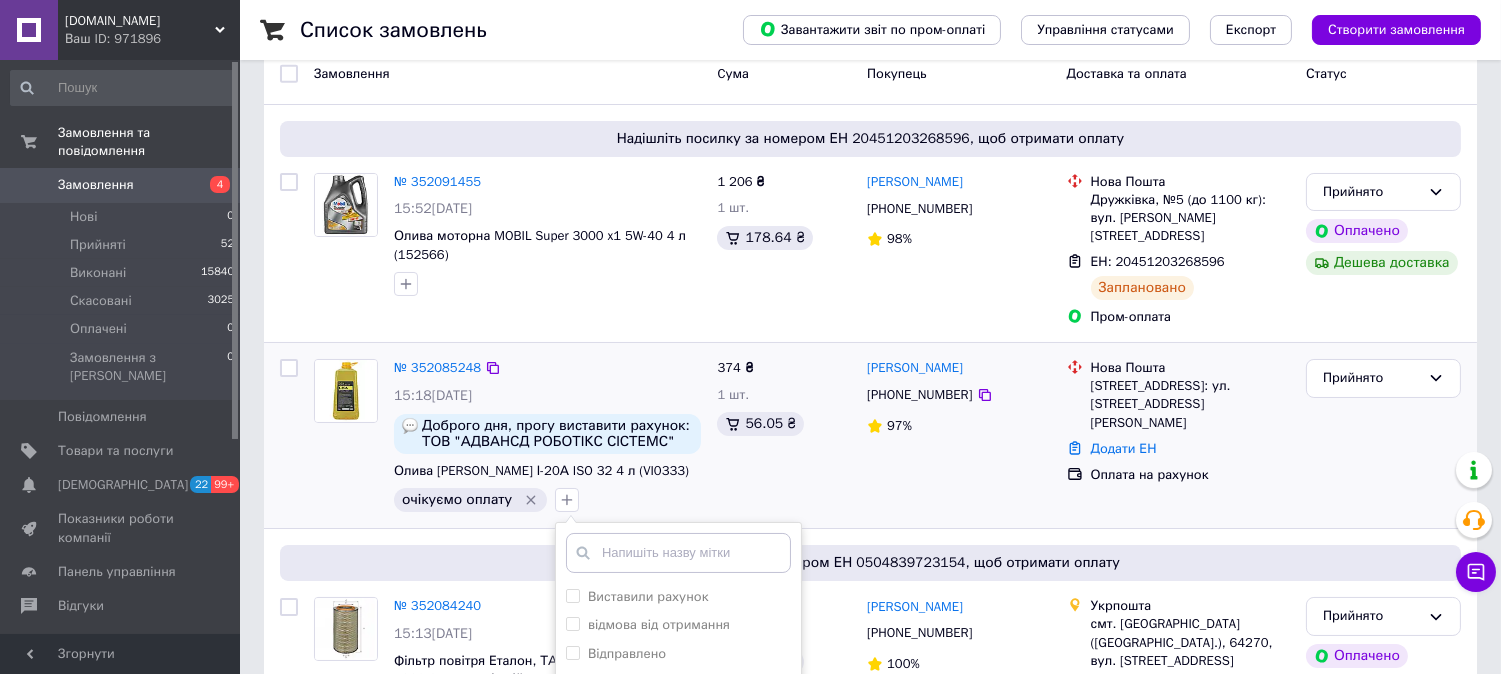 scroll, scrollTop: 151, scrollLeft: 0, axis: vertical 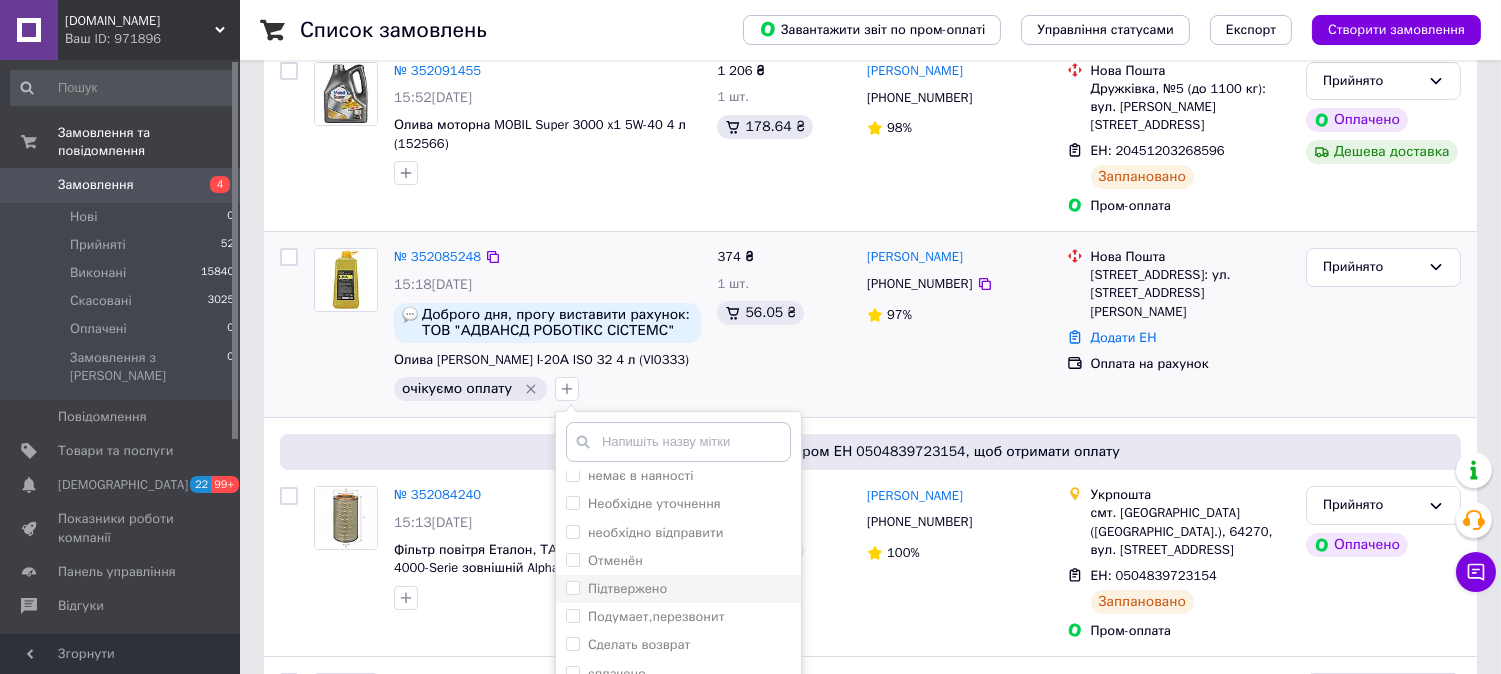 click on "Підтвержено" at bounding box center (627, 588) 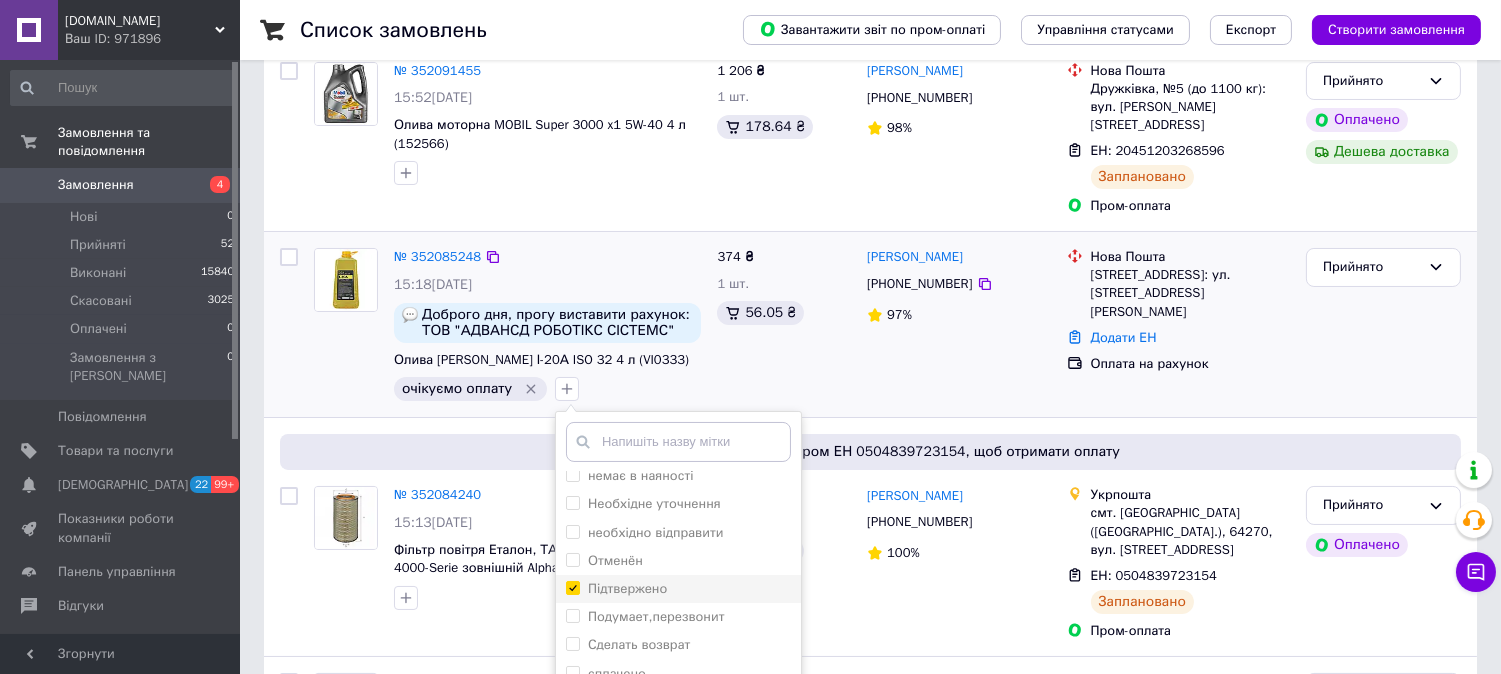 checkbox on "true" 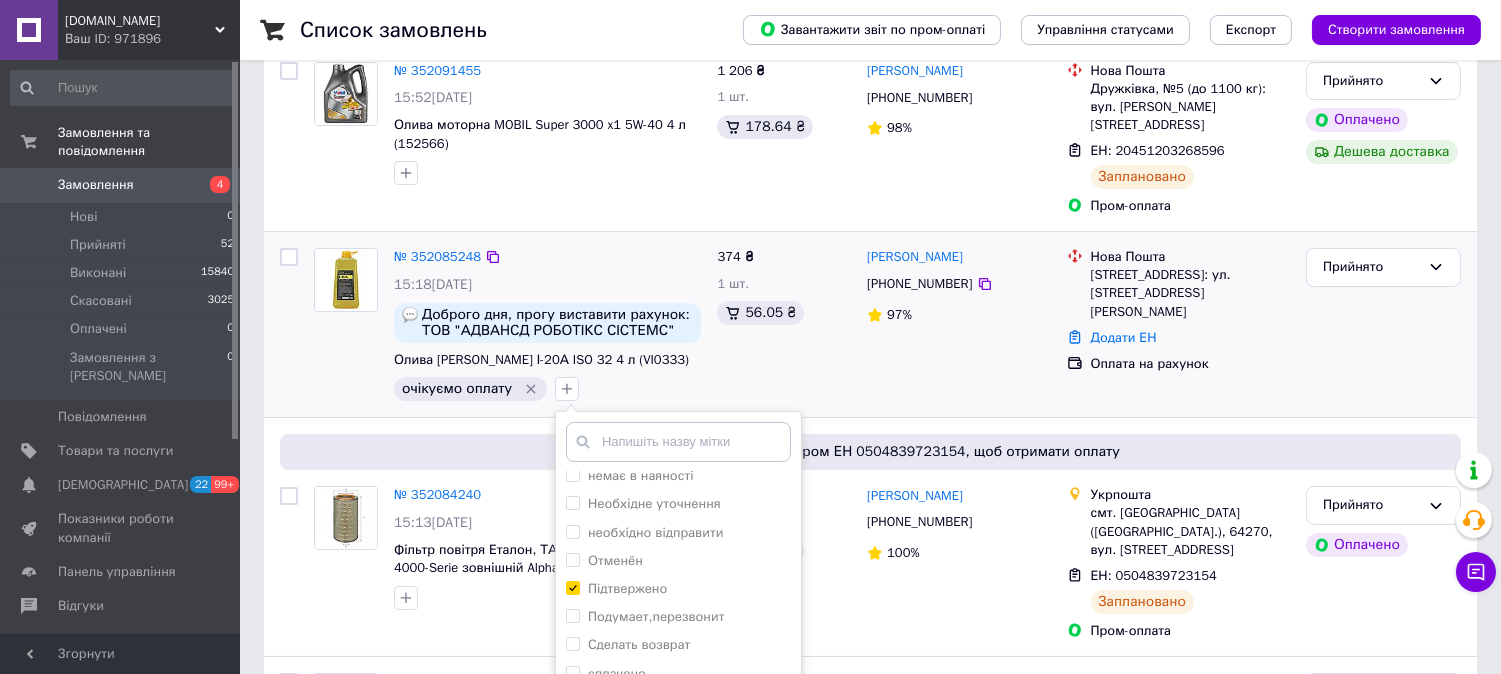 click on "Дмитро Рожков +380955514610 97%" at bounding box center (959, 324) 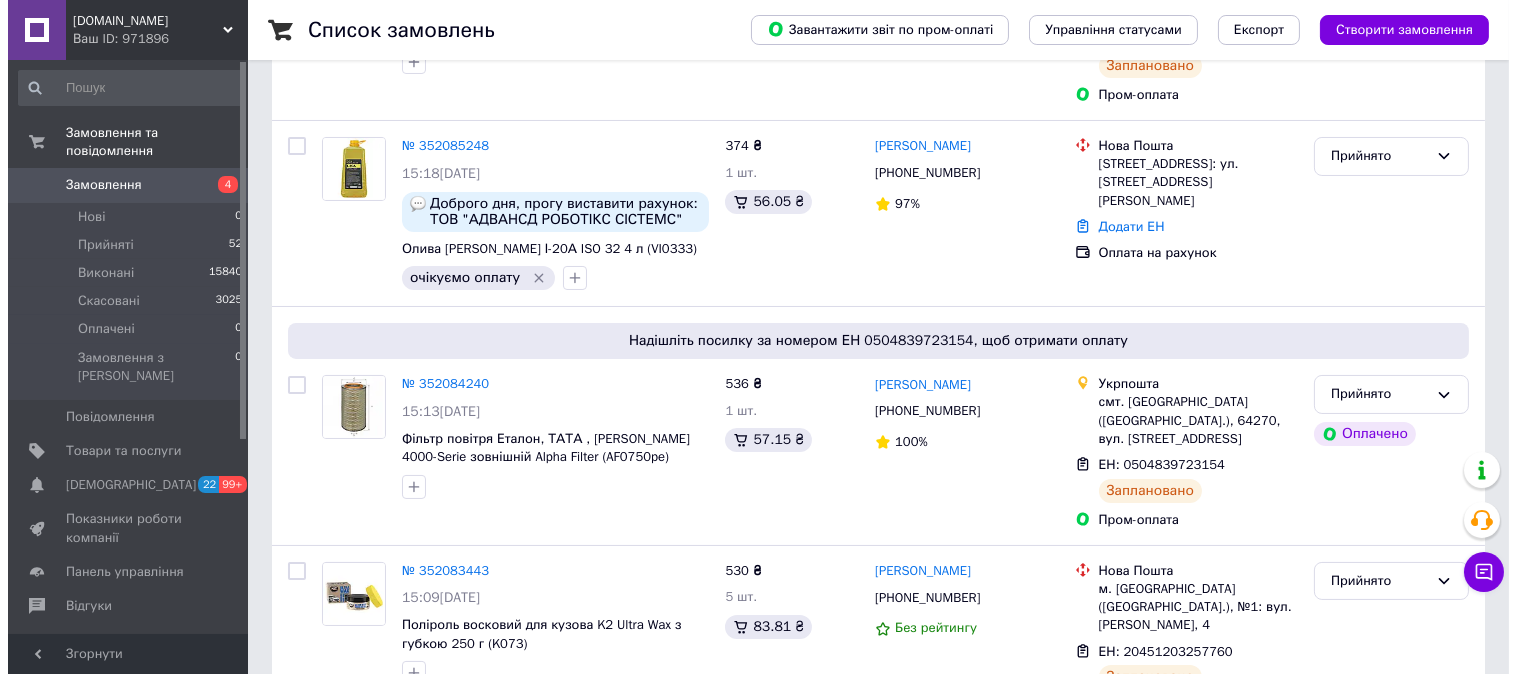 scroll, scrollTop: 0, scrollLeft: 0, axis: both 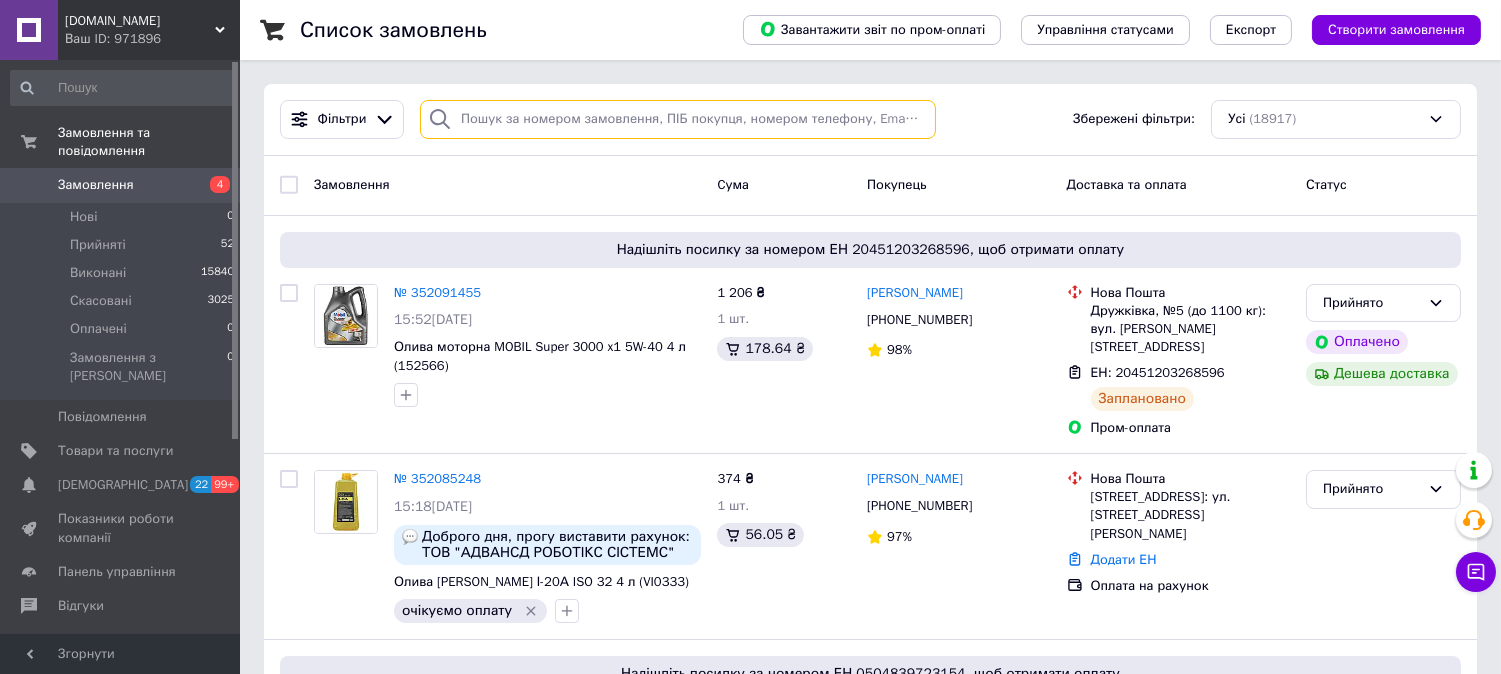 click at bounding box center [678, 119] 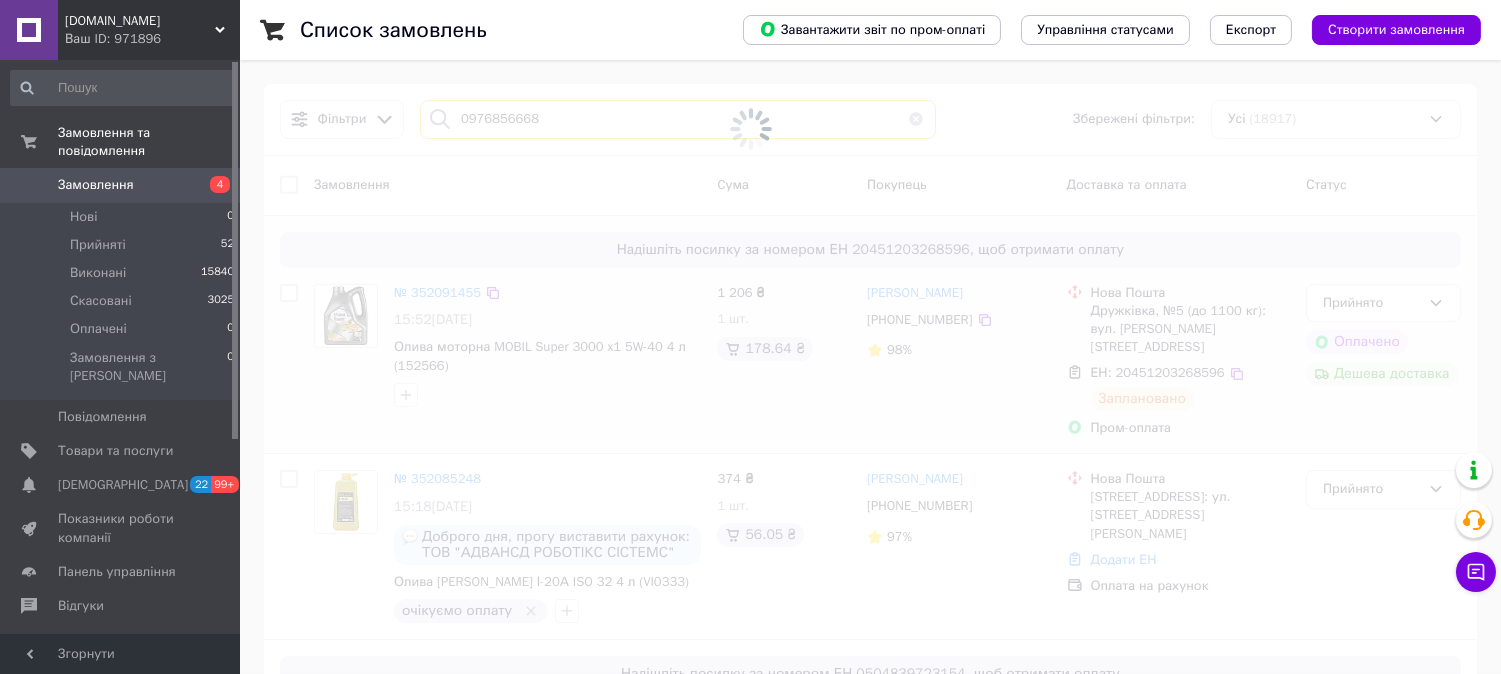 type on "0976856668" 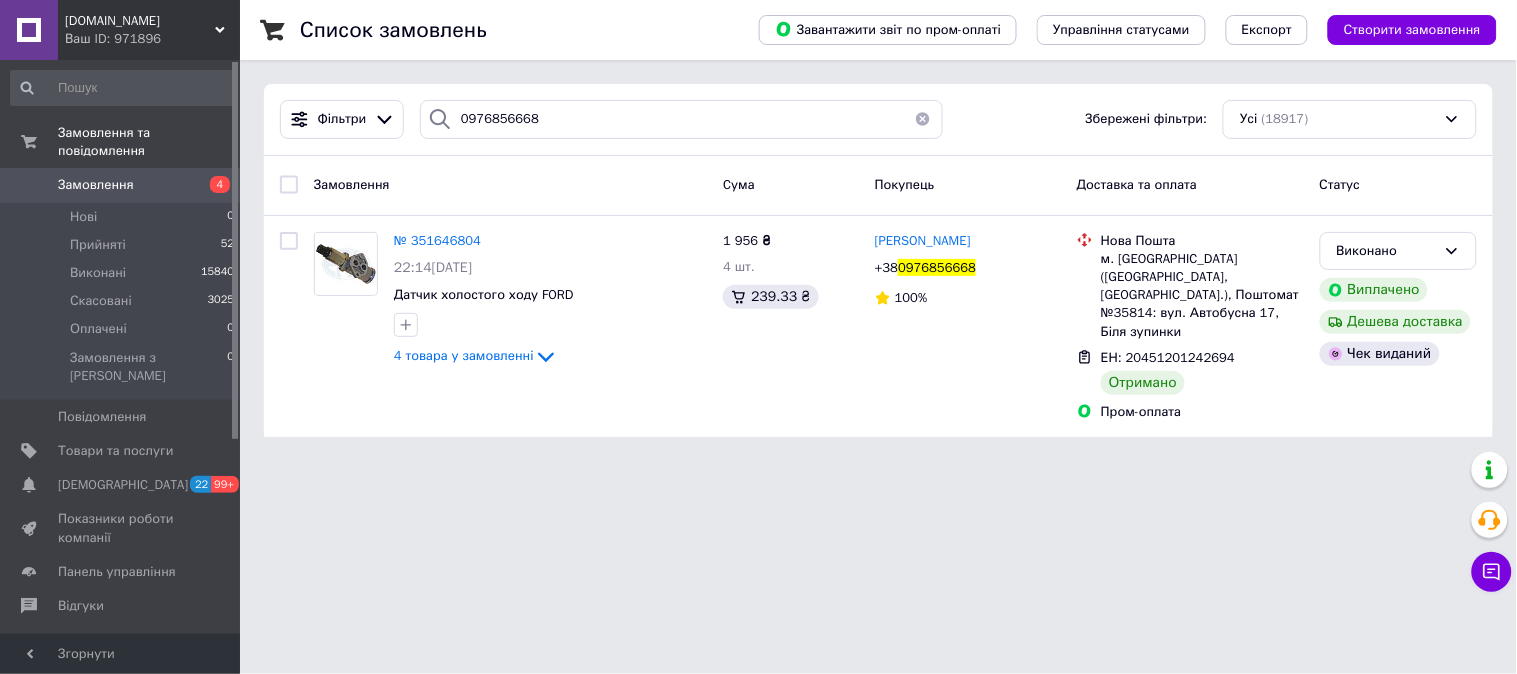 drag, startPoint x: 928, startPoint y: 121, endPoint x: 818, endPoint y: 142, distance: 111.9866 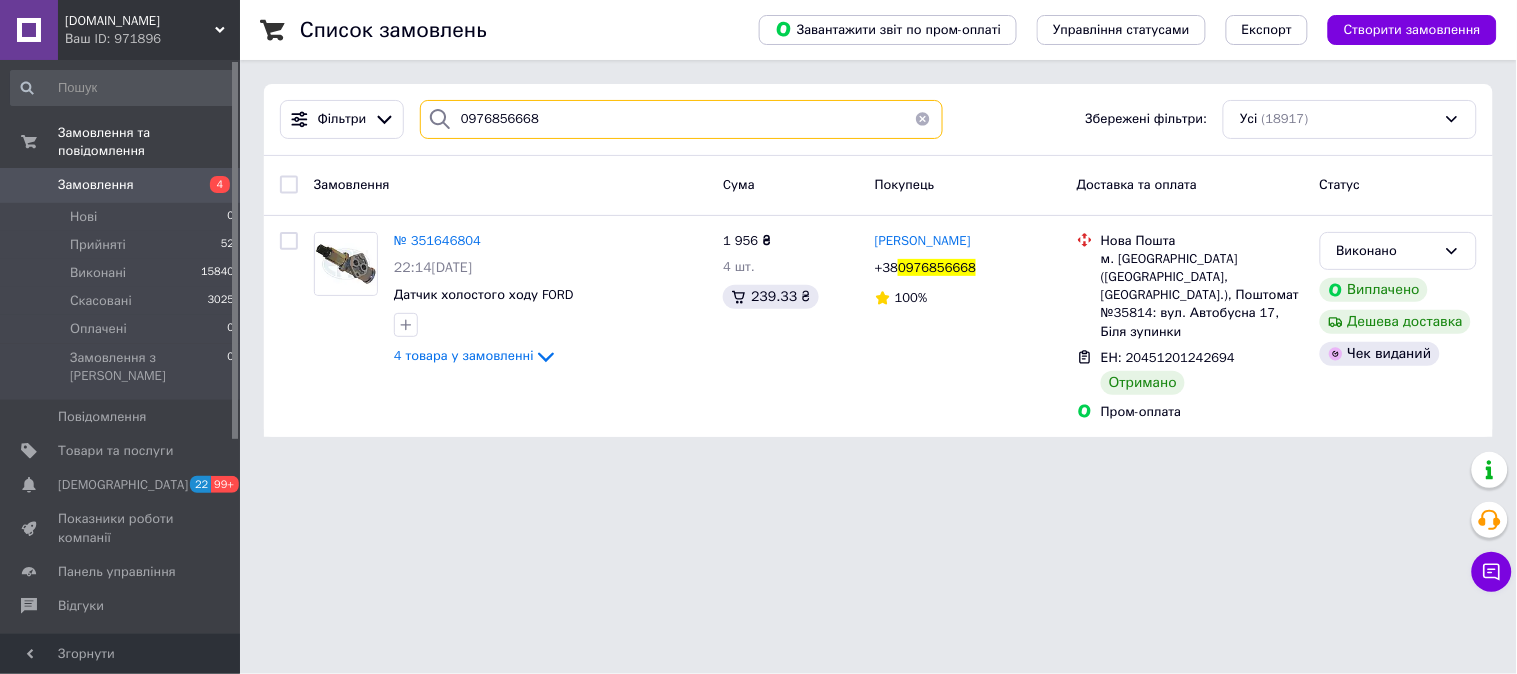 type 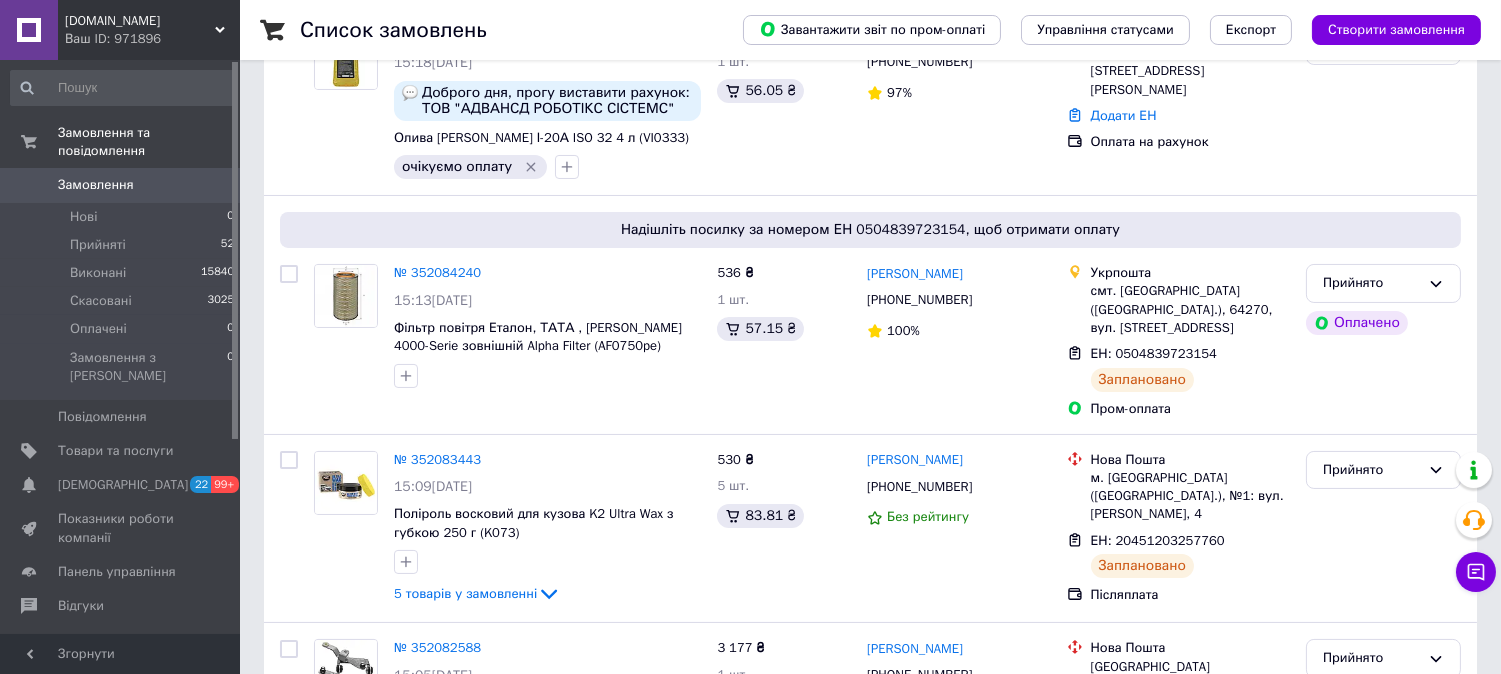 scroll, scrollTop: 888, scrollLeft: 0, axis: vertical 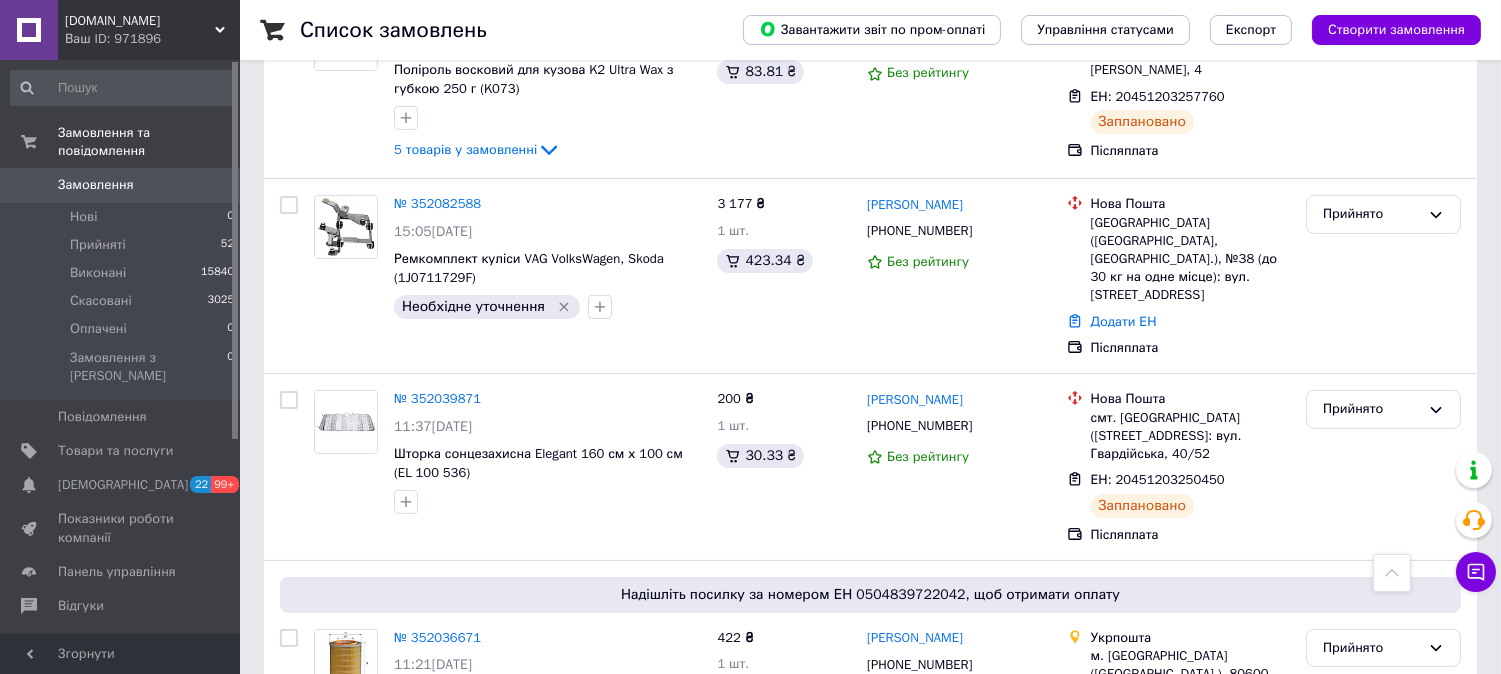 click on "№ 352082588" at bounding box center (437, 203) 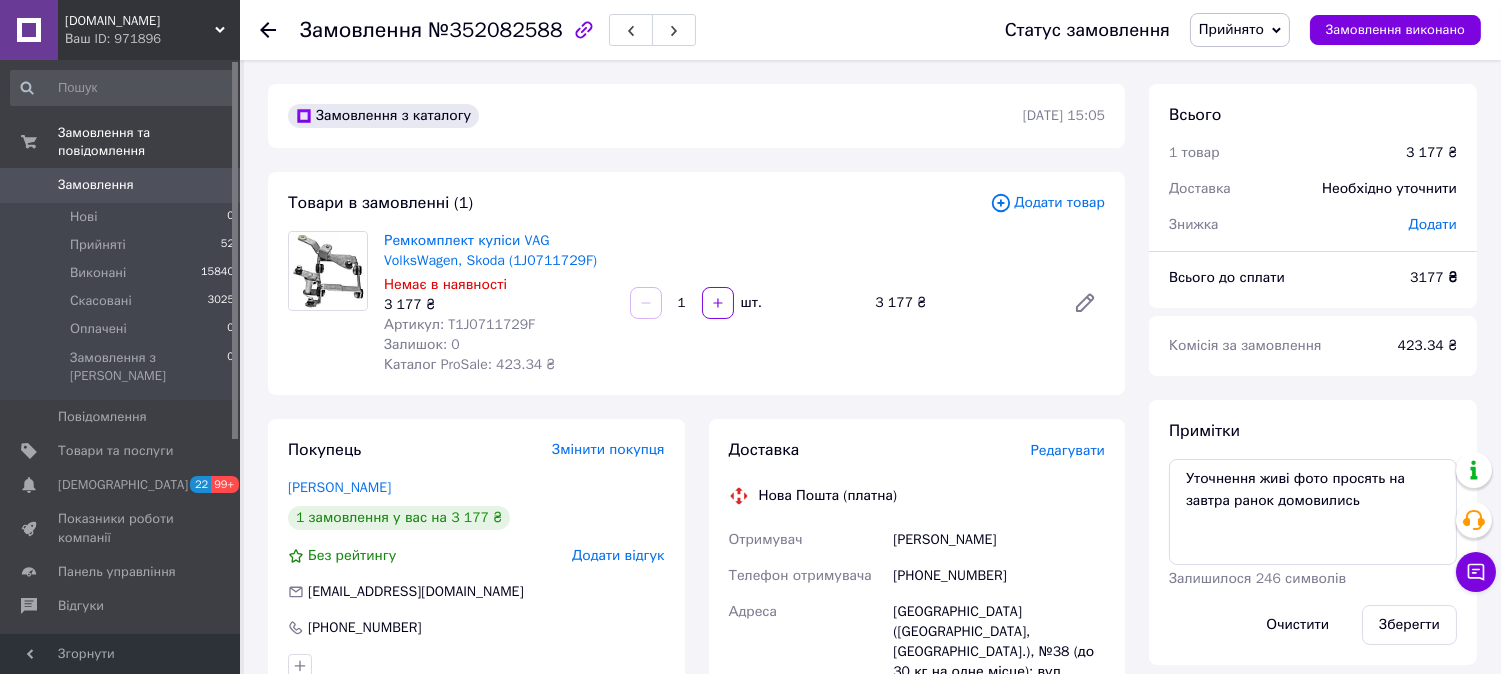 scroll, scrollTop: 222, scrollLeft: 0, axis: vertical 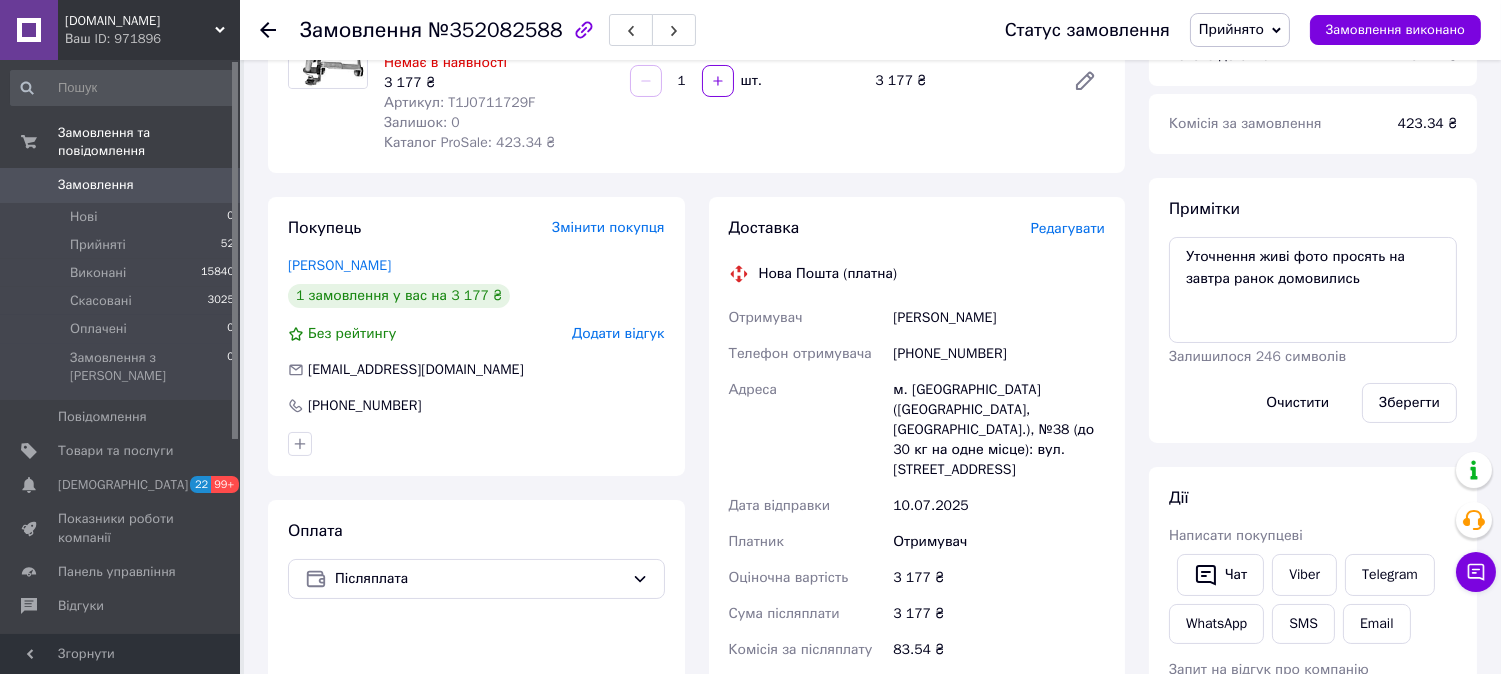 click on "+380961005835" at bounding box center [999, 354] 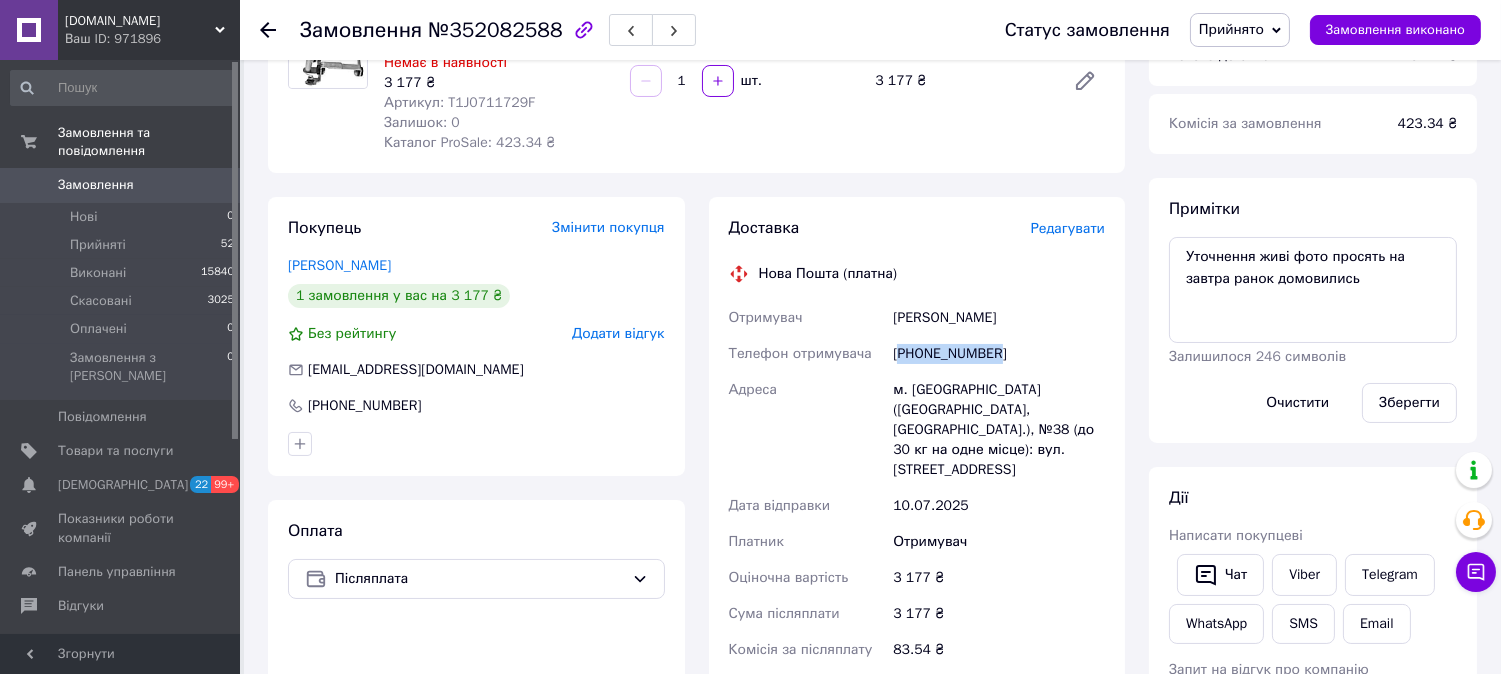 click on "+380961005835" at bounding box center (999, 354) 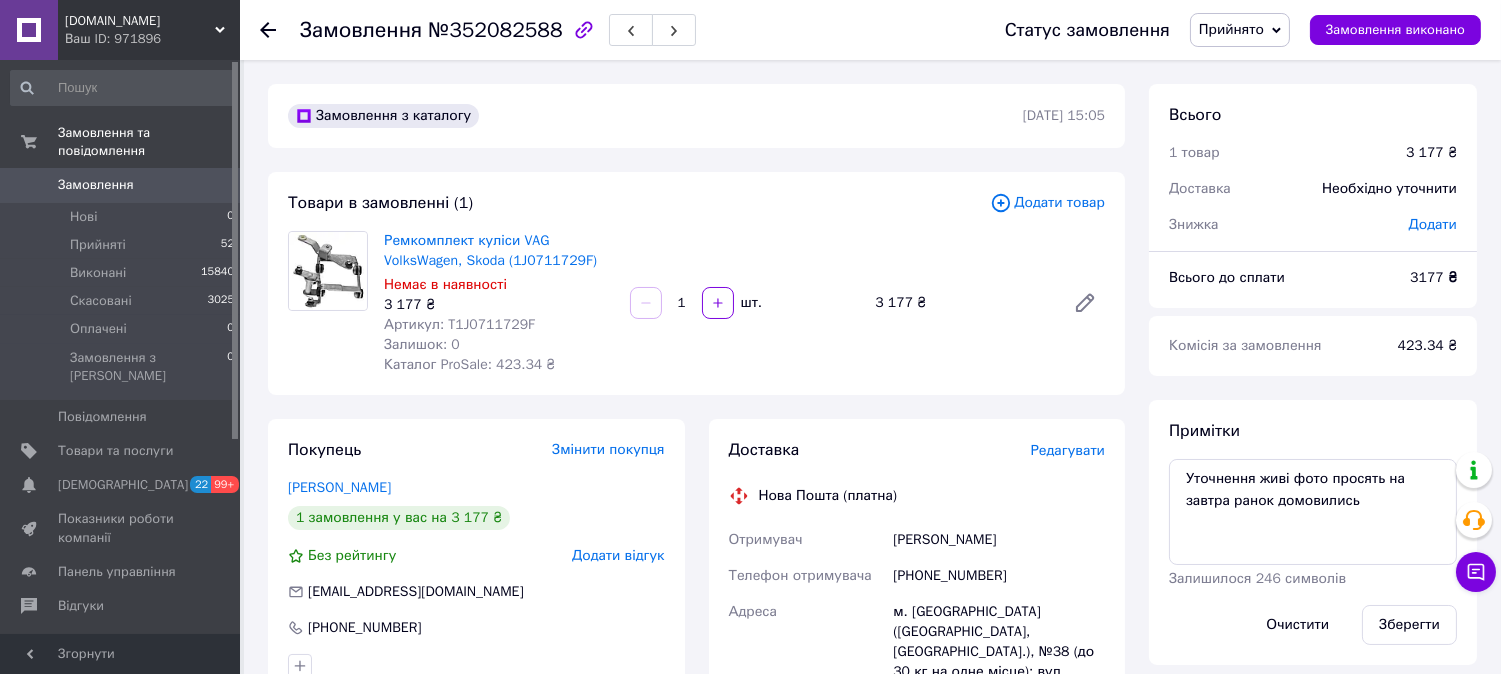 click 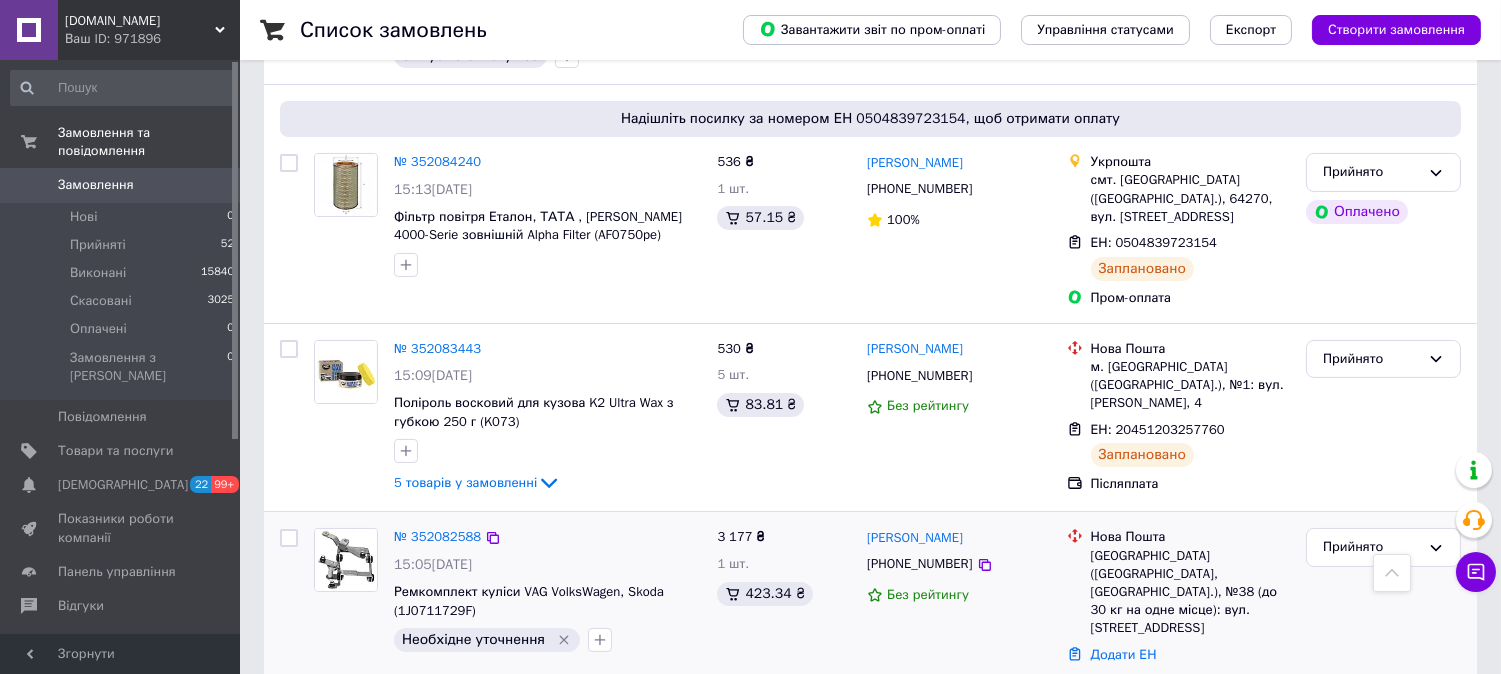scroll, scrollTop: 666, scrollLeft: 0, axis: vertical 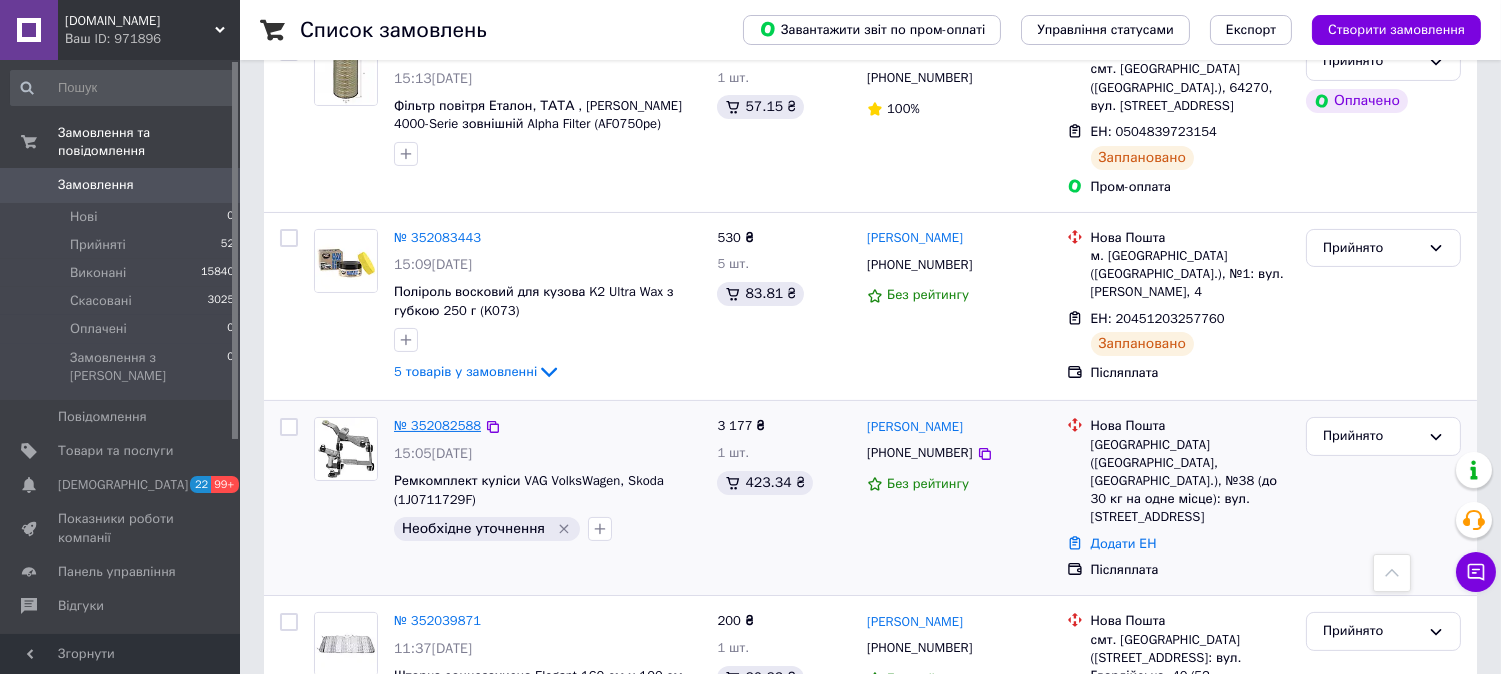 click on "№ 352082588" at bounding box center (437, 425) 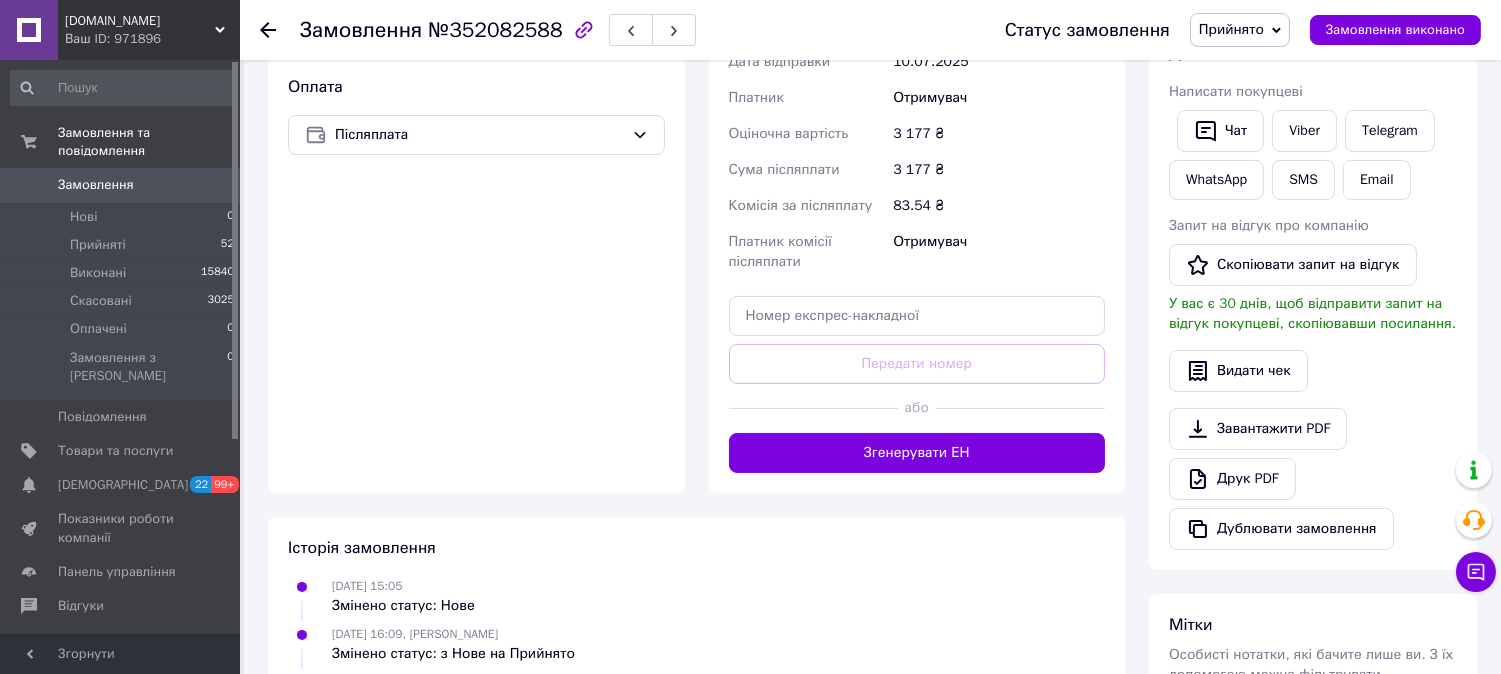 scroll, scrollTop: 333, scrollLeft: 0, axis: vertical 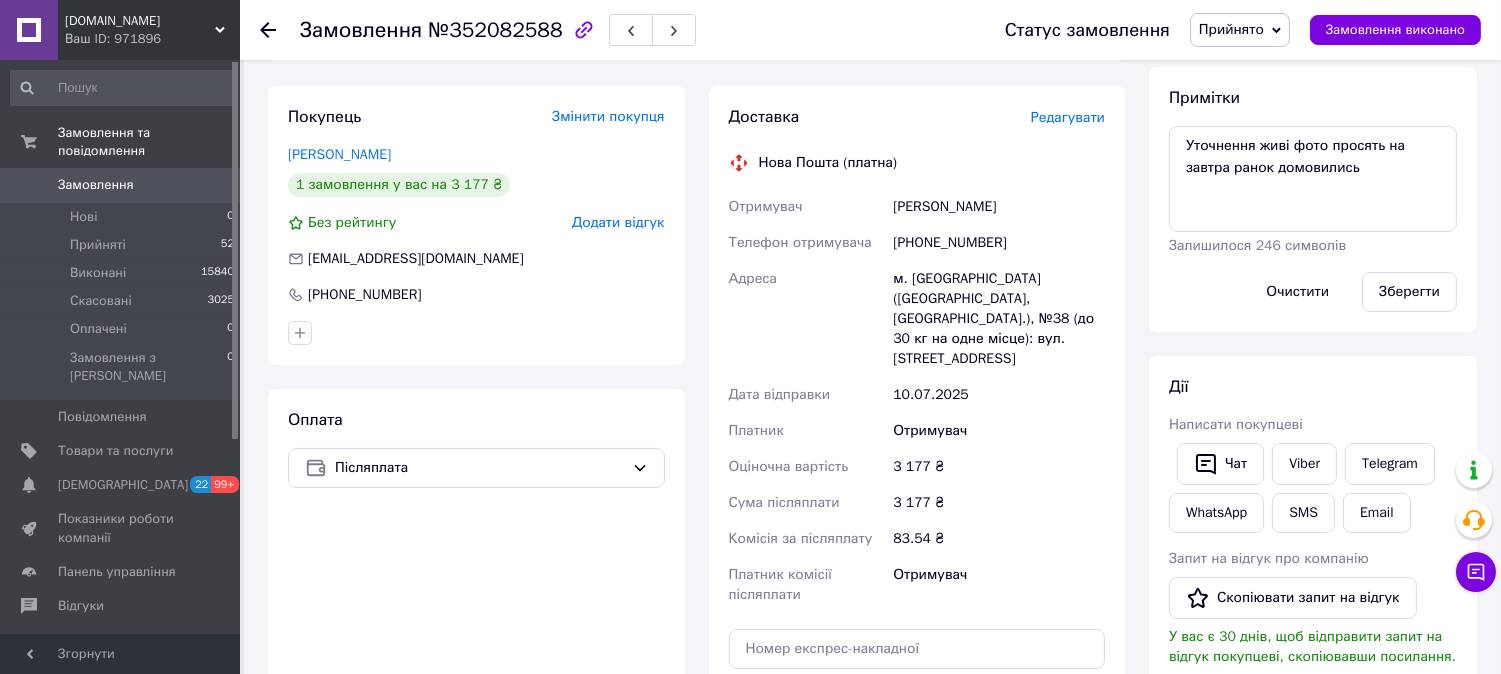 click on "+380961005835" at bounding box center (999, 243) 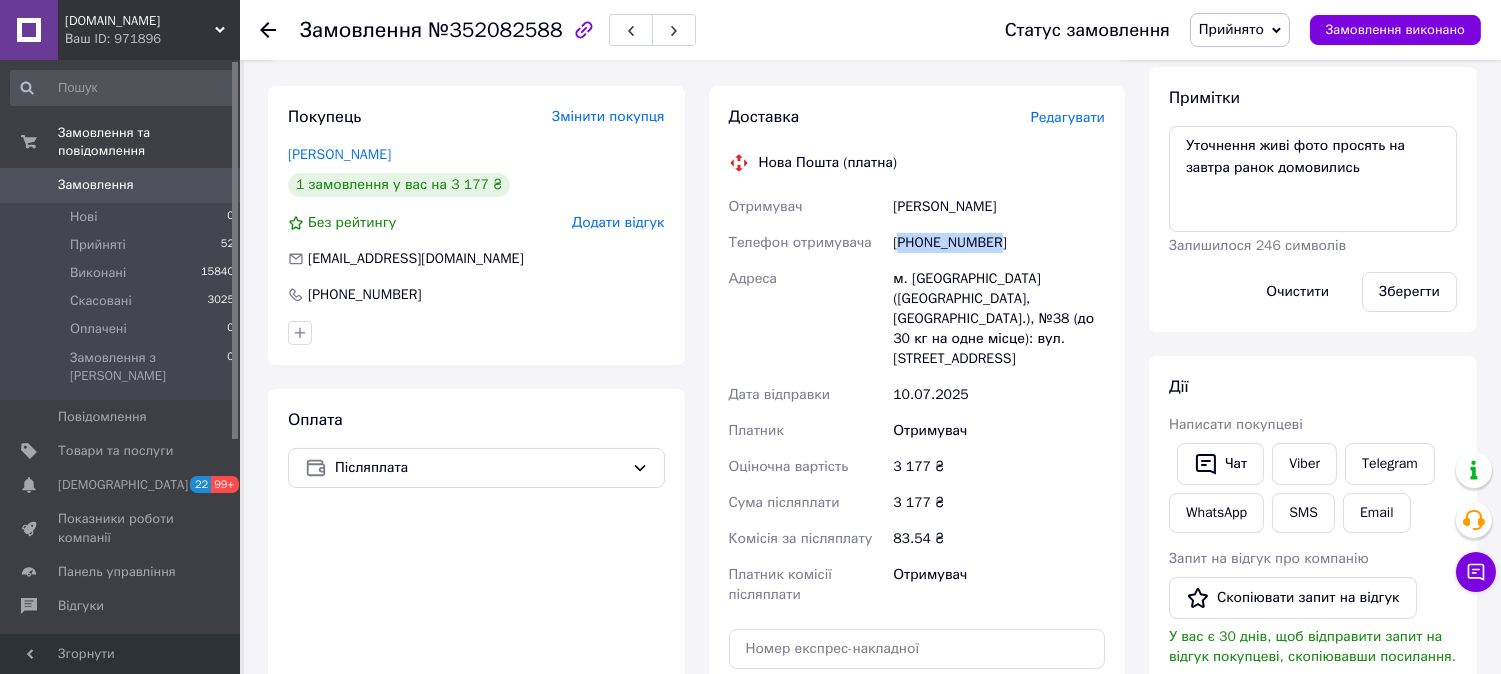 click on "+380961005835" at bounding box center (999, 243) 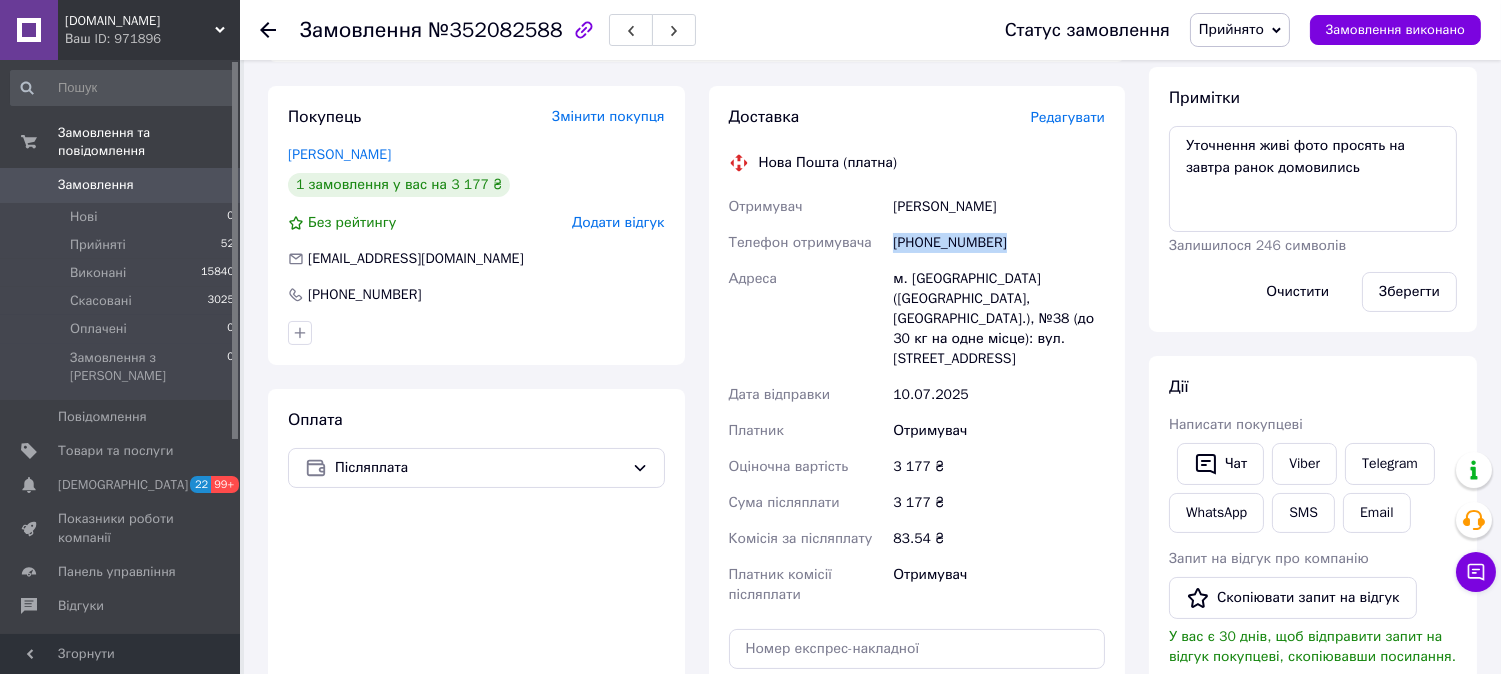 click on "+380961005835" at bounding box center (999, 243) 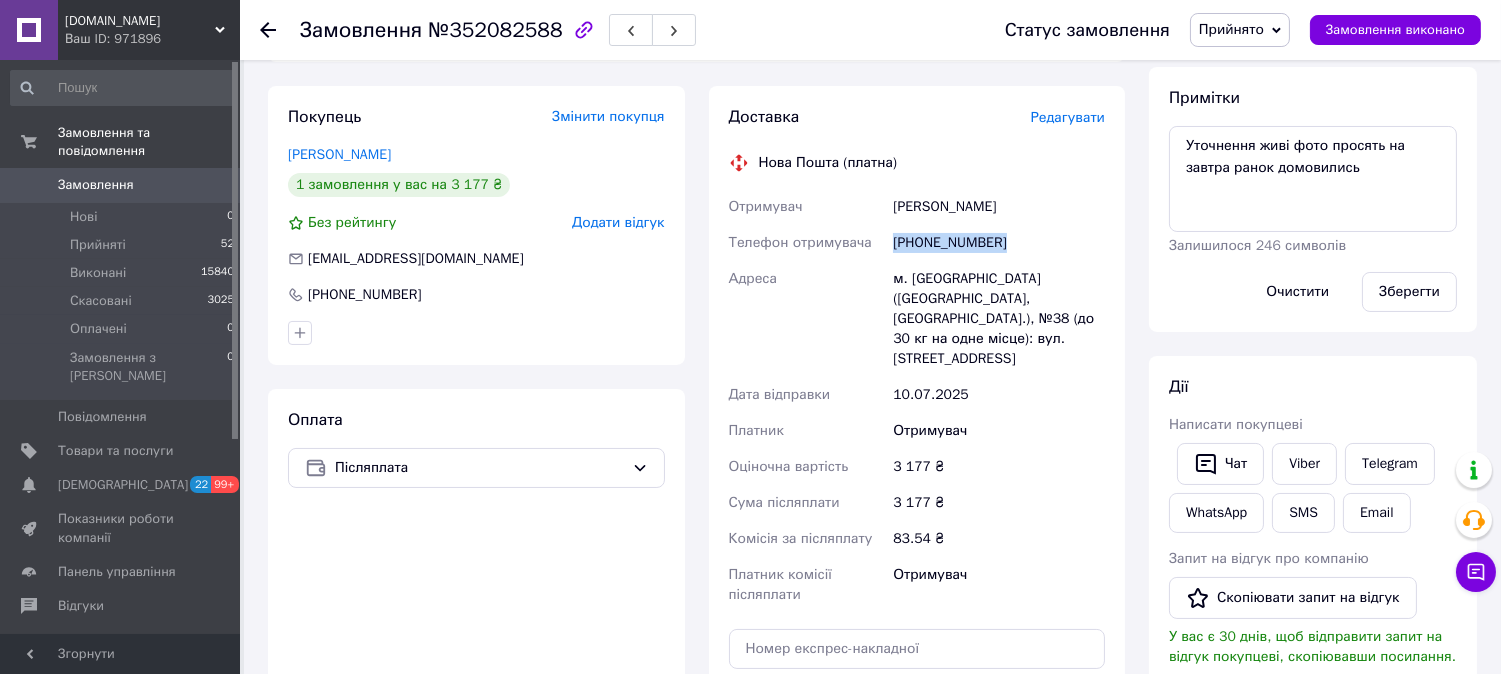 click 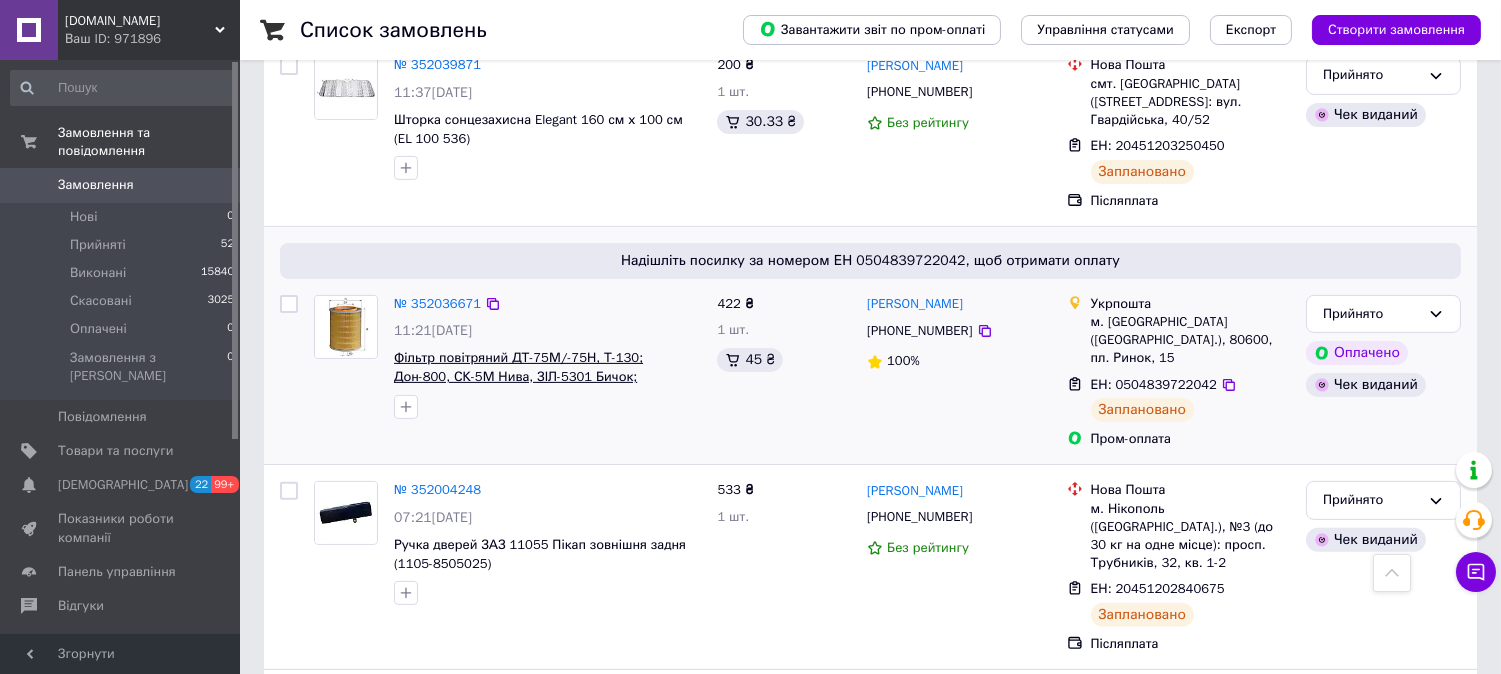 scroll, scrollTop: 777, scrollLeft: 0, axis: vertical 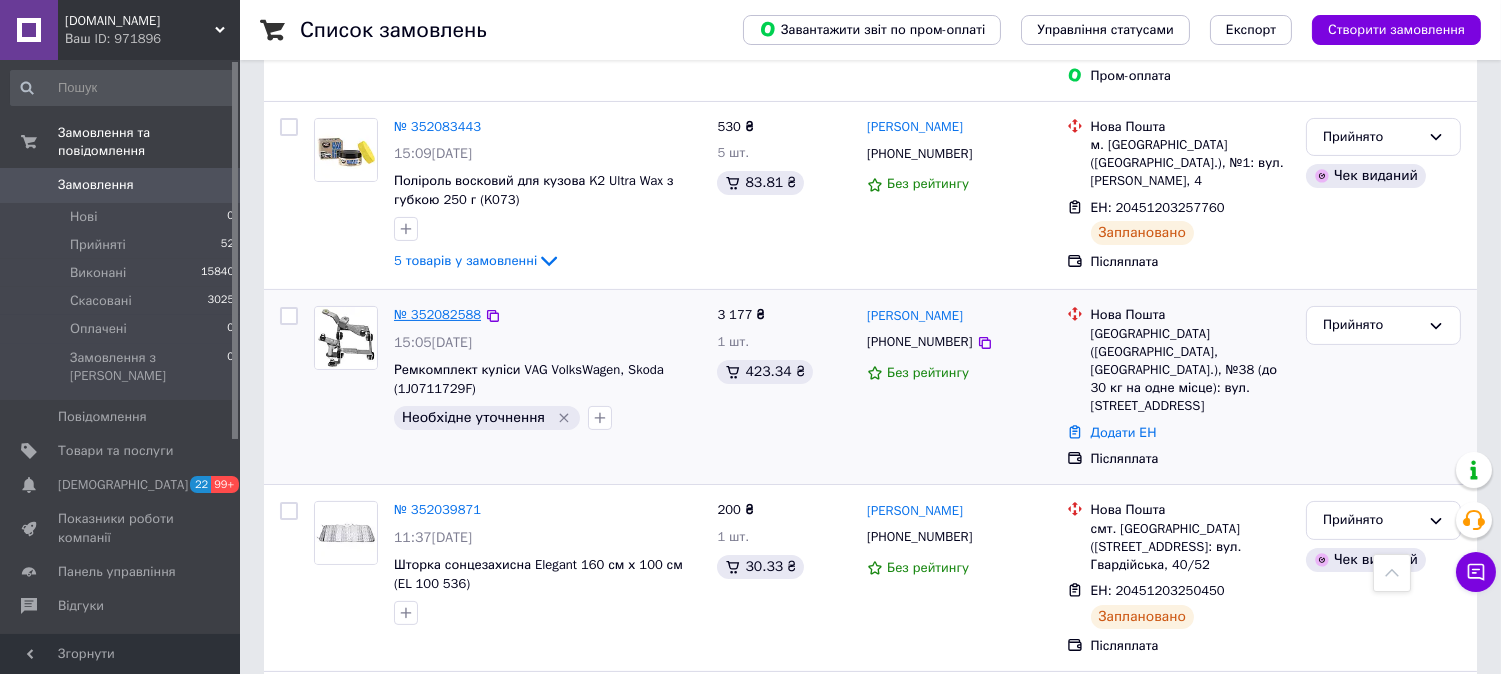 click on "№ 352082588" at bounding box center [437, 314] 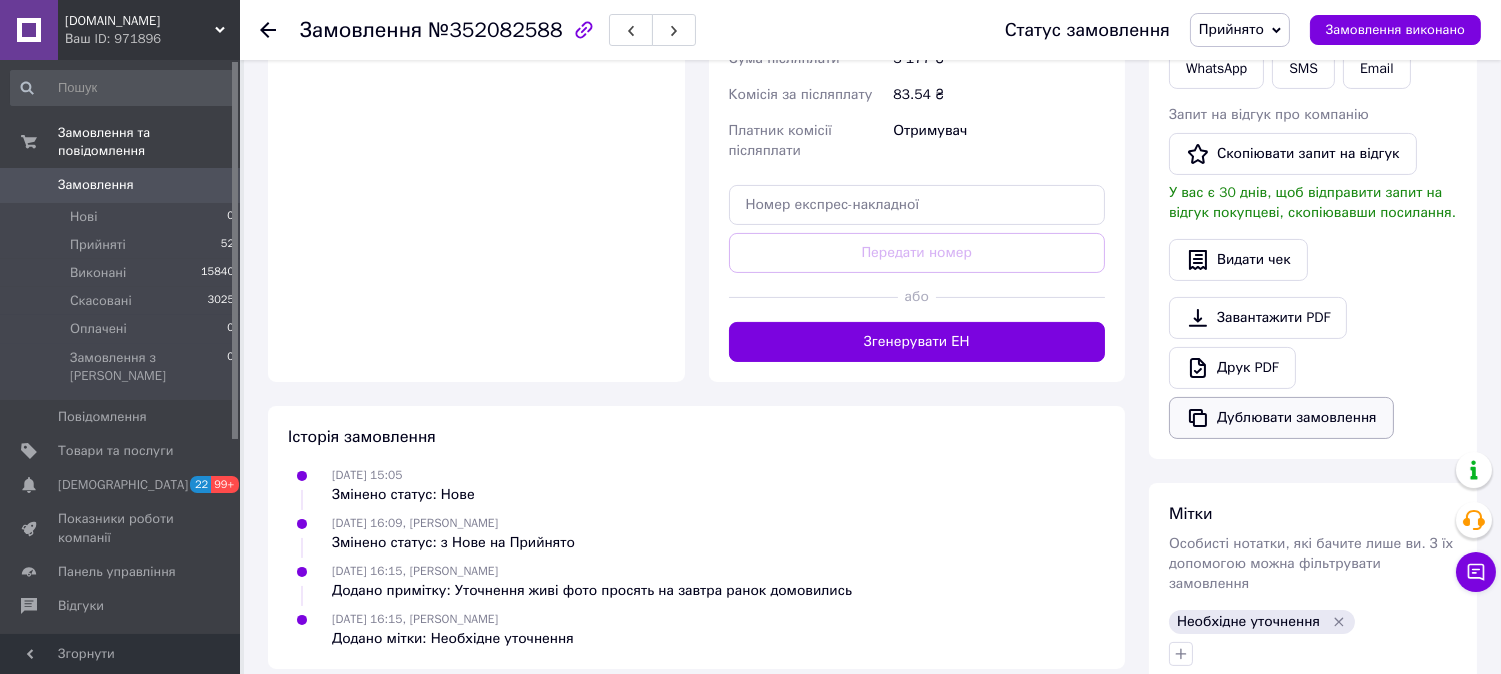 scroll, scrollTop: 793, scrollLeft: 0, axis: vertical 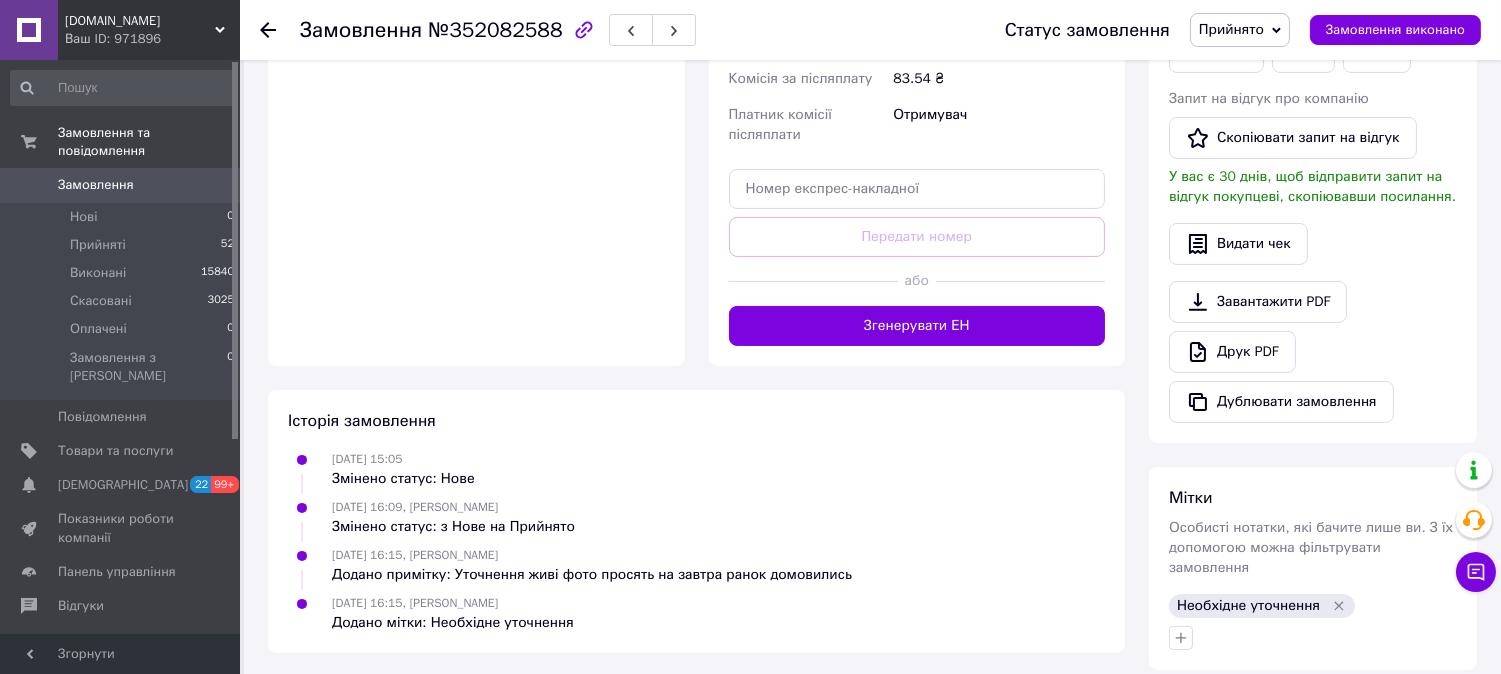 click at bounding box center (1313, 638) 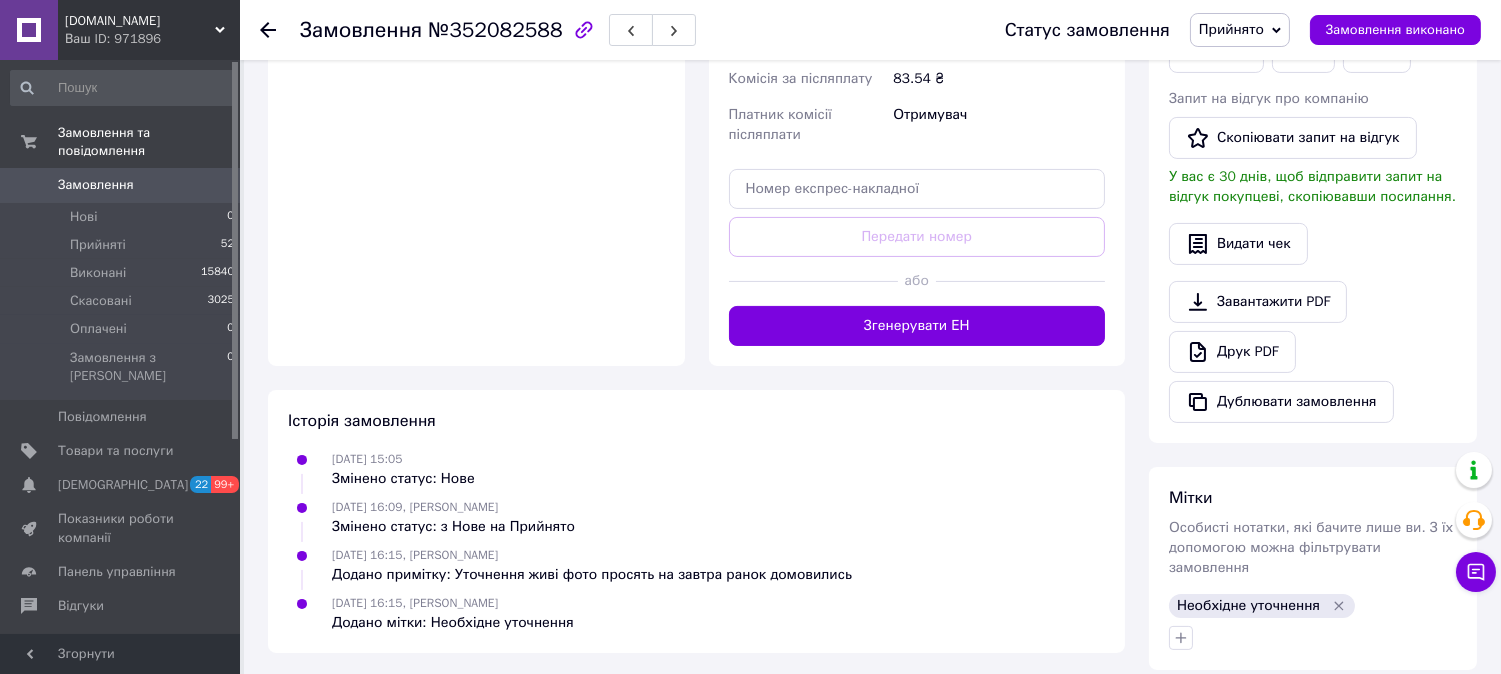 scroll, scrollTop: 348, scrollLeft: 0, axis: vertical 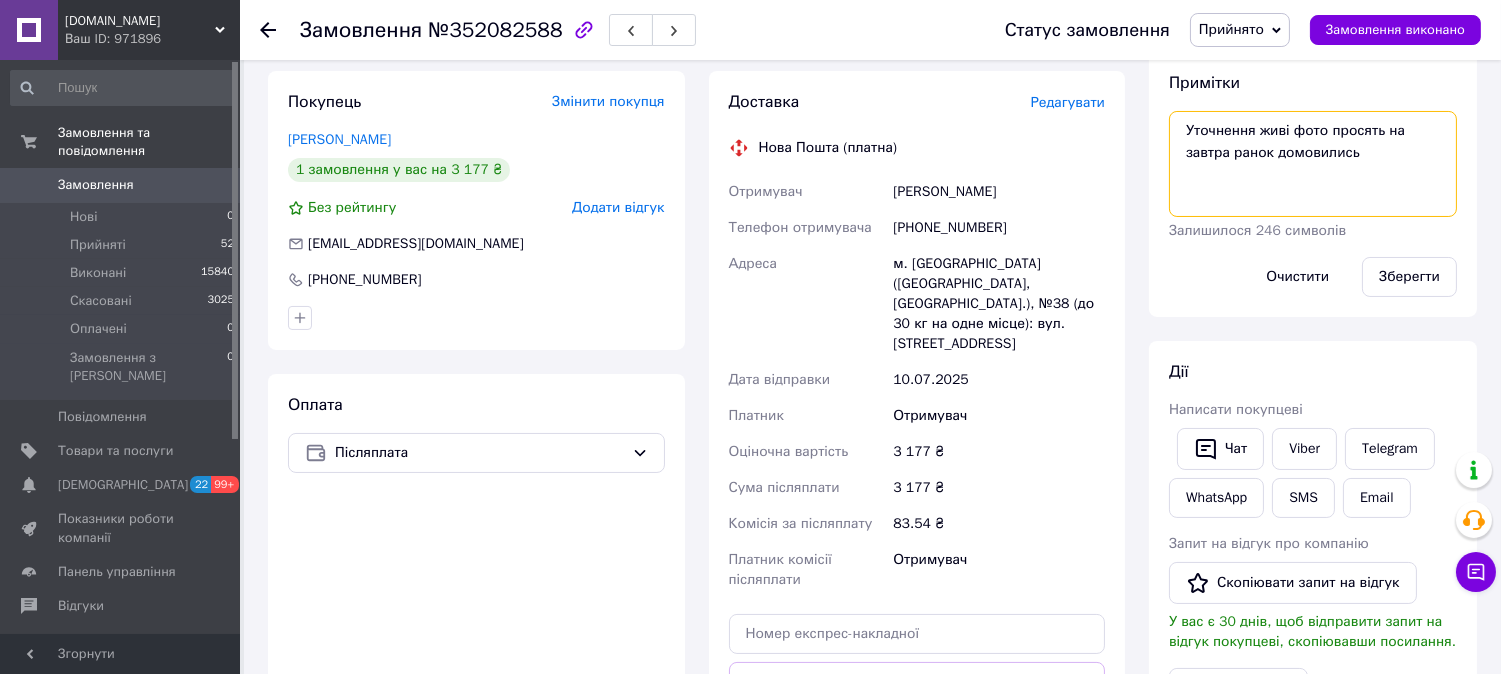click on "Уточнення живі фото просять на завтра ранок домовились" at bounding box center (1313, 164) 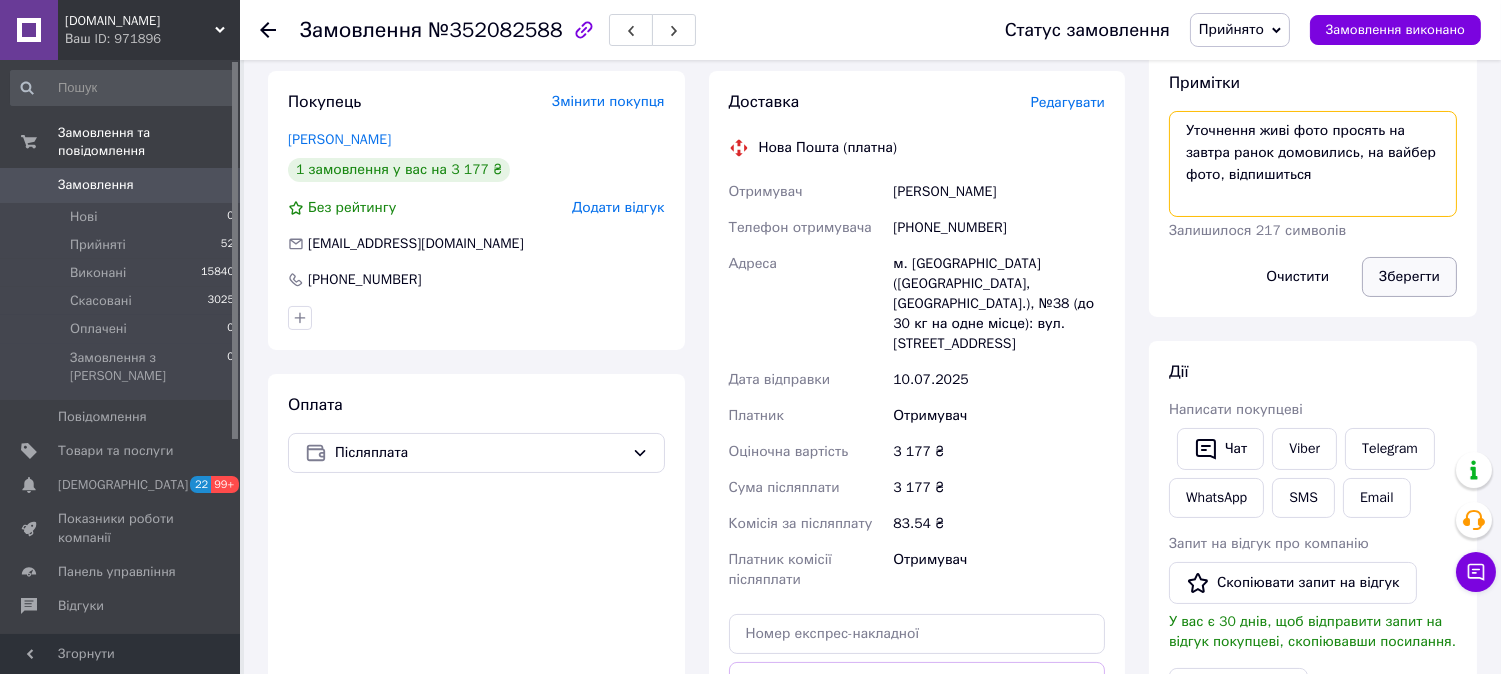 type on "Уточнення живі фото просять на завтра ранок домовились, на вайбер фото, відпишиться" 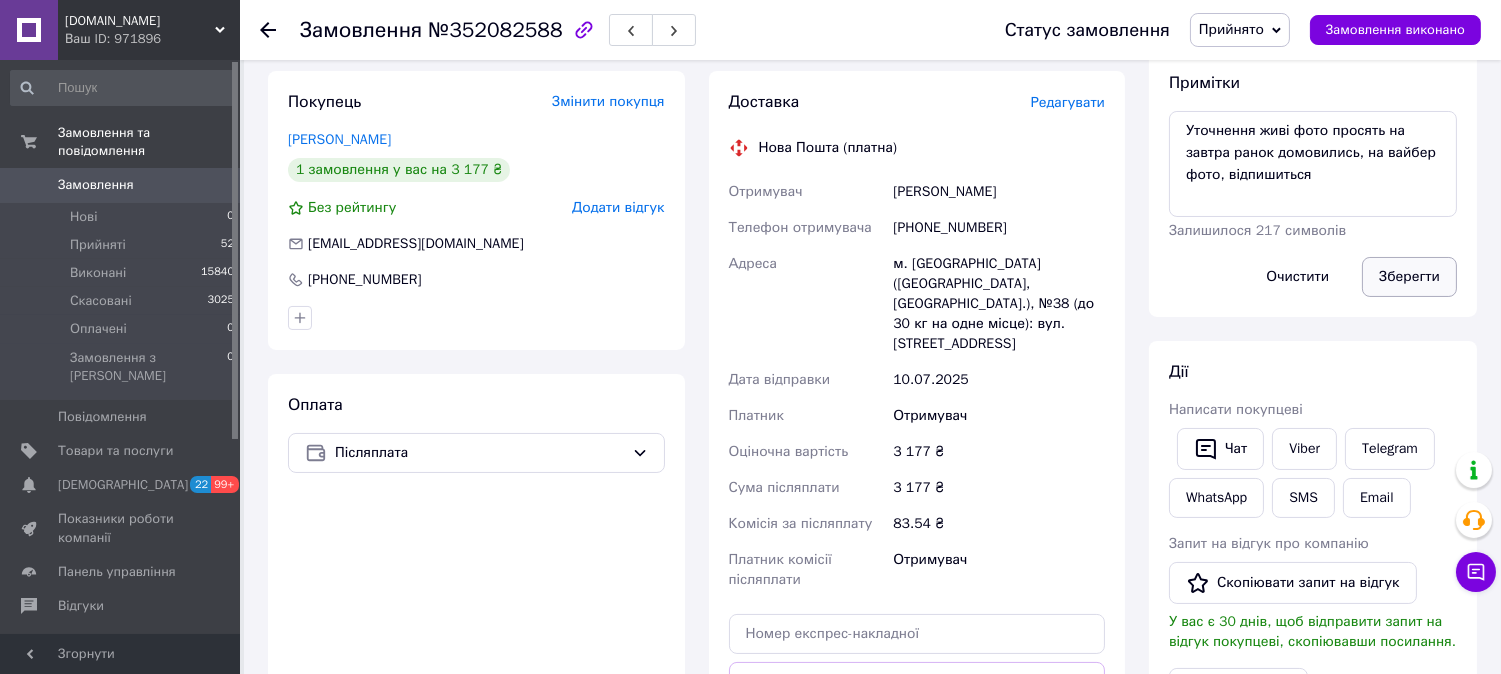 click on "Зберегти" at bounding box center [1409, 277] 